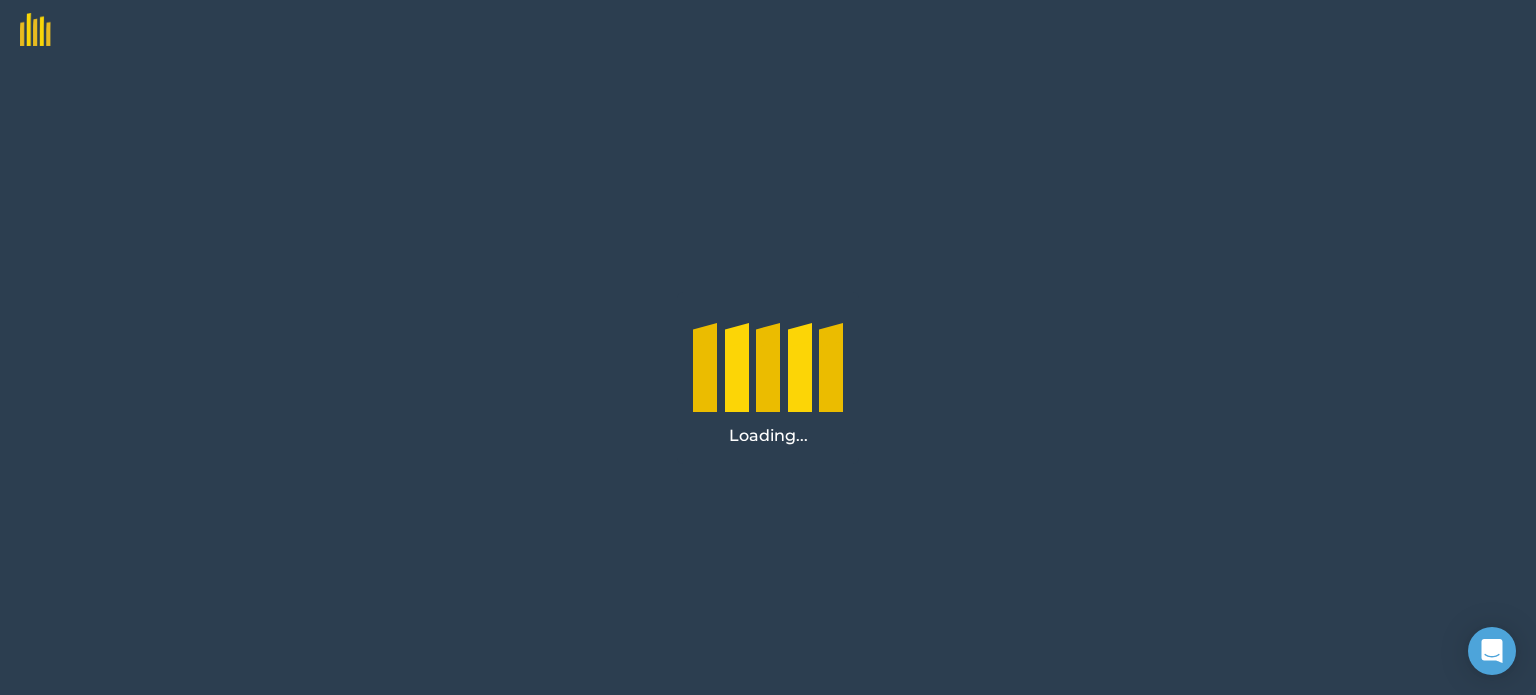 scroll, scrollTop: 0, scrollLeft: 0, axis: both 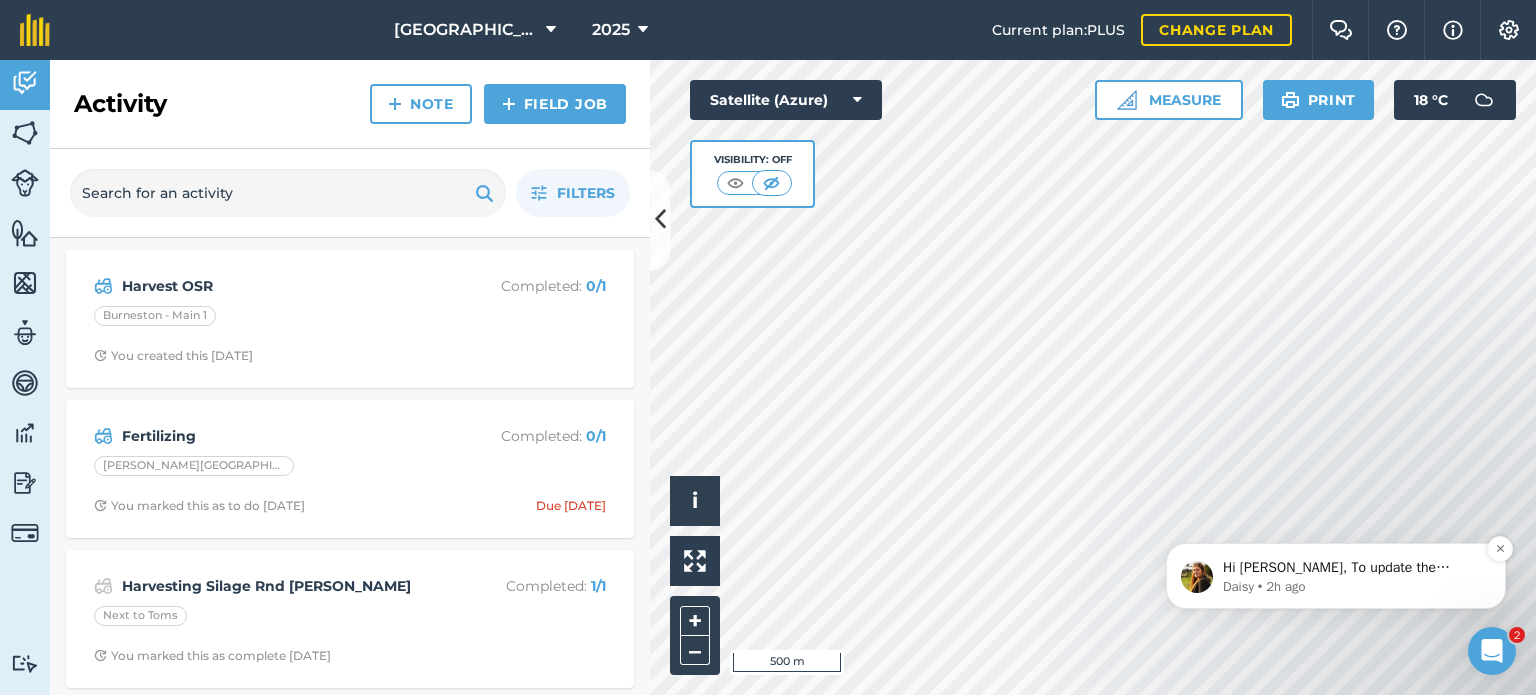 click on "Daisy • 2h ago" at bounding box center [1352, 587] 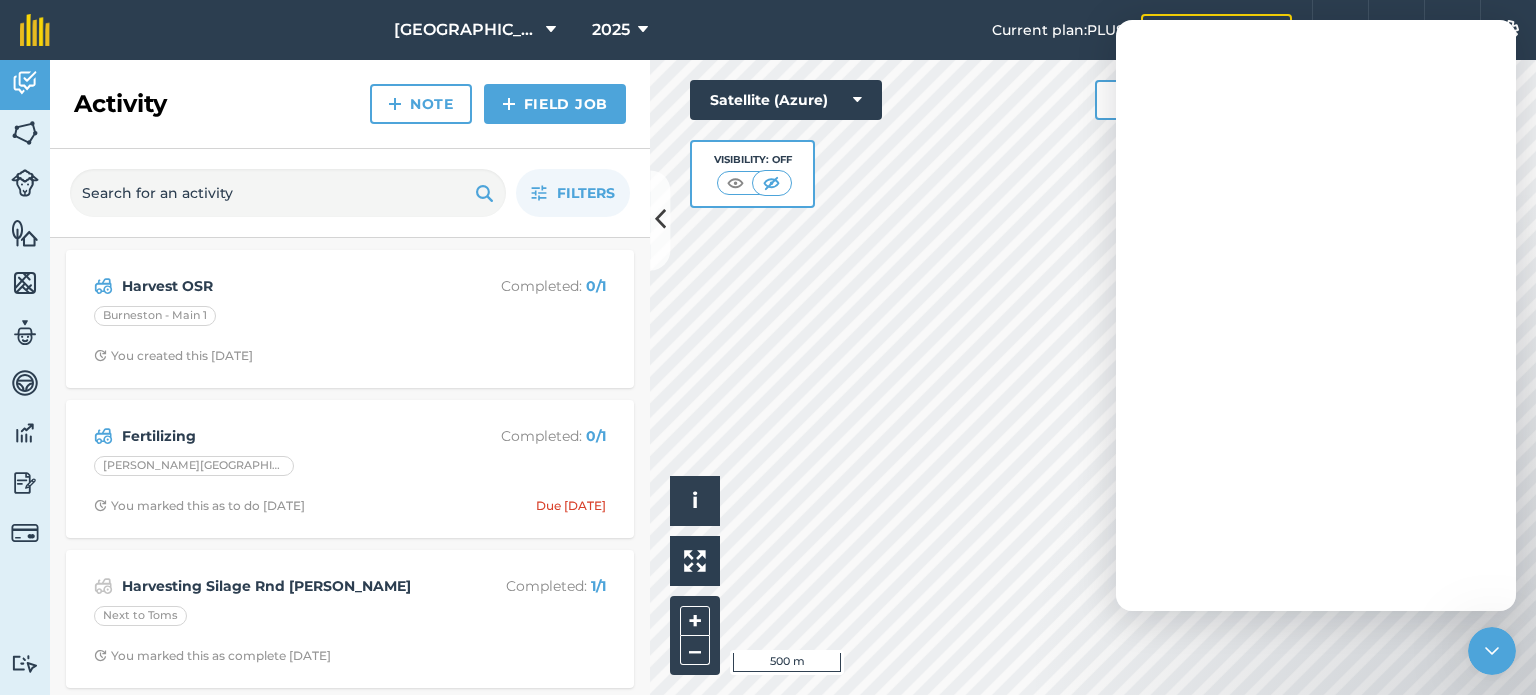 scroll, scrollTop: 0, scrollLeft: 0, axis: both 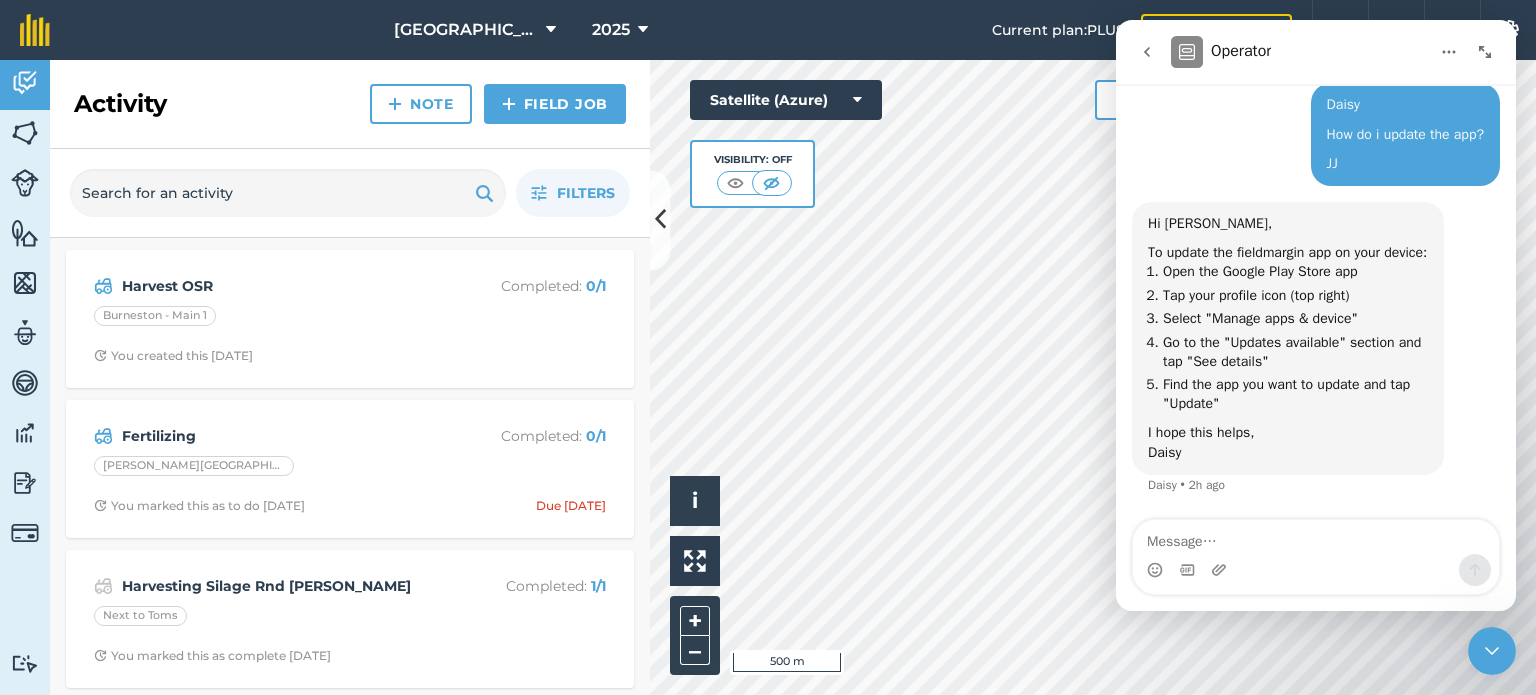 click at bounding box center [1316, 537] 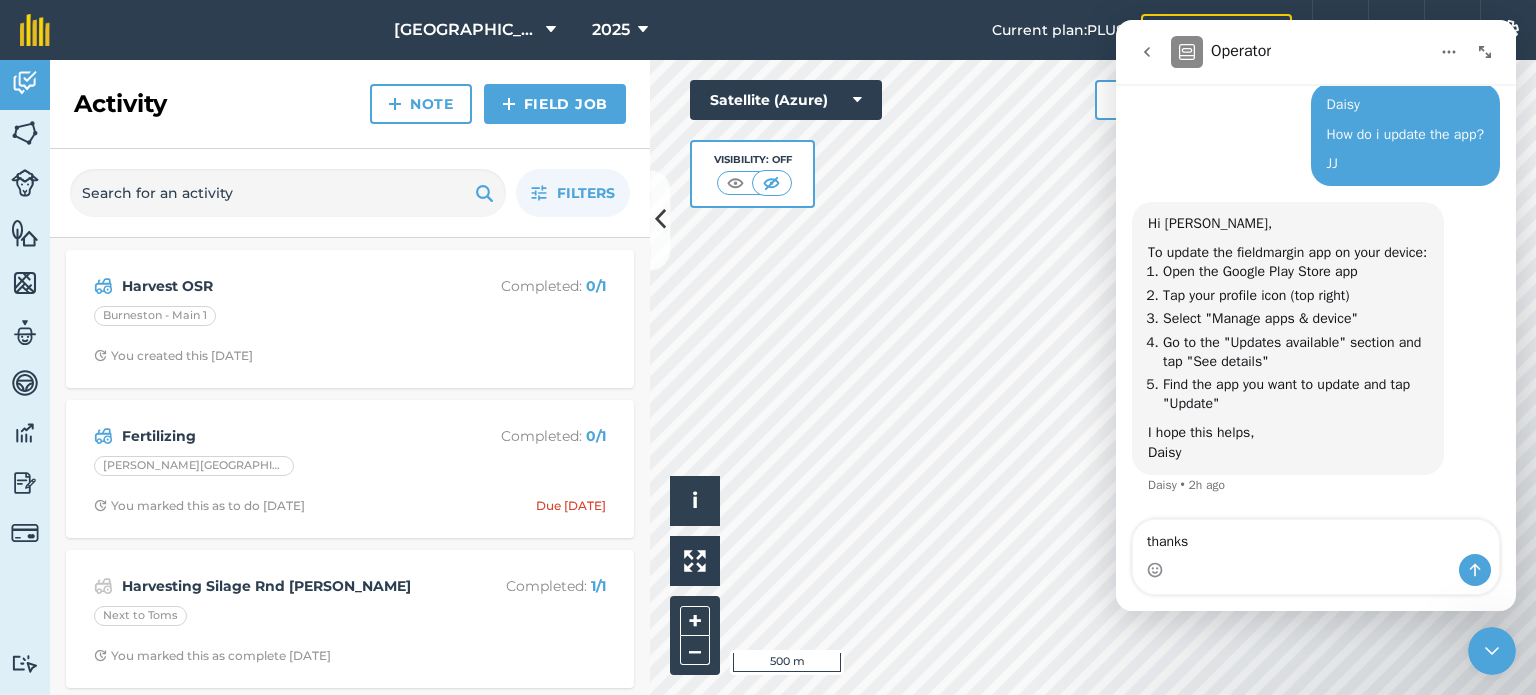 type on "thanks" 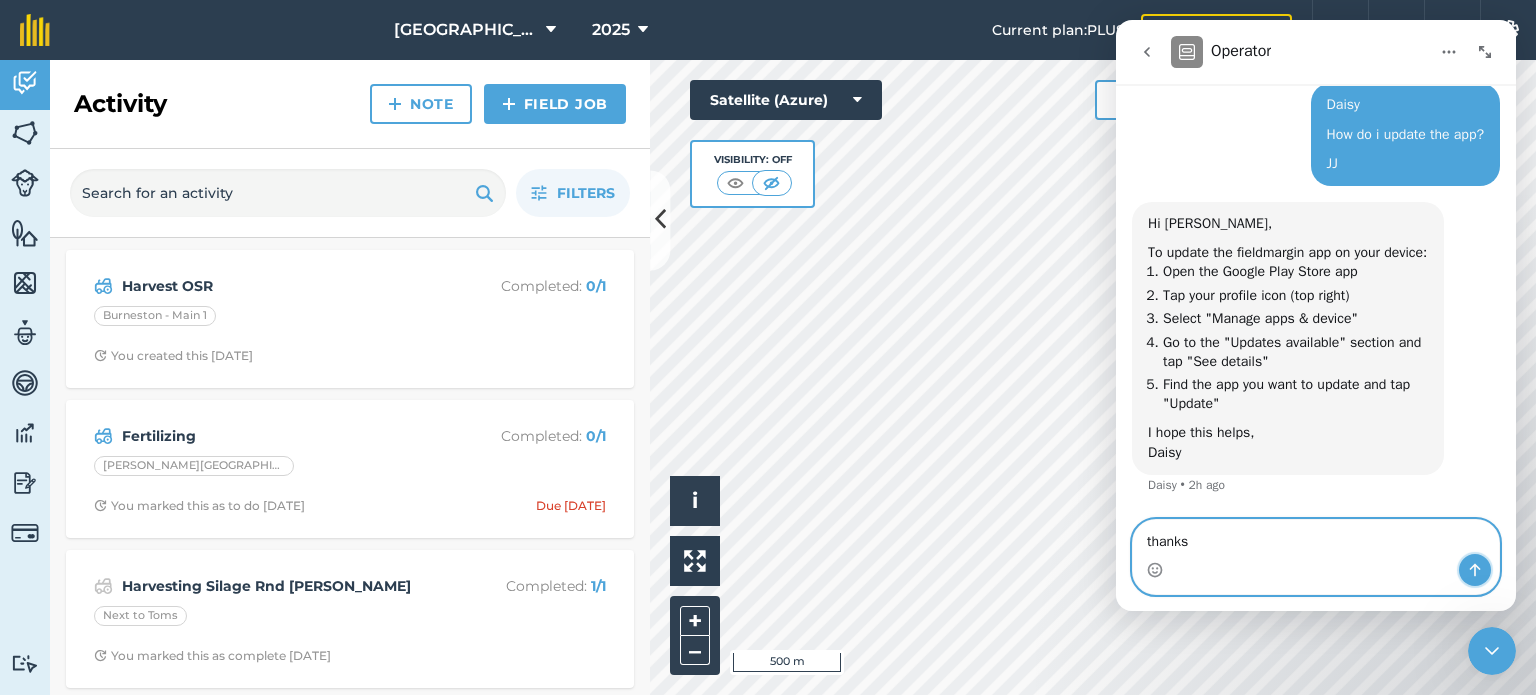 click 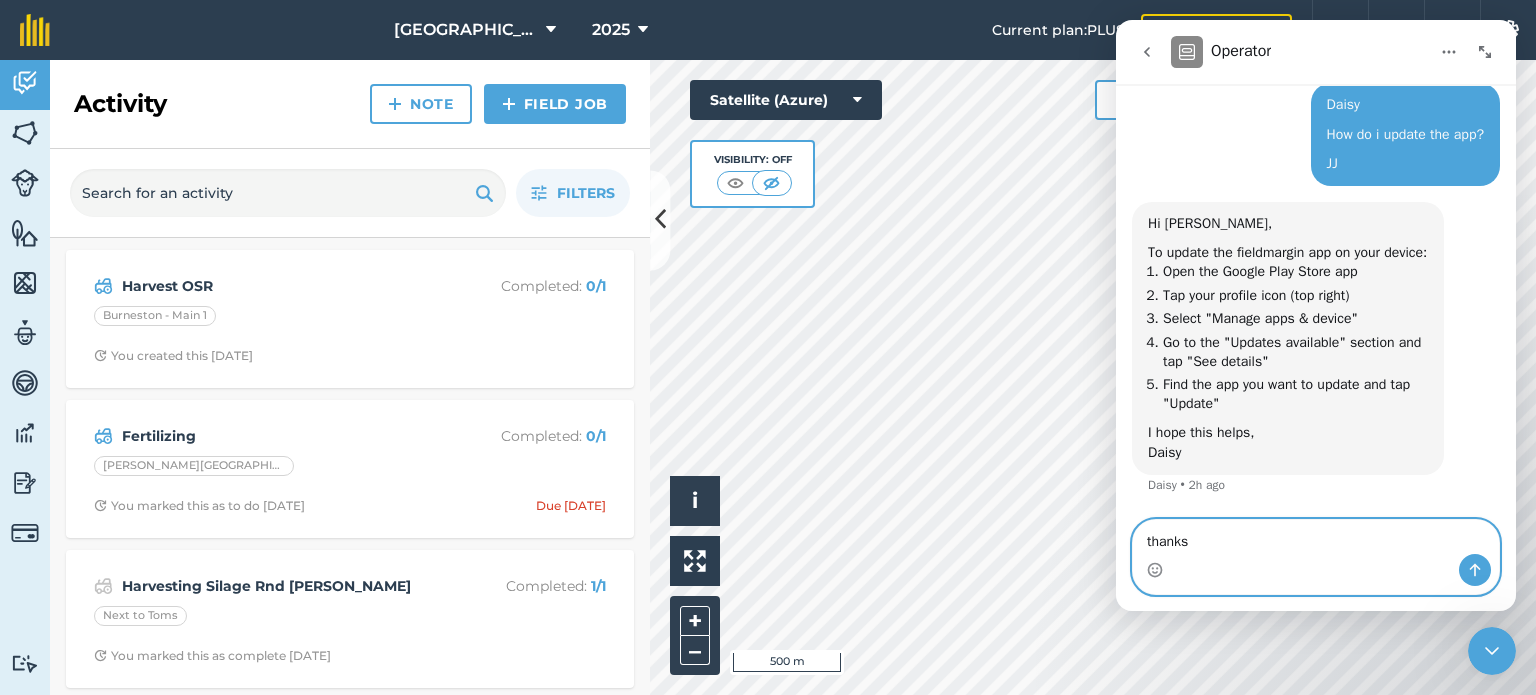 type 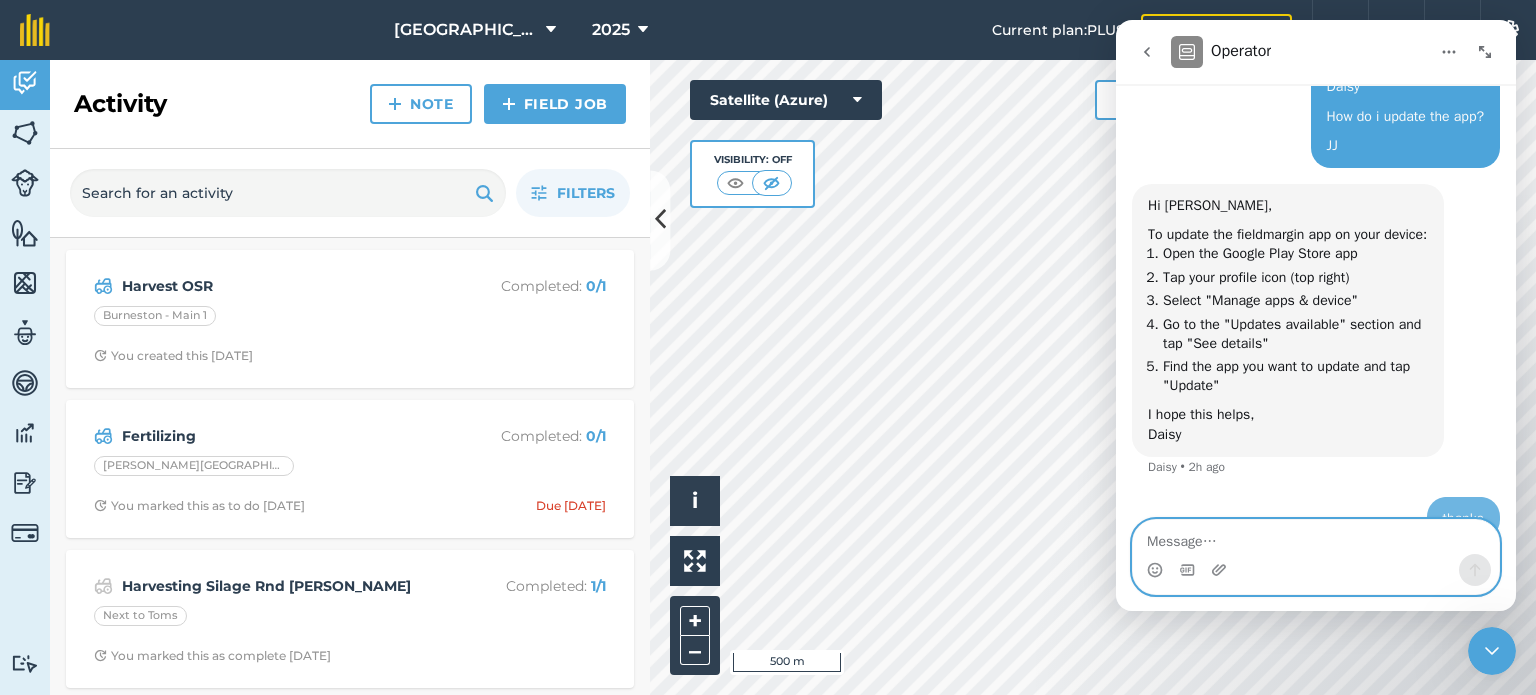 scroll, scrollTop: 1451, scrollLeft: 0, axis: vertical 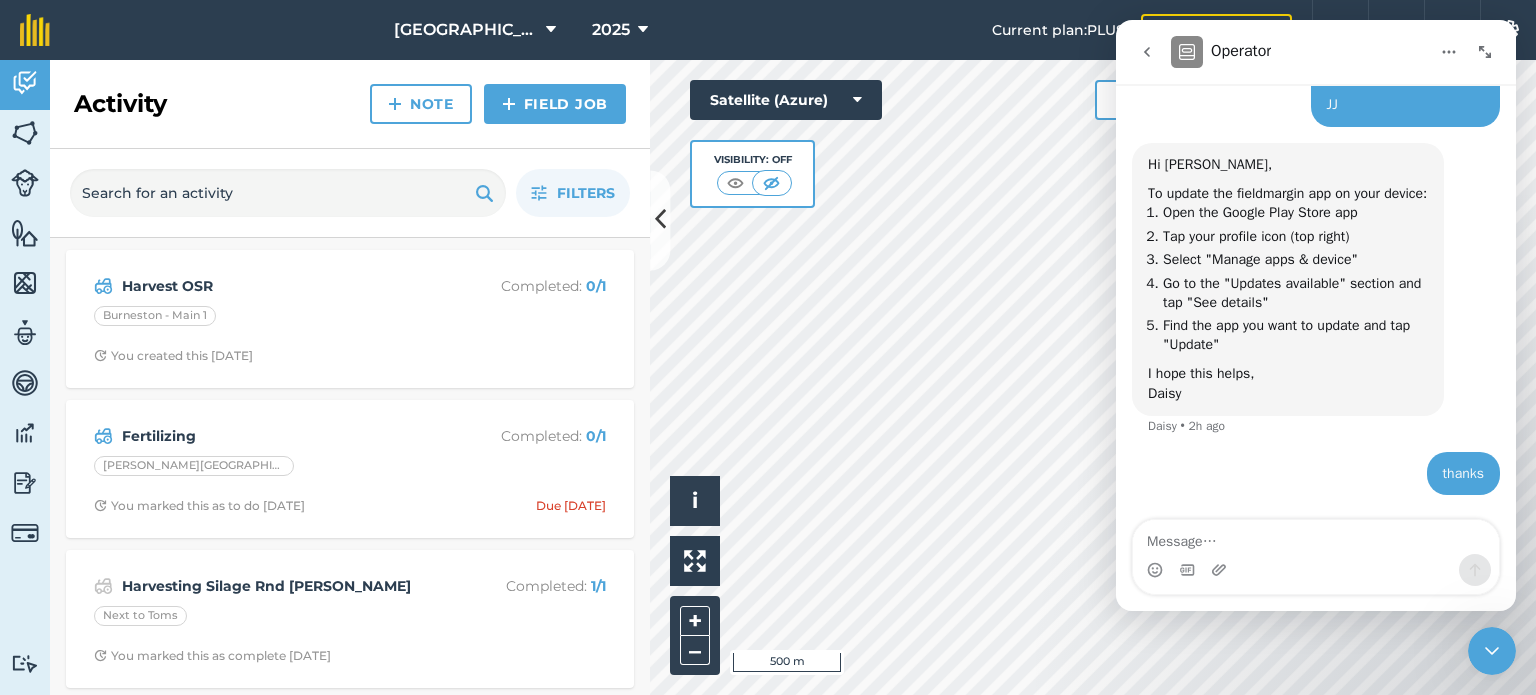 click 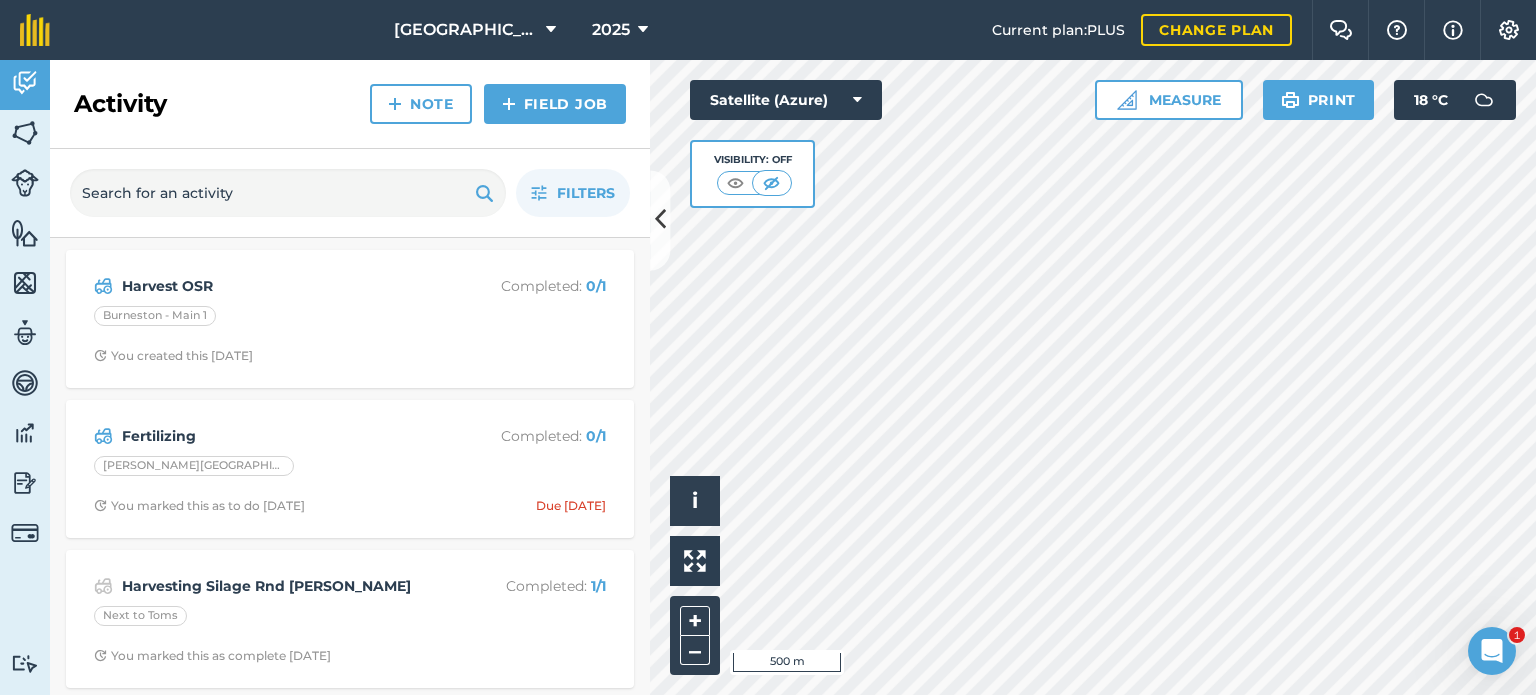 scroll, scrollTop: 0, scrollLeft: 0, axis: both 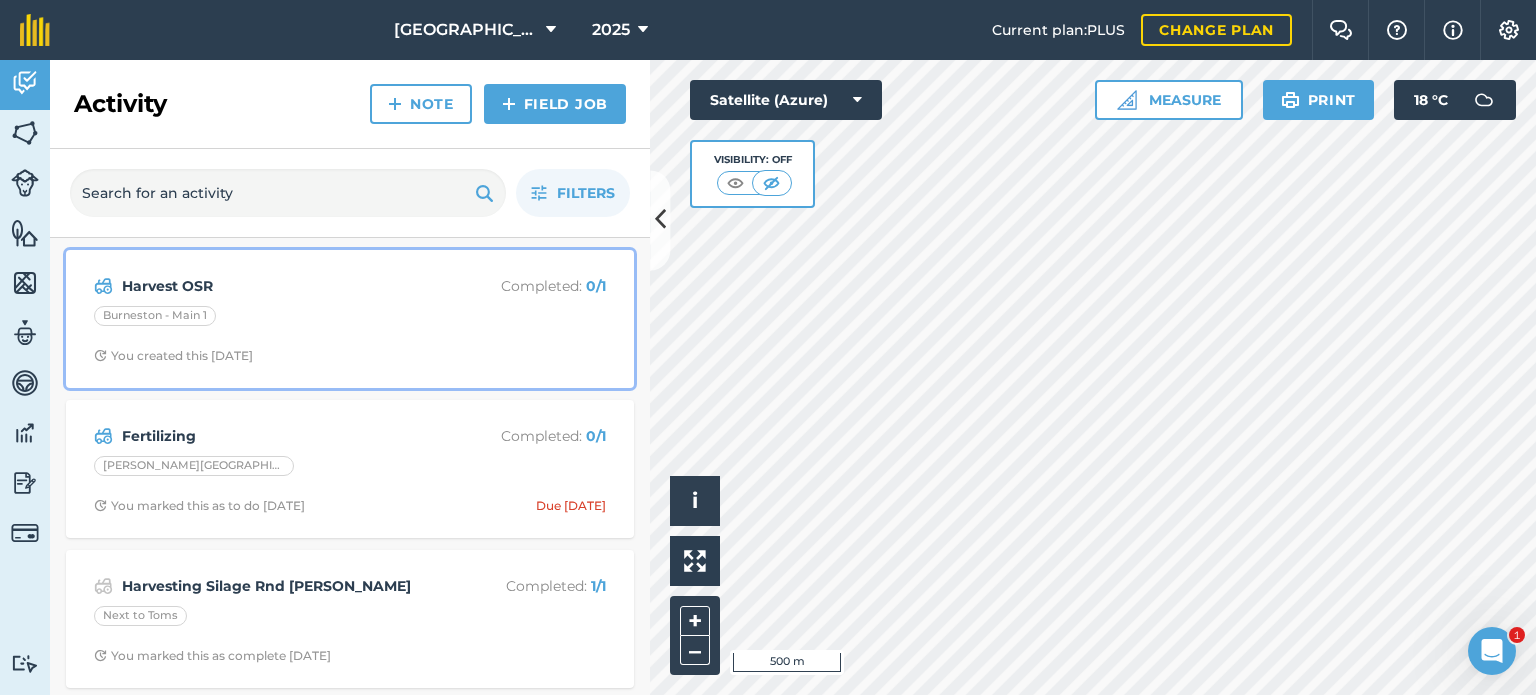 click on "Harvest OSR" at bounding box center (280, 286) 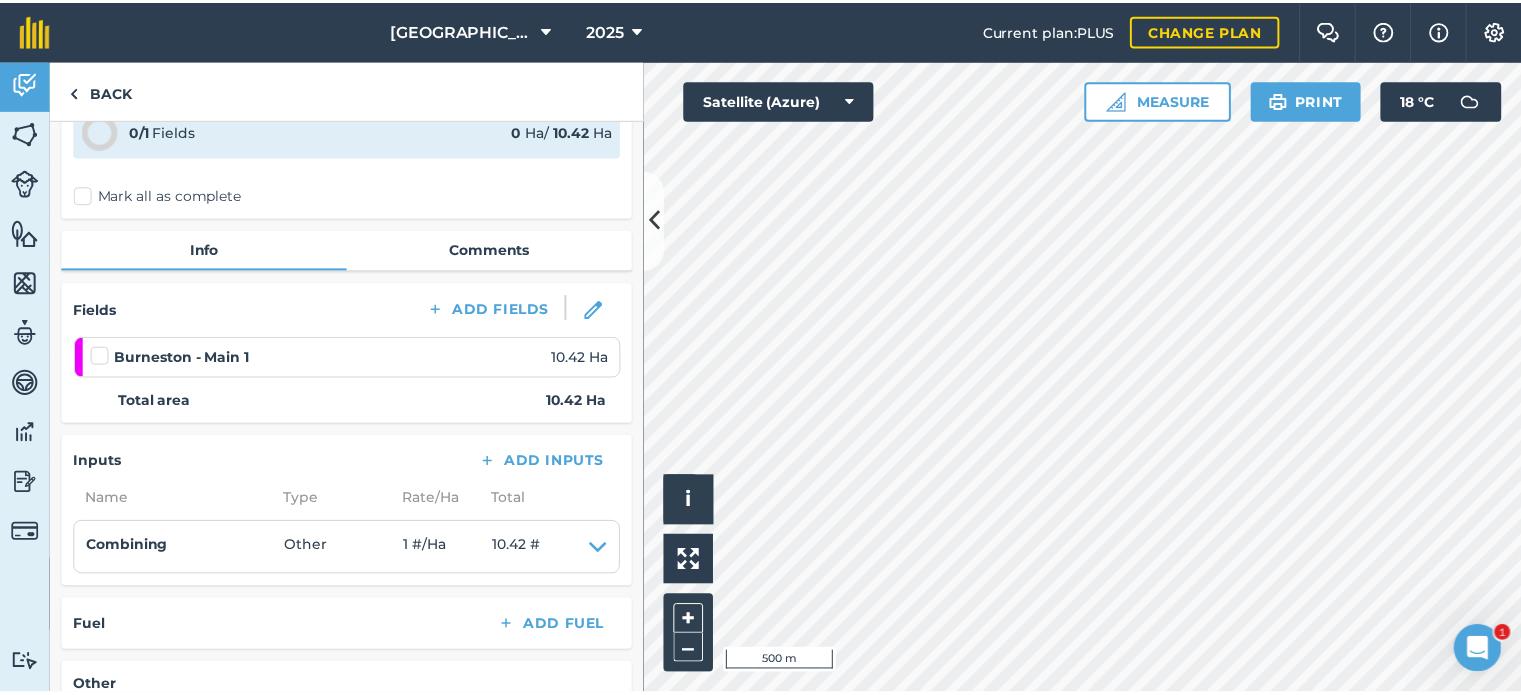 scroll, scrollTop: 100, scrollLeft: 0, axis: vertical 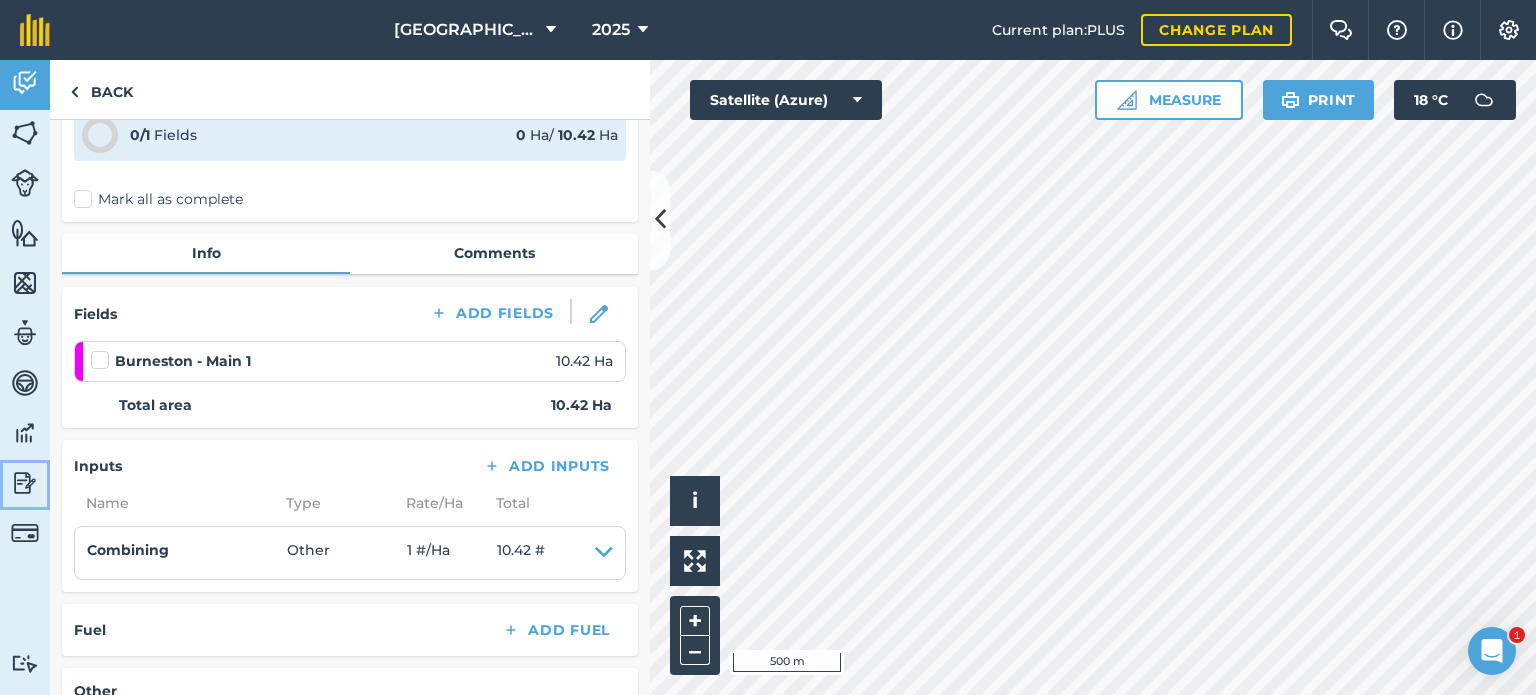 click at bounding box center (25, 483) 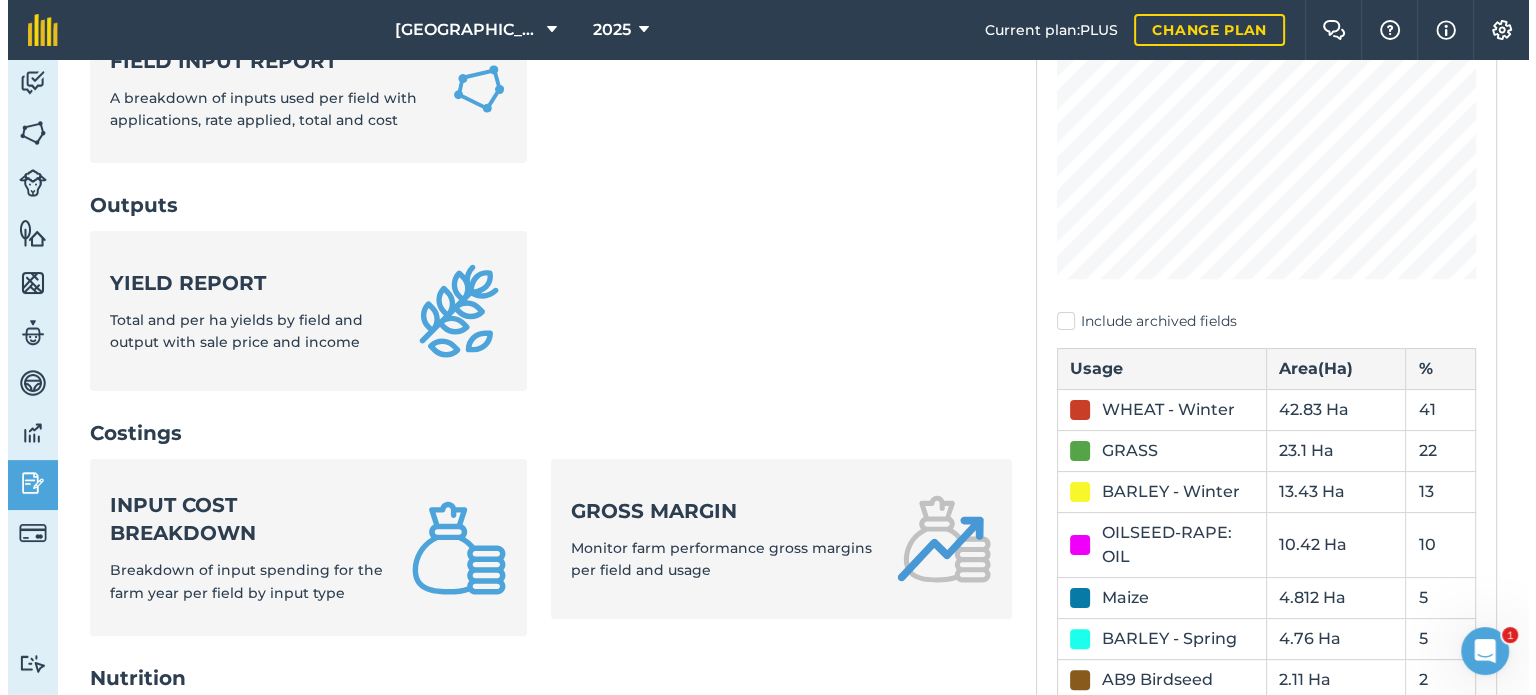 scroll, scrollTop: 400, scrollLeft: 0, axis: vertical 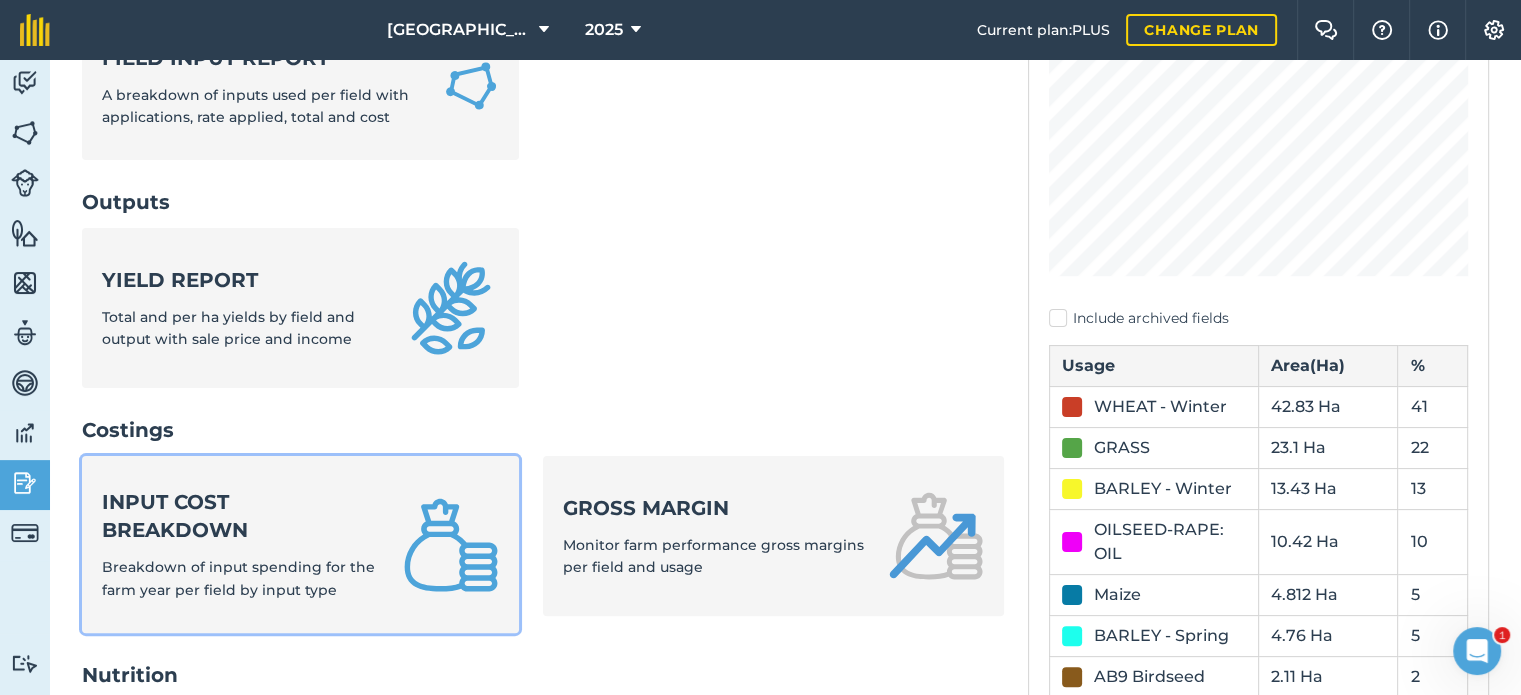 click on "Input cost breakdown" at bounding box center [240, 516] 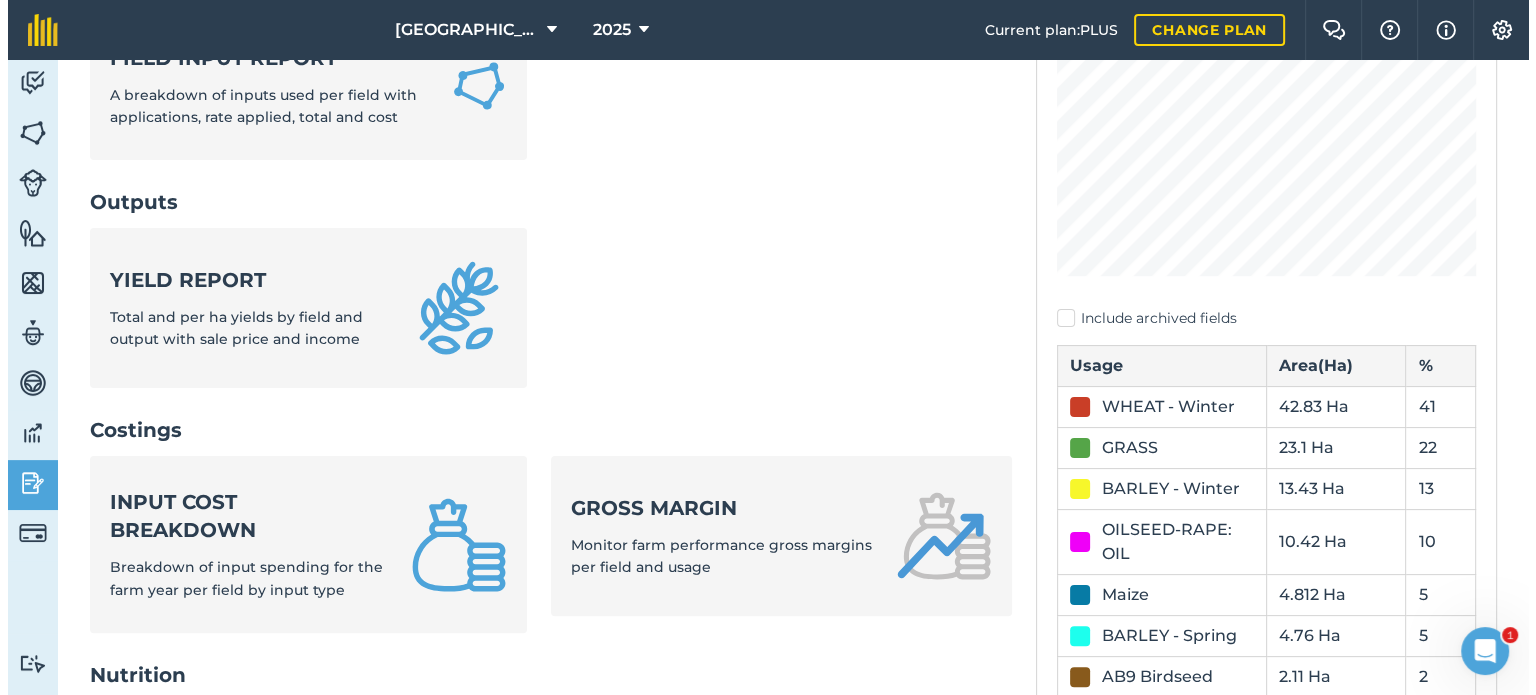 scroll, scrollTop: 0, scrollLeft: 0, axis: both 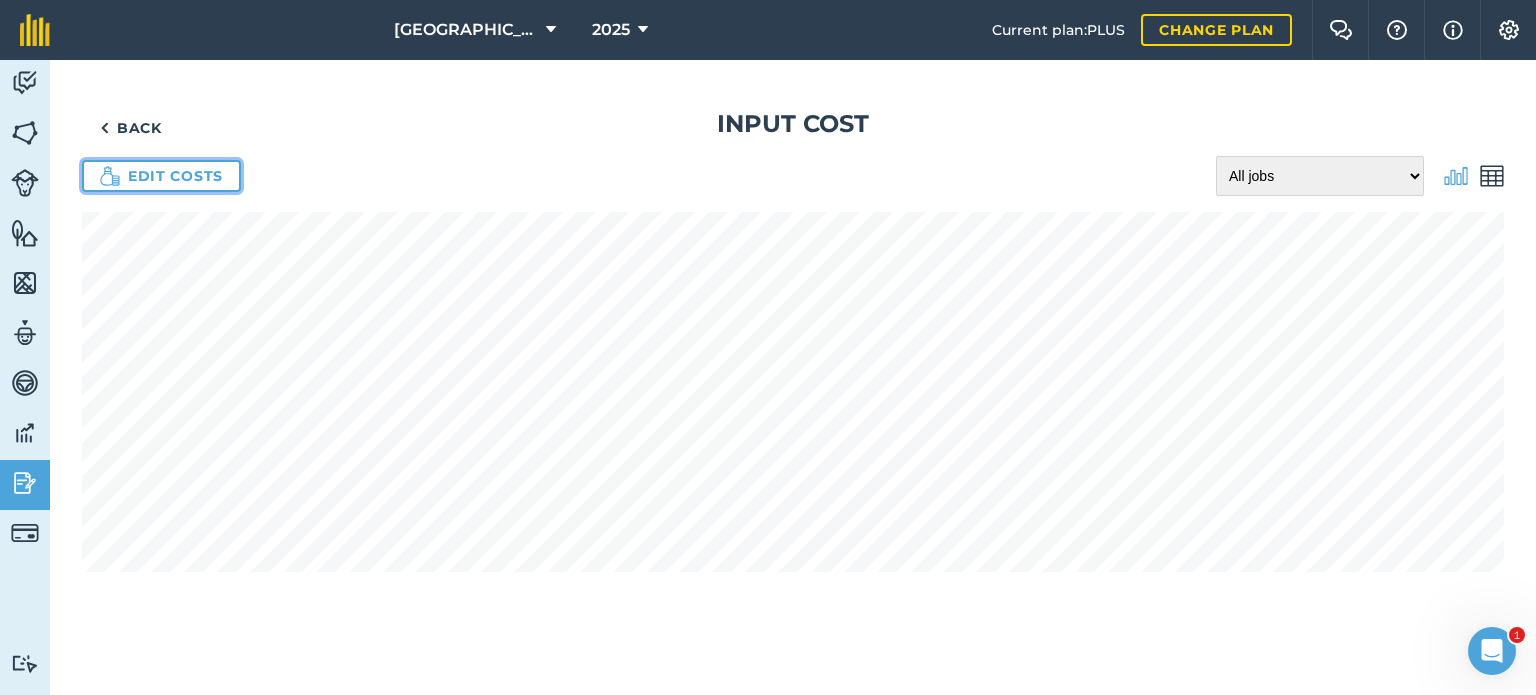 click on "Edit costs" at bounding box center (161, 176) 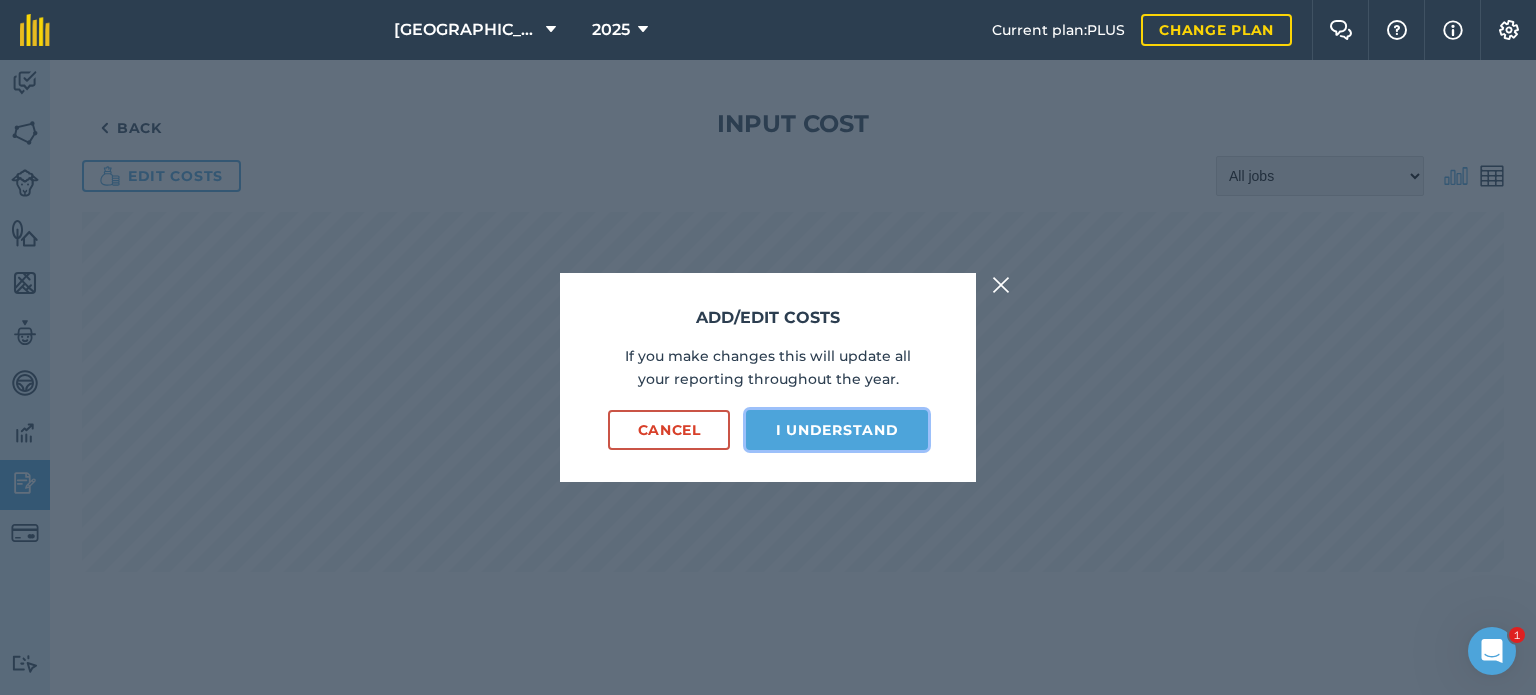 click on "I understand" at bounding box center (837, 430) 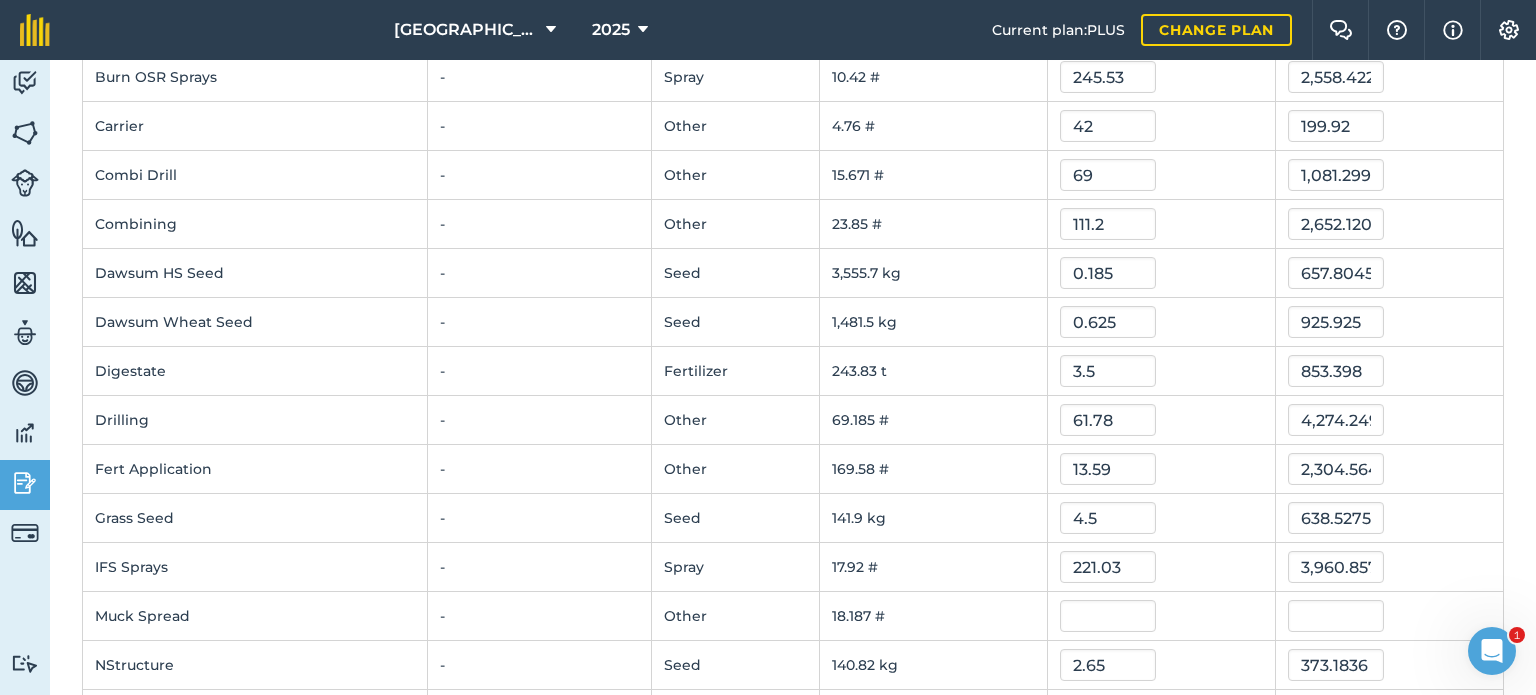 scroll, scrollTop: 500, scrollLeft: 0, axis: vertical 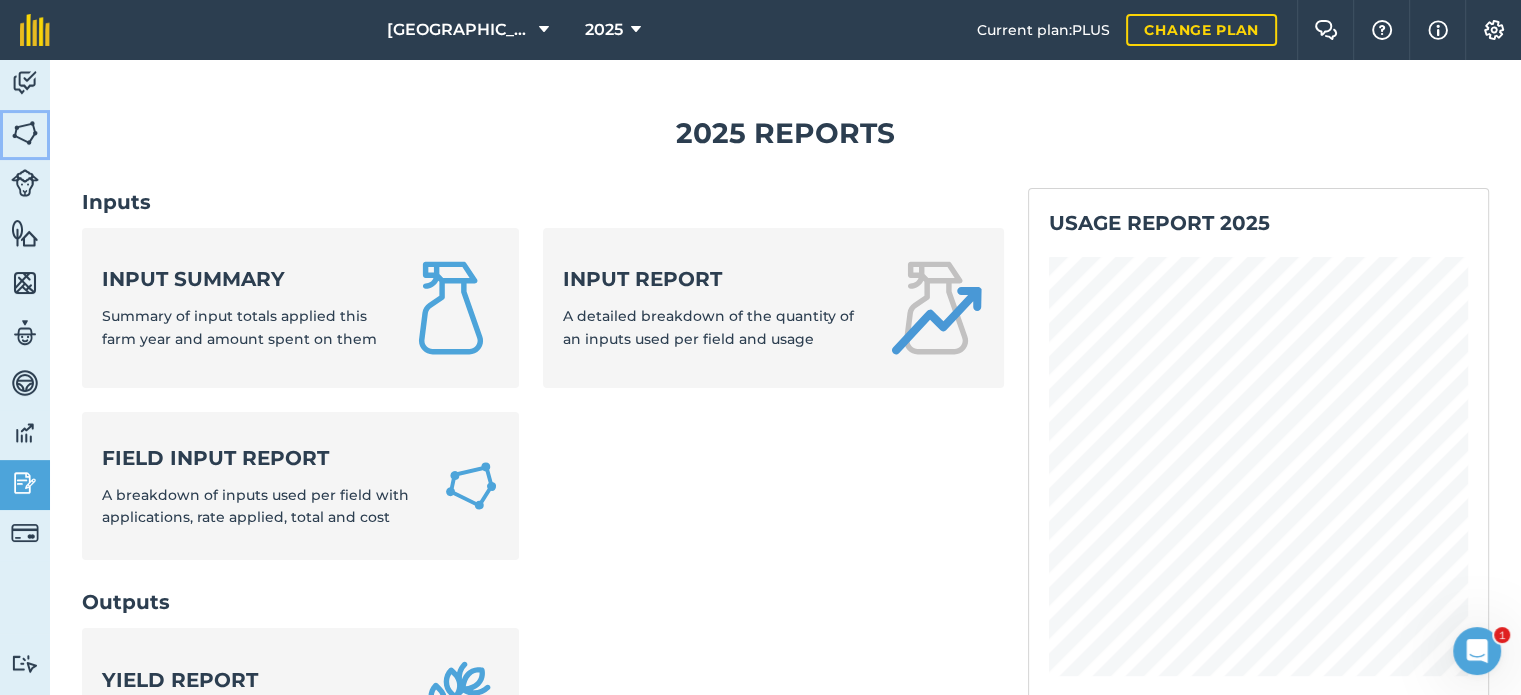 click at bounding box center (25, 133) 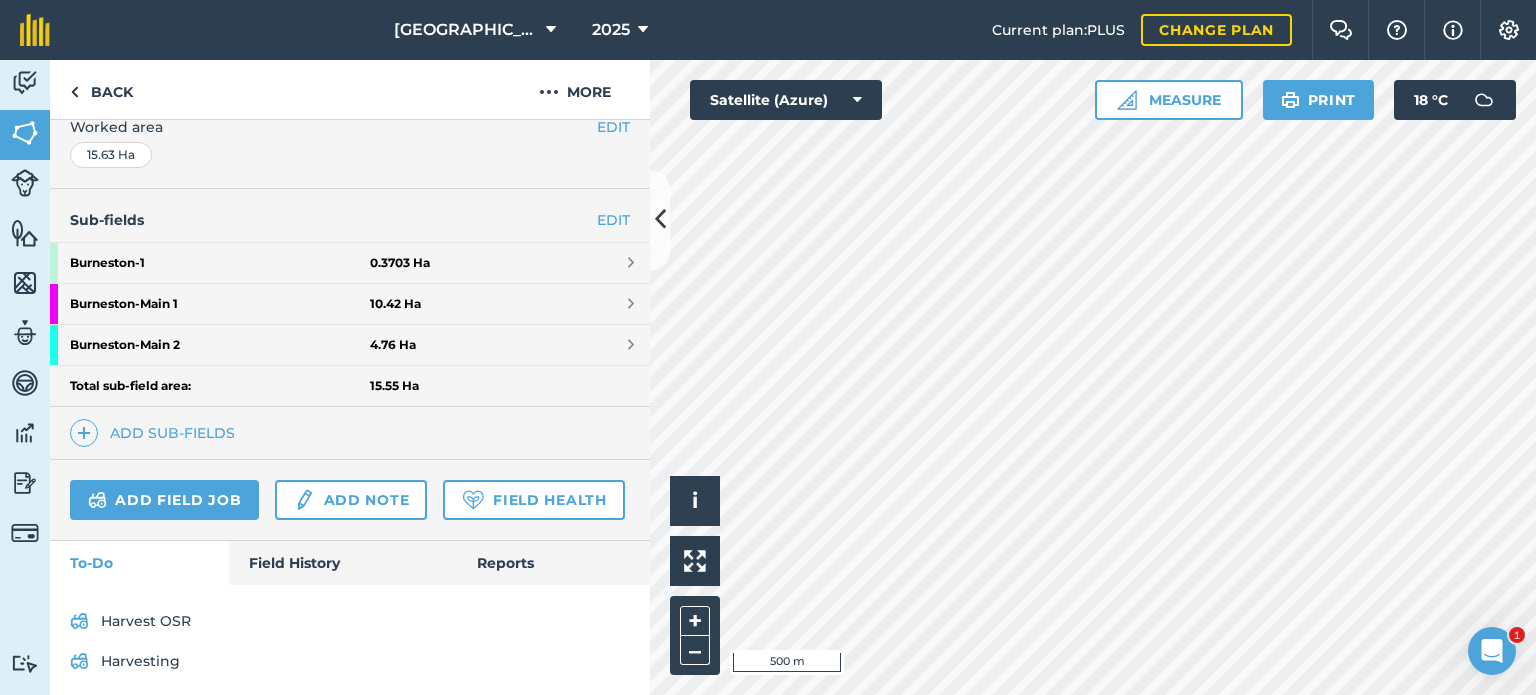 scroll, scrollTop: 500, scrollLeft: 0, axis: vertical 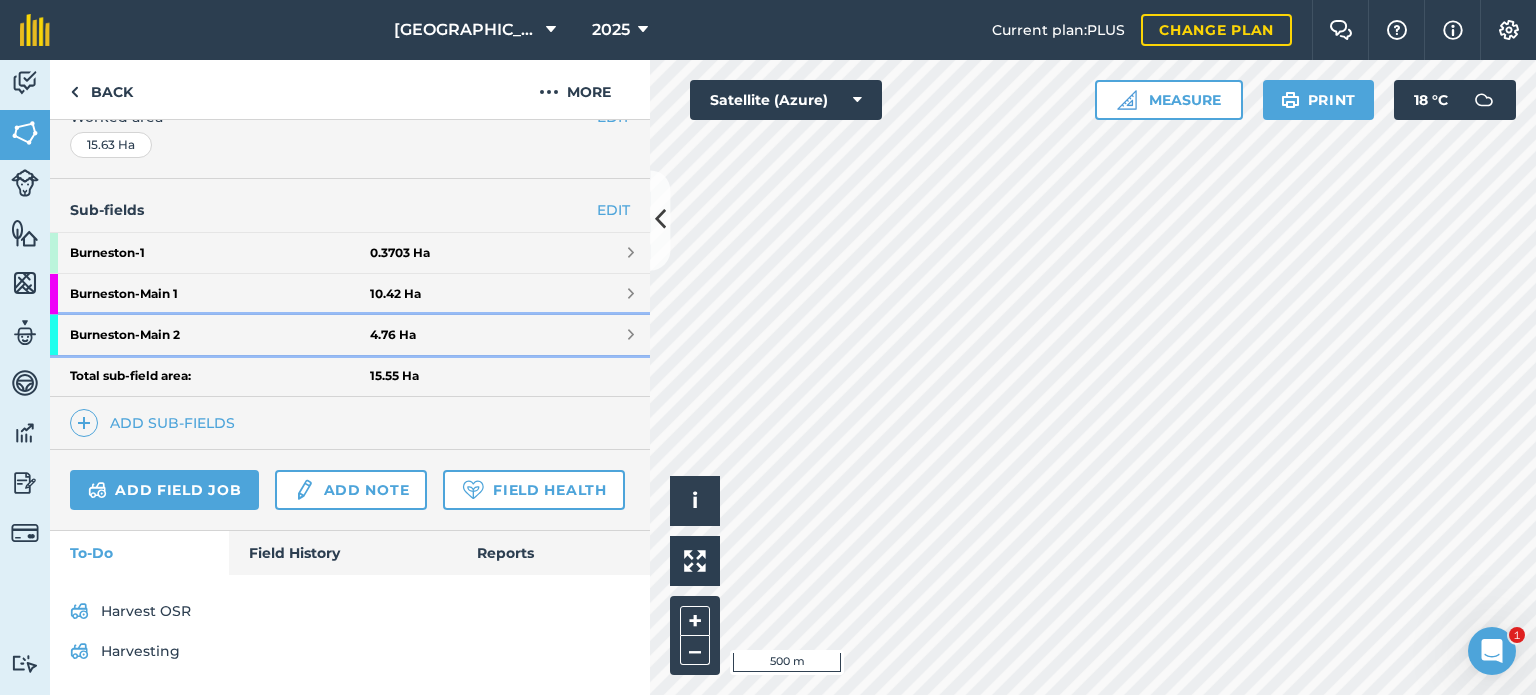 click on "4.76   Ha" at bounding box center [393, 335] 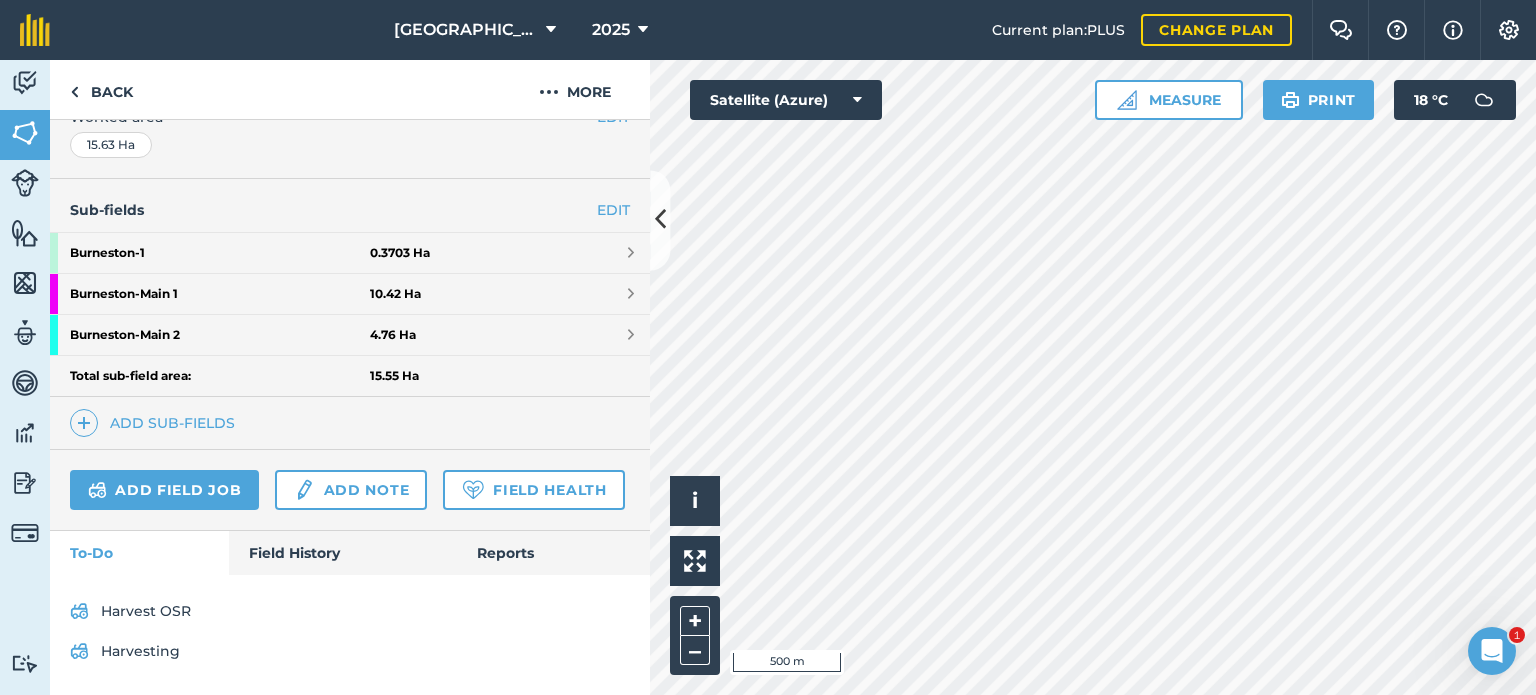 scroll, scrollTop: 205, scrollLeft: 0, axis: vertical 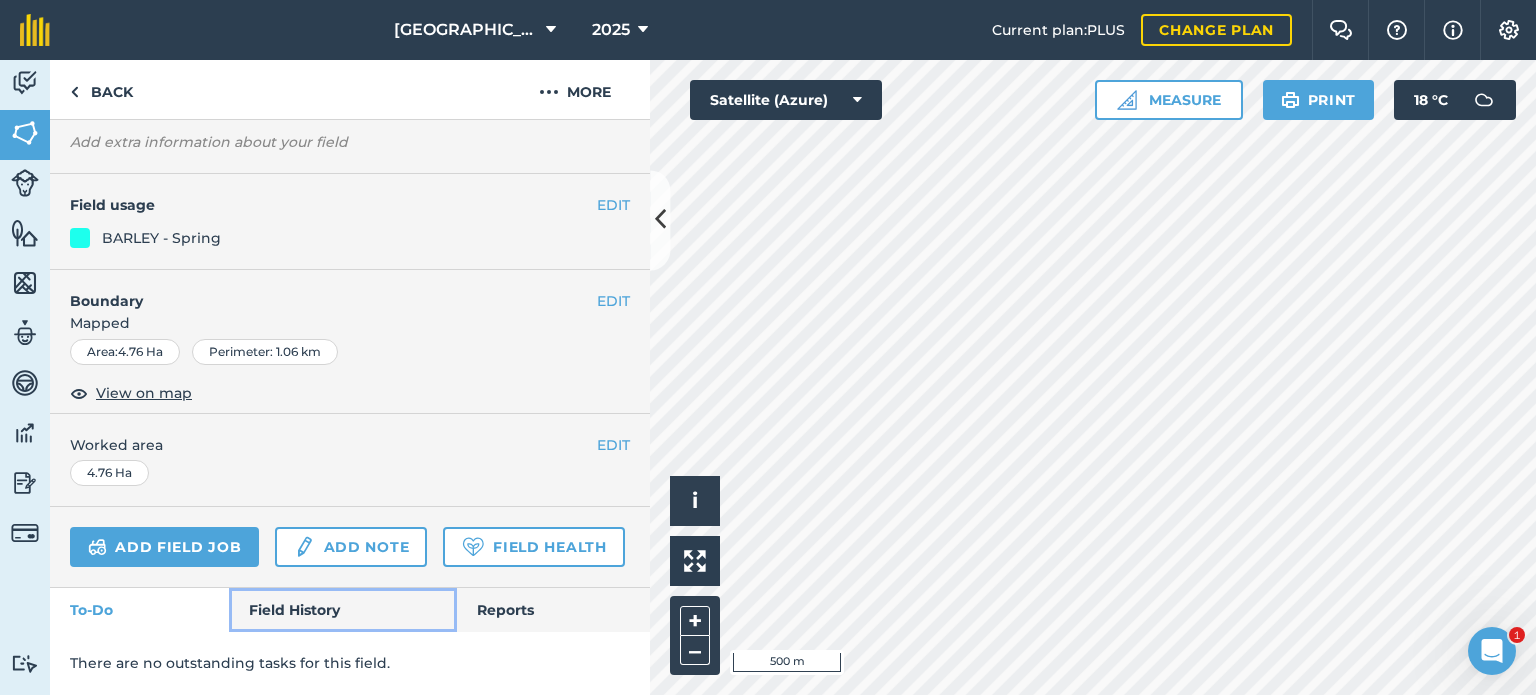 click on "Field History" at bounding box center (342, 610) 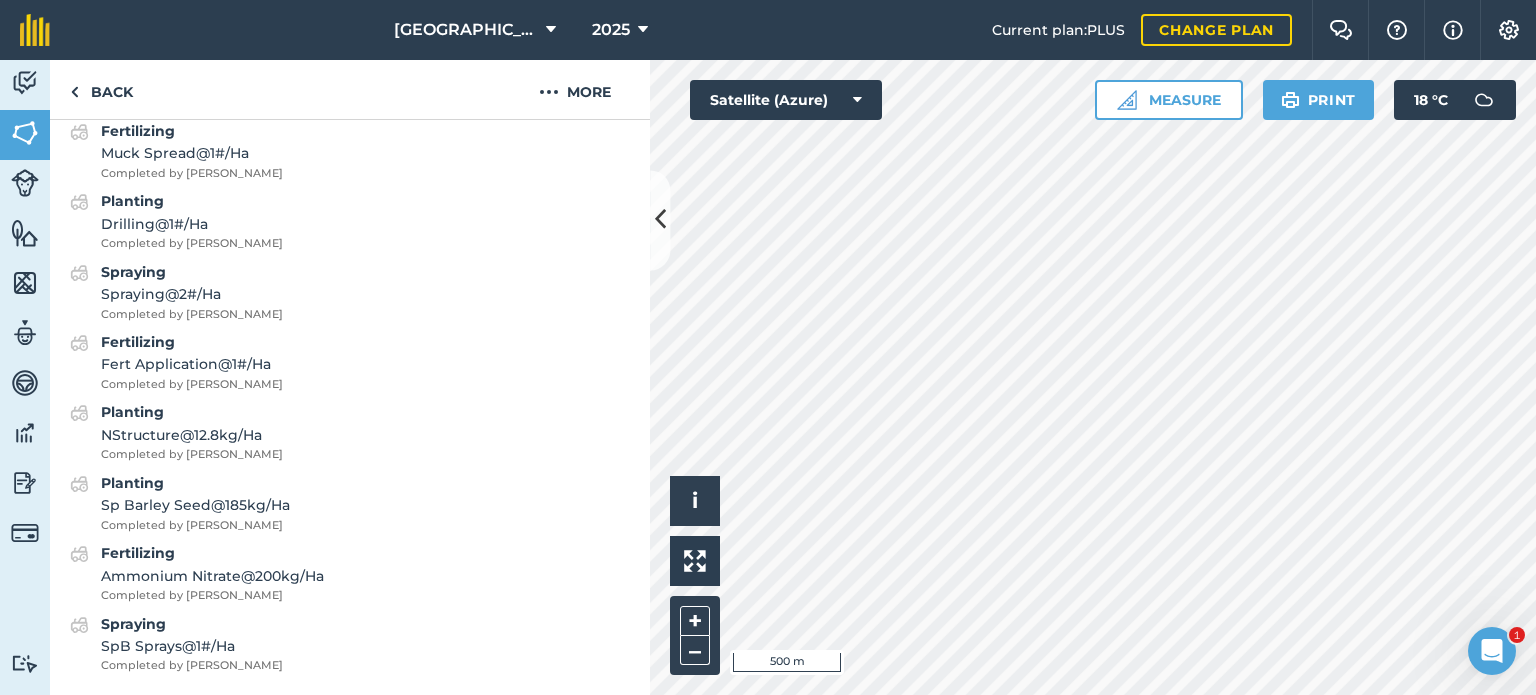 scroll, scrollTop: 1229, scrollLeft: 0, axis: vertical 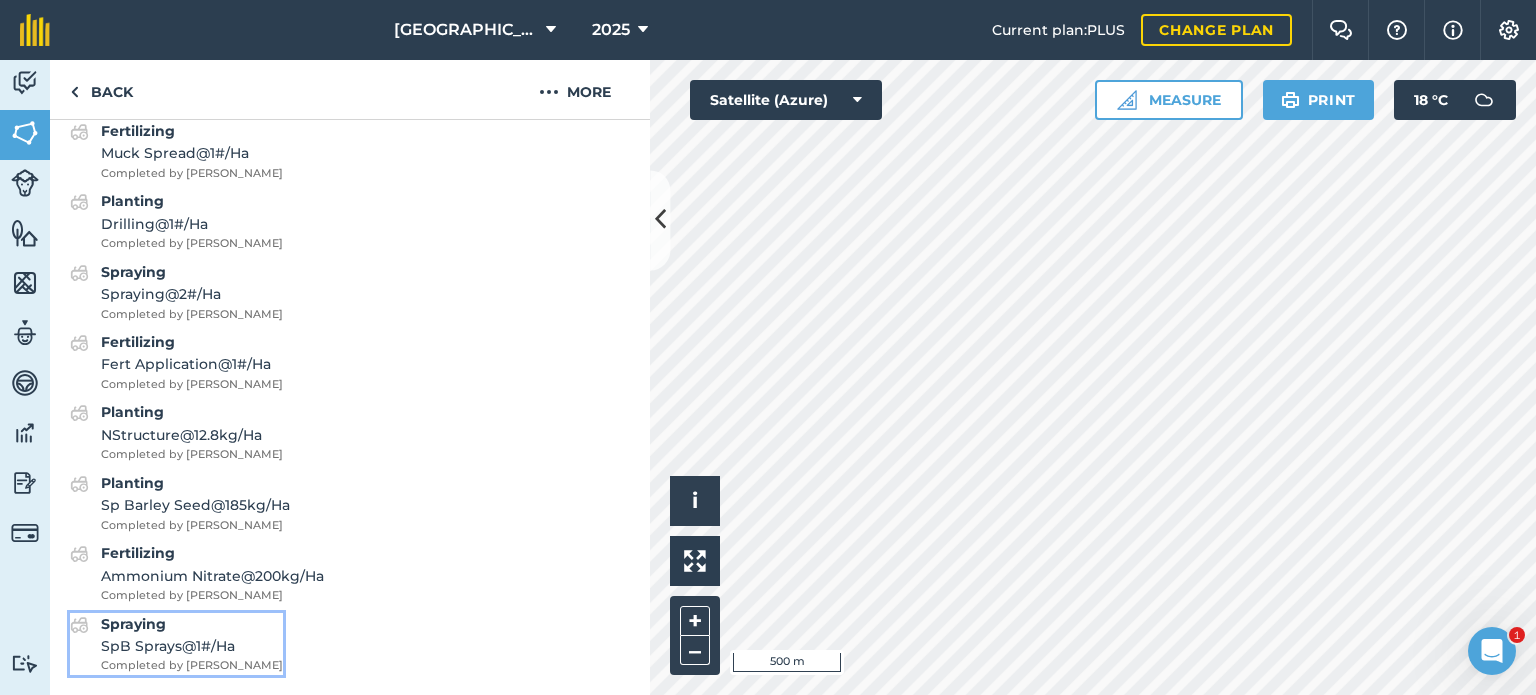click on "SpB Sprays  @  1 # / Ha" at bounding box center (192, 646) 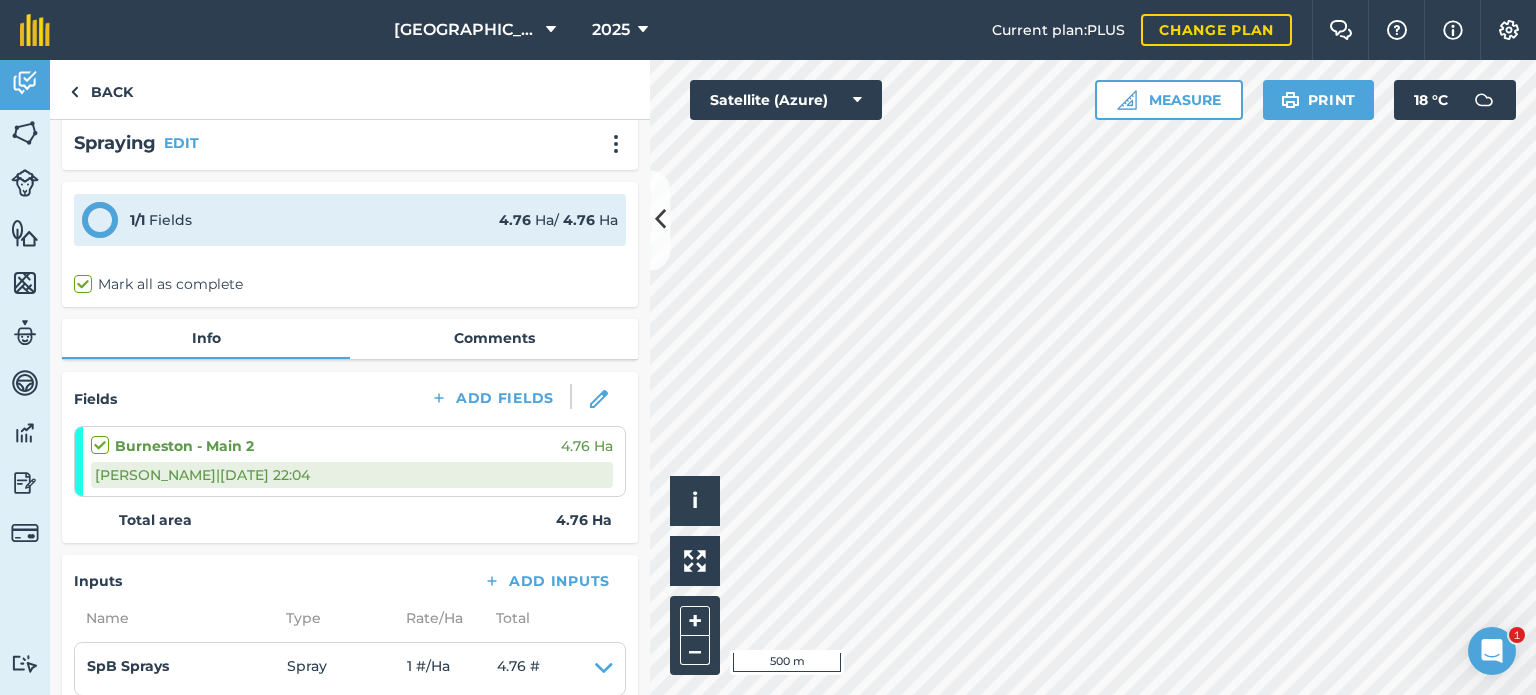 scroll, scrollTop: 0, scrollLeft: 0, axis: both 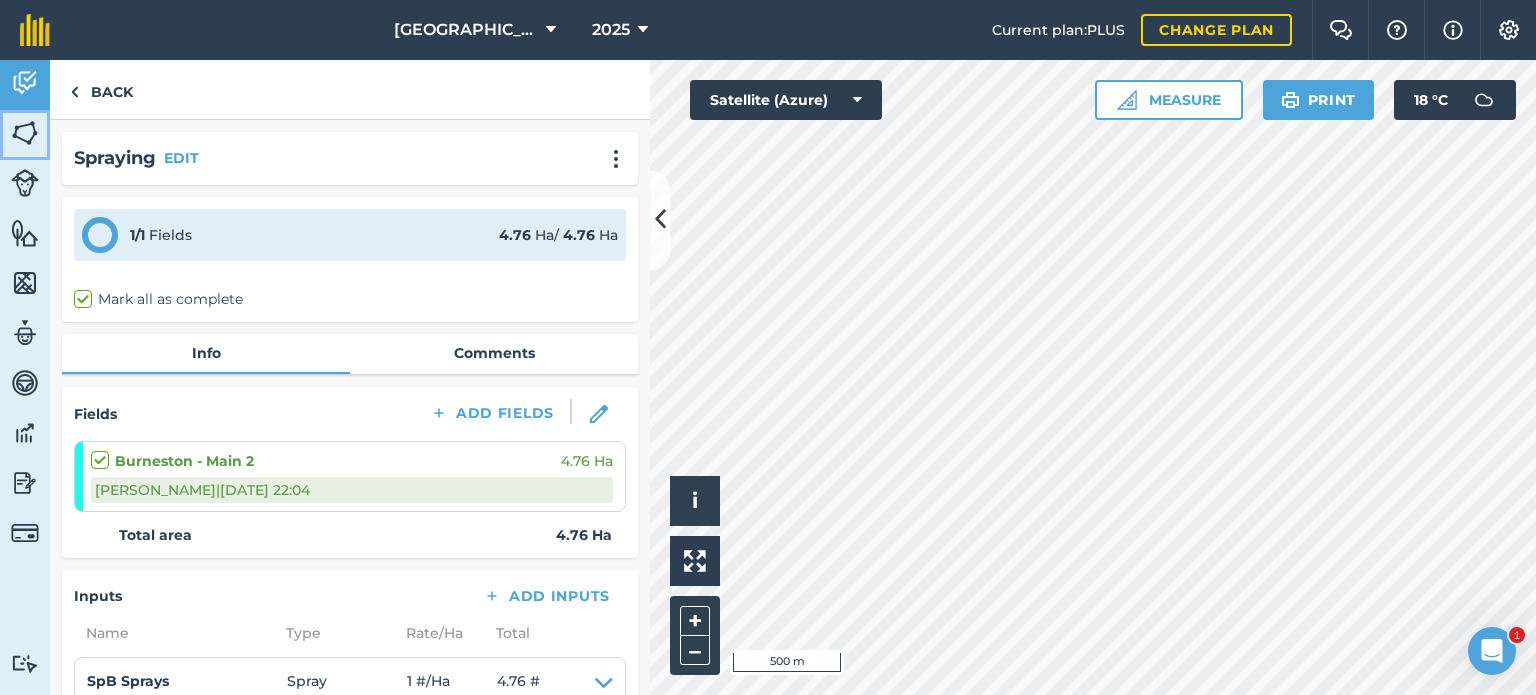 click at bounding box center [25, 133] 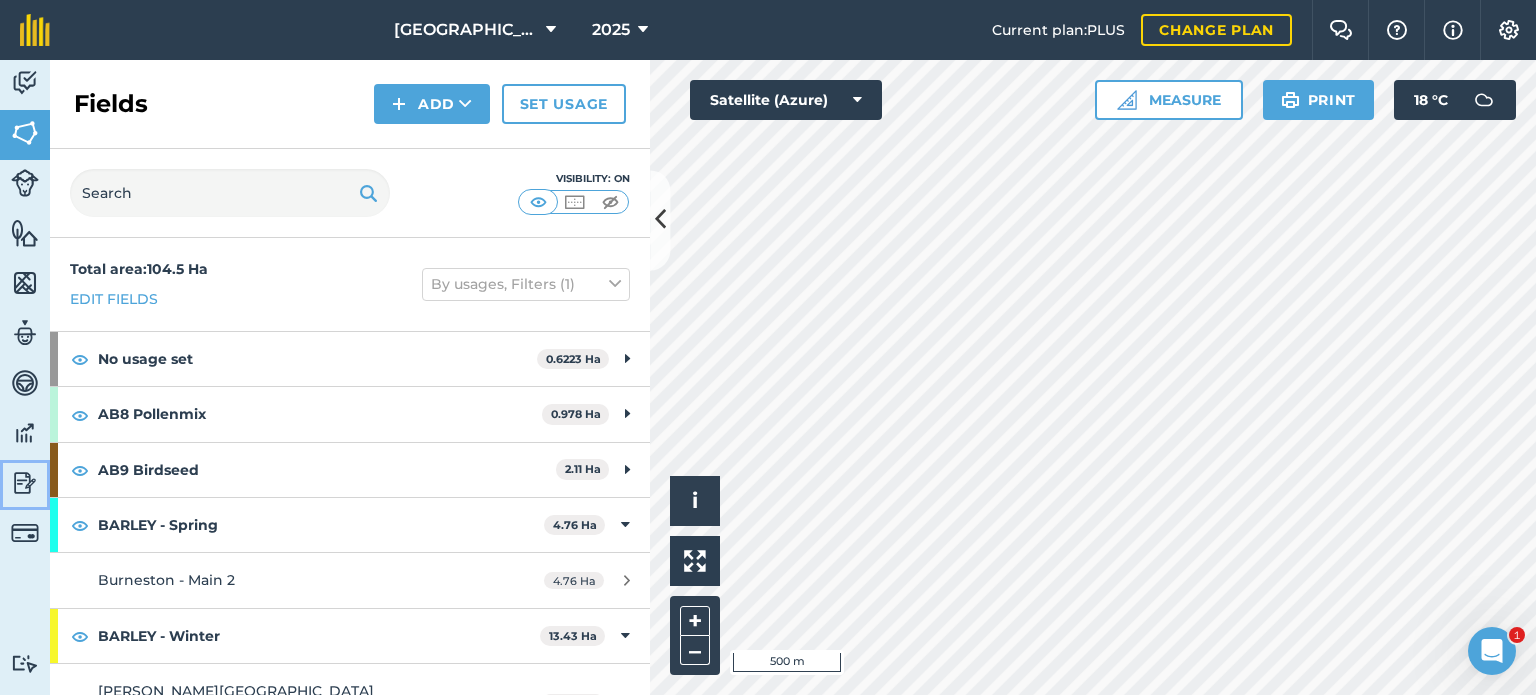 click at bounding box center [25, 483] 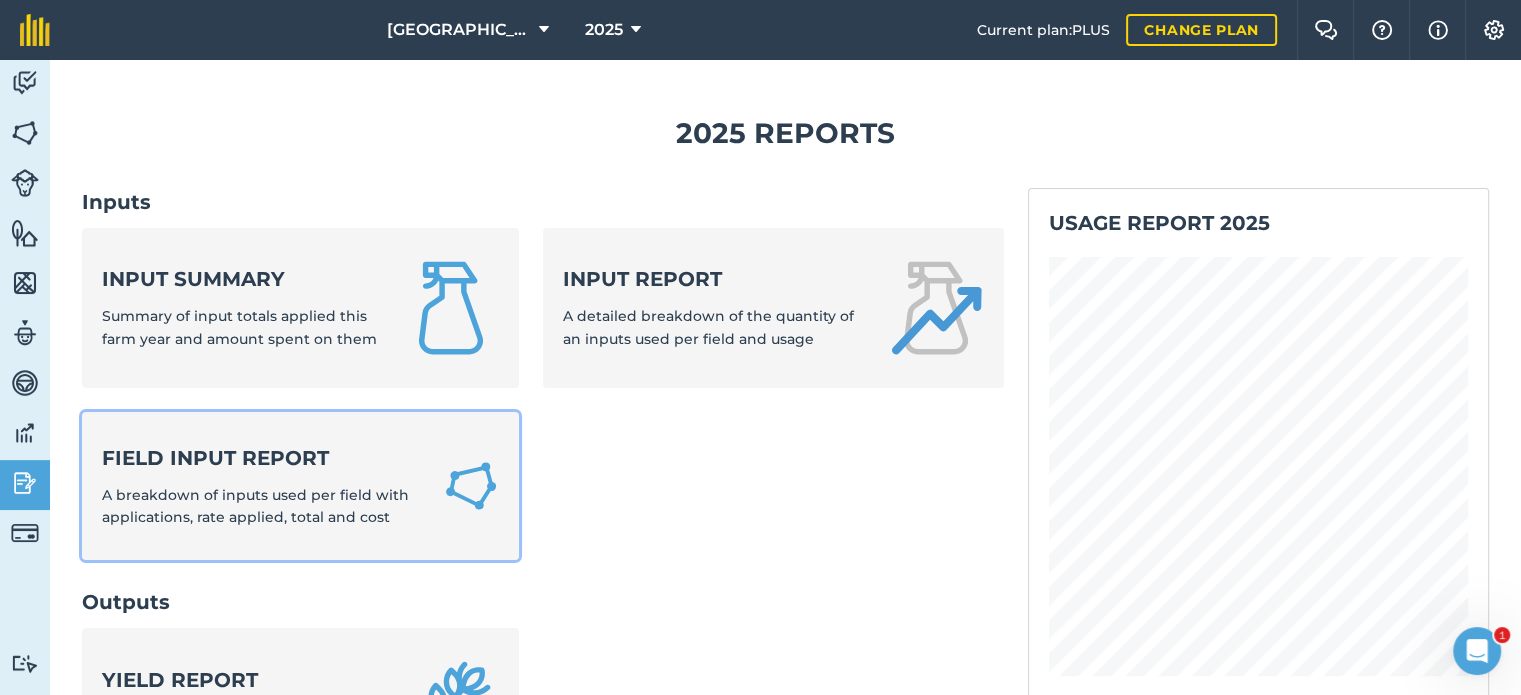 click on "Field Input Report" at bounding box center (260, 458) 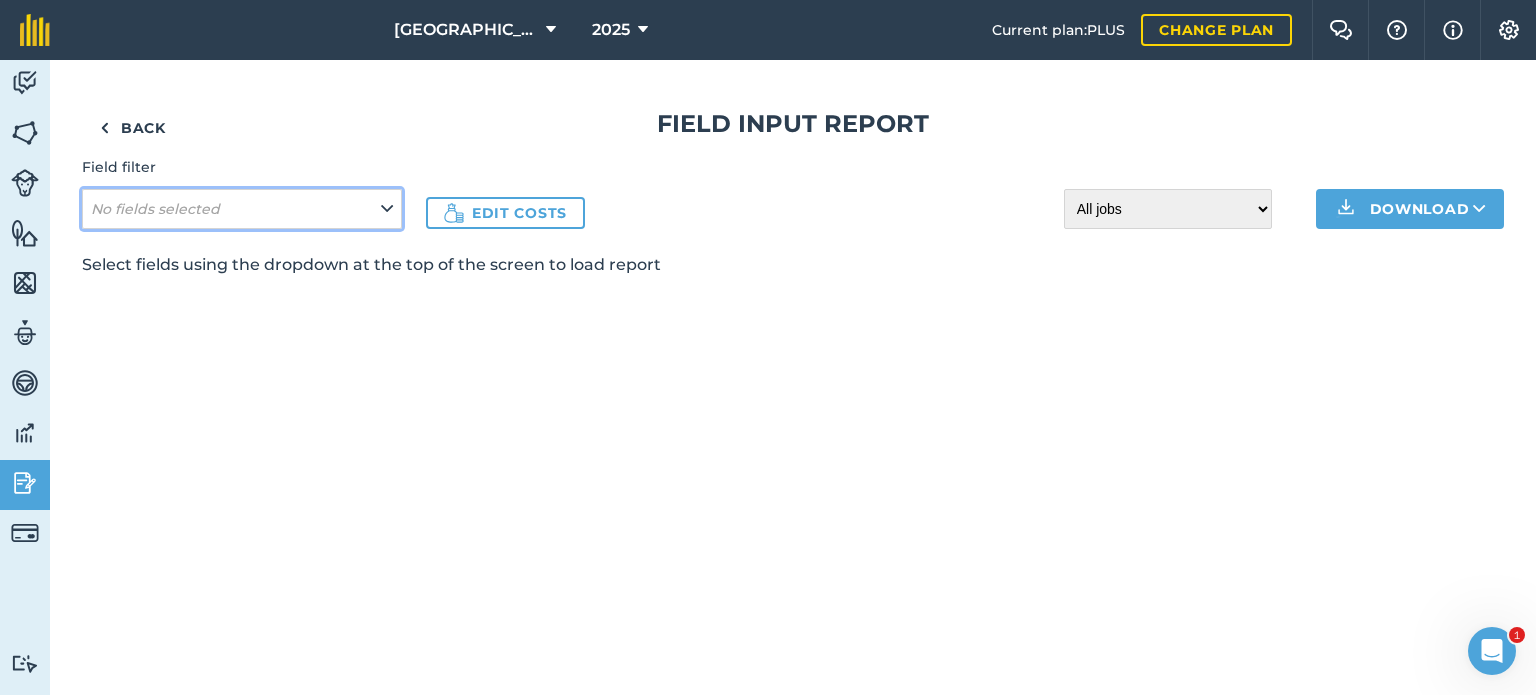 click at bounding box center [387, 209] 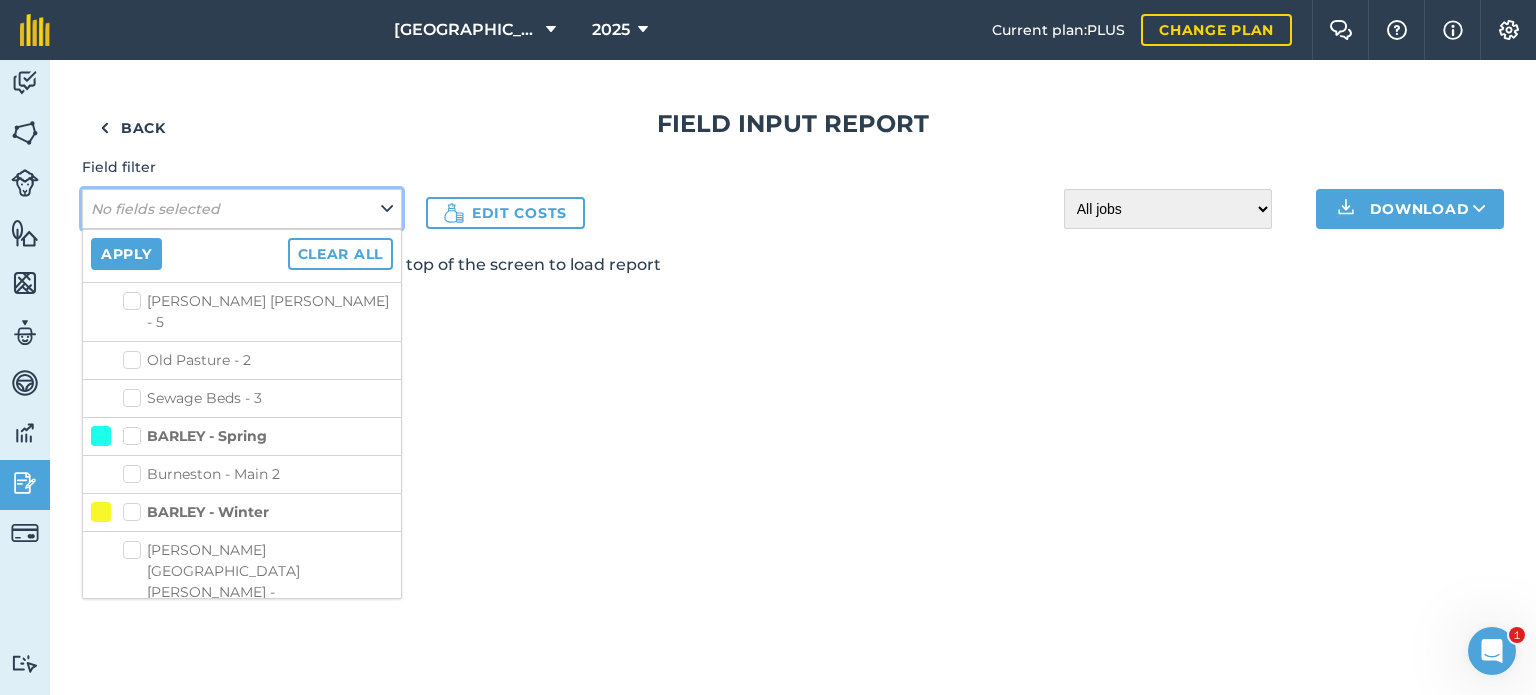 scroll, scrollTop: 400, scrollLeft: 0, axis: vertical 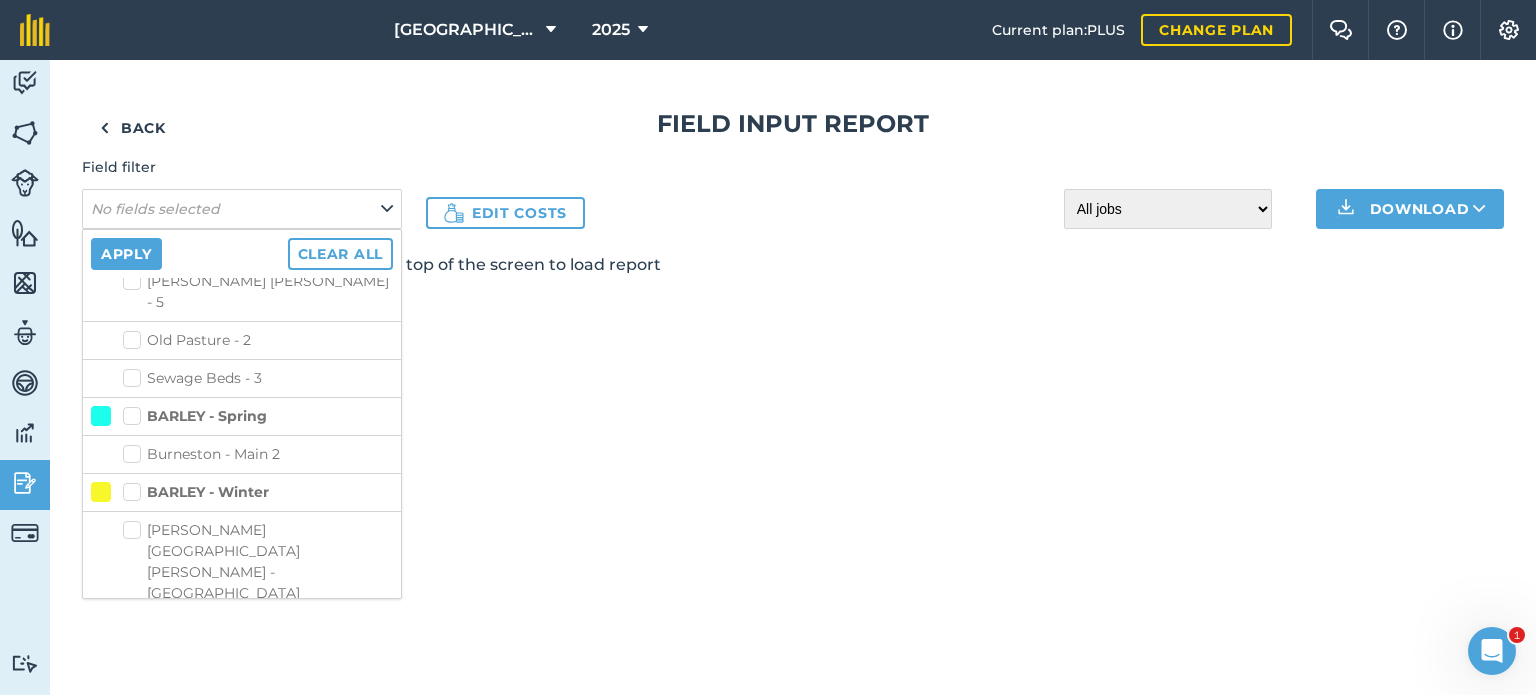 click on "Burneston - Main 2" at bounding box center (258, 454) 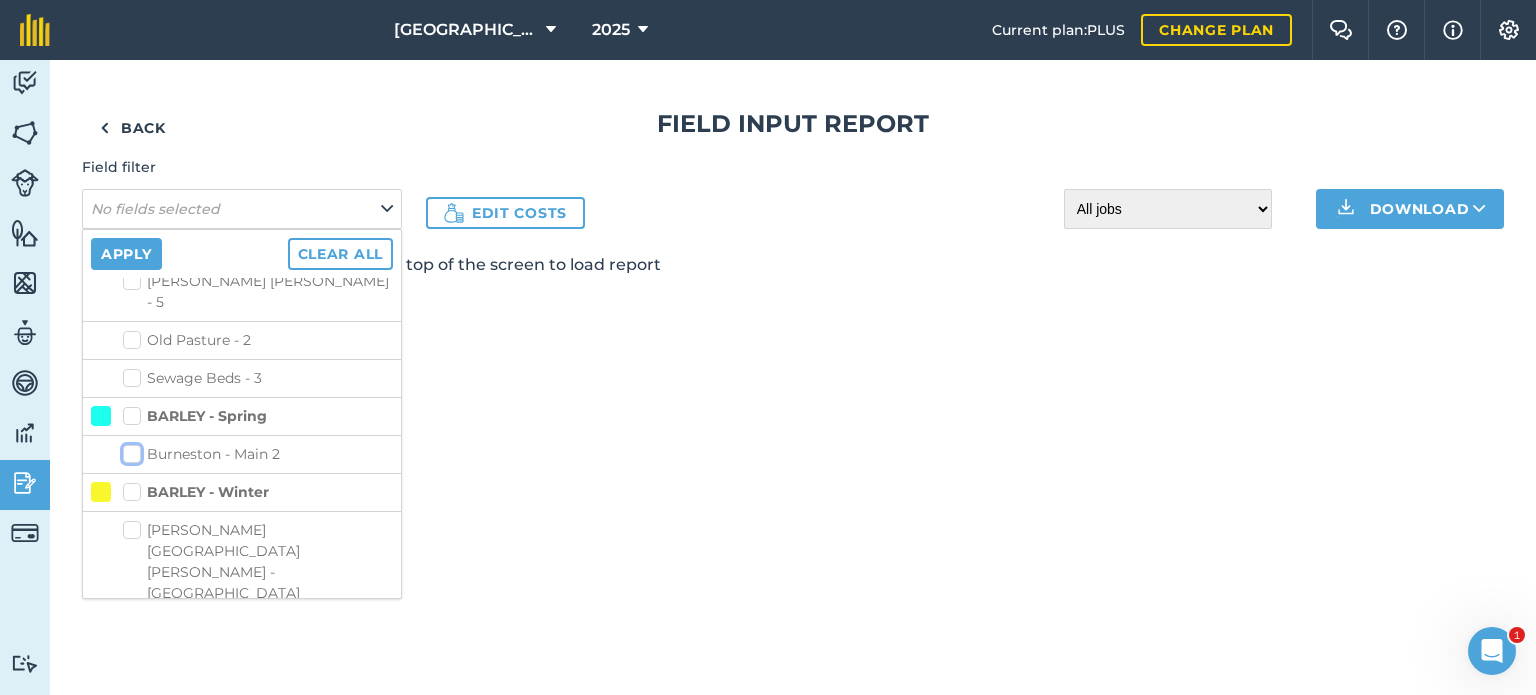 click on "Burneston - Main 2" at bounding box center [129, 450] 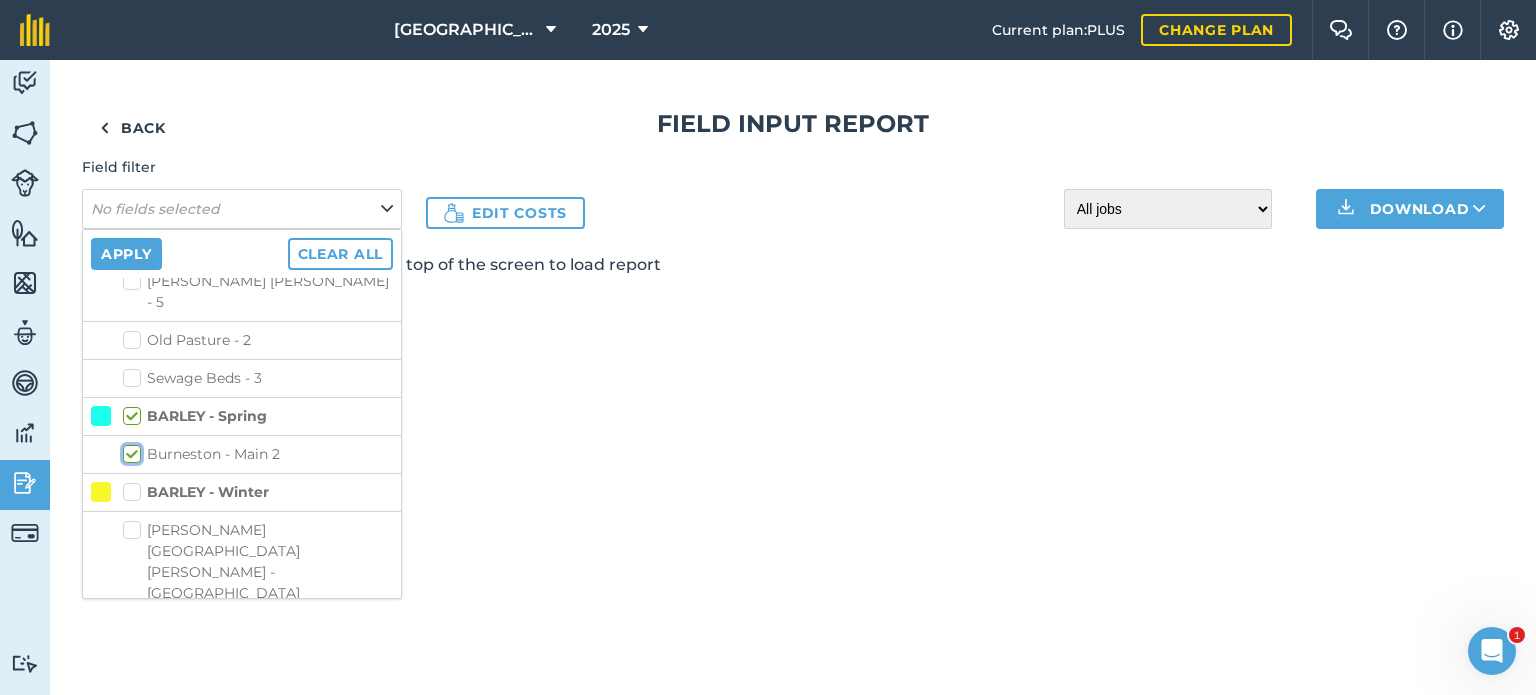 checkbox on "true" 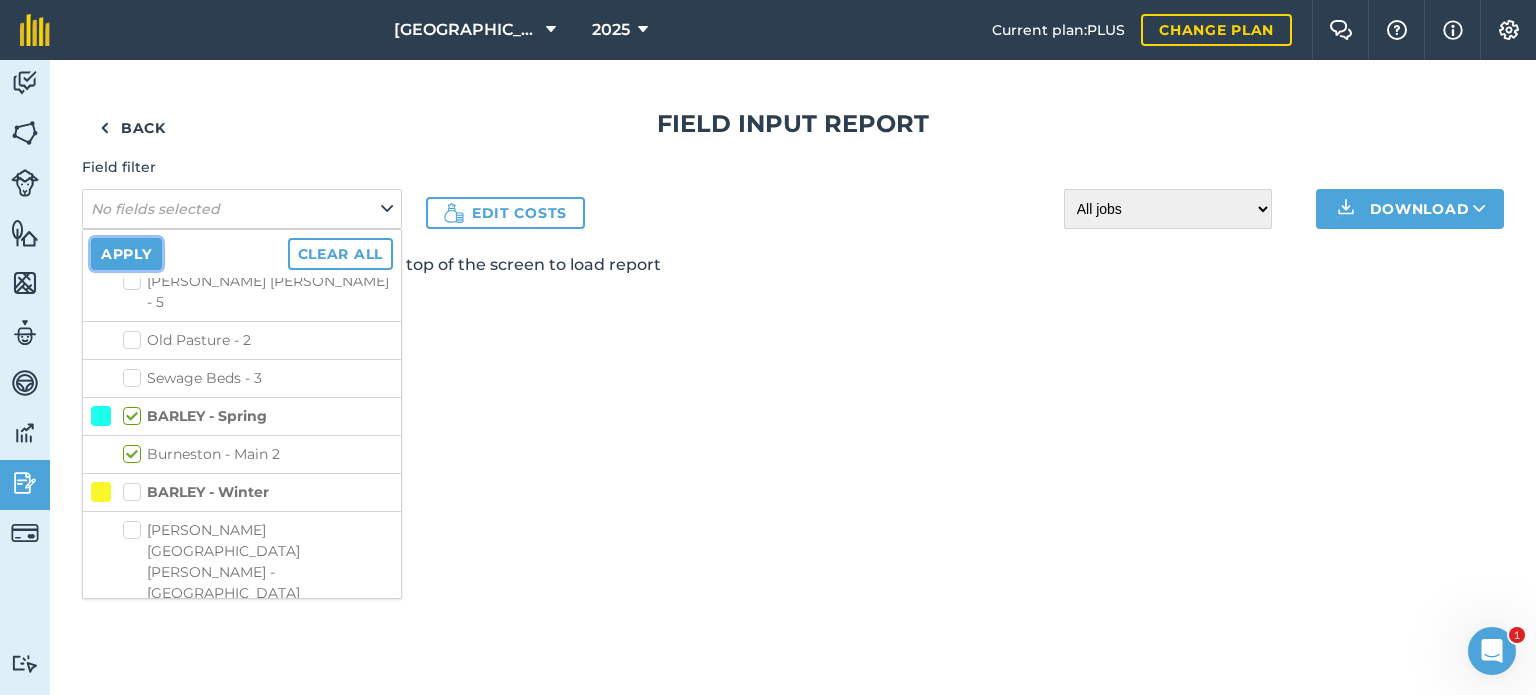 click on "Apply" at bounding box center (126, 254) 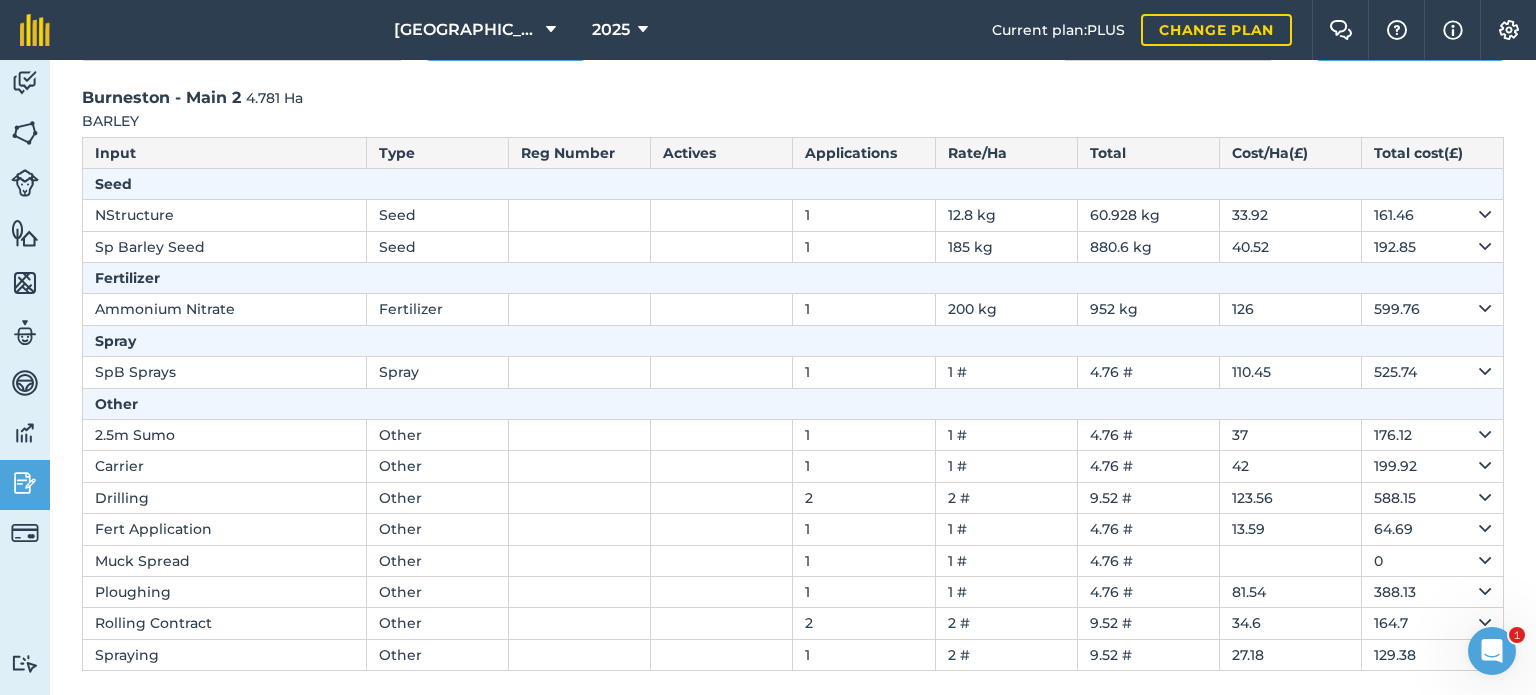 scroll, scrollTop: 196, scrollLeft: 0, axis: vertical 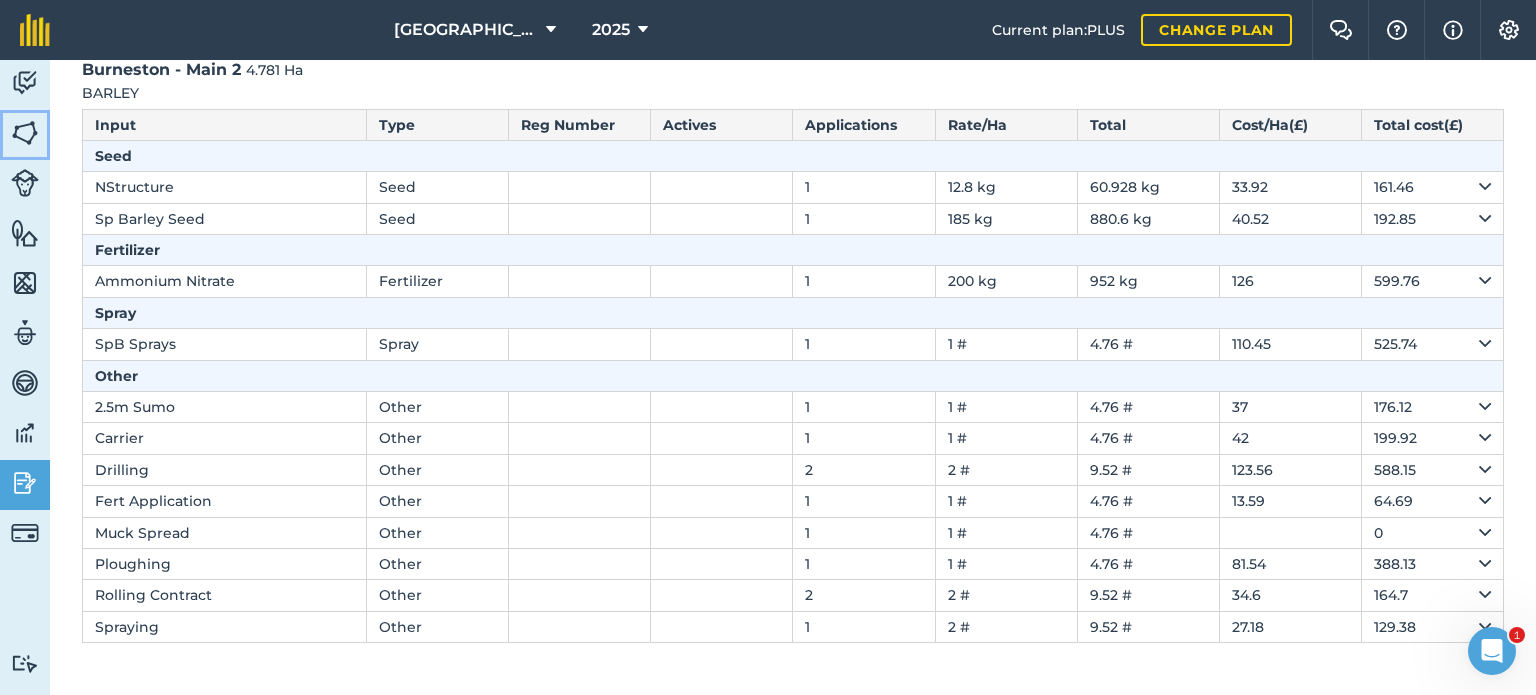 click at bounding box center [25, 133] 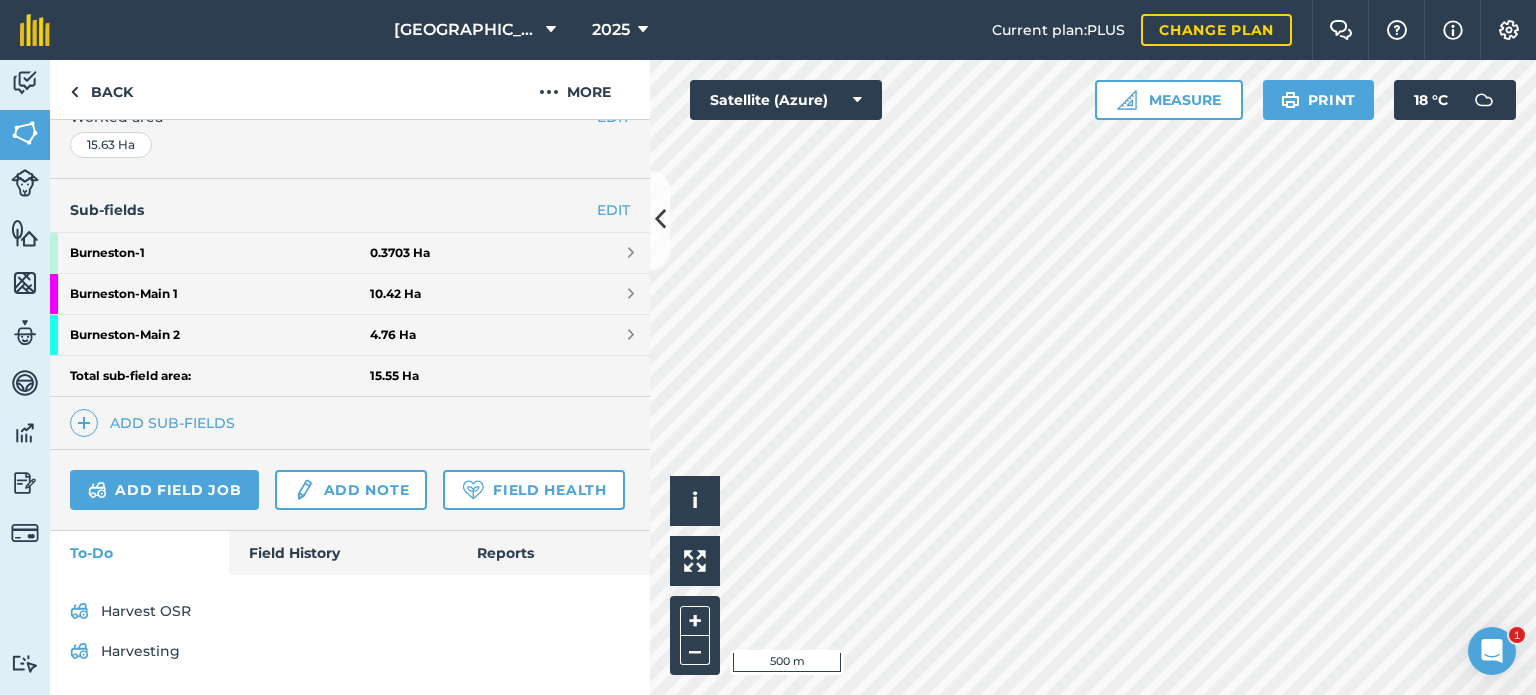 scroll, scrollTop: 512, scrollLeft: 0, axis: vertical 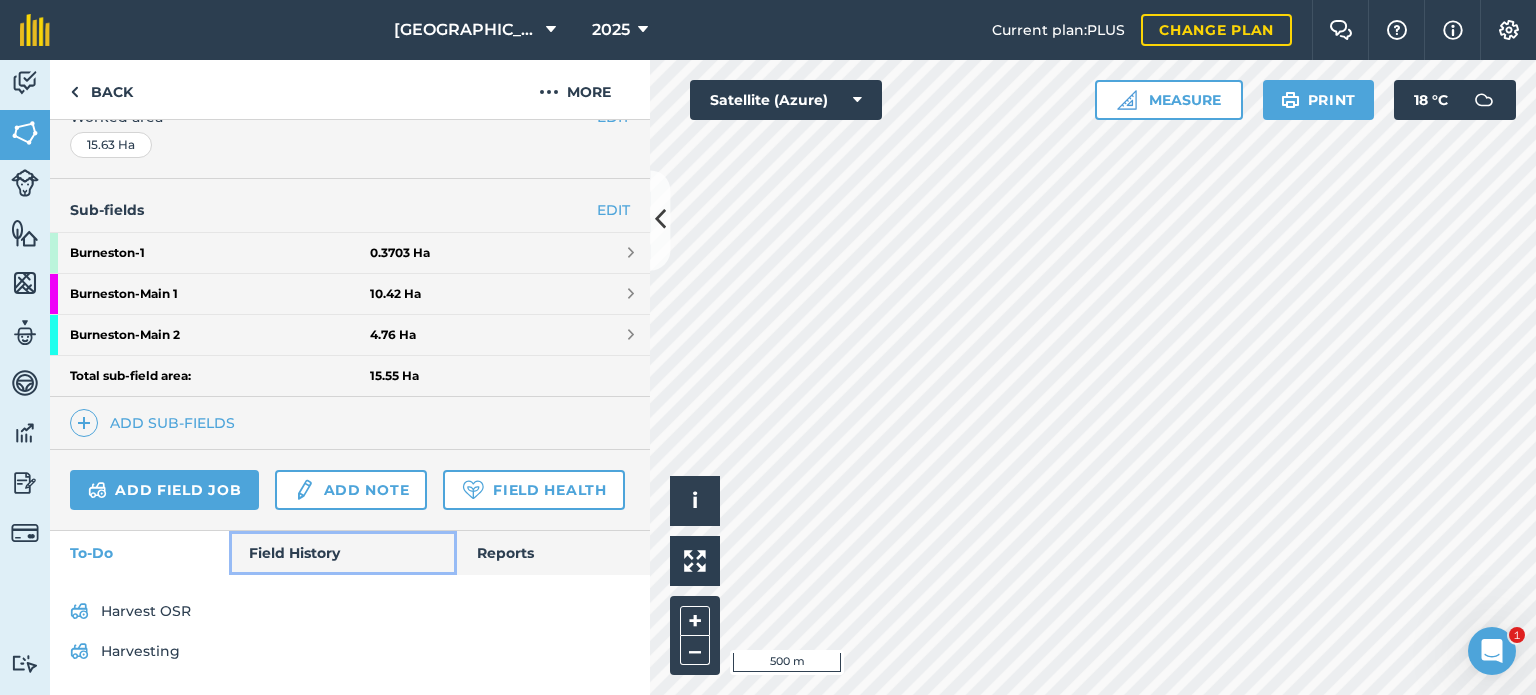 click on "Field History" at bounding box center [342, 553] 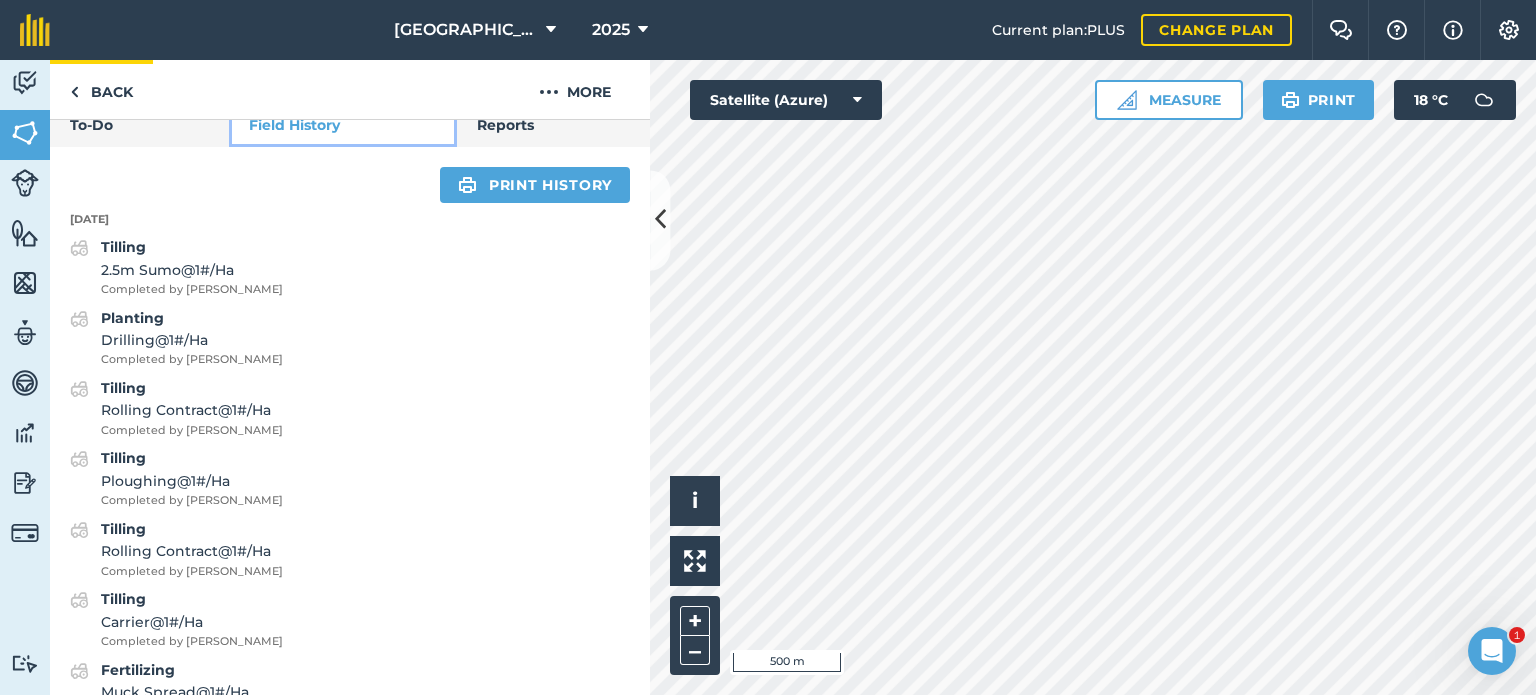 scroll, scrollTop: 634, scrollLeft: 0, axis: vertical 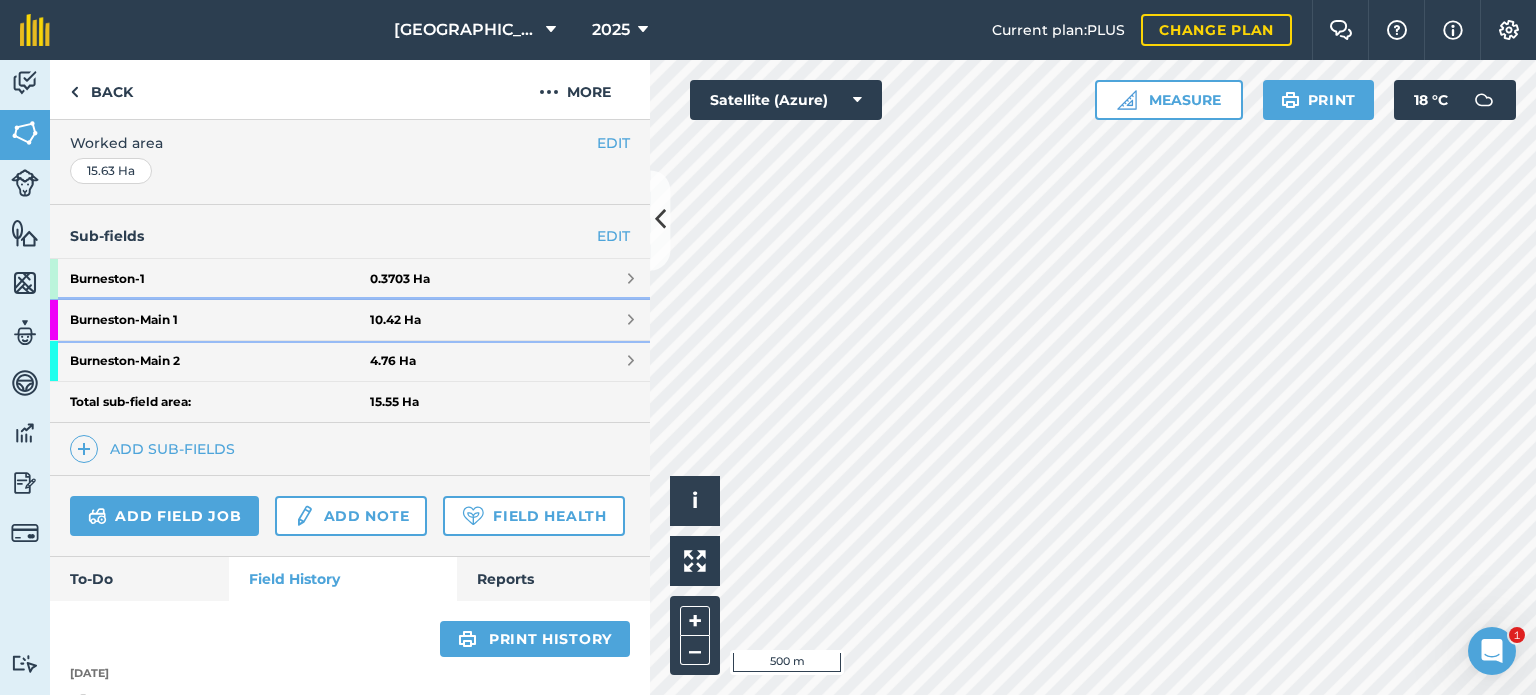 click on "Burneston  -  Main 1" at bounding box center (220, 320) 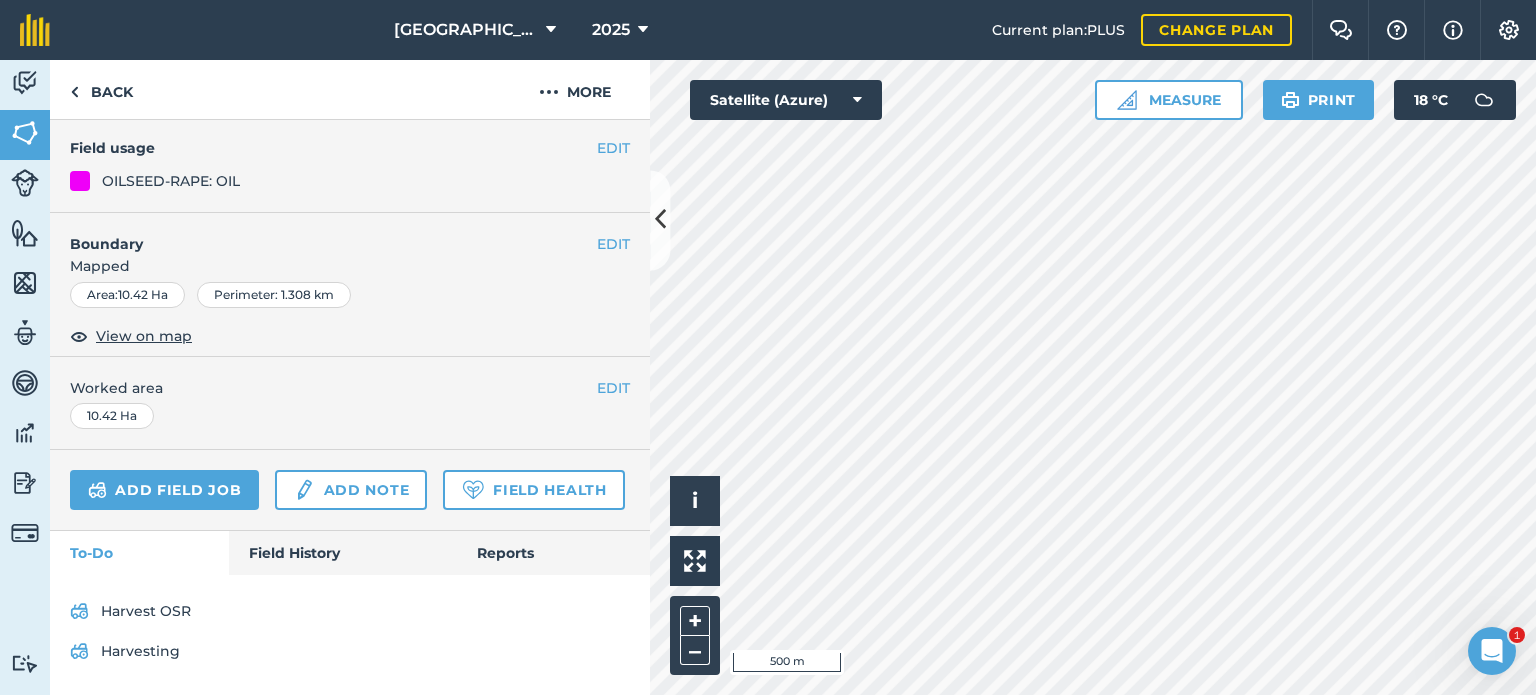 scroll, scrollTop: 263, scrollLeft: 0, axis: vertical 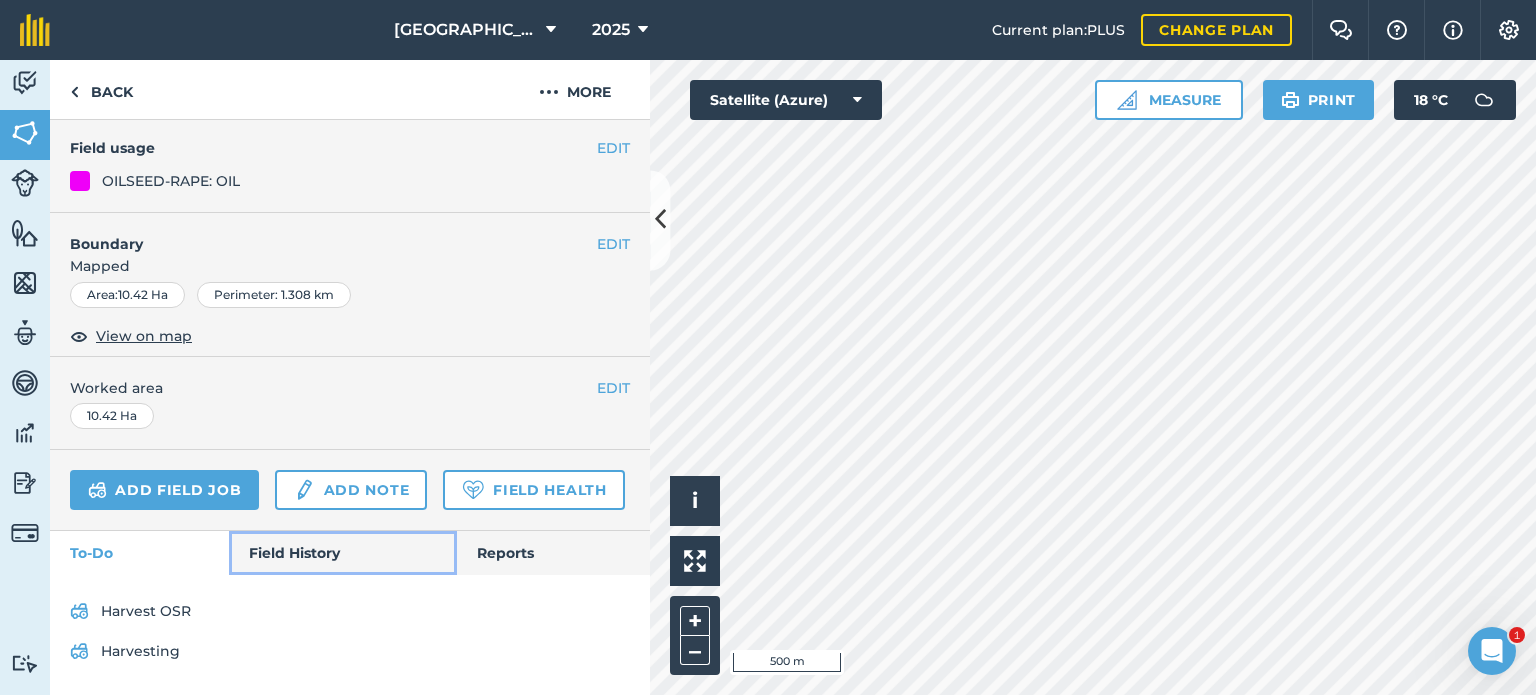 click on "Field History" at bounding box center [342, 553] 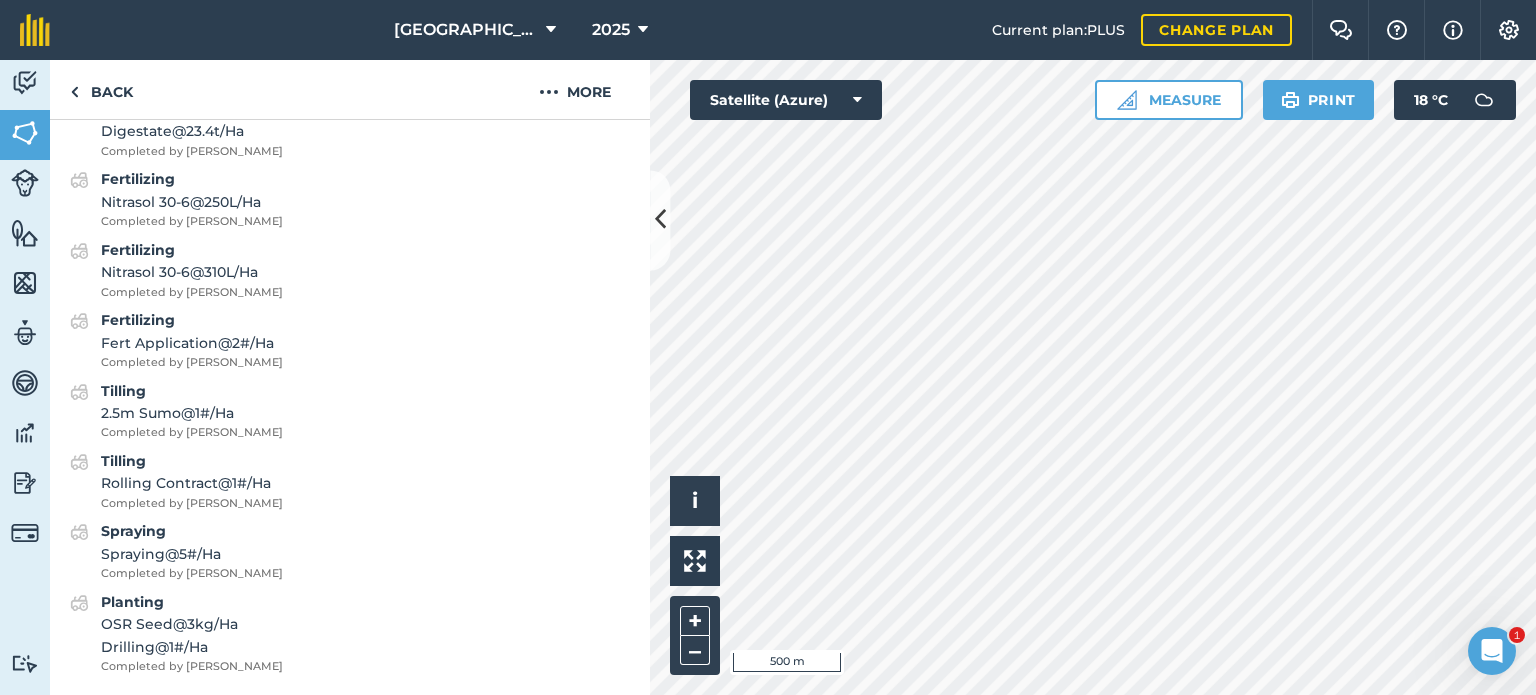 scroll, scrollTop: 900, scrollLeft: 0, axis: vertical 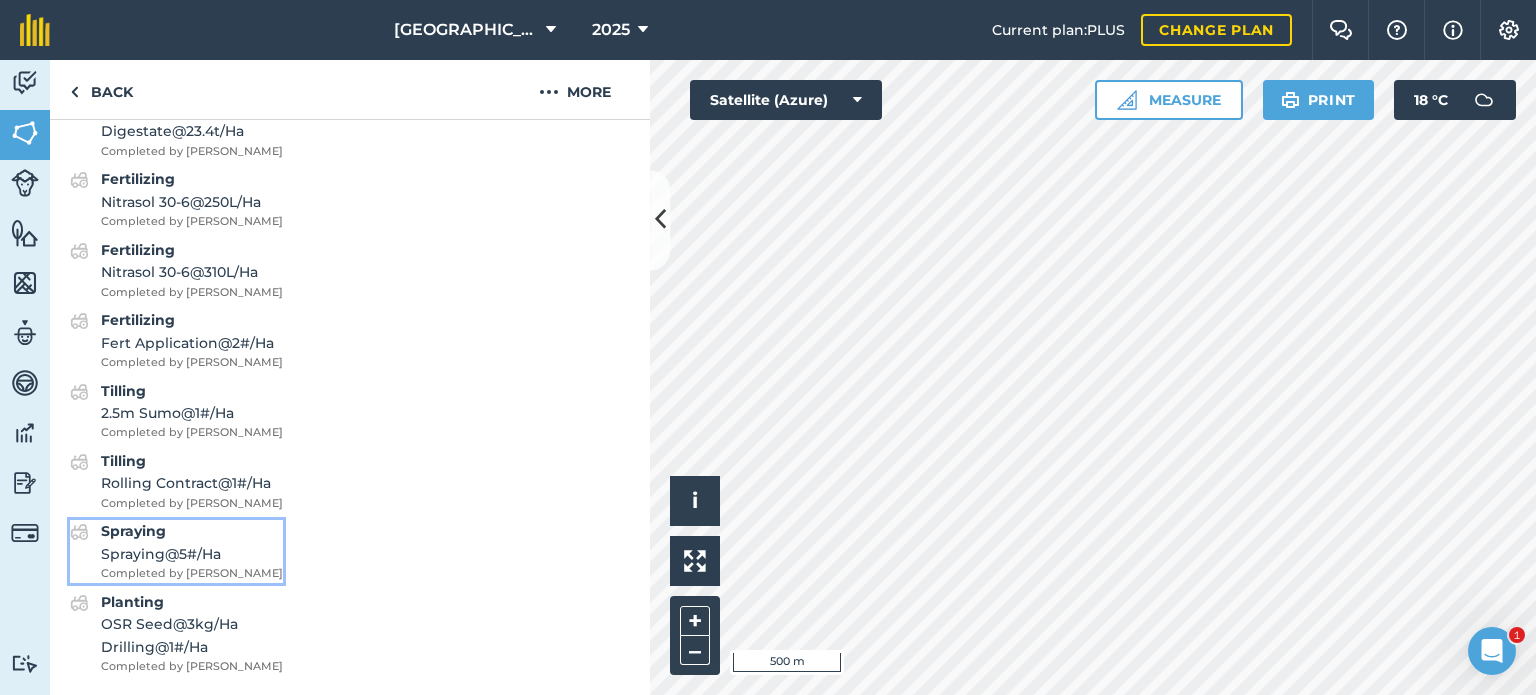 click on "Spraying" at bounding box center (133, 531) 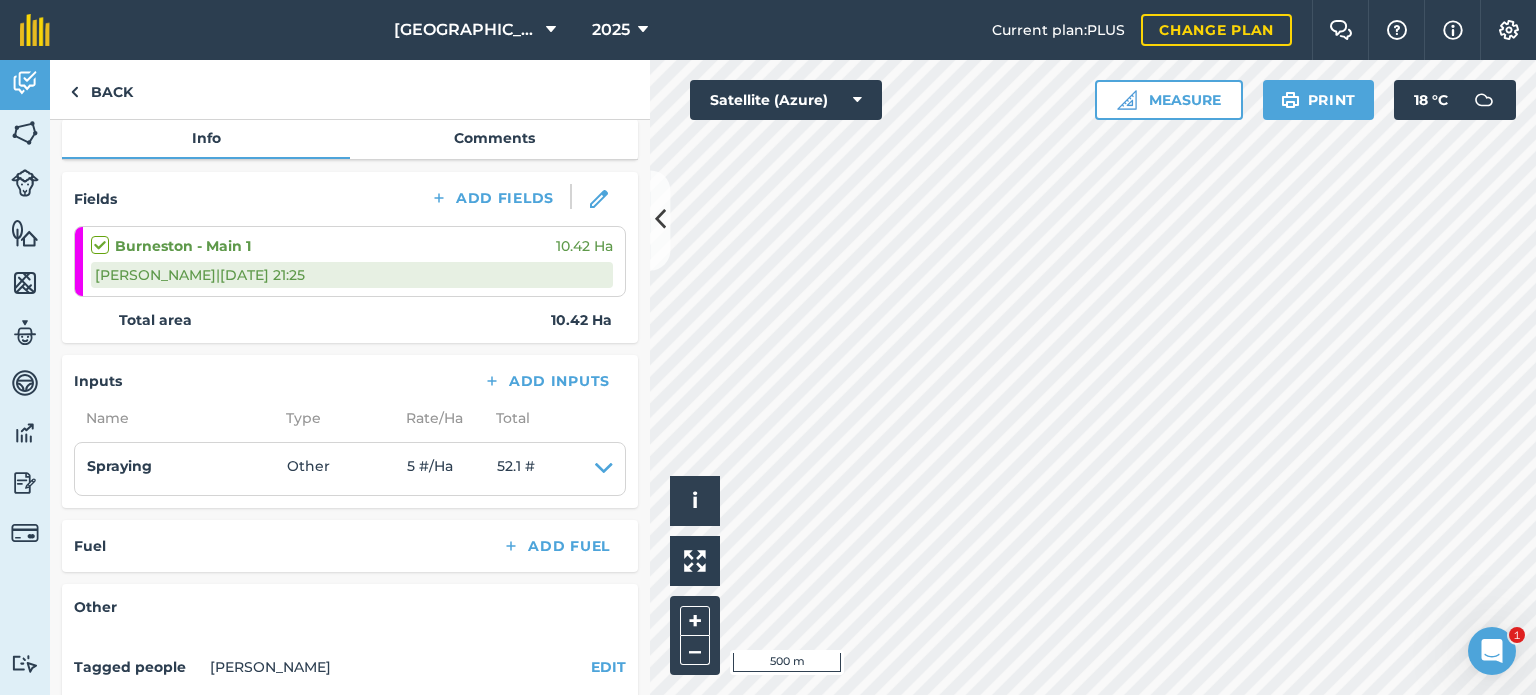 scroll, scrollTop: 300, scrollLeft: 0, axis: vertical 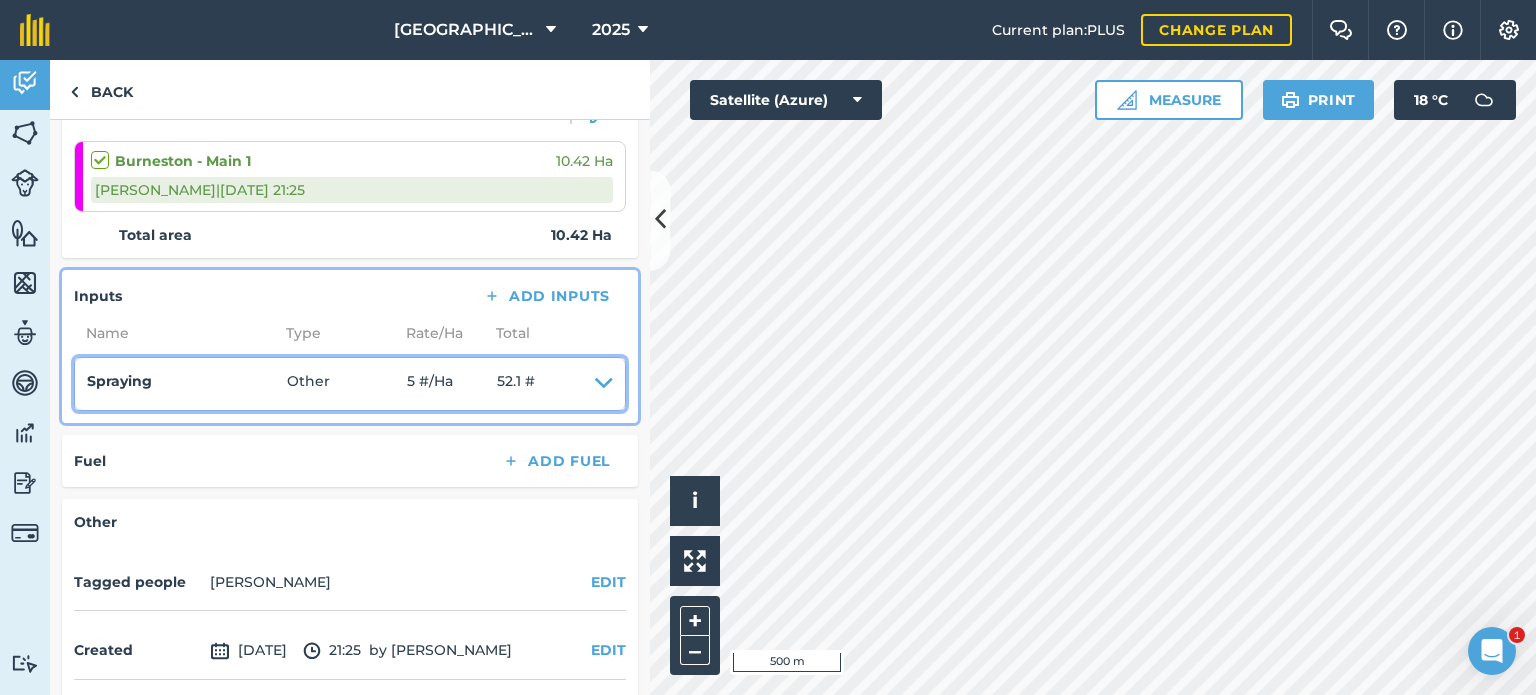 click at bounding box center [604, 384] 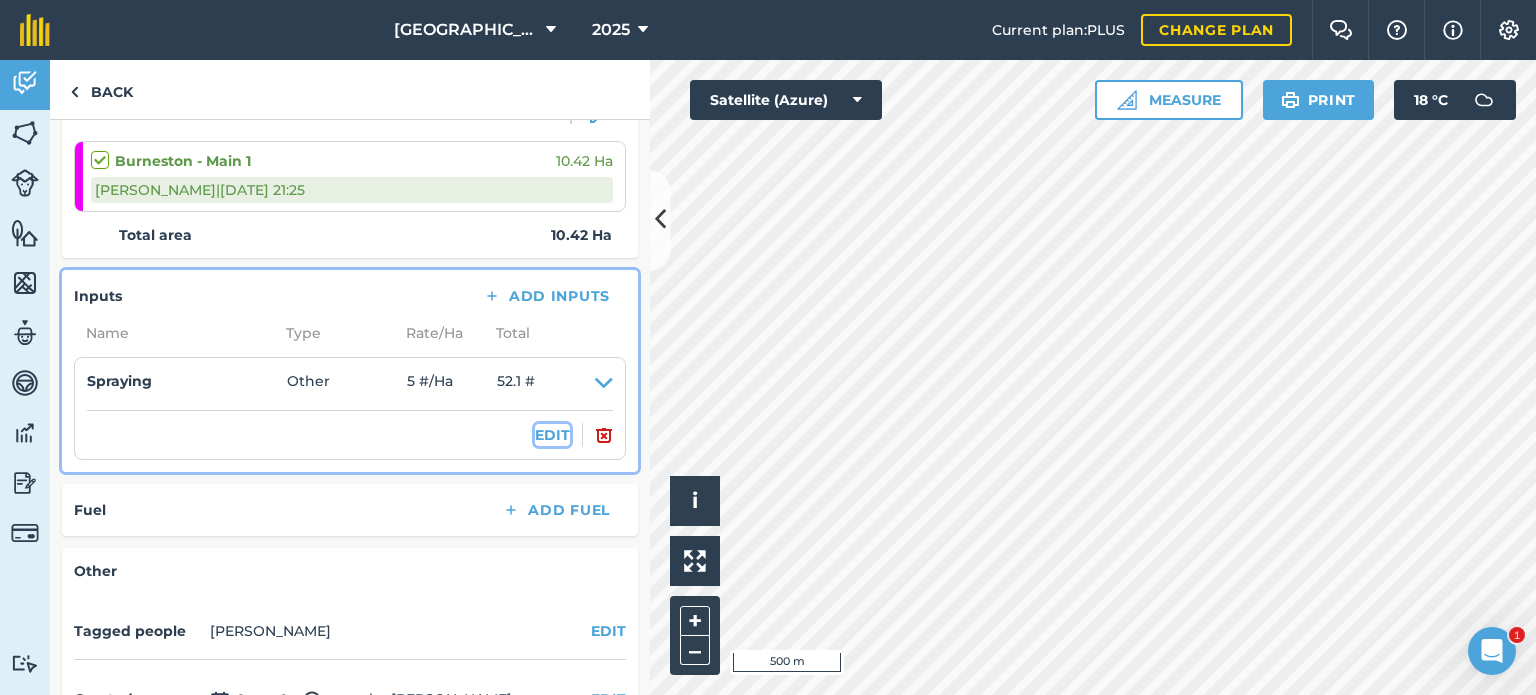 click on "EDIT" at bounding box center (552, 435) 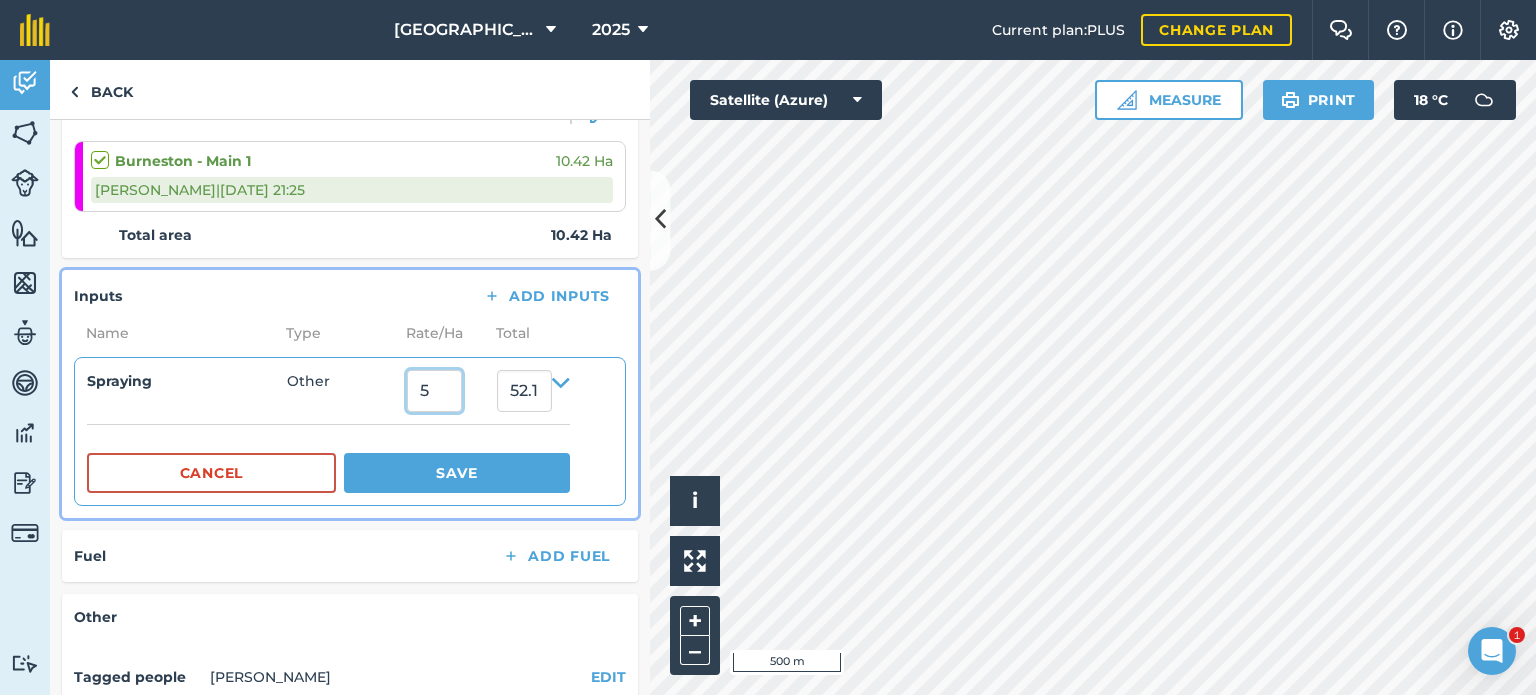 click on "5" at bounding box center (434, 391) 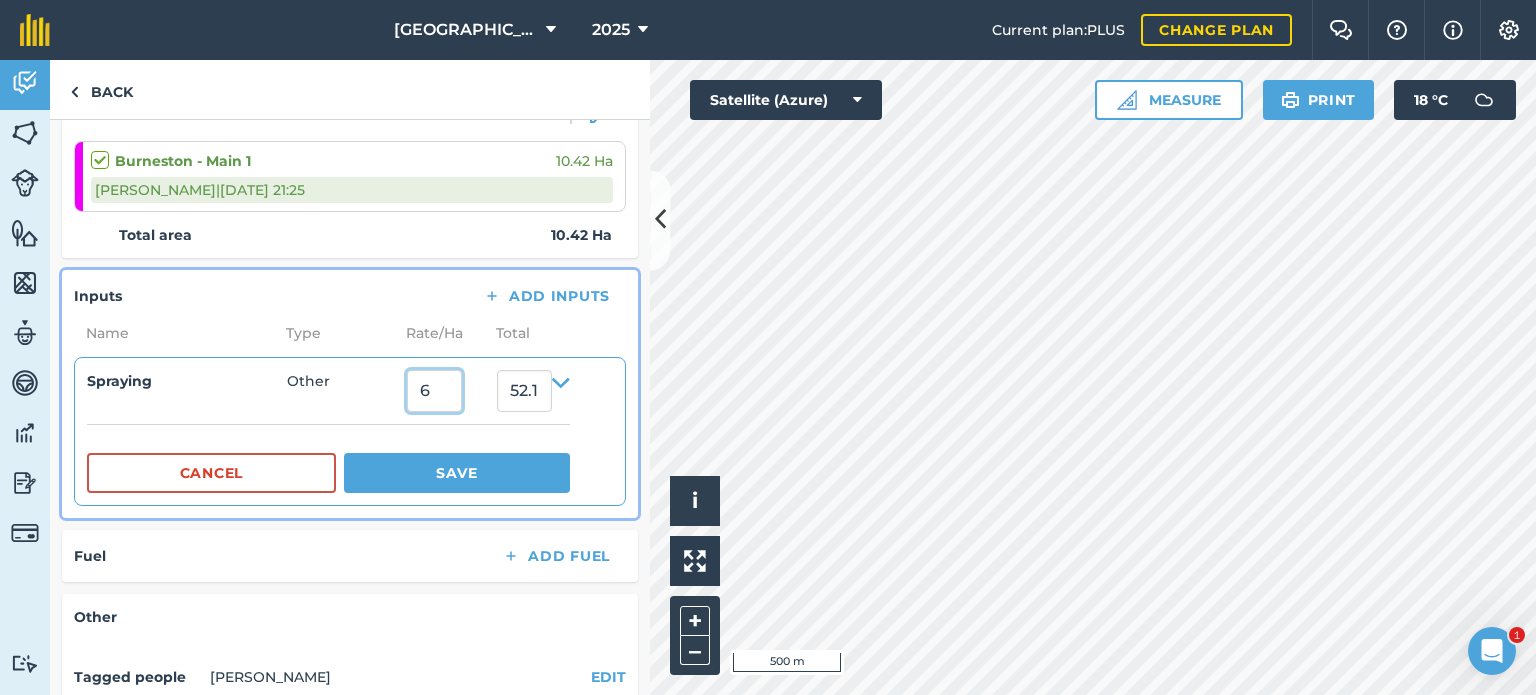 type on "6" 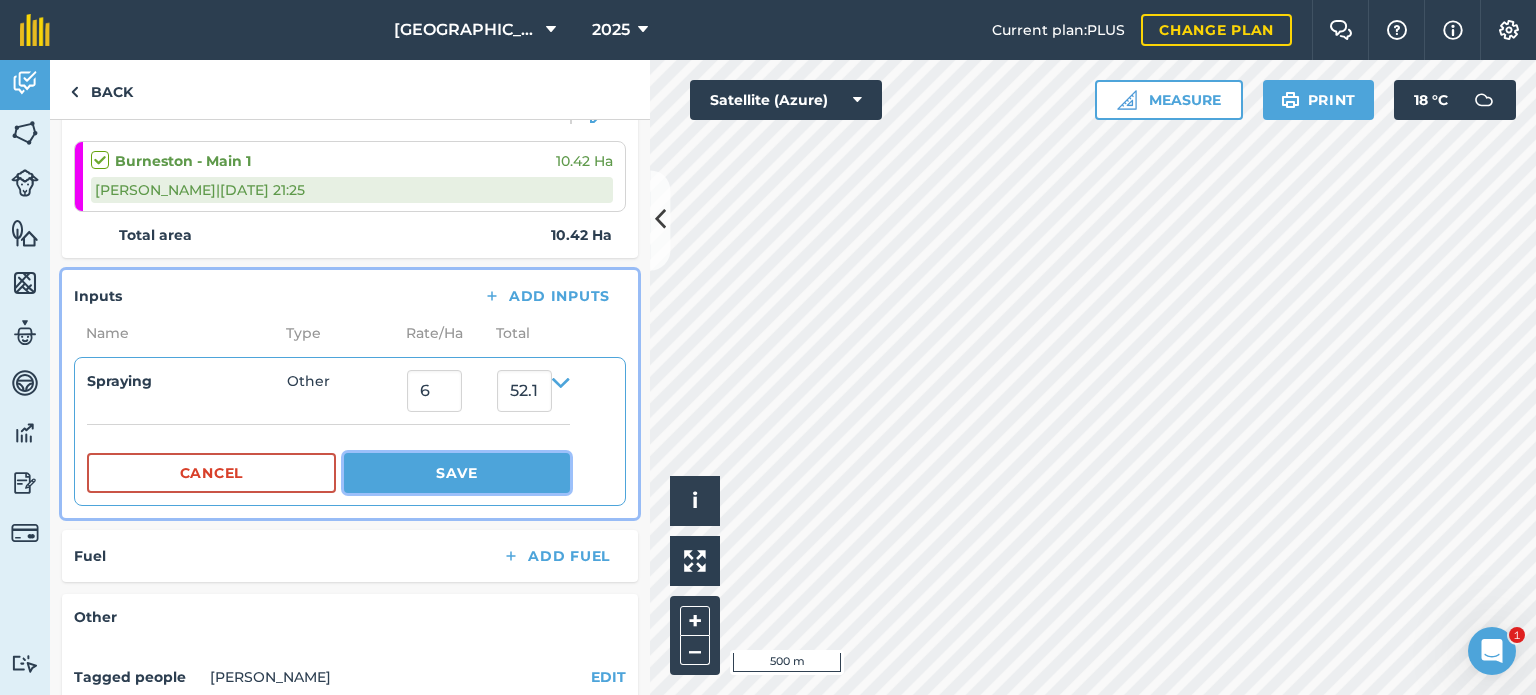 type on "62.519999999999996" 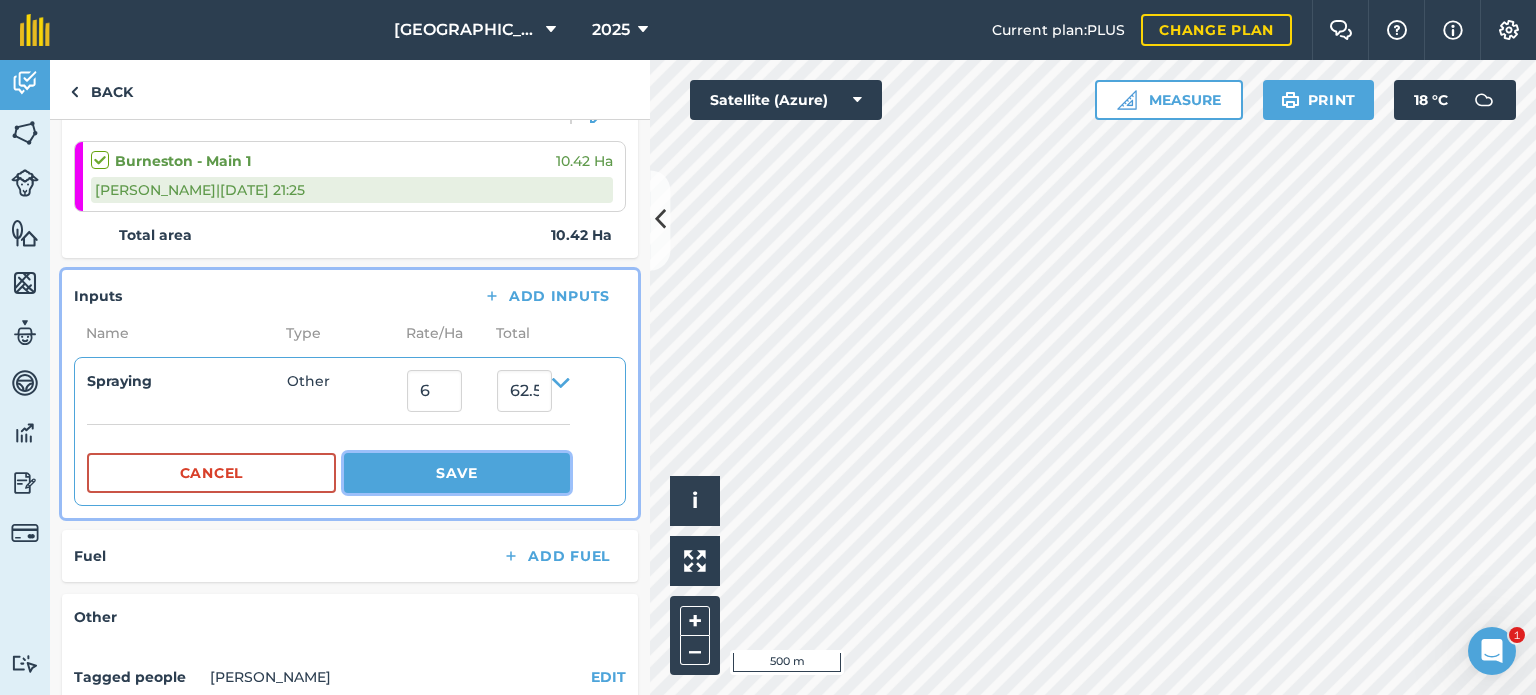 click on "Save" at bounding box center (457, 473) 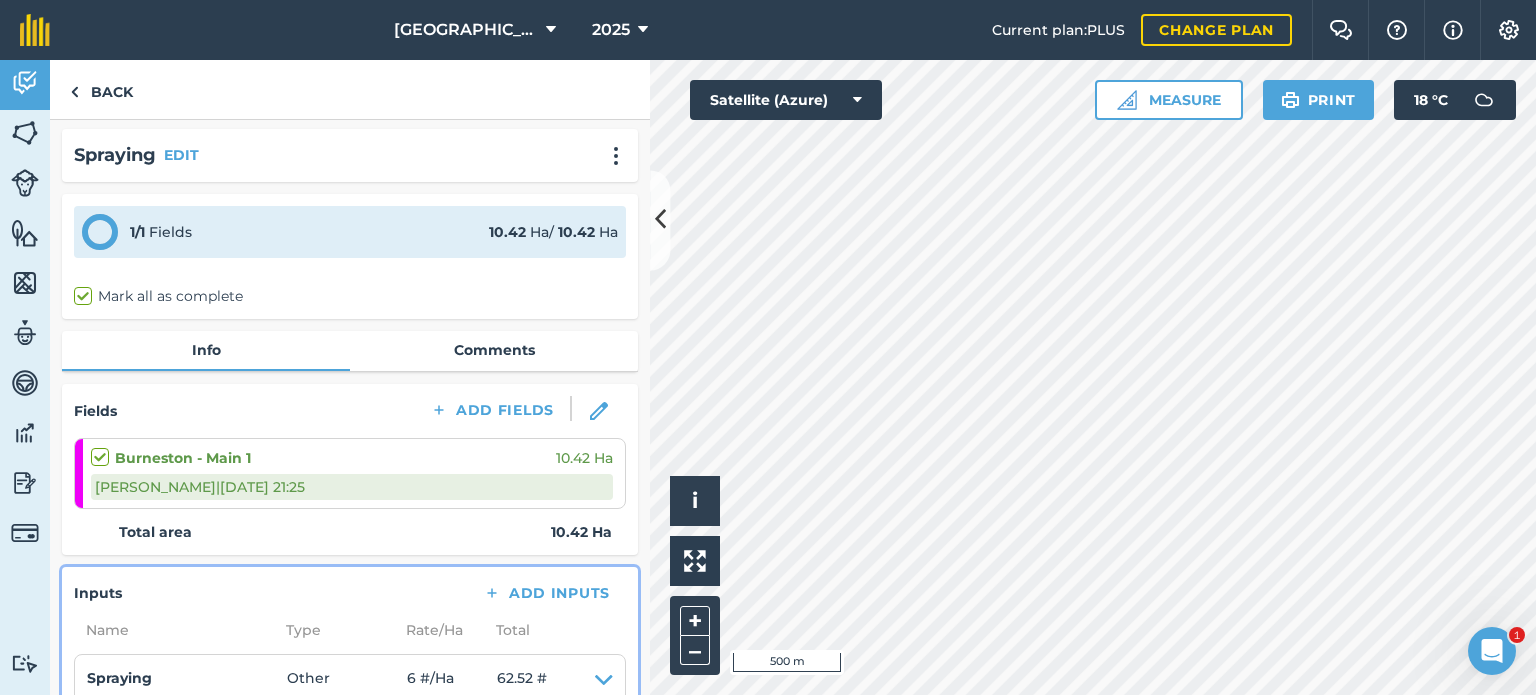 scroll, scrollTop: 0, scrollLeft: 0, axis: both 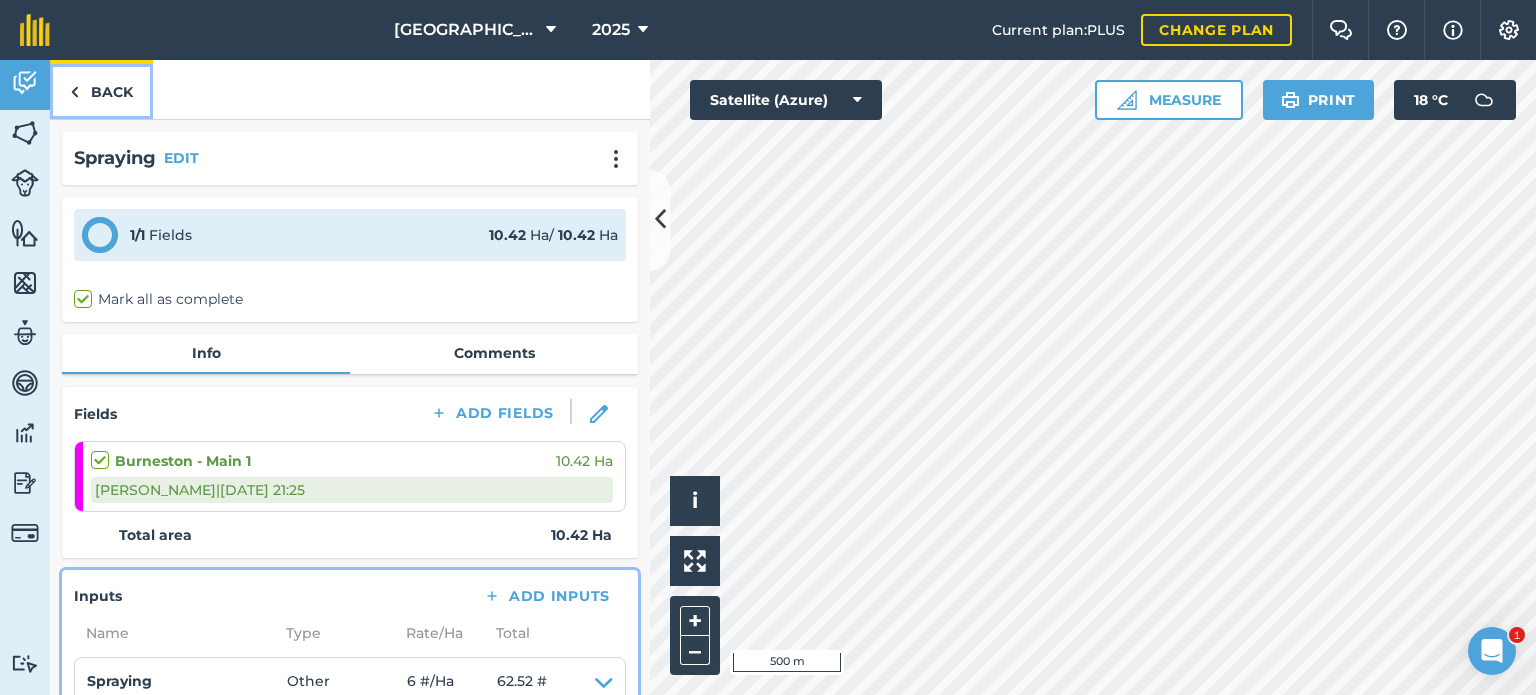 click on "Back" at bounding box center (101, 89) 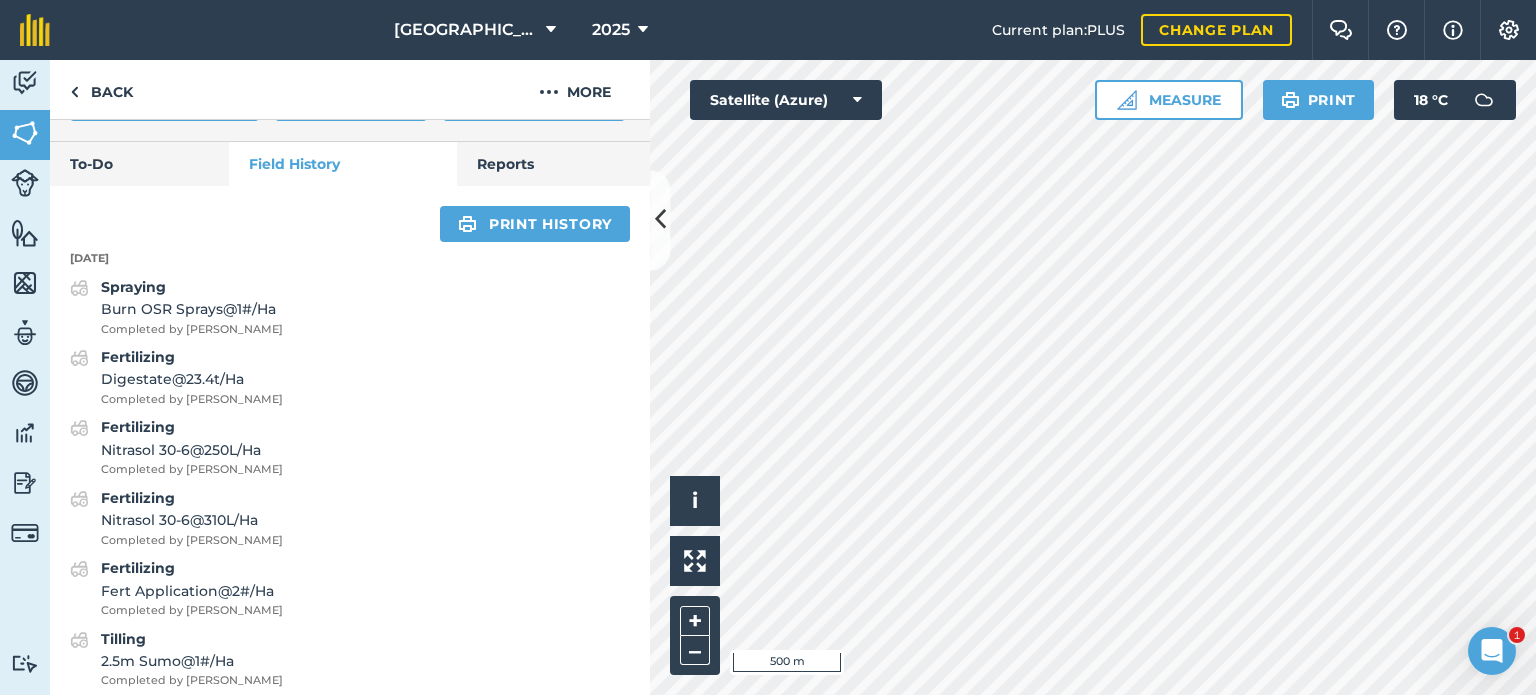 scroll, scrollTop: 600, scrollLeft: 0, axis: vertical 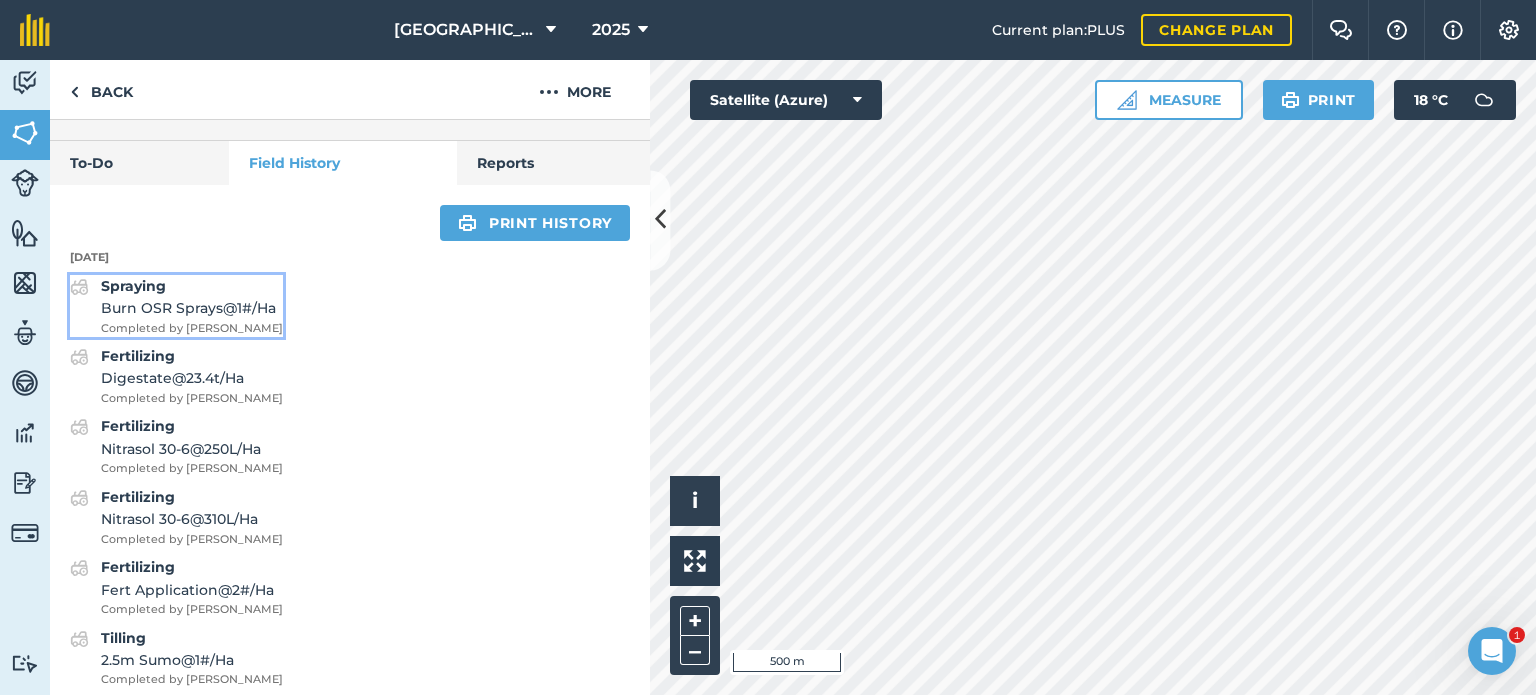 click on "Burn OSR Sprays  @  1 # / Ha" at bounding box center [192, 308] 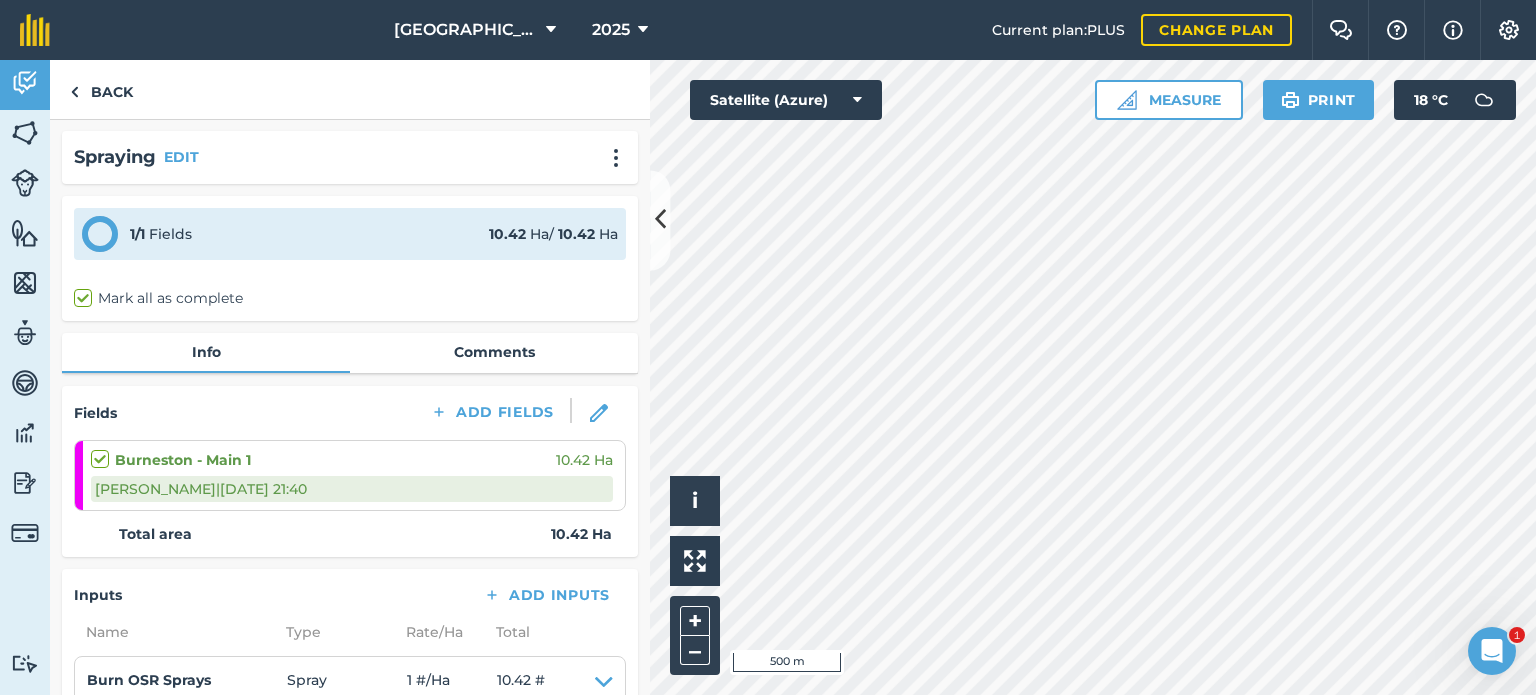 scroll, scrollTop: 0, scrollLeft: 0, axis: both 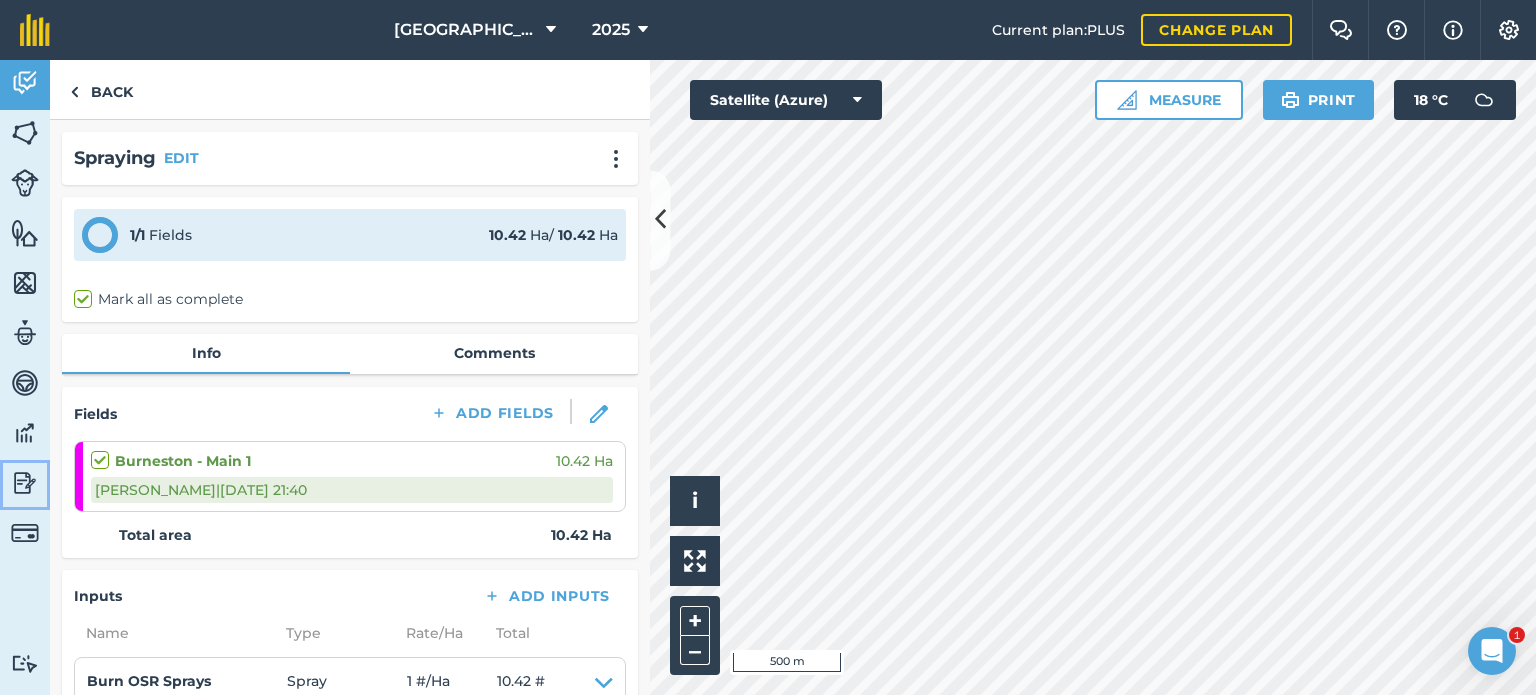 click at bounding box center [25, 483] 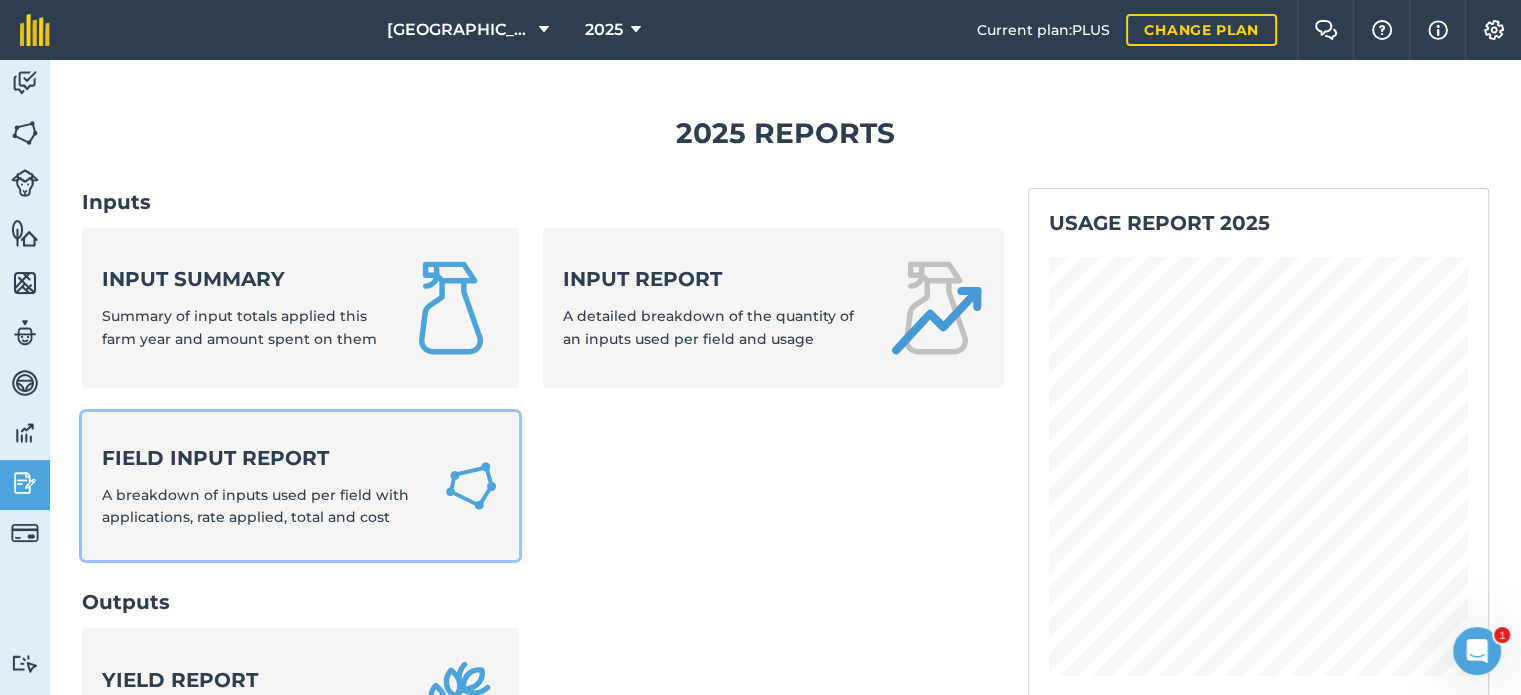 click on "Field Input Report" at bounding box center [260, 458] 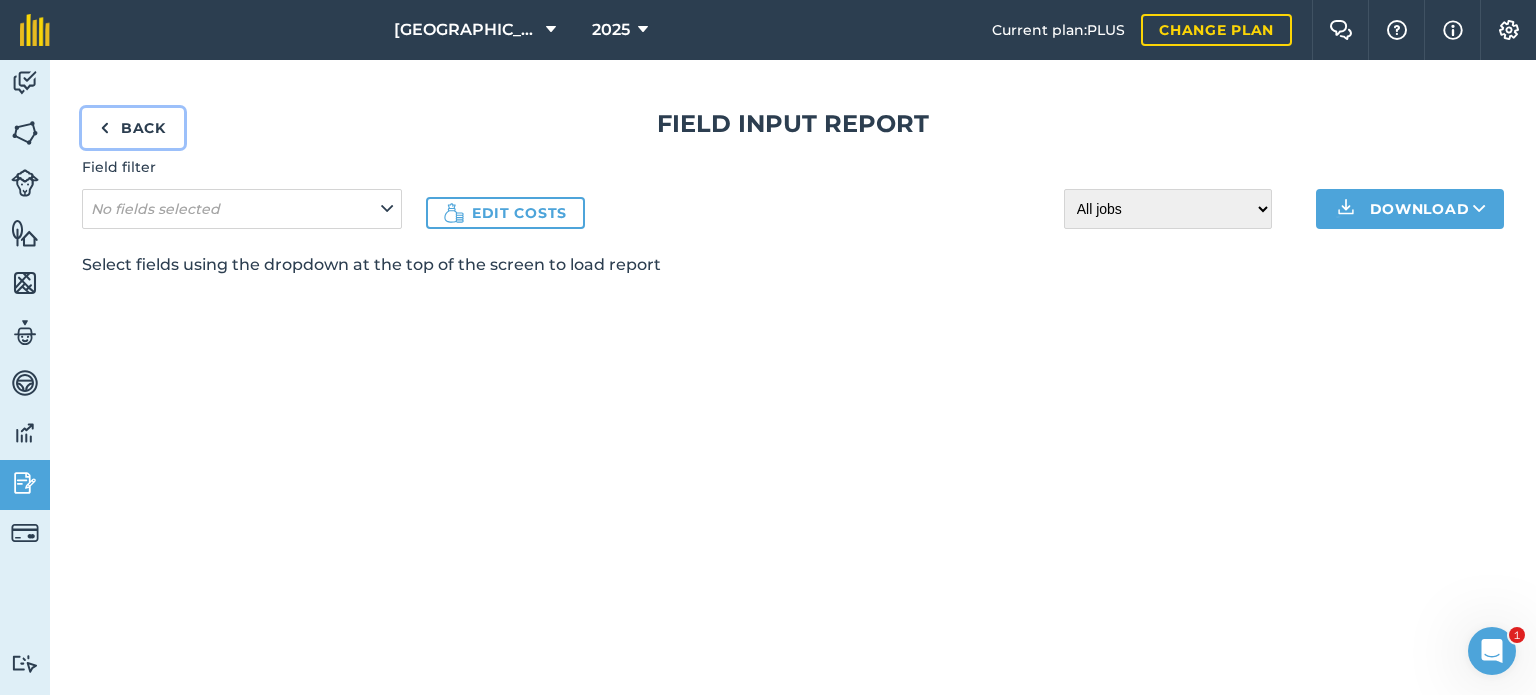 click on "Back" at bounding box center (133, 128) 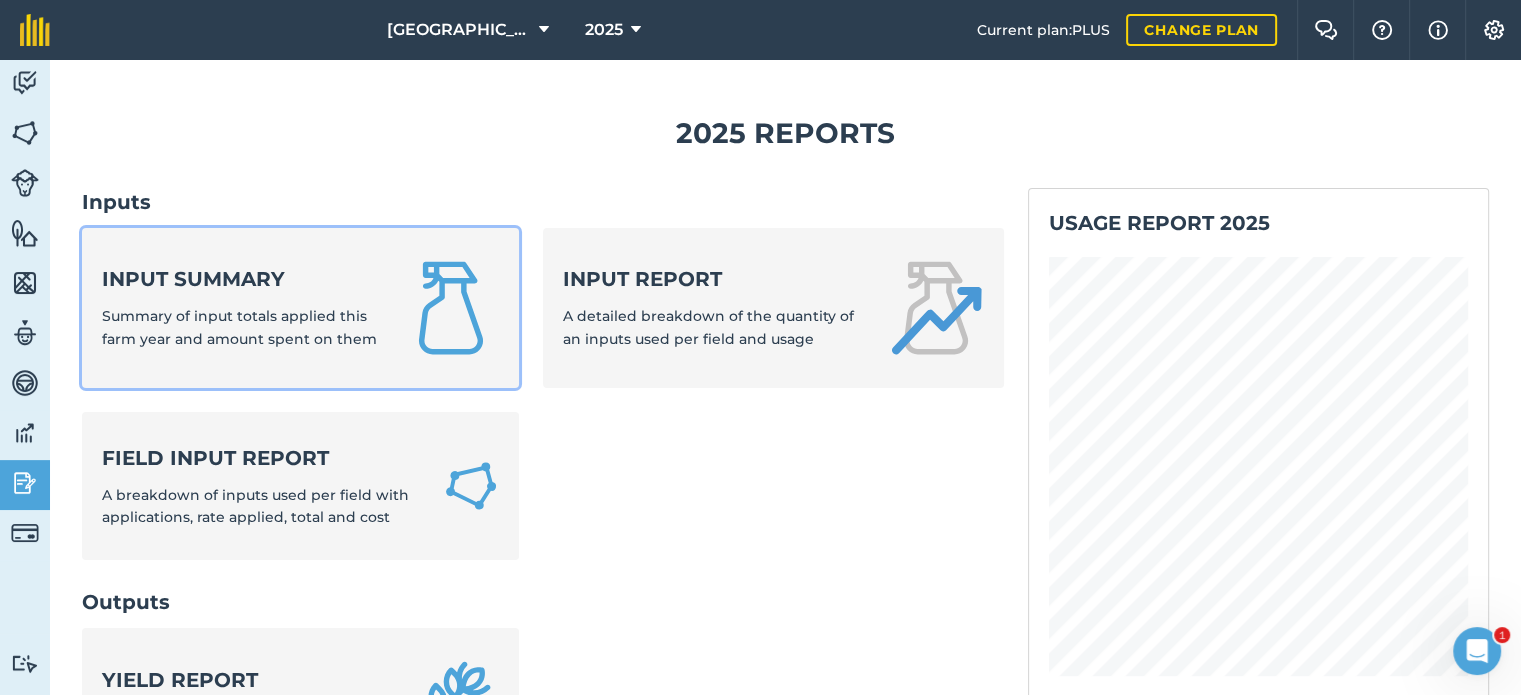 click on "Input summary Summary of input totals applied this farm year and amount spent on them" at bounding box center (240, 307) 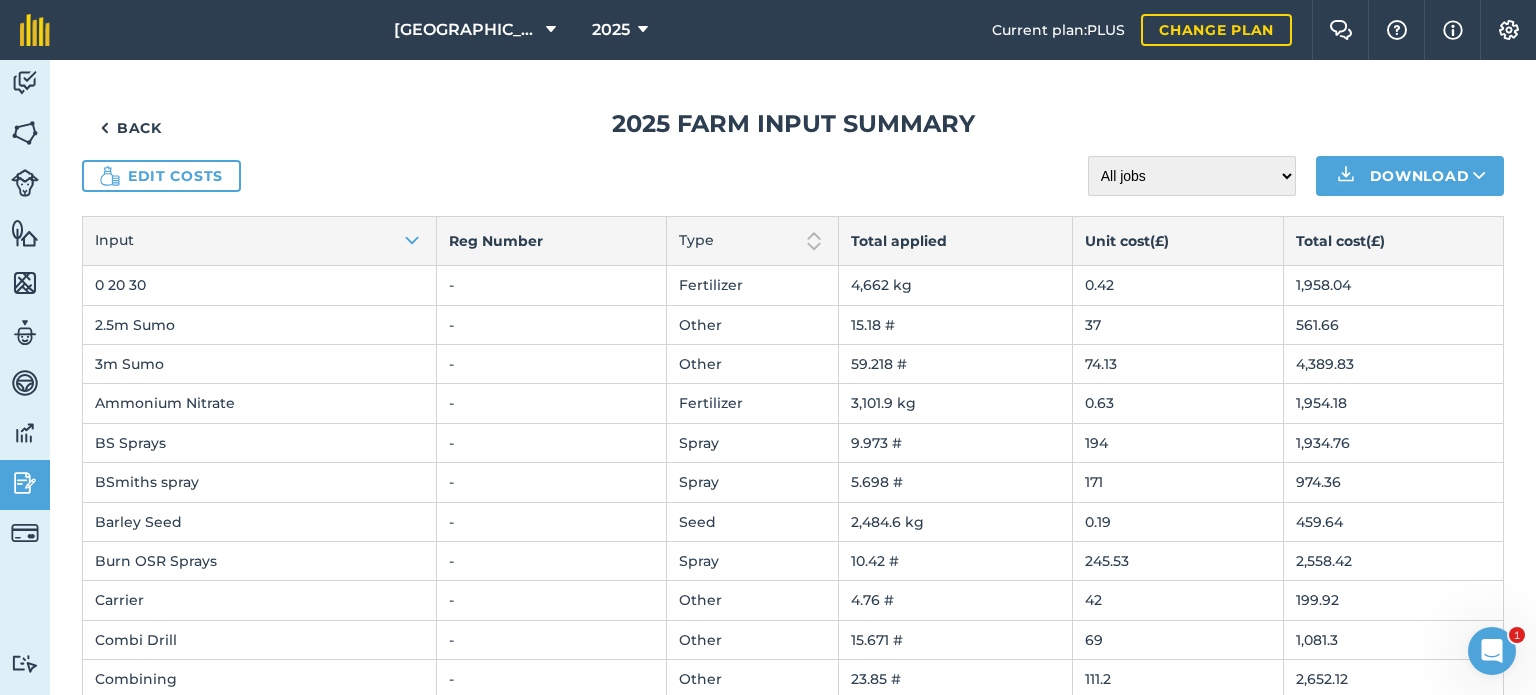 click on "245.53" at bounding box center (1177, 560) 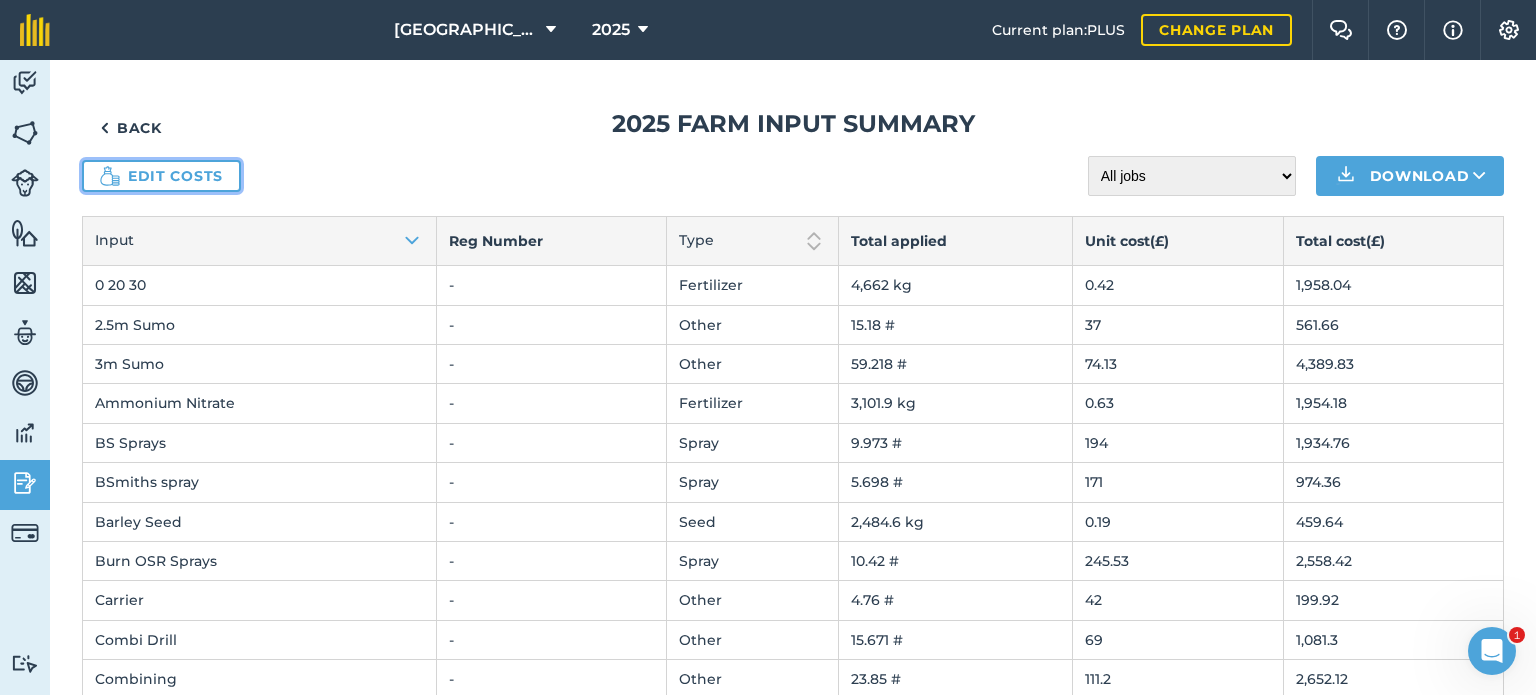 click on "Edit costs" at bounding box center (161, 176) 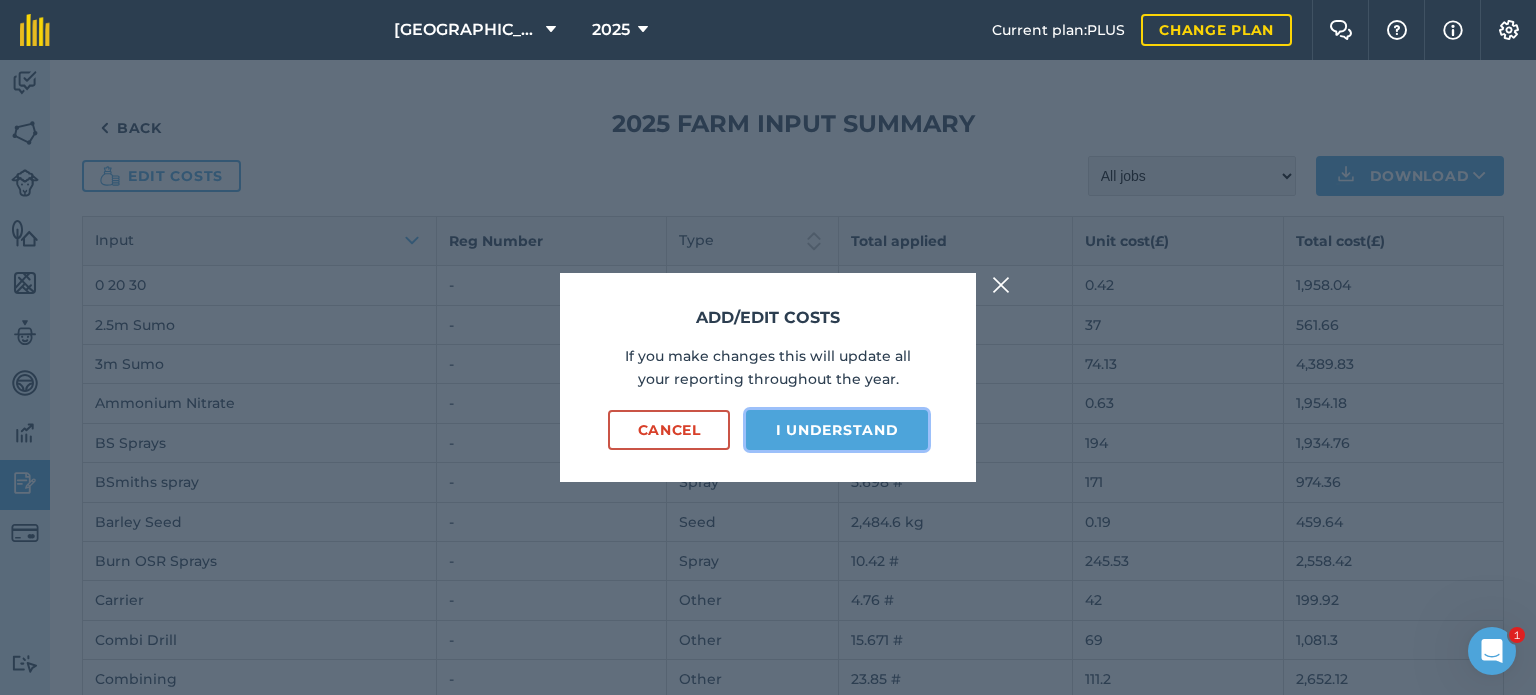 click on "I understand" at bounding box center [837, 430] 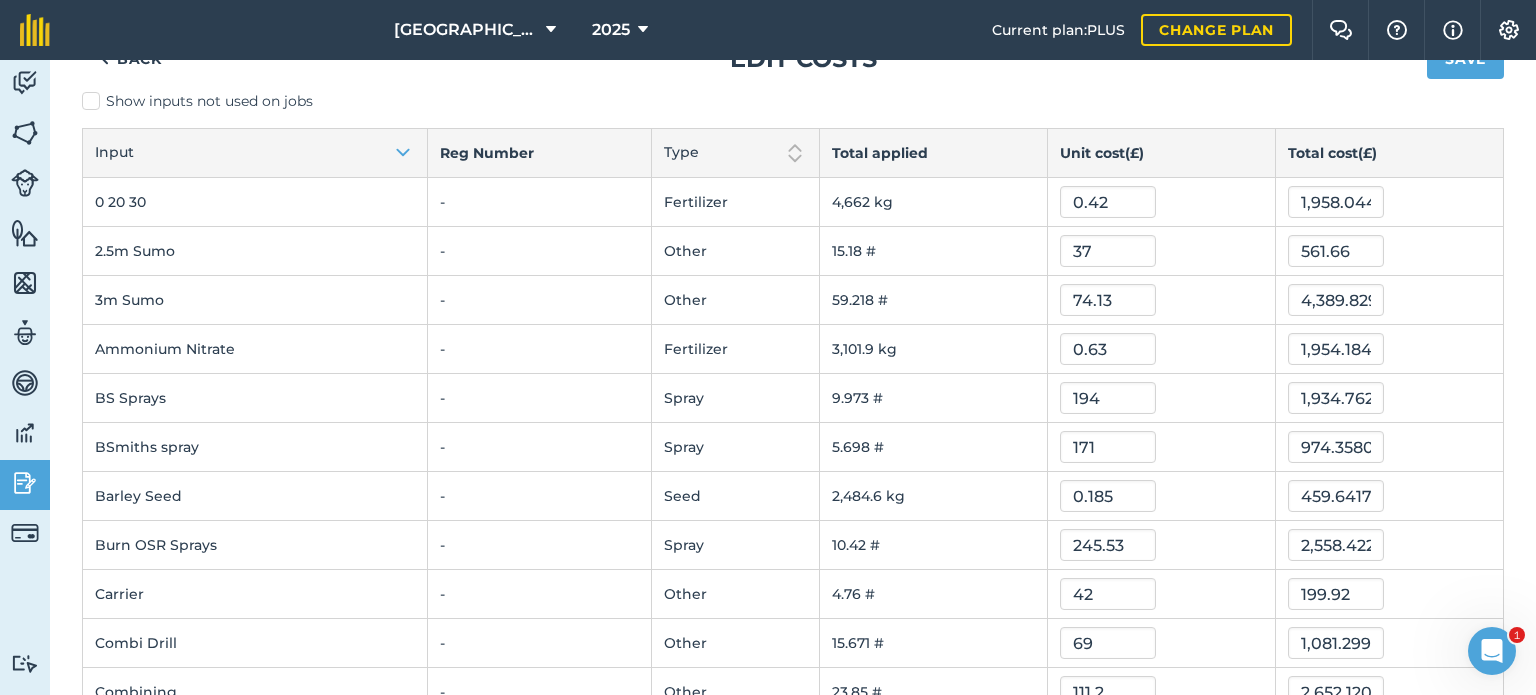 scroll, scrollTop: 100, scrollLeft: 0, axis: vertical 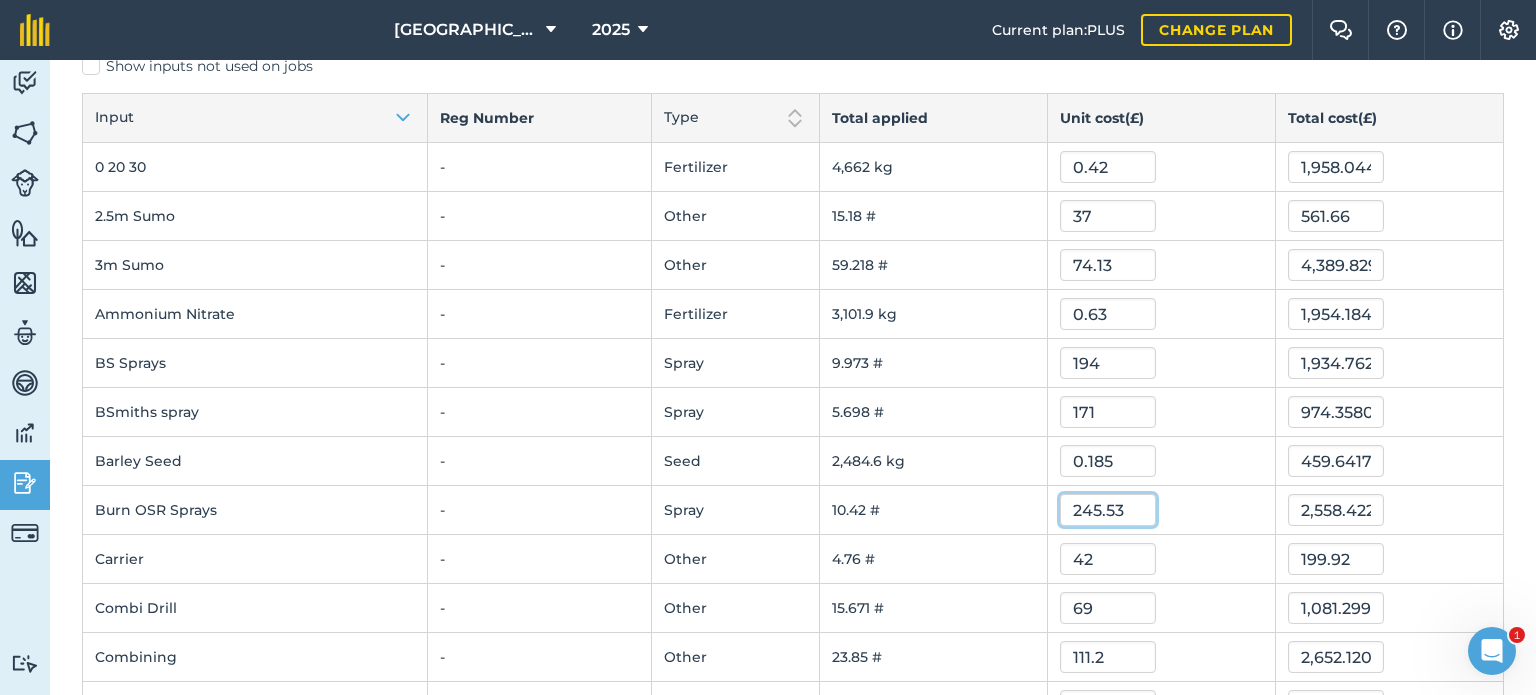 click on "245.53" at bounding box center (1108, 510) 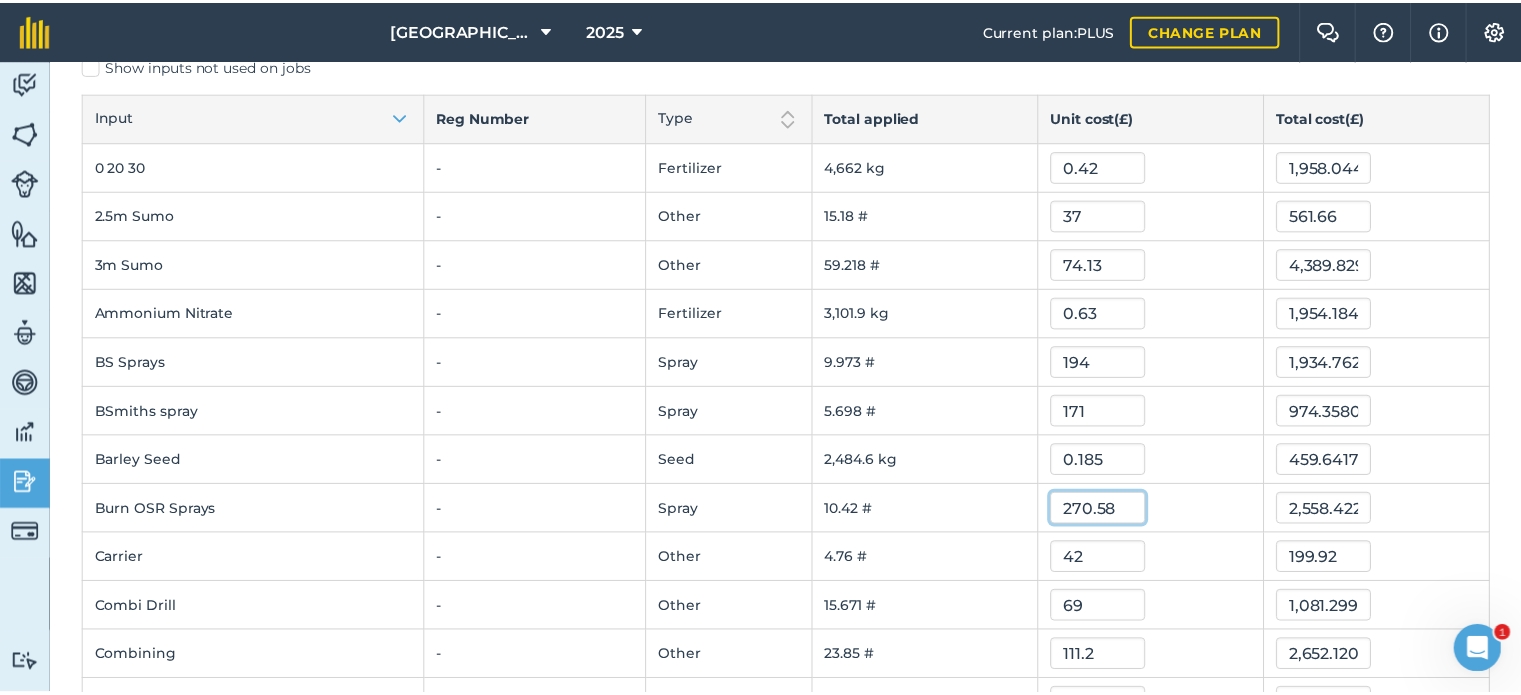 scroll, scrollTop: 0, scrollLeft: 0, axis: both 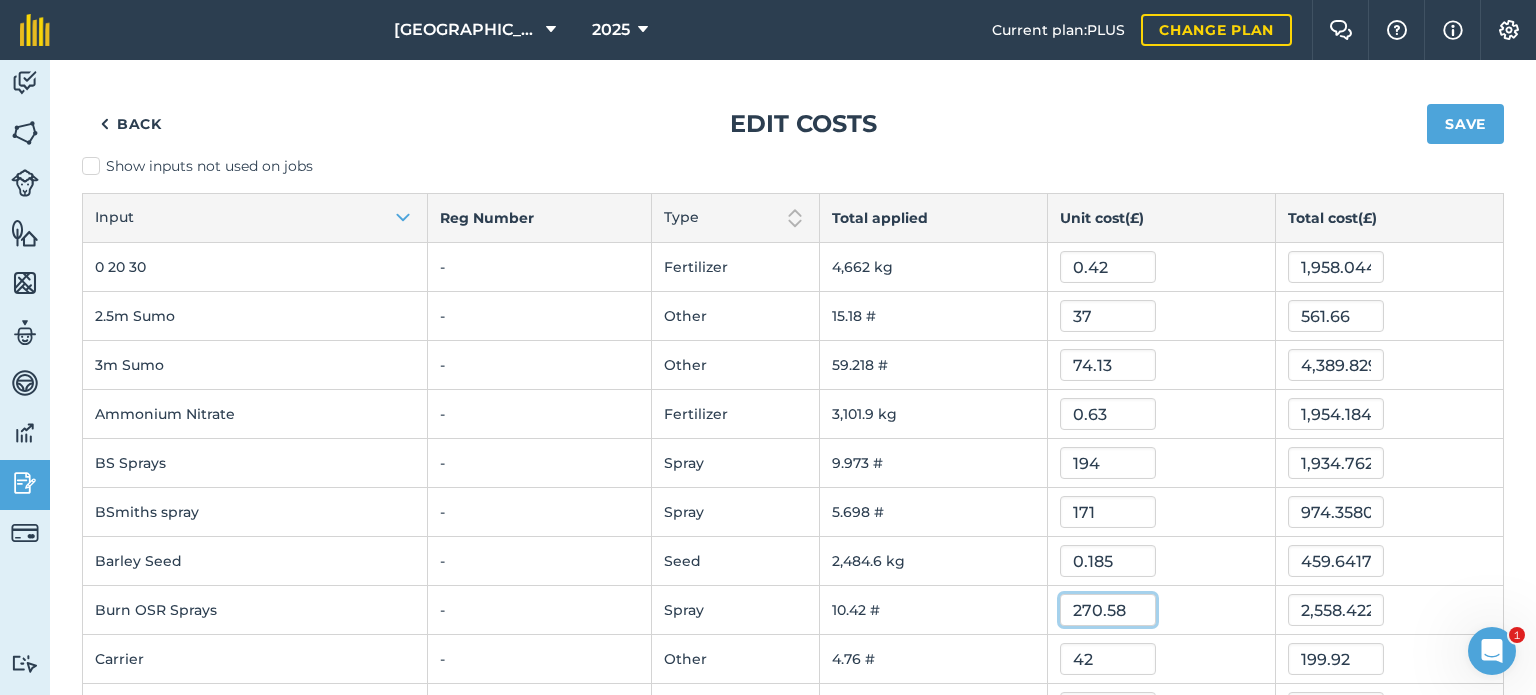 type on "270.58" 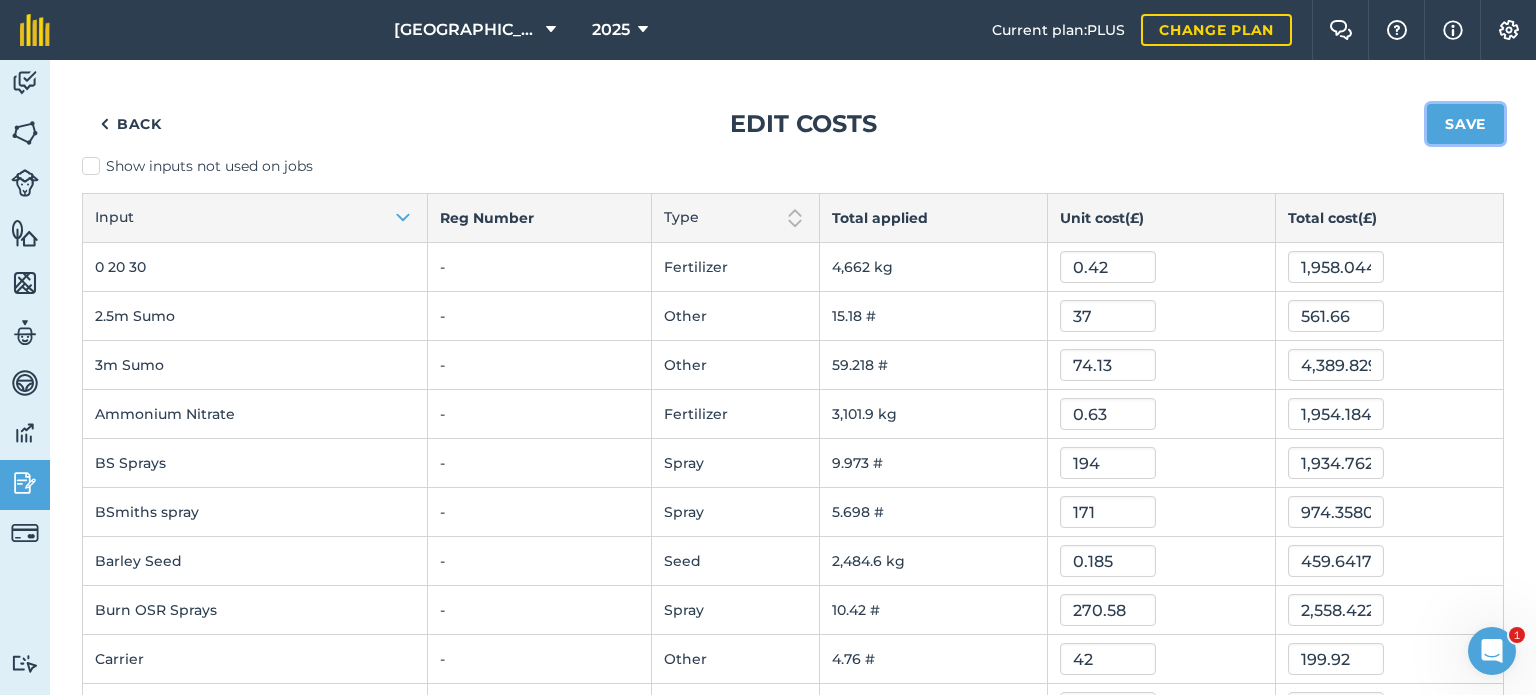 type on "2,819.4435999999996" 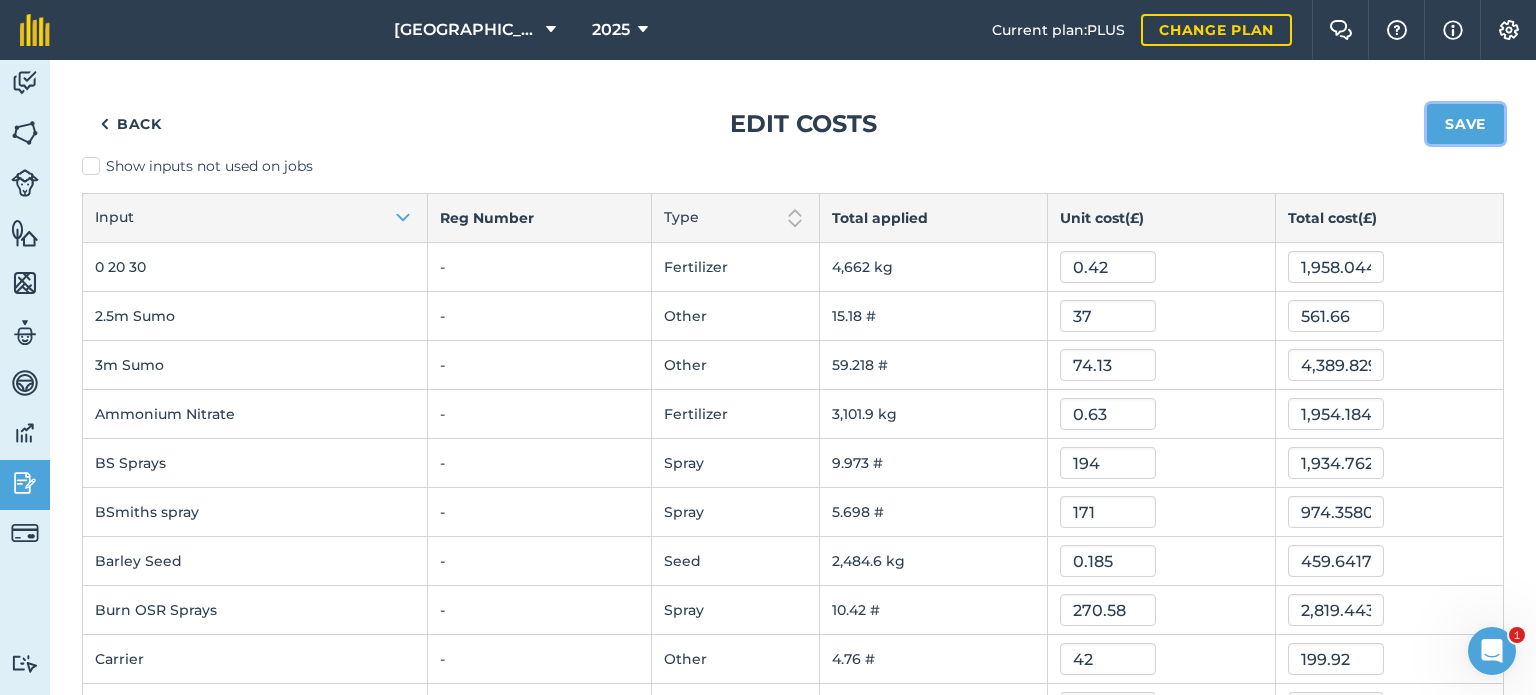 click on "Save" at bounding box center (1465, 124) 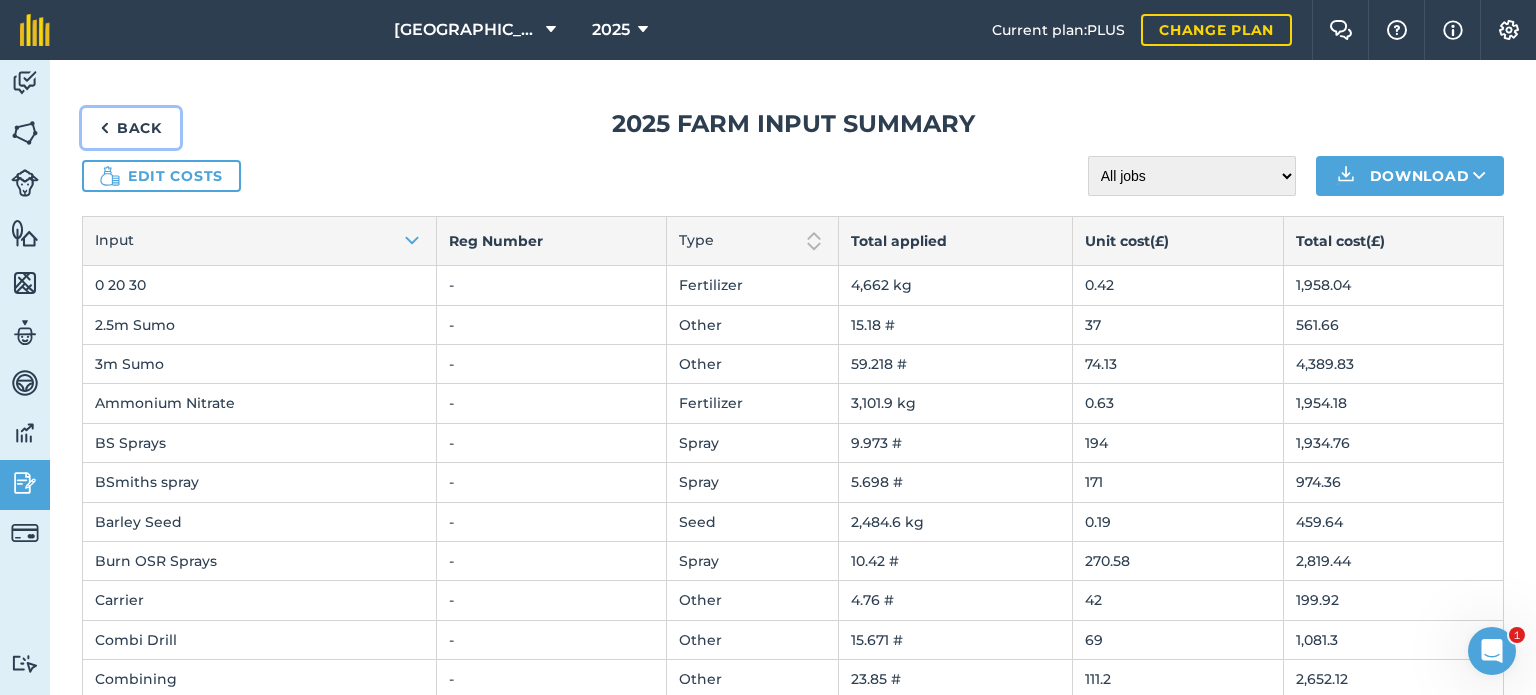 click on "Back" at bounding box center (131, 128) 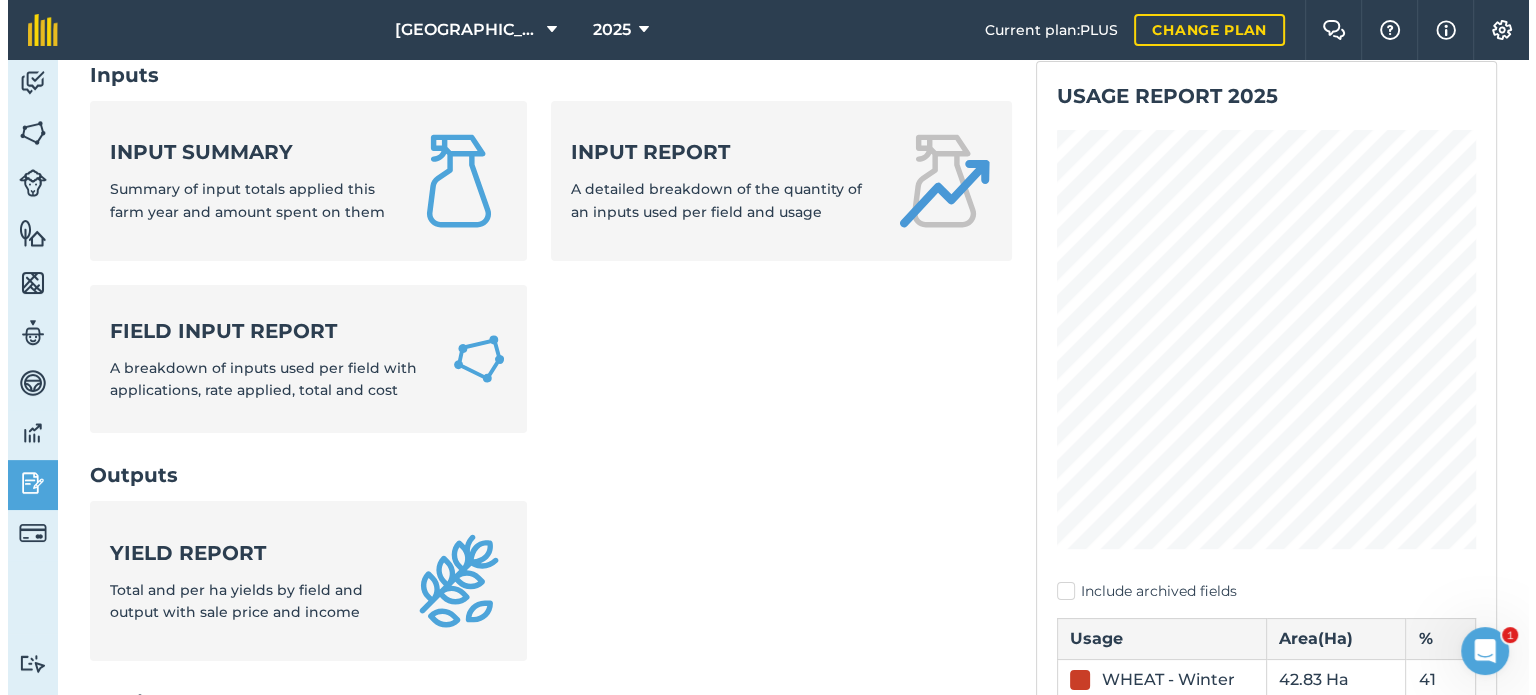 scroll, scrollTop: 300, scrollLeft: 0, axis: vertical 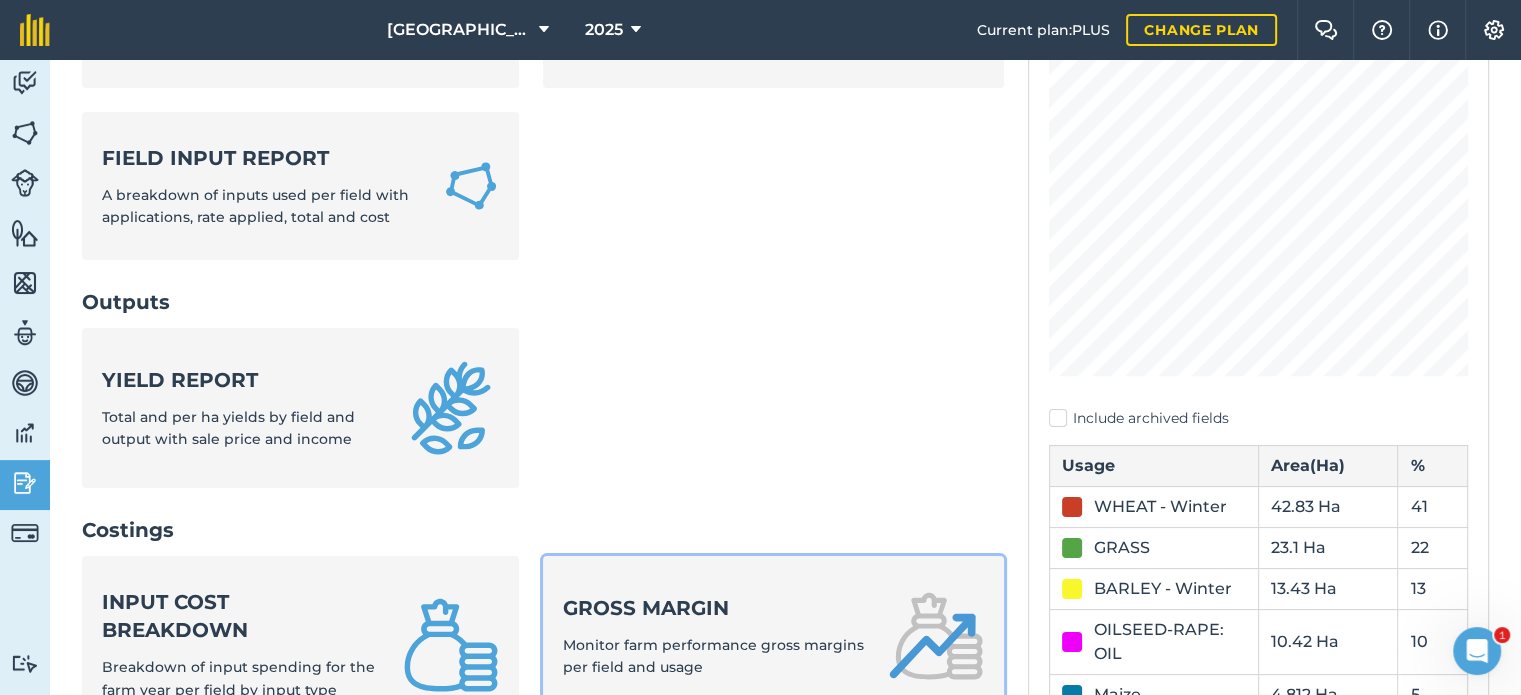 click on "Gross margin" at bounding box center [713, 608] 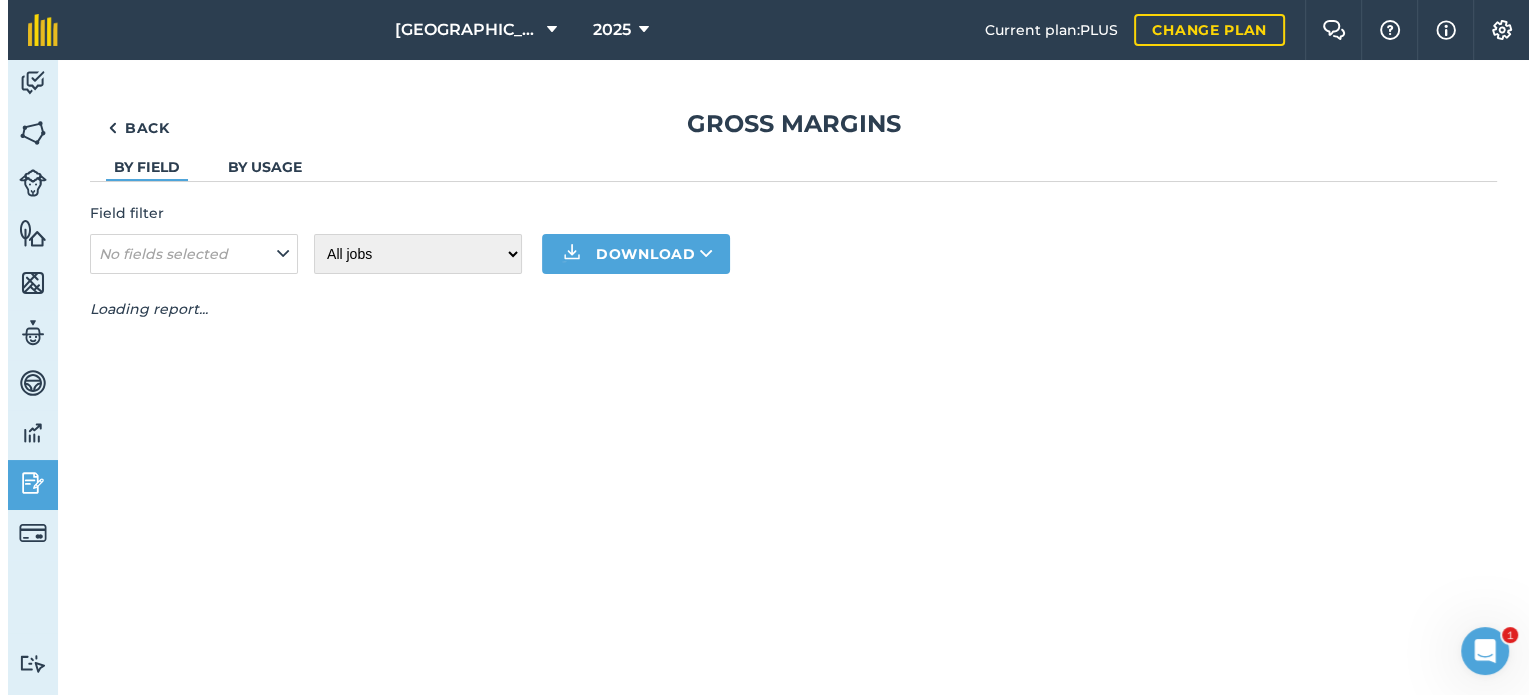 scroll, scrollTop: 0, scrollLeft: 0, axis: both 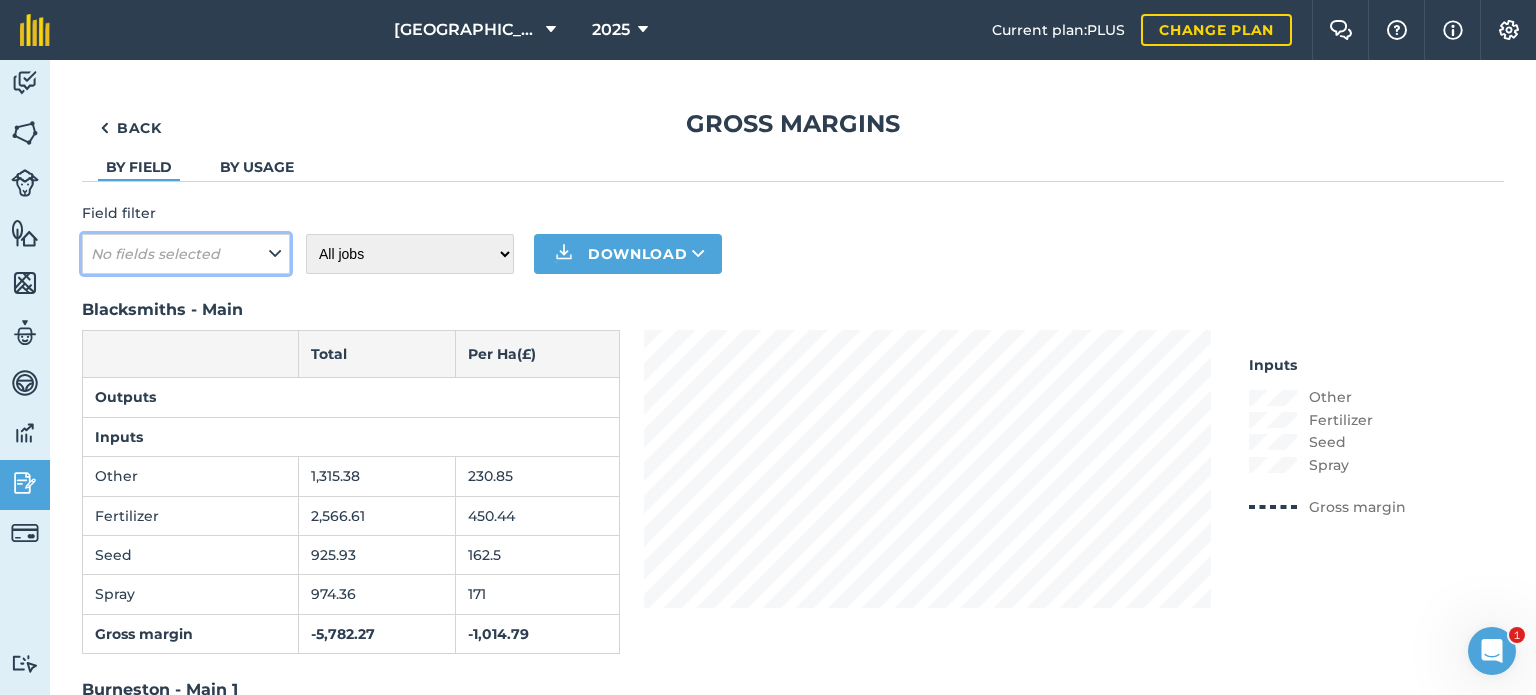 click on "No fields selected" at bounding box center [186, 254] 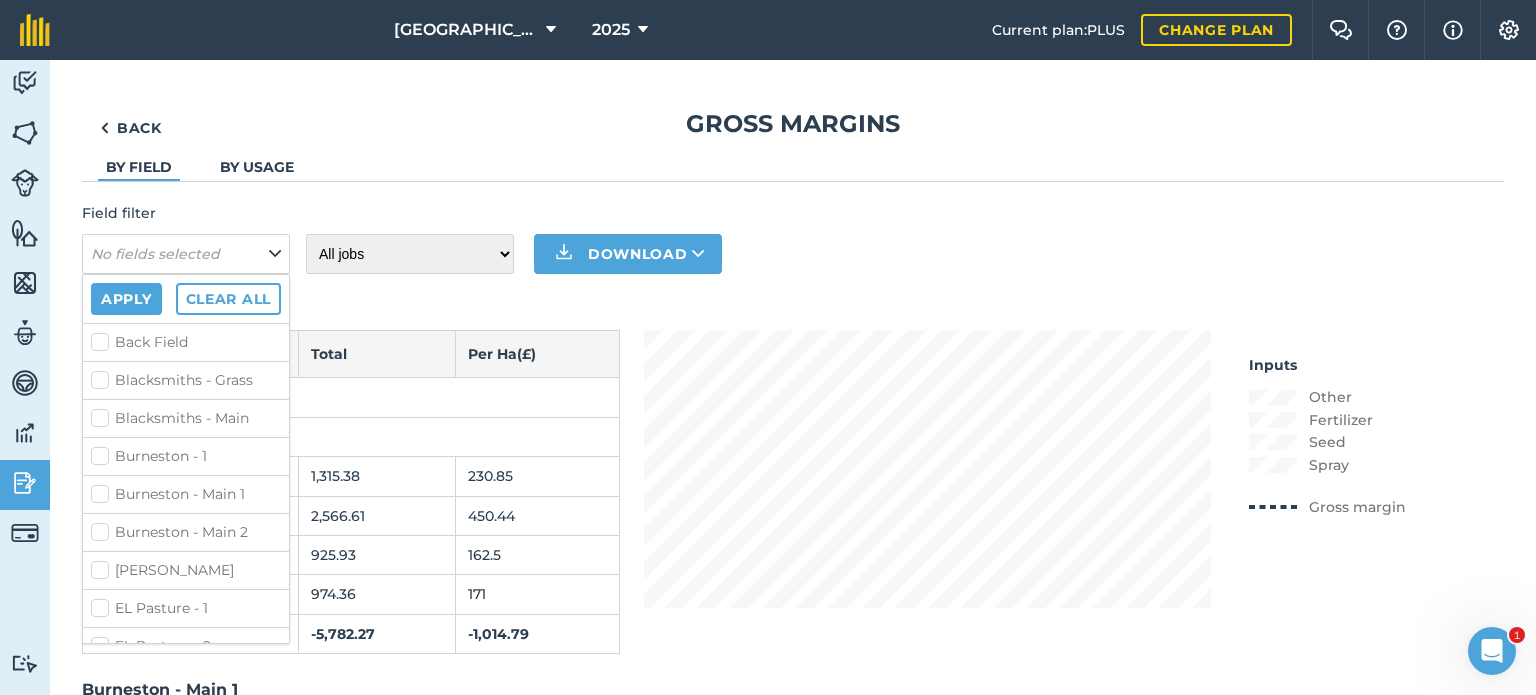 click on "Burneston - Main 1" at bounding box center (186, 494) 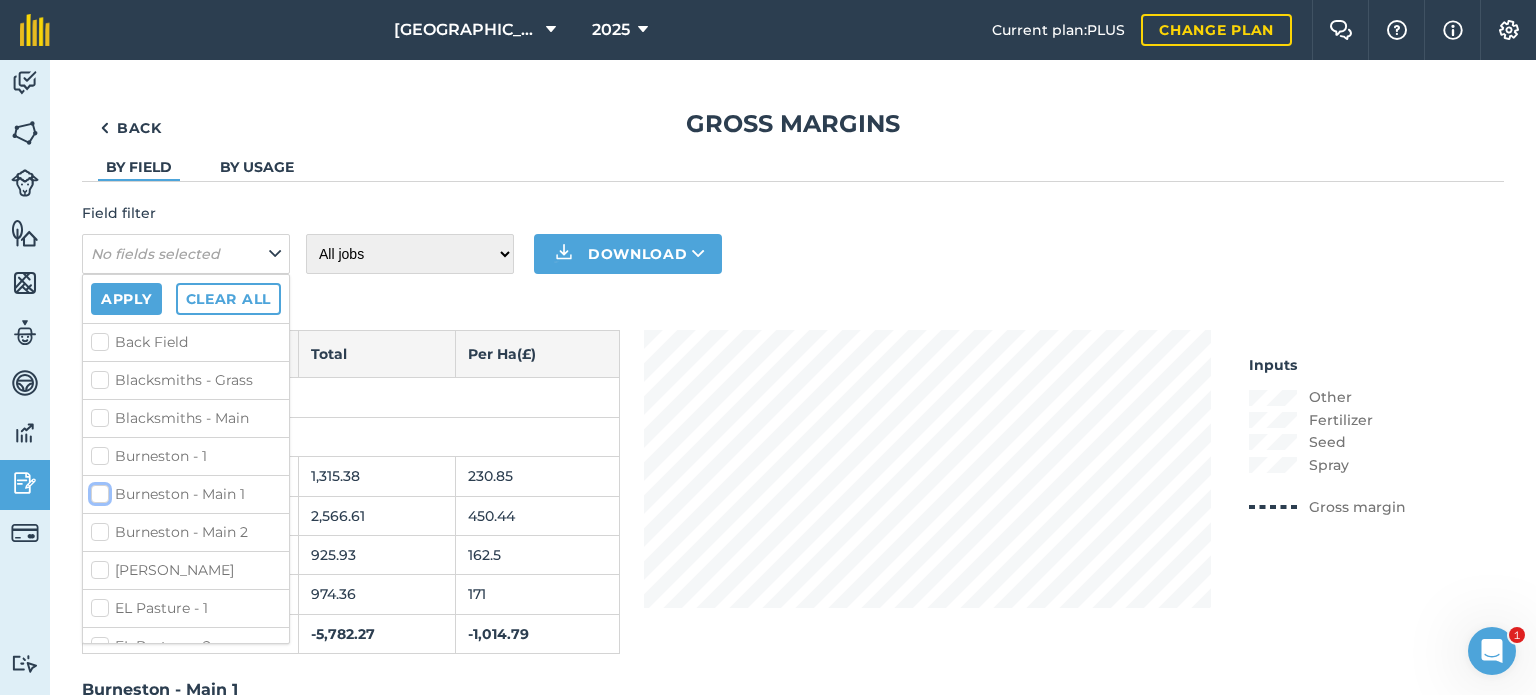 click on "Burneston - Main 1" at bounding box center (97, 490) 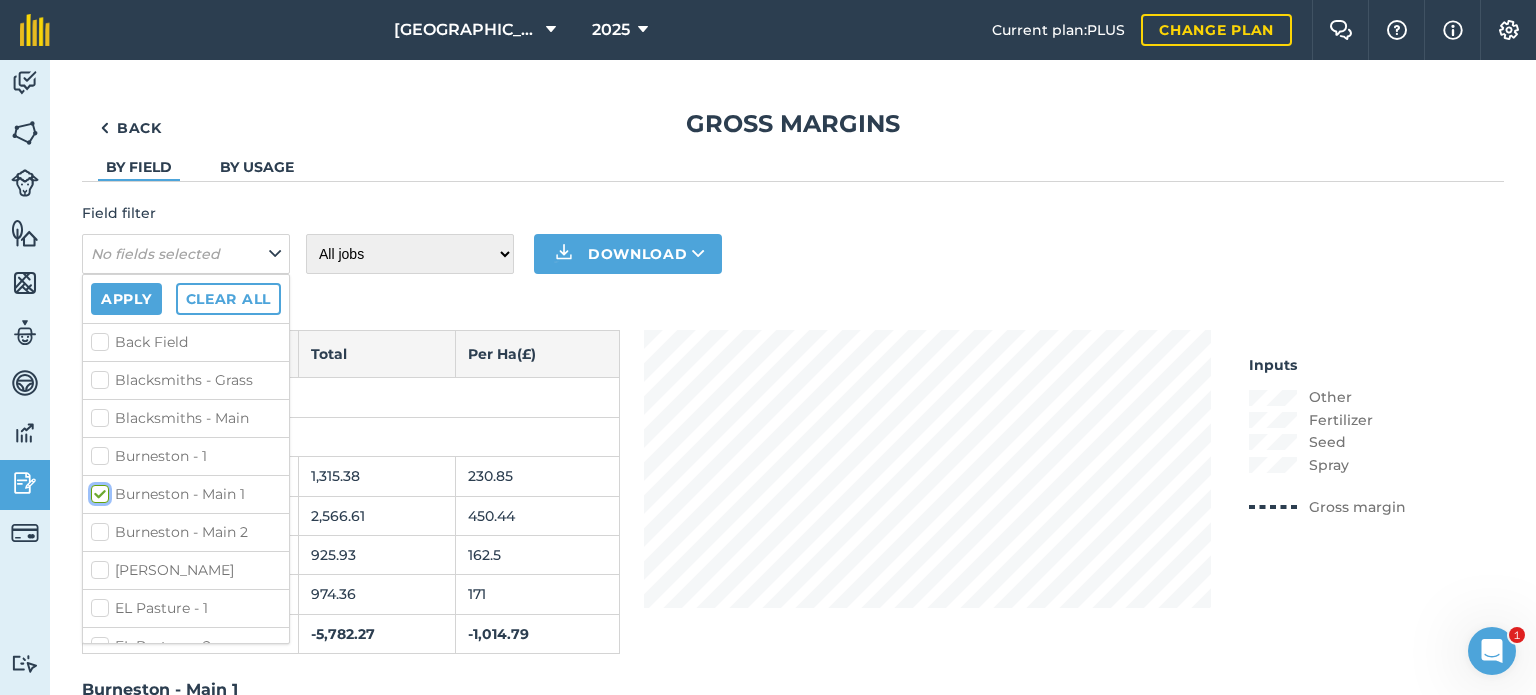 checkbox on "true" 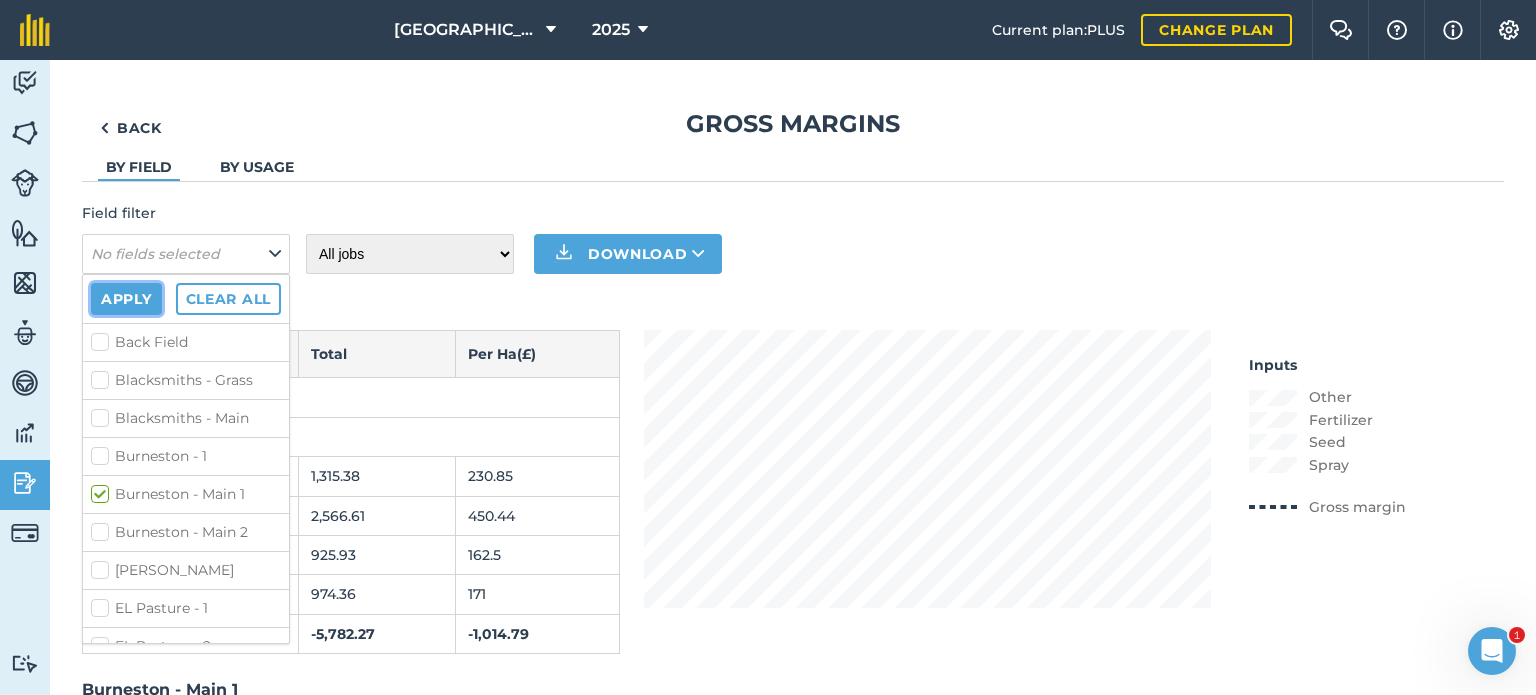 click on "Apply" at bounding box center (126, 299) 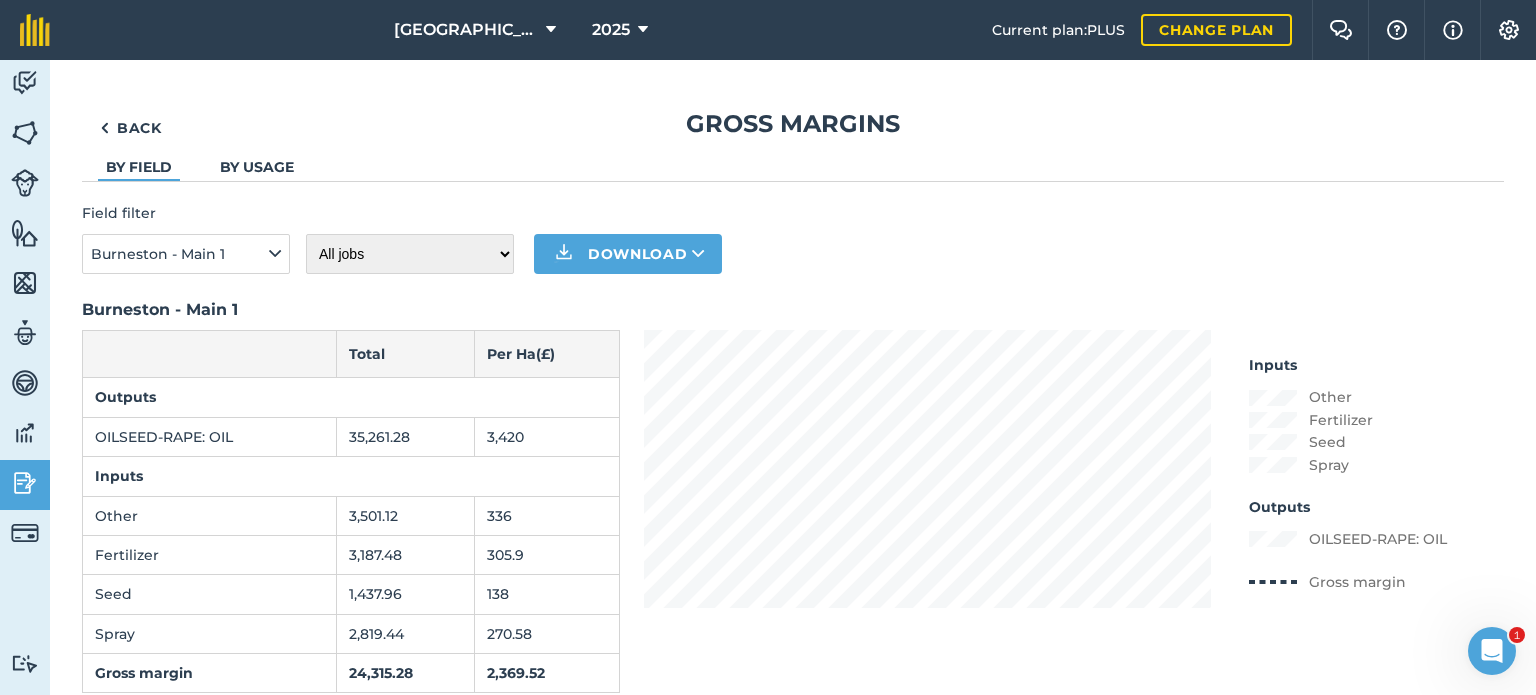 scroll, scrollTop: 52, scrollLeft: 0, axis: vertical 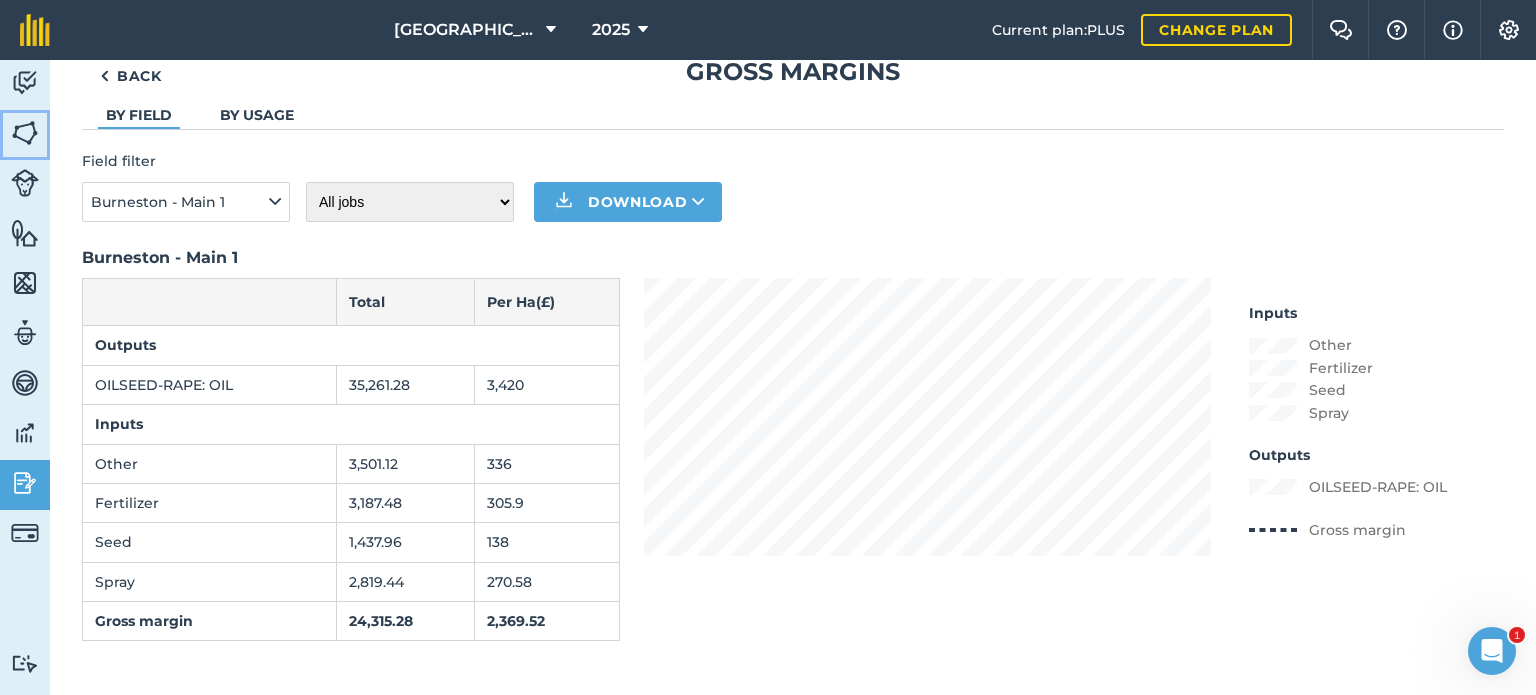 click at bounding box center [25, 133] 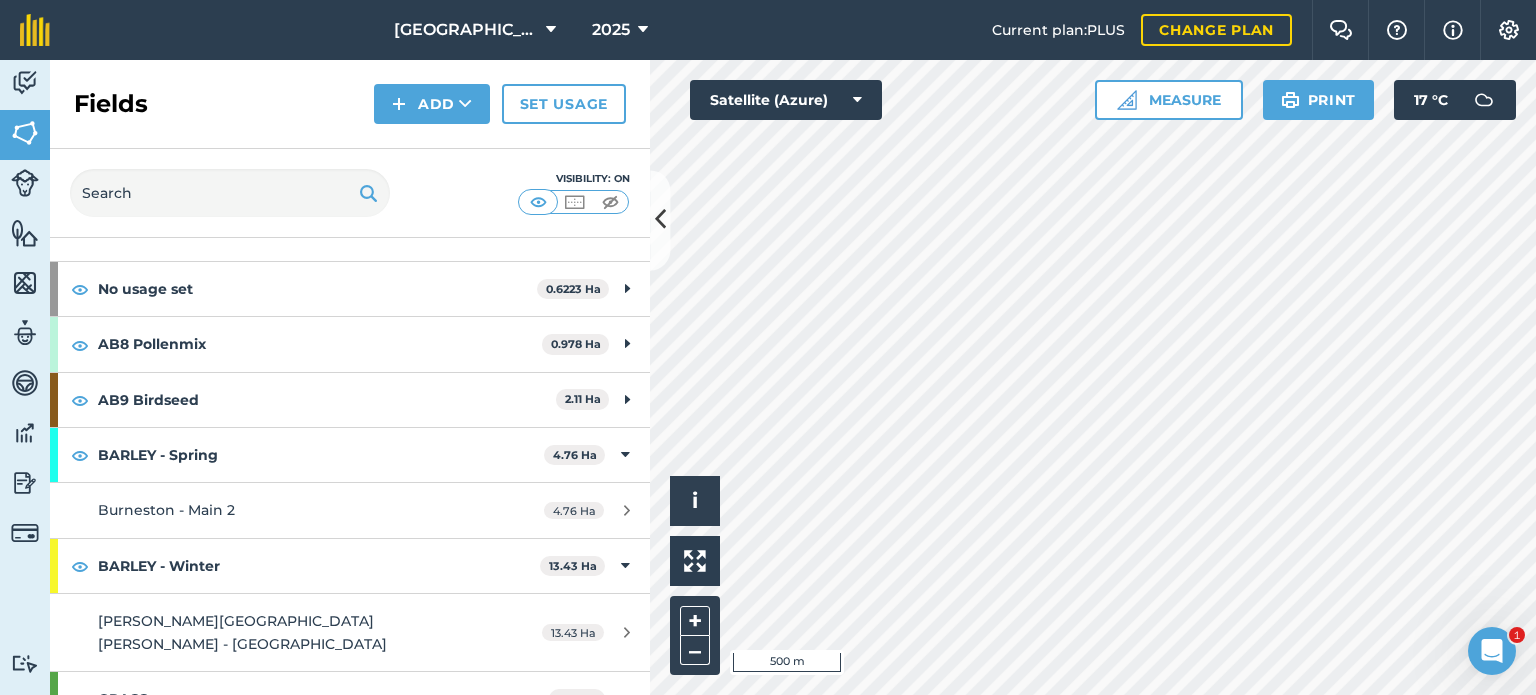 scroll, scrollTop: 200, scrollLeft: 0, axis: vertical 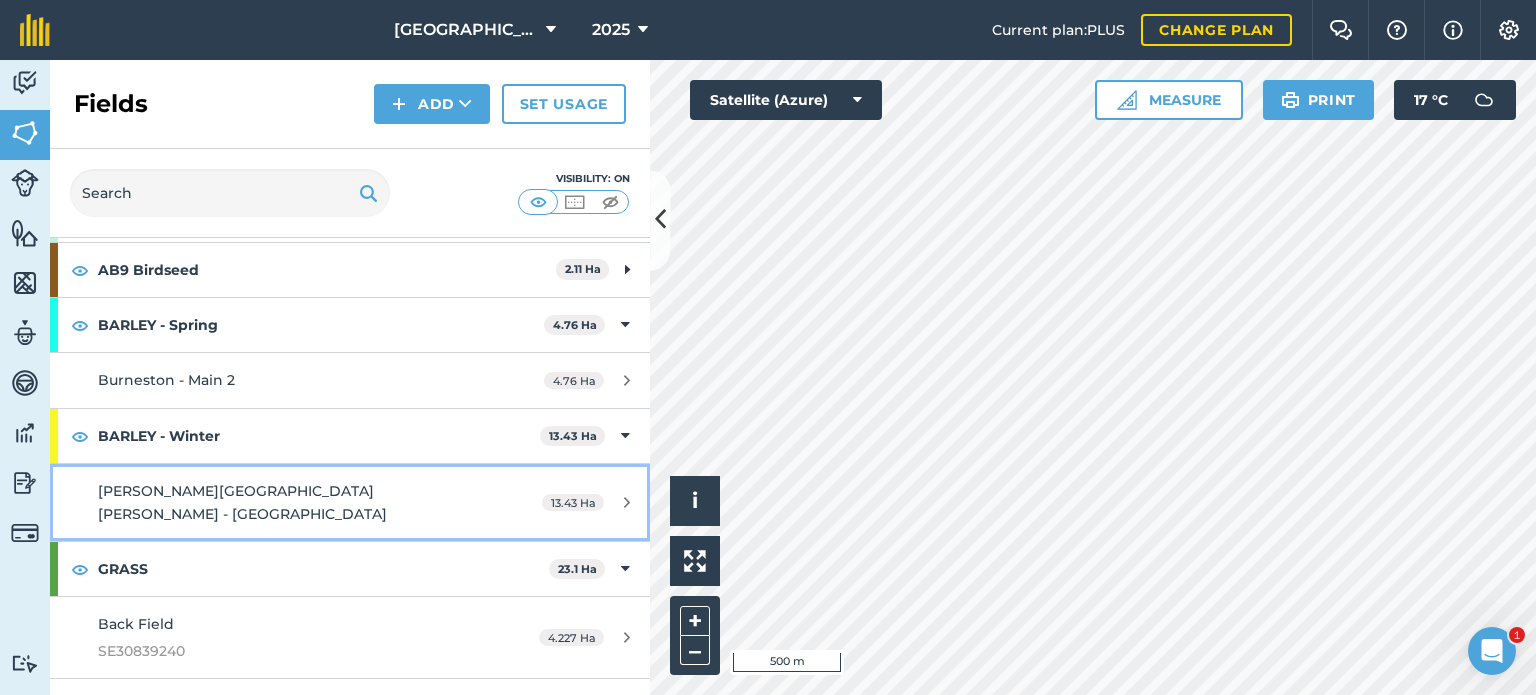 click on "[PERSON_NAME][GEOGRAPHIC_DATA][PERSON_NAME] - [GEOGRAPHIC_DATA]" at bounding box center (242, 502) 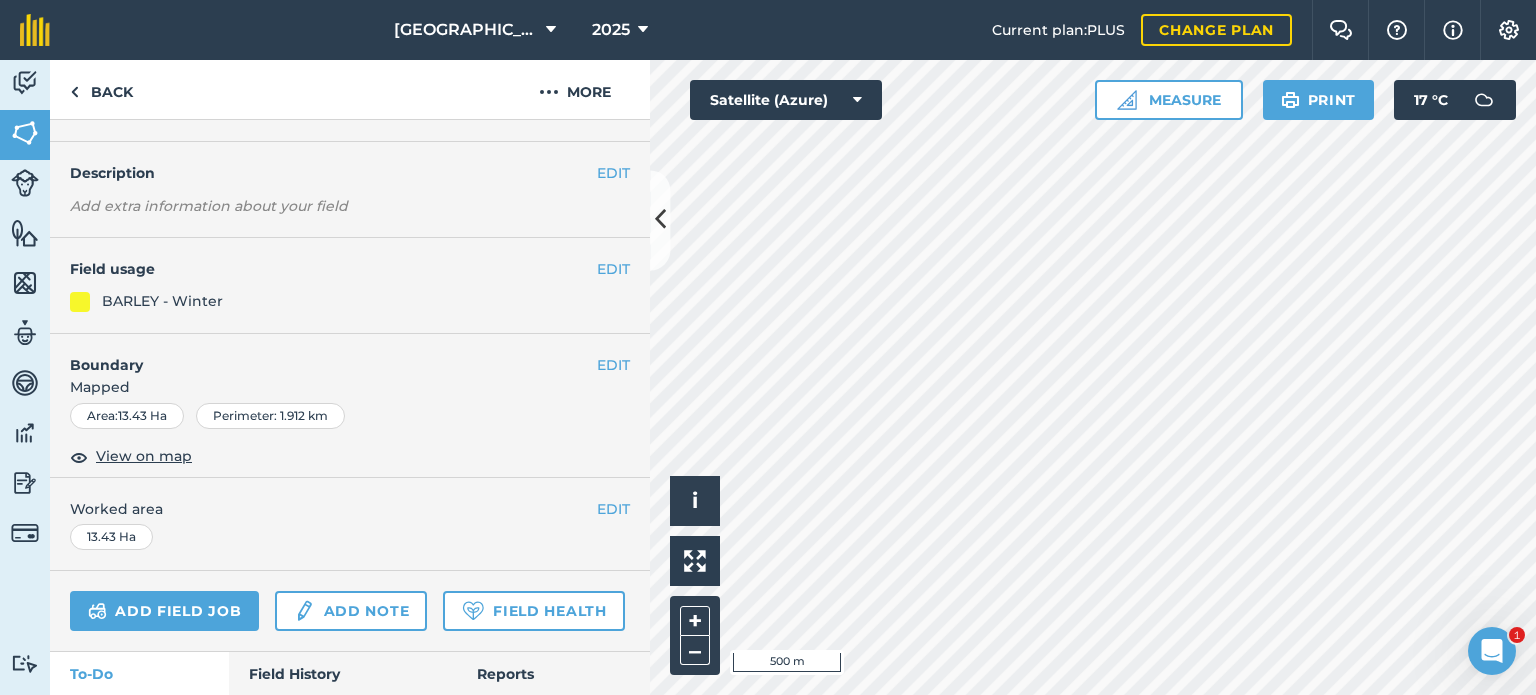scroll, scrollTop: 223, scrollLeft: 0, axis: vertical 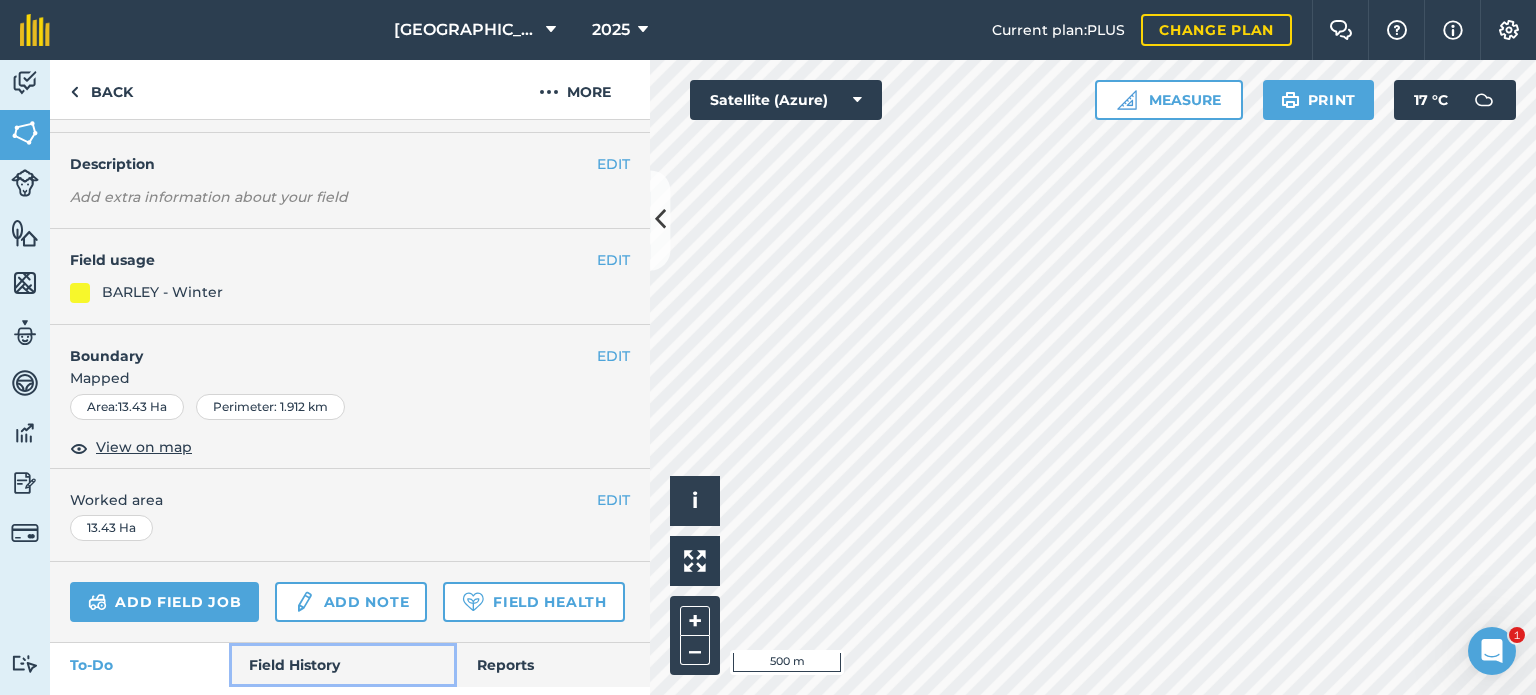 click on "Field History" at bounding box center [342, 665] 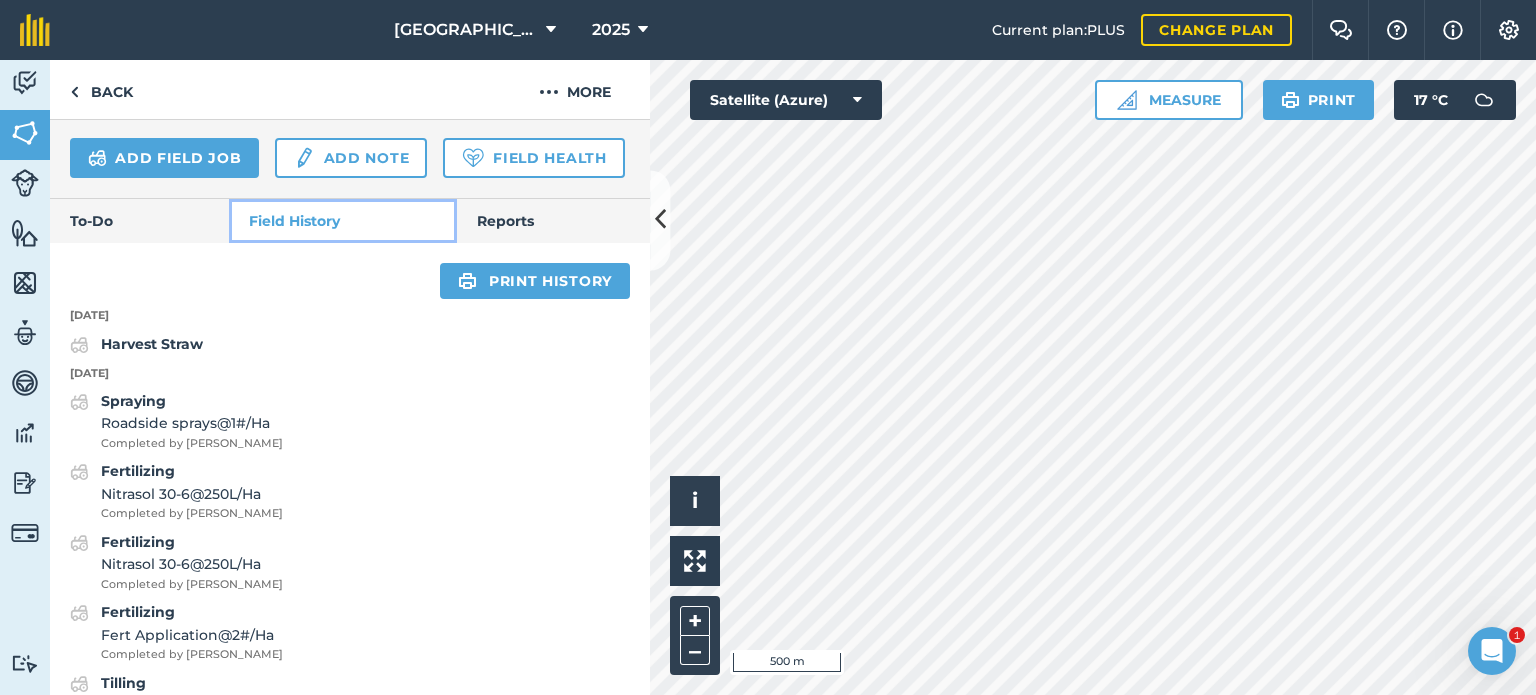 scroll, scrollTop: 608, scrollLeft: 0, axis: vertical 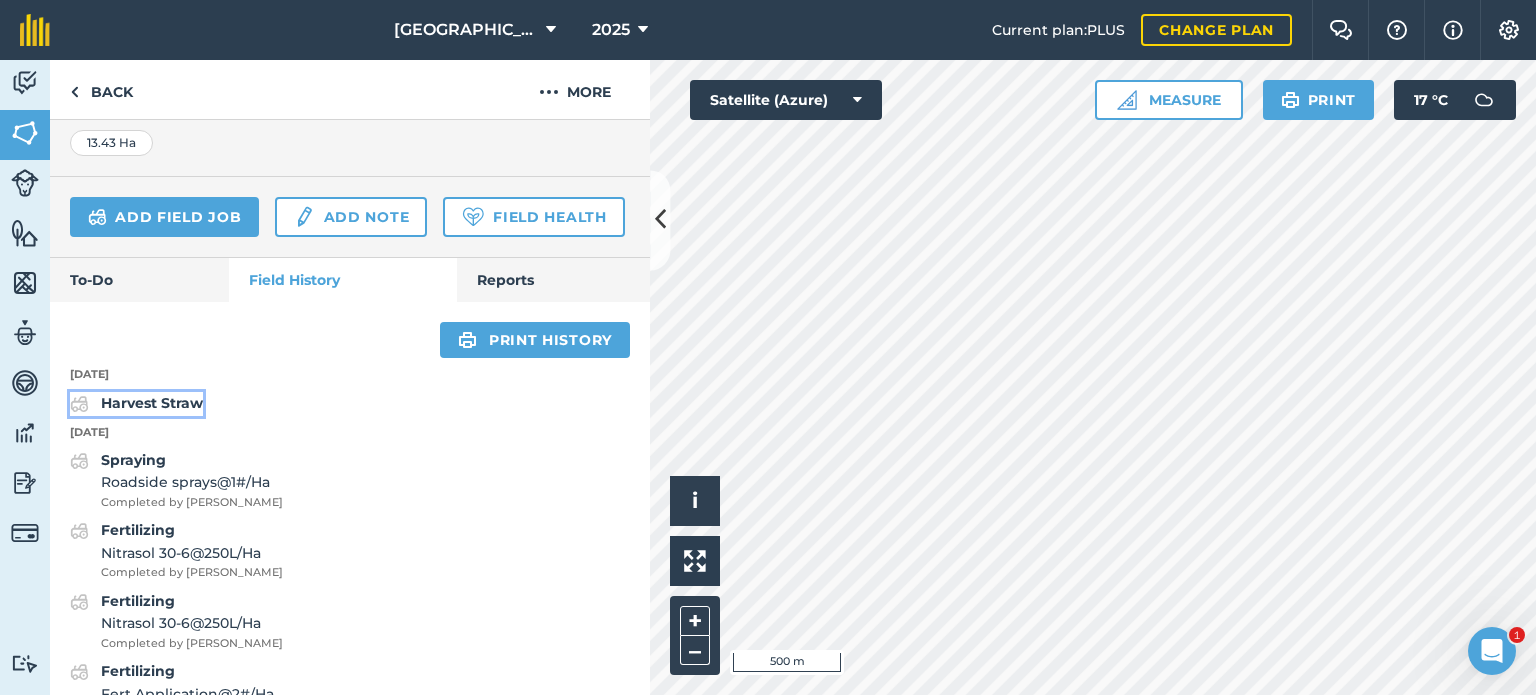 click on "Harvest Straw" at bounding box center (152, 403) 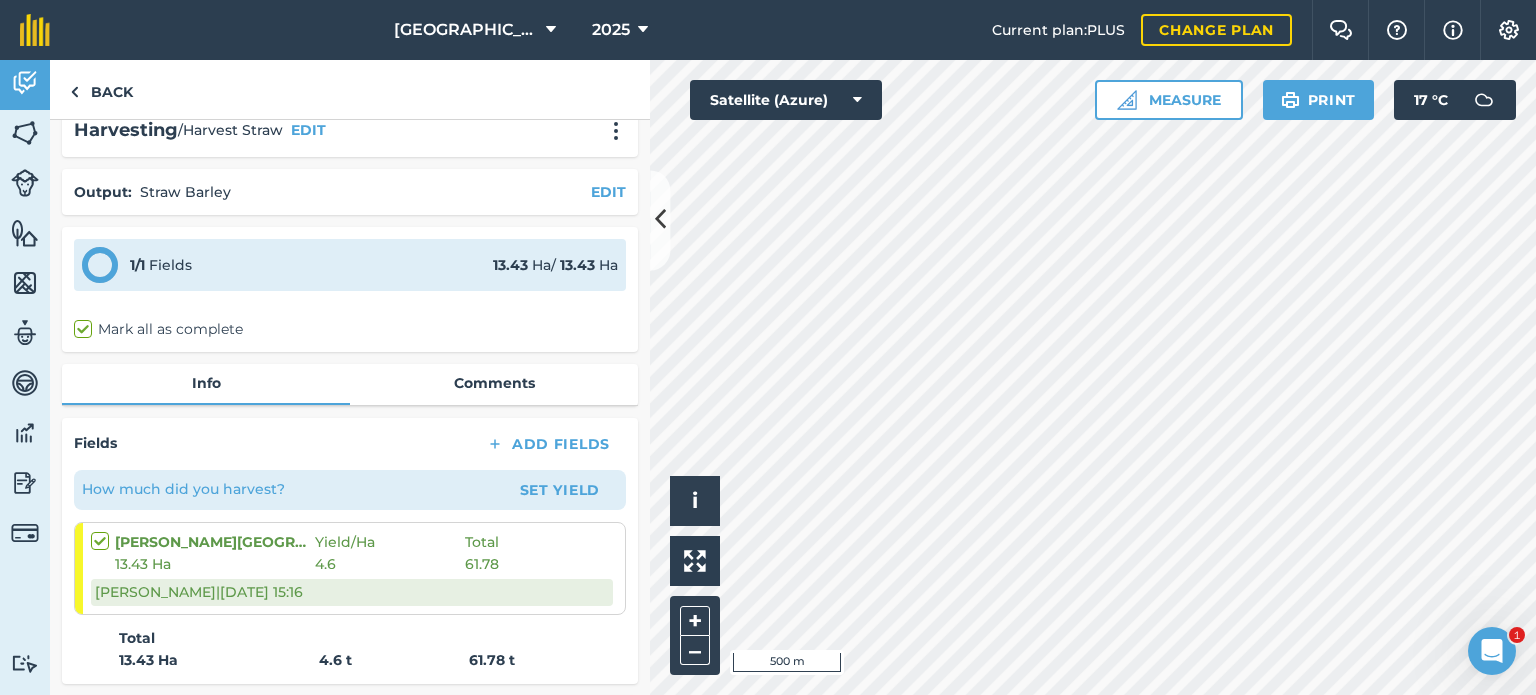 scroll, scrollTop: 0, scrollLeft: 0, axis: both 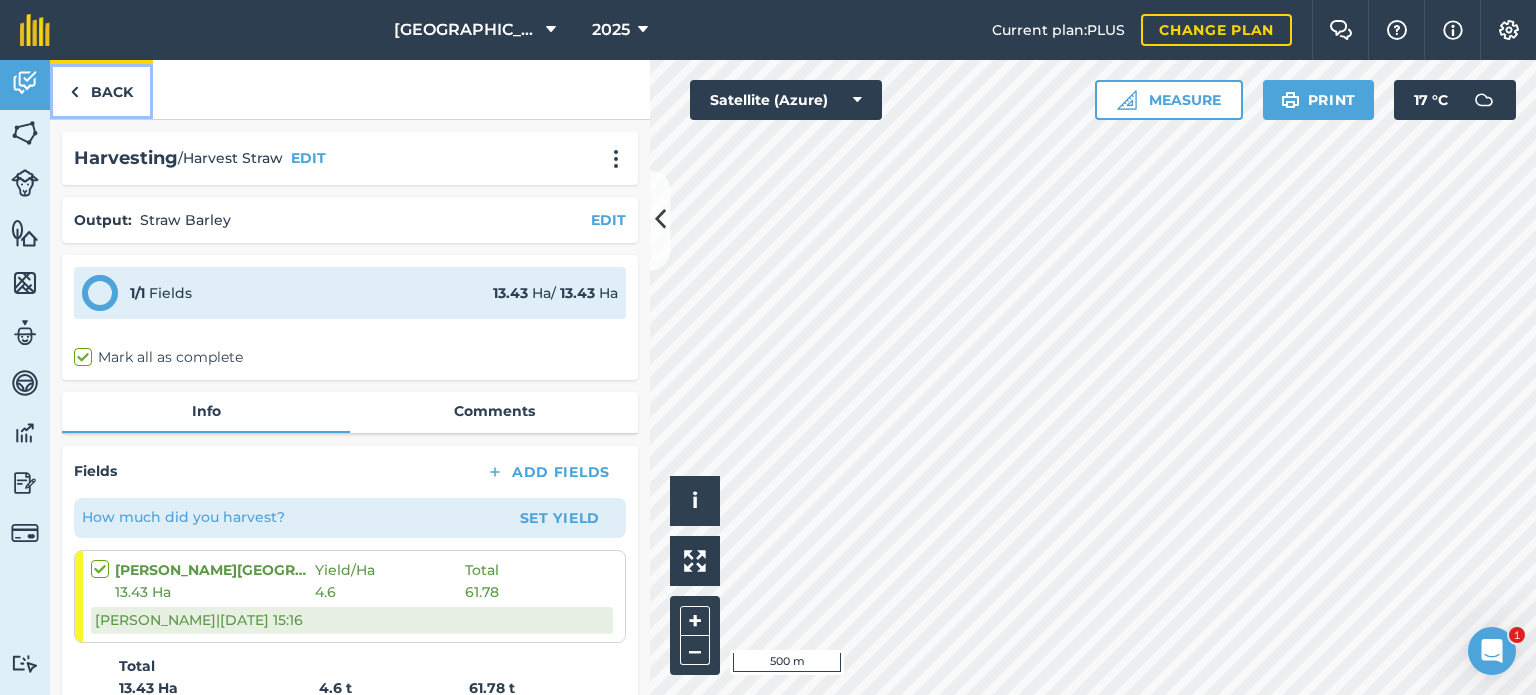click on "Back" at bounding box center [101, 89] 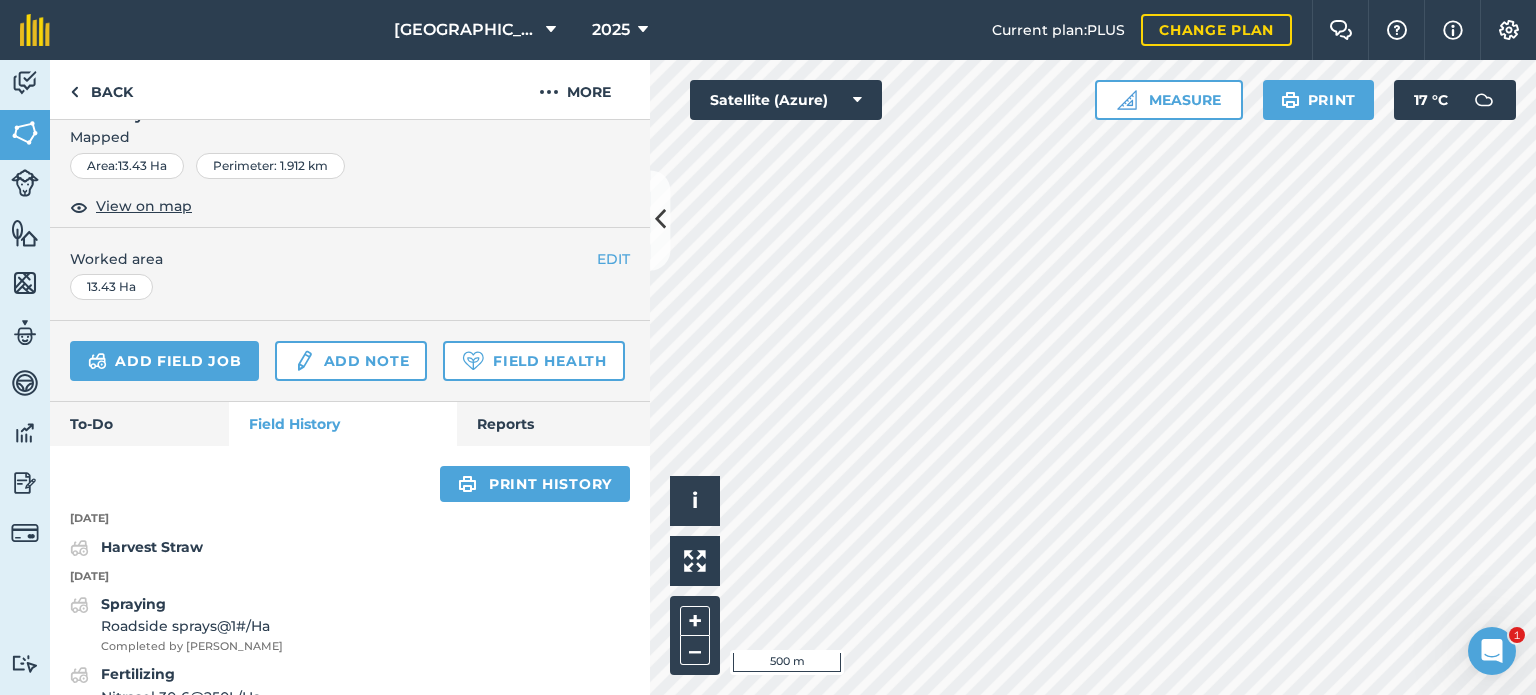 scroll, scrollTop: 500, scrollLeft: 0, axis: vertical 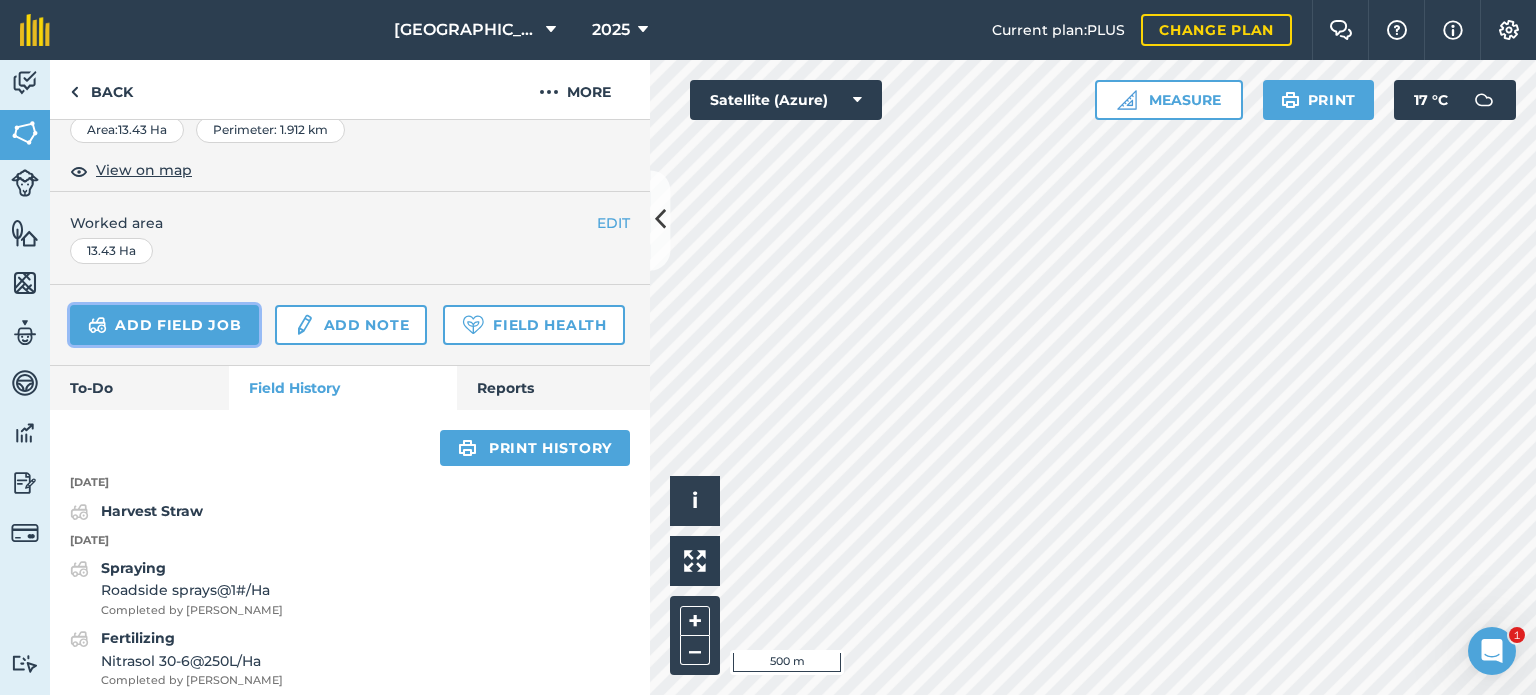 click on "Add field job" at bounding box center (164, 325) 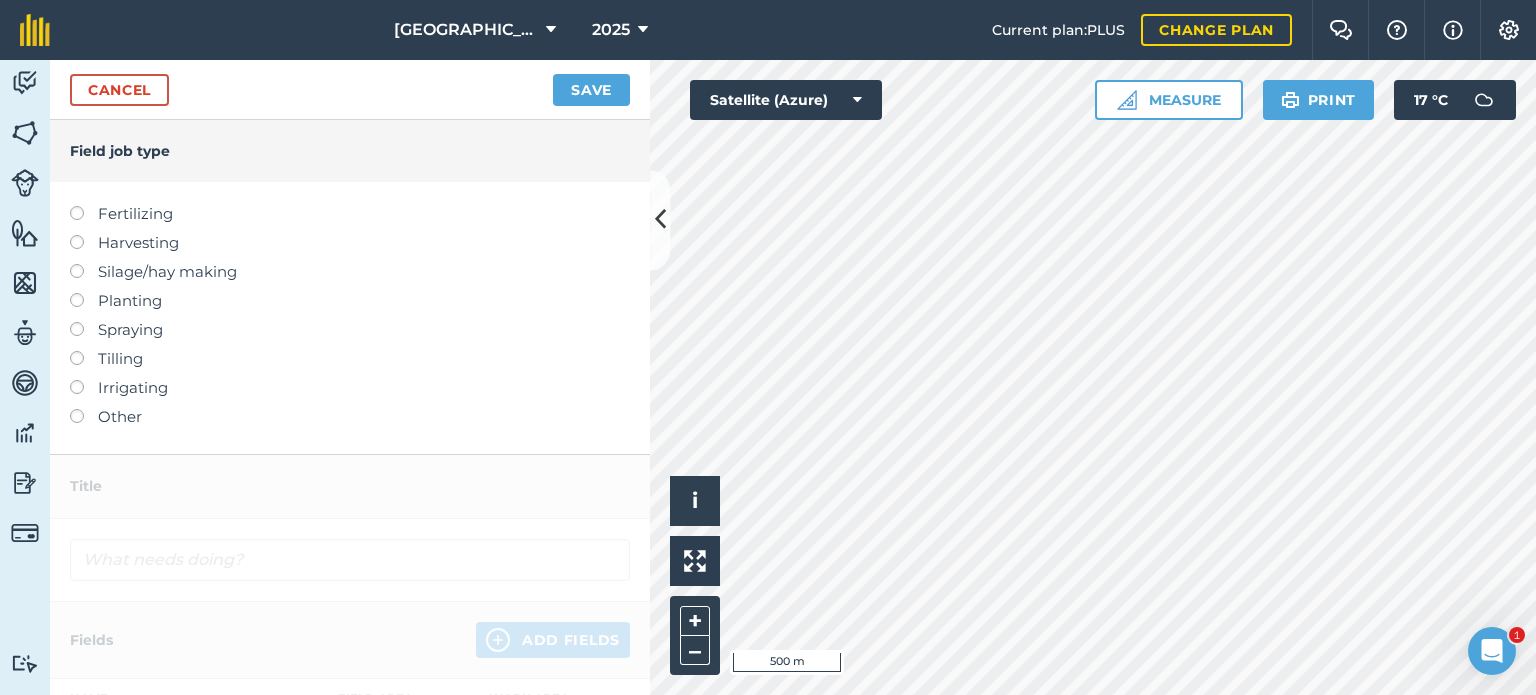 click on "Other" at bounding box center (350, 417) 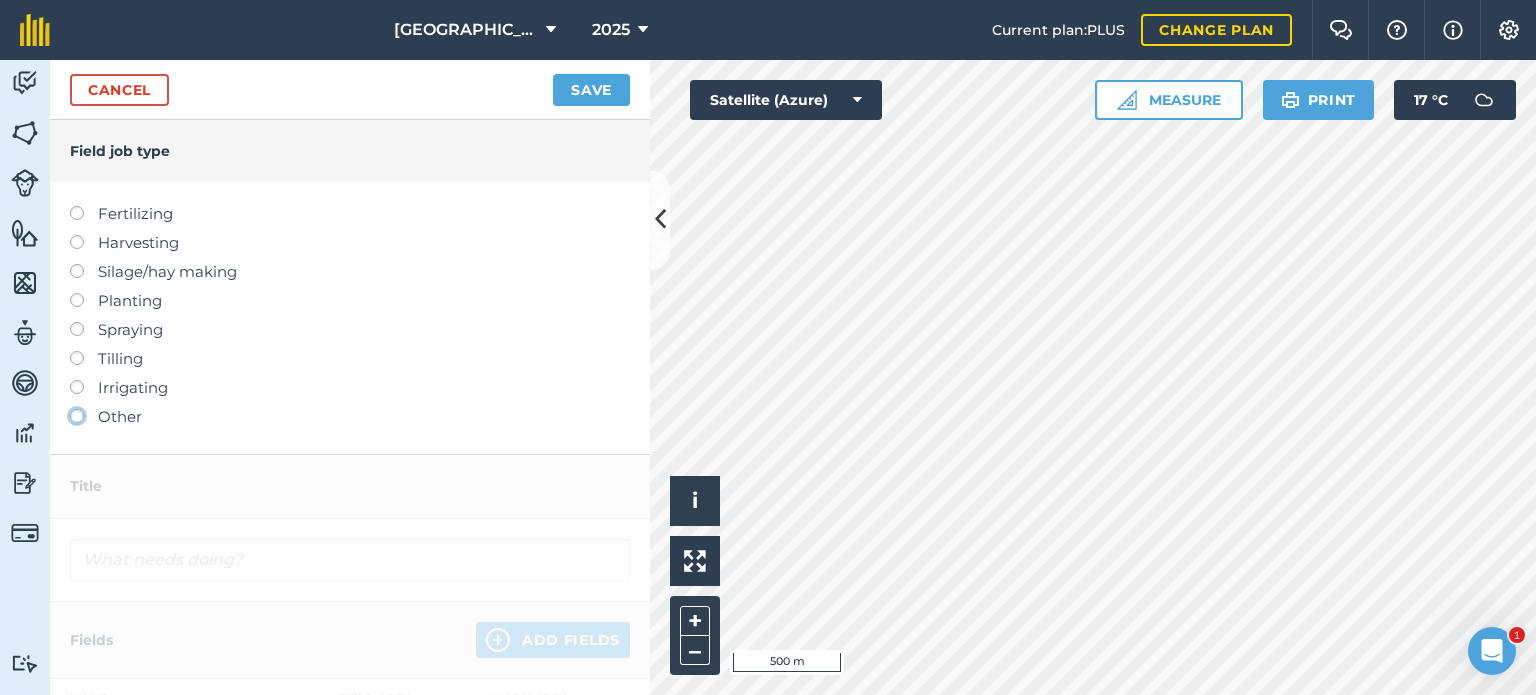 click on "Other" at bounding box center [-9943, 415] 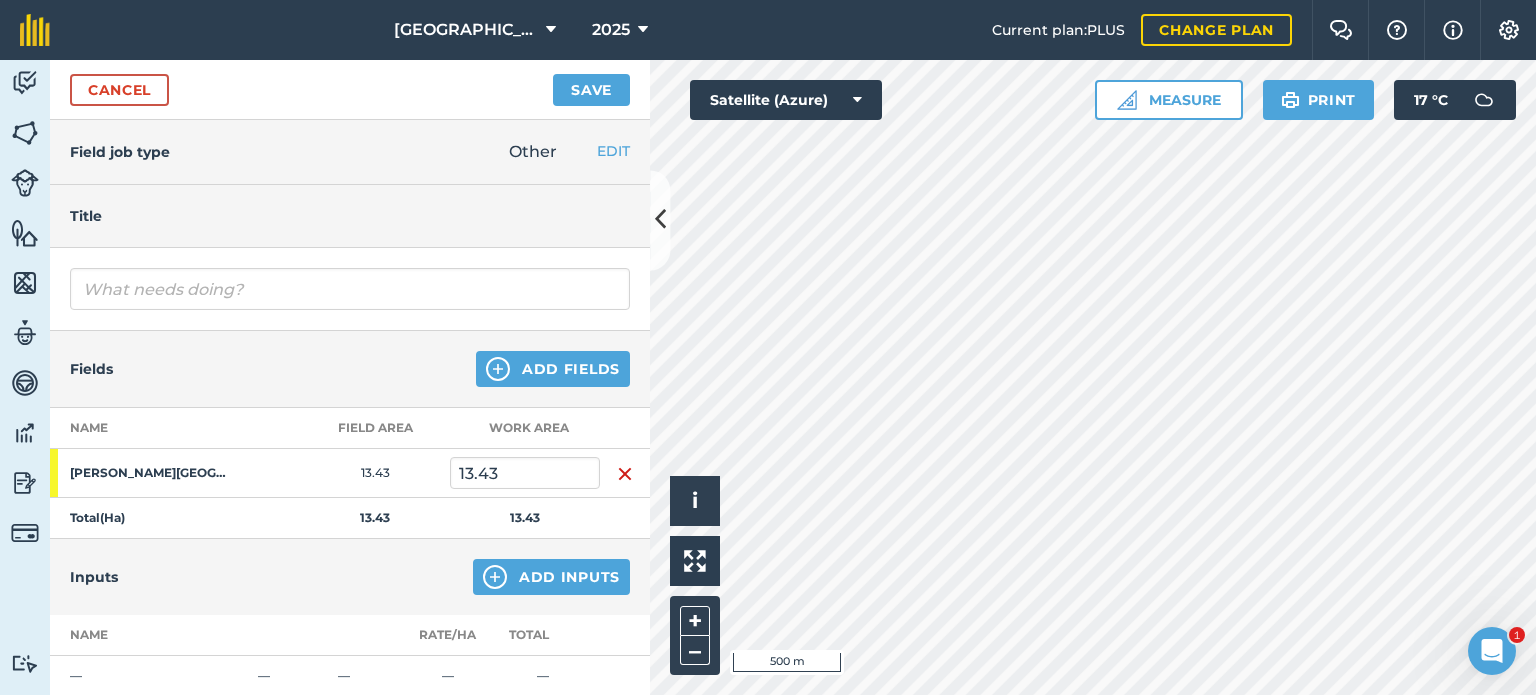 click at bounding box center (350, 289) 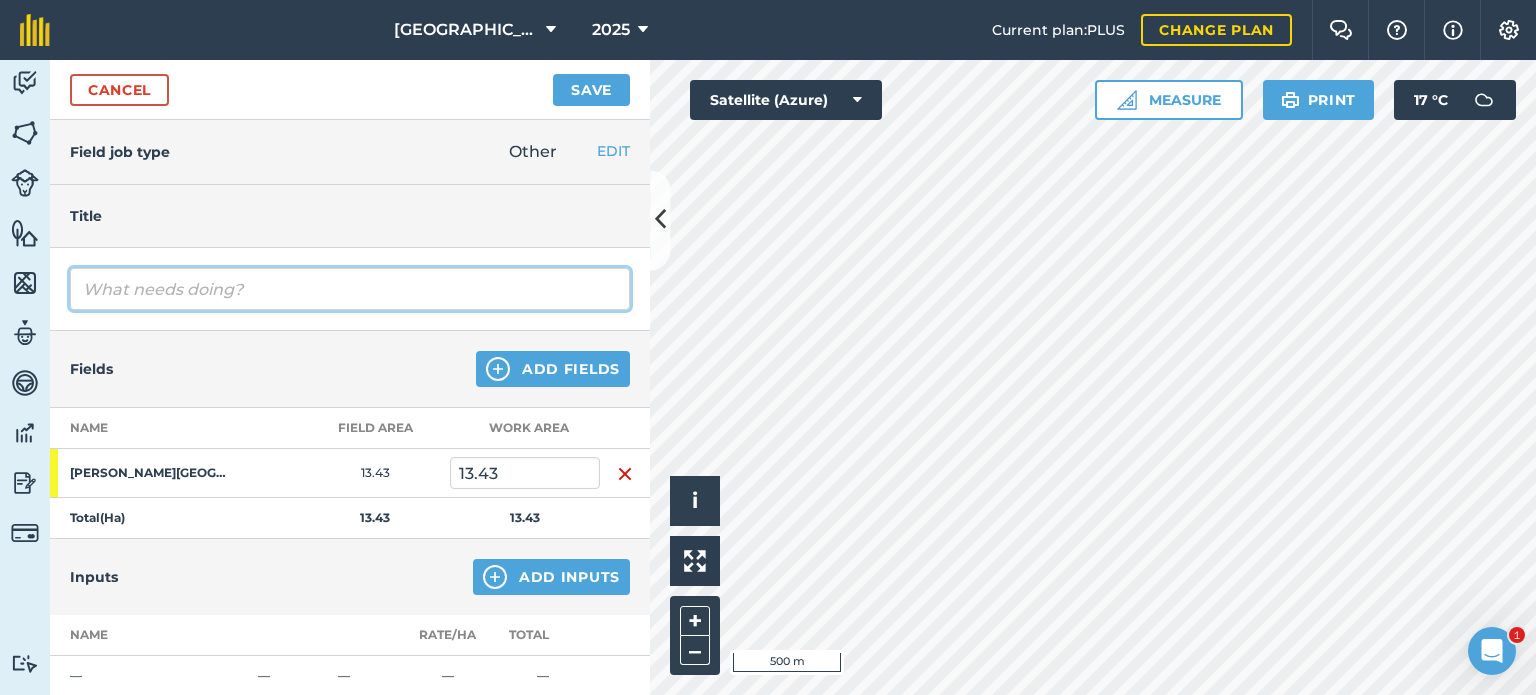 drag, startPoint x: 256, startPoint y: 289, endPoint x: 270, endPoint y: 290, distance: 14.035668 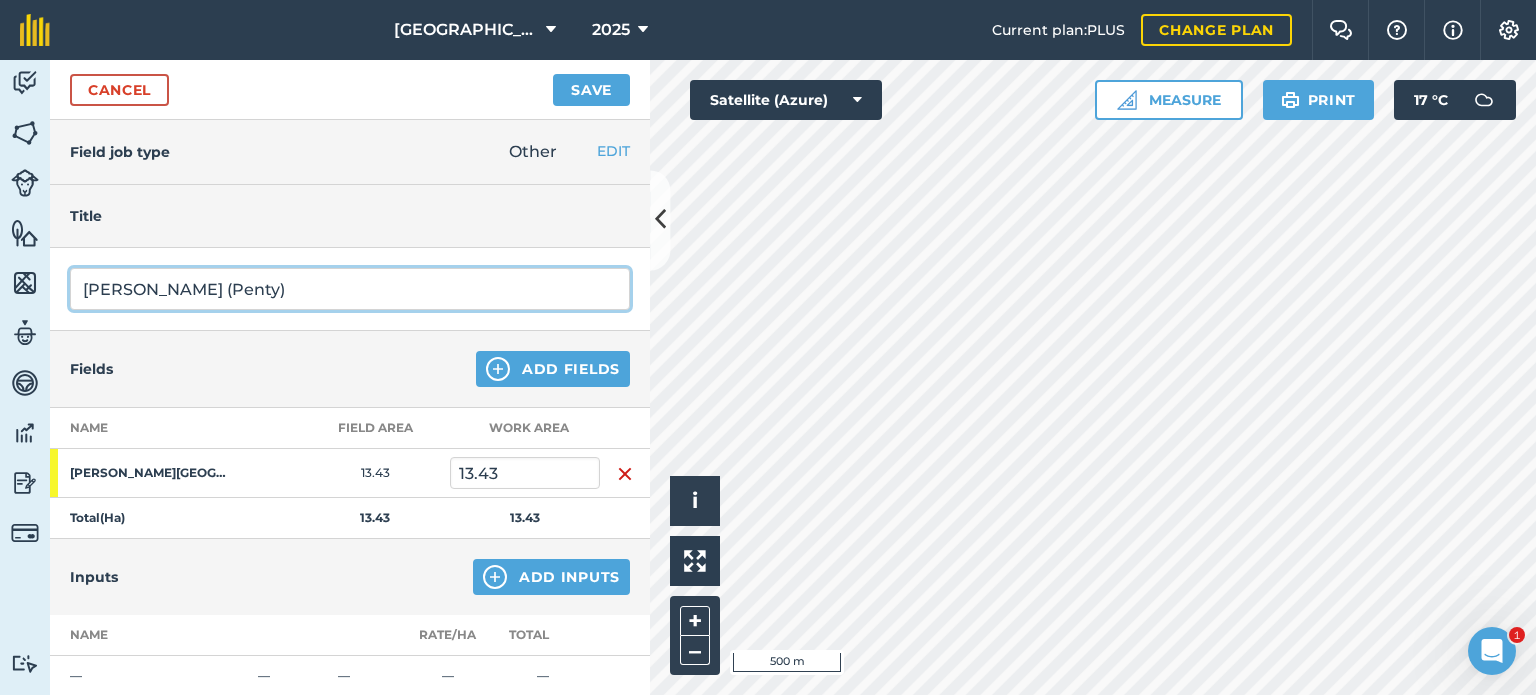 type on "[PERSON_NAME] (Penty)" 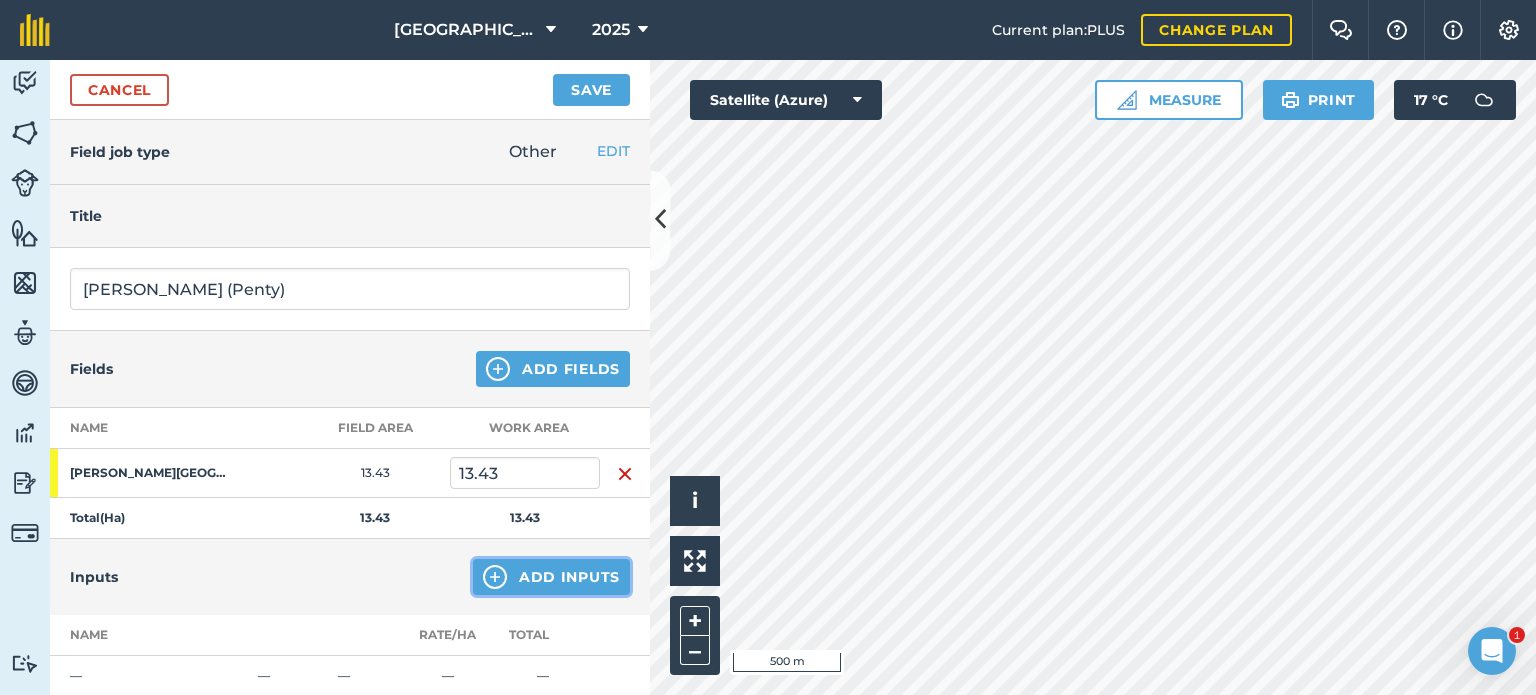 click on "Add Inputs" at bounding box center (551, 577) 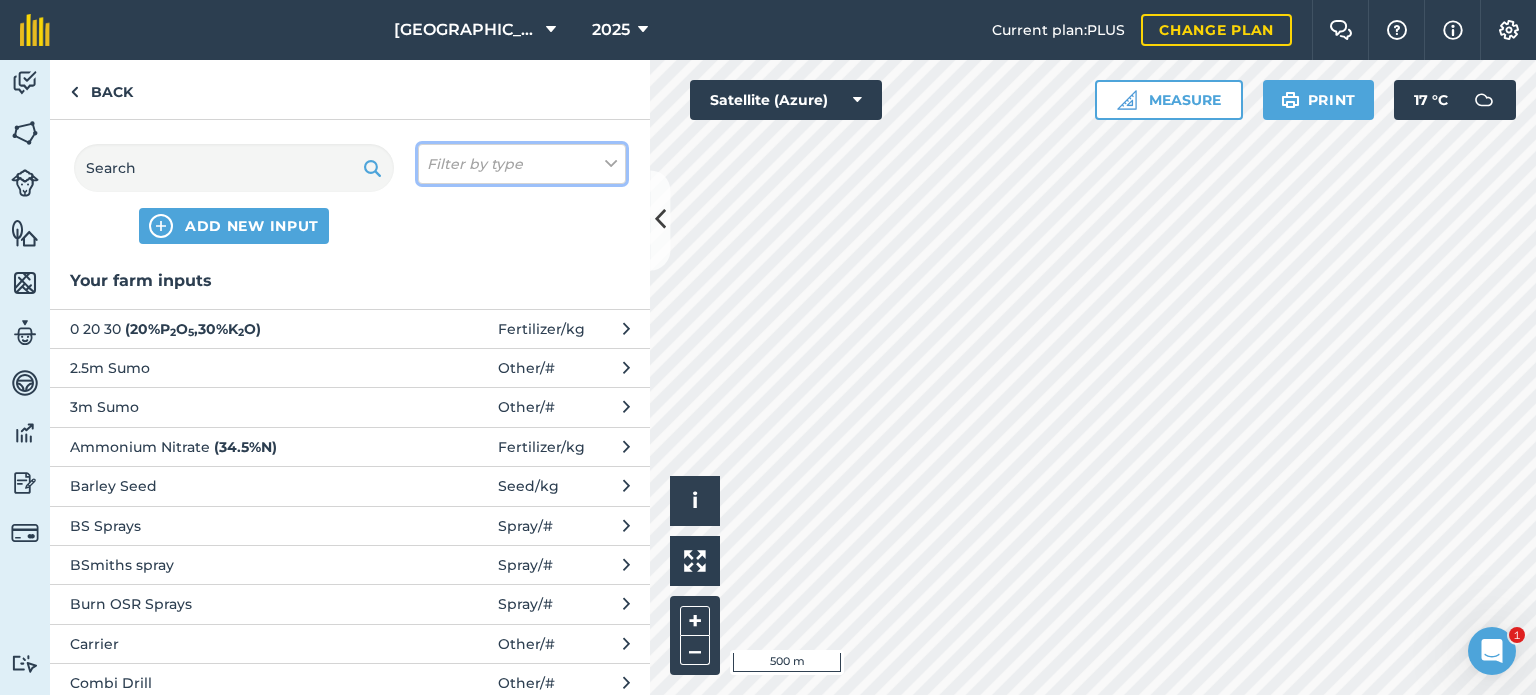 click on "Filter by type" at bounding box center (475, 164) 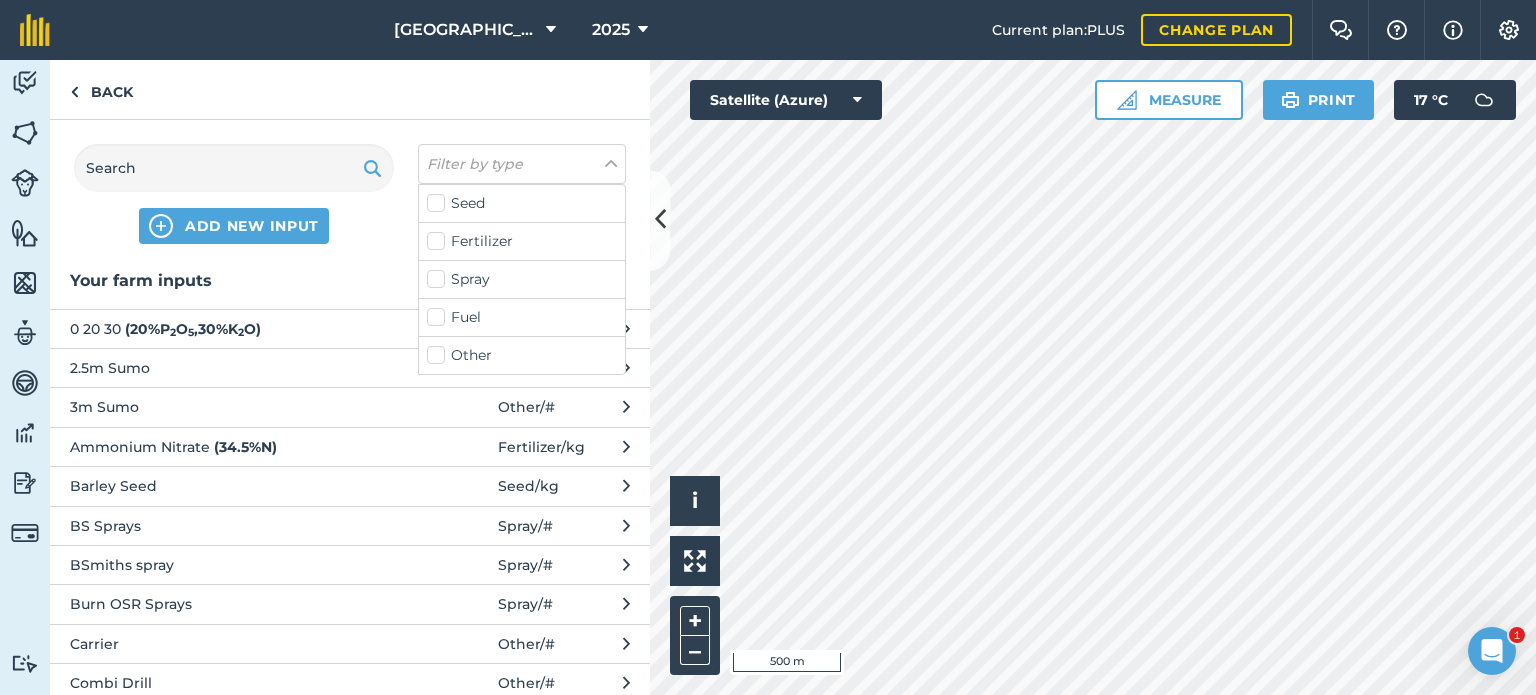 click on "Other" at bounding box center [522, 355] 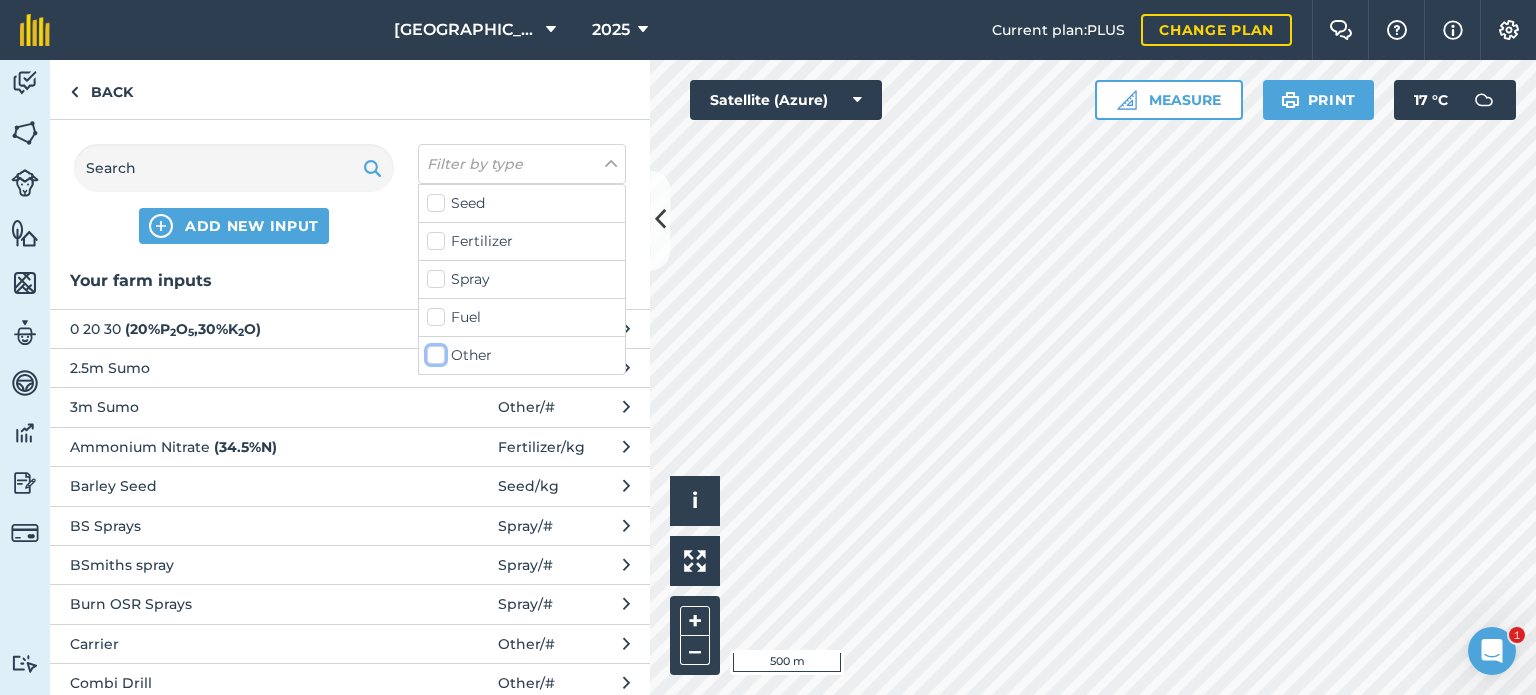 click on "Other" at bounding box center [433, 351] 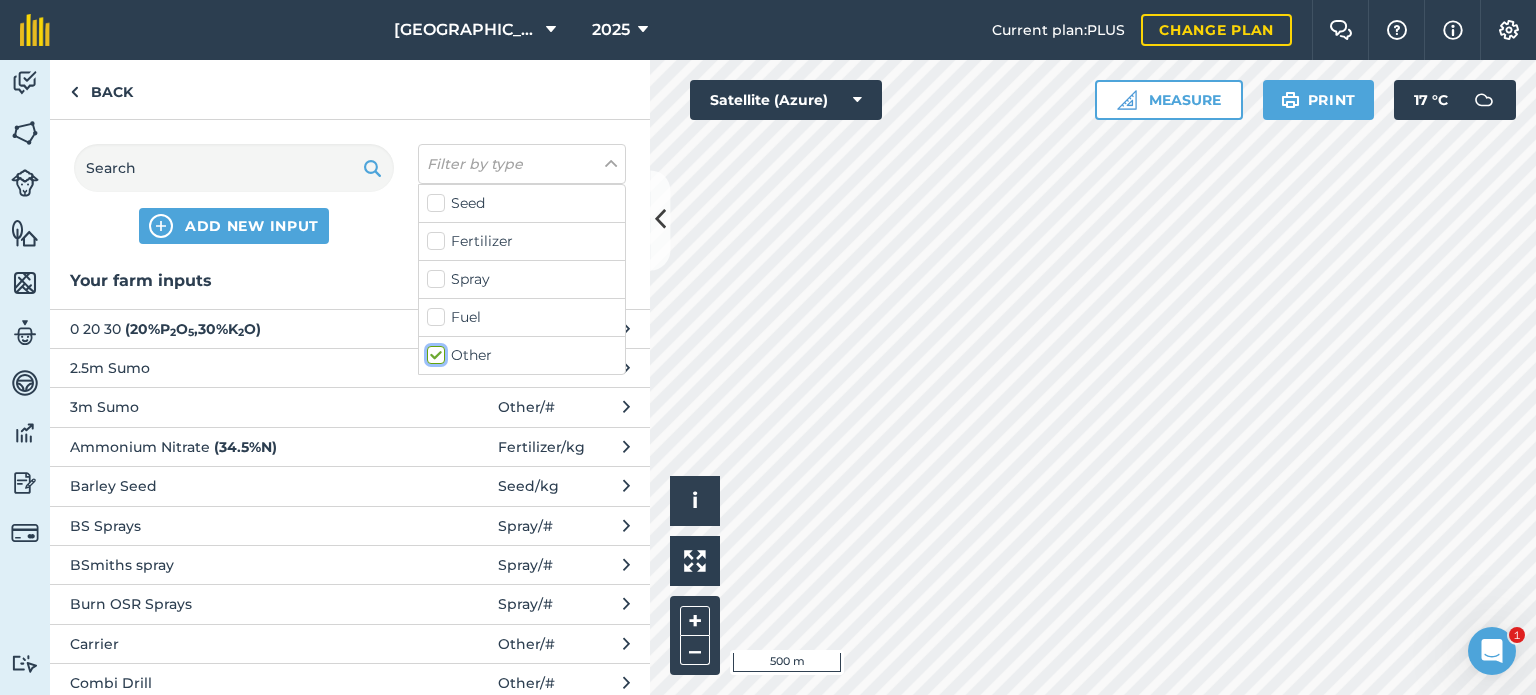 checkbox on "true" 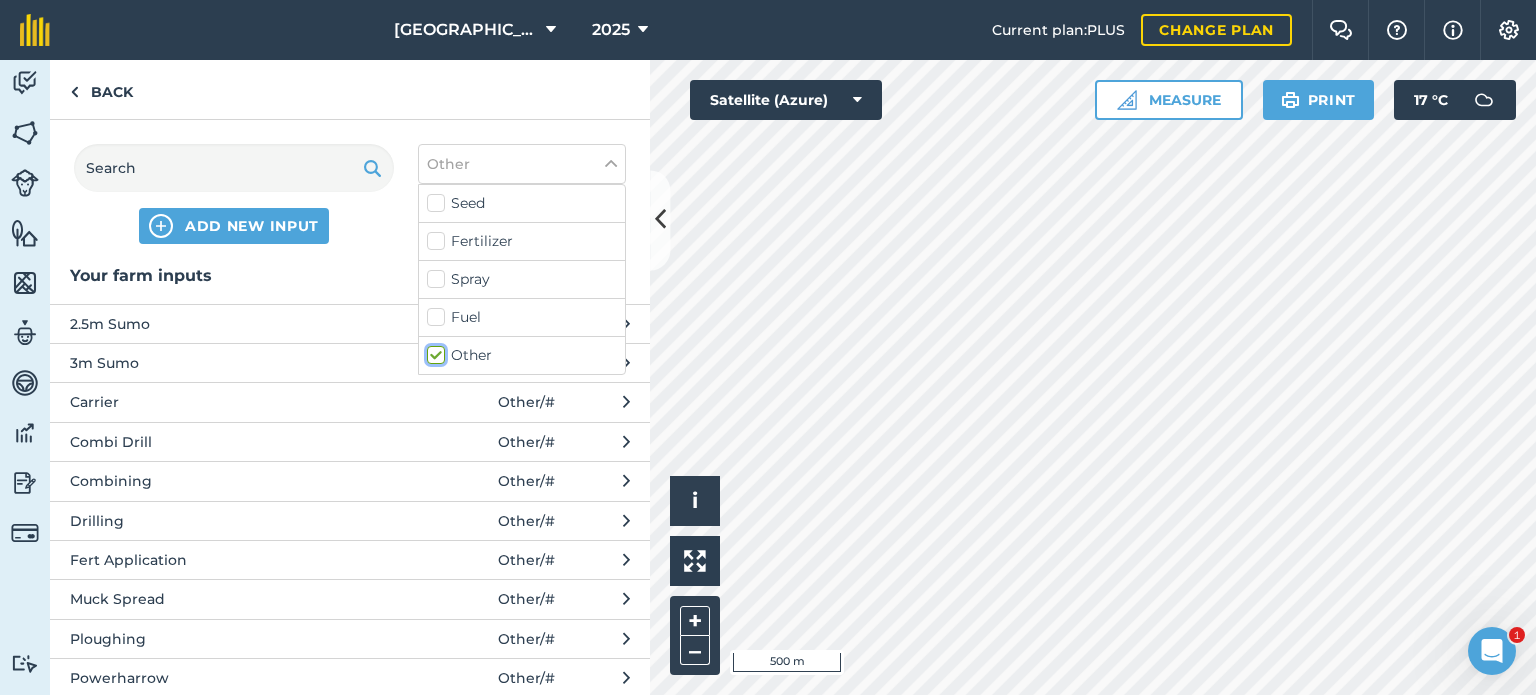 scroll, scrollTop: 0, scrollLeft: 0, axis: both 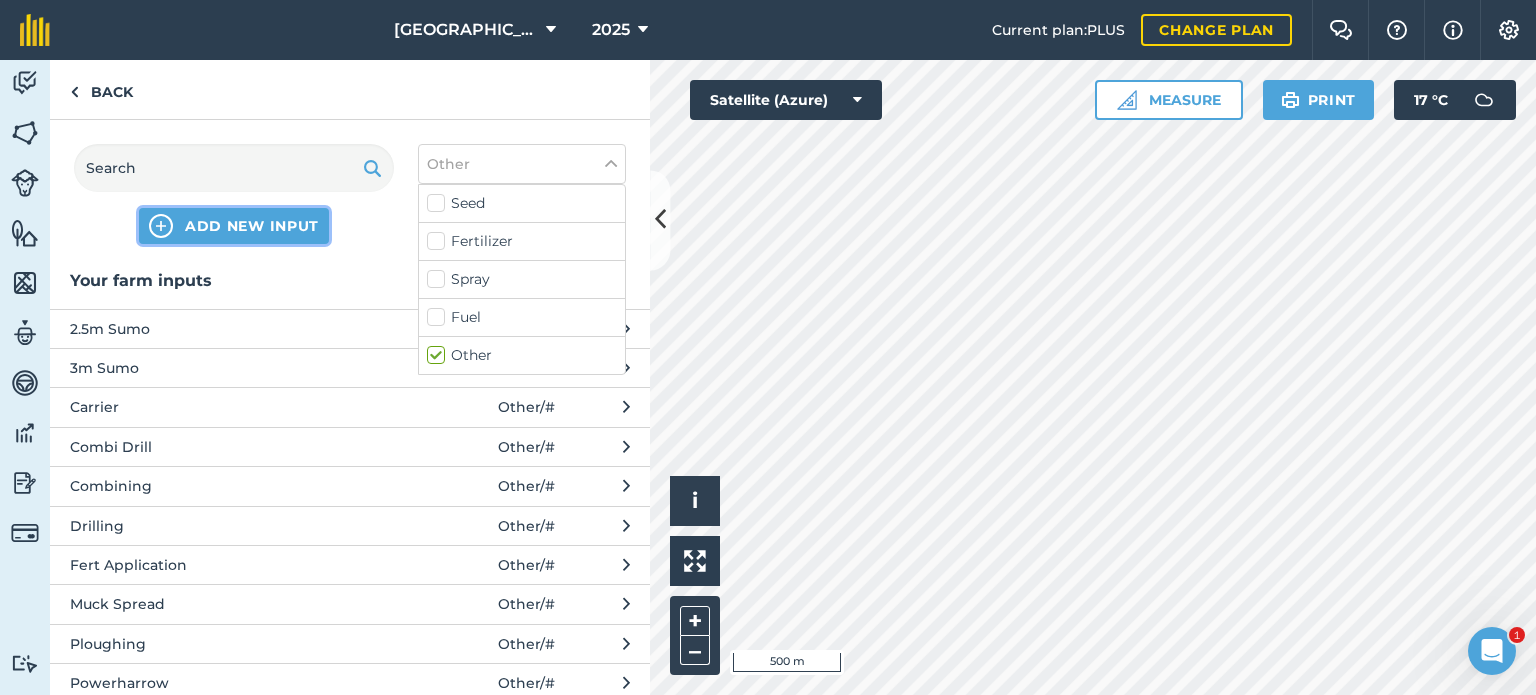 click on "ADD NEW INPUT" at bounding box center [252, 226] 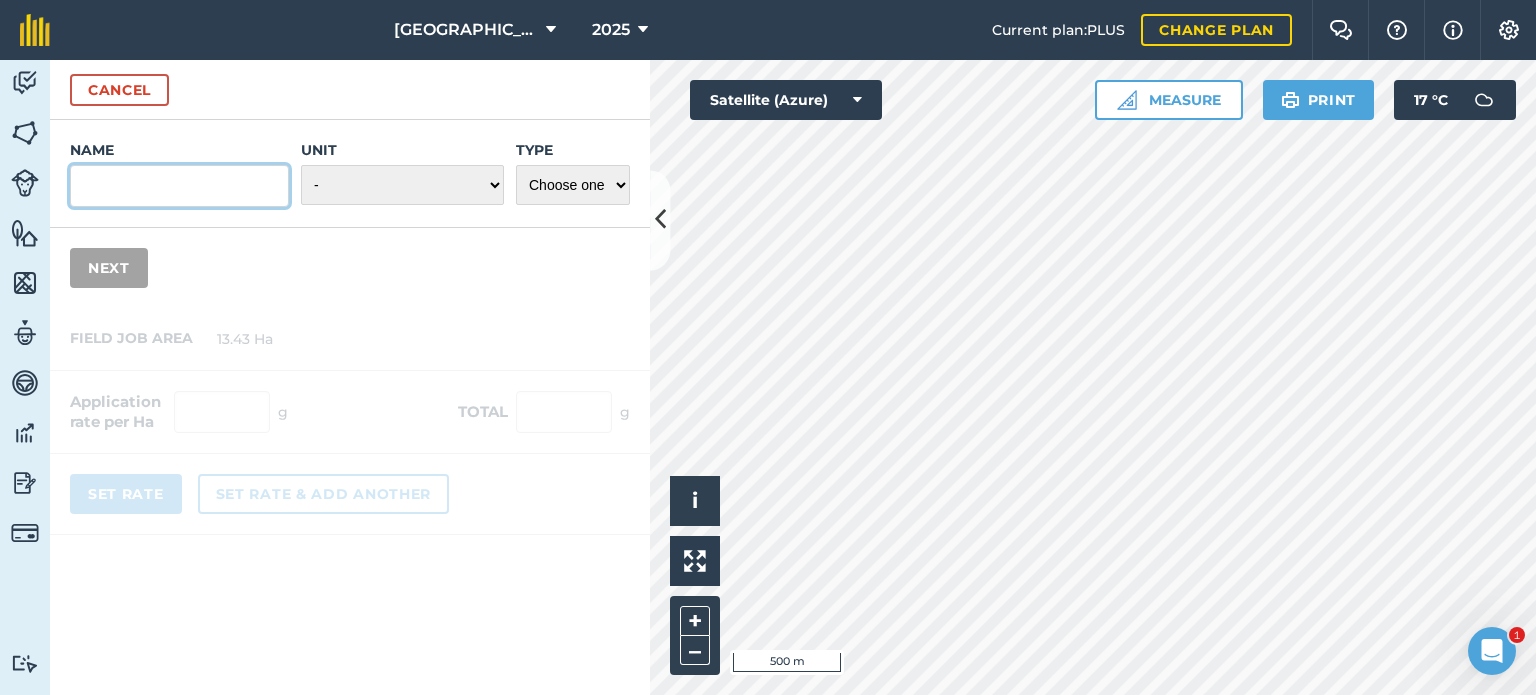 click on "Name" at bounding box center [179, 186] 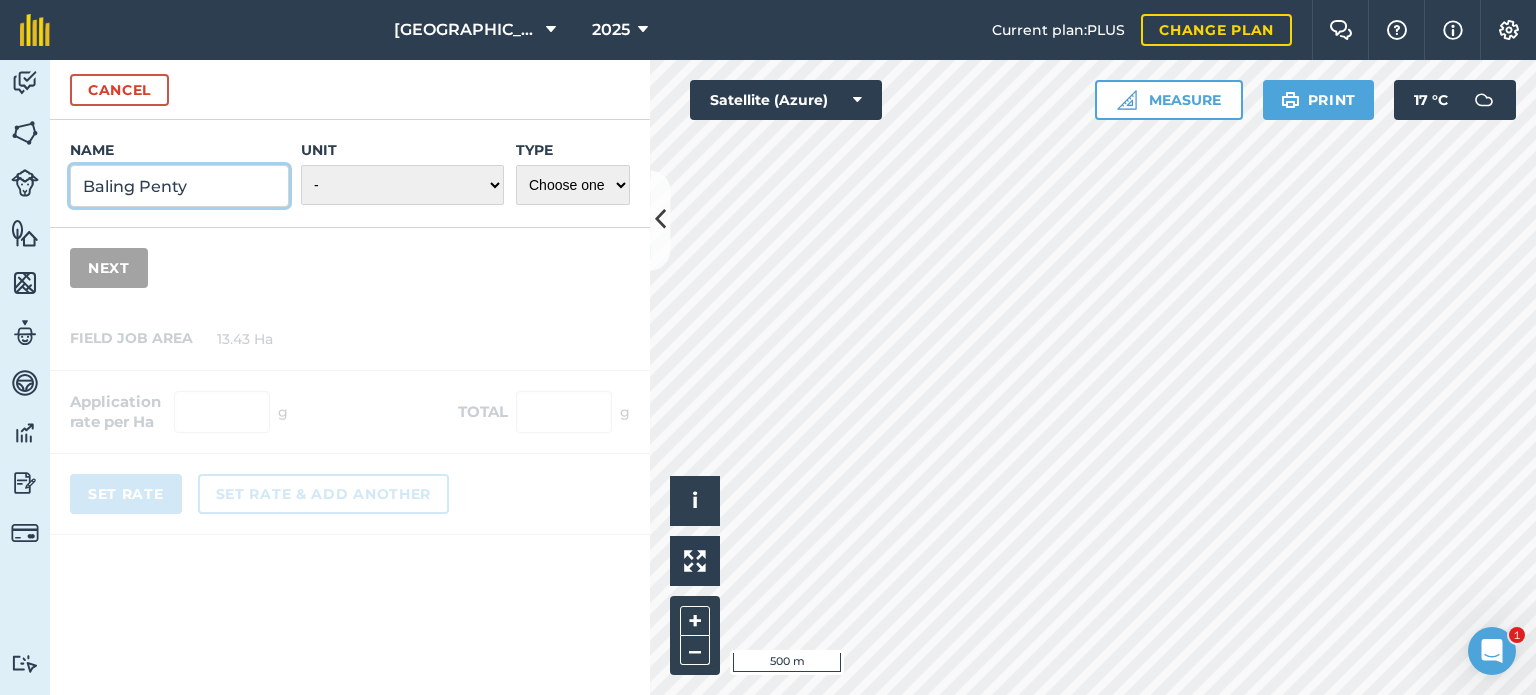 type on "Baling Penty" 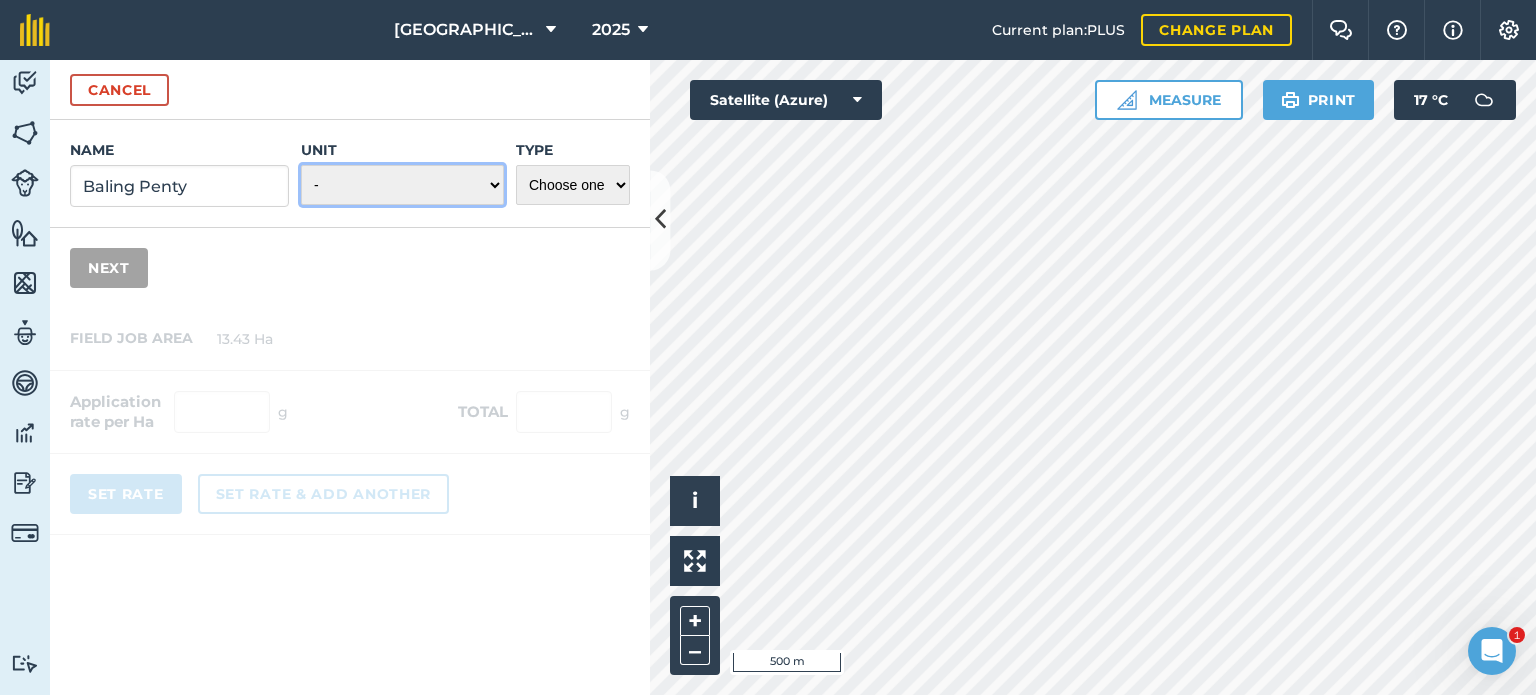 click on "- Grams/g Kilograms/kg Metric tonnes/t Millilitres/ml Litres/L Ounces/oz Pounds/lb Imperial tons/t Fluid ounces/fl oz Gallons/gal Count Cubic Meter/m3 Pint/pt Quart/qt Megalitre/ML unit_type_hundred_weight" at bounding box center [402, 185] 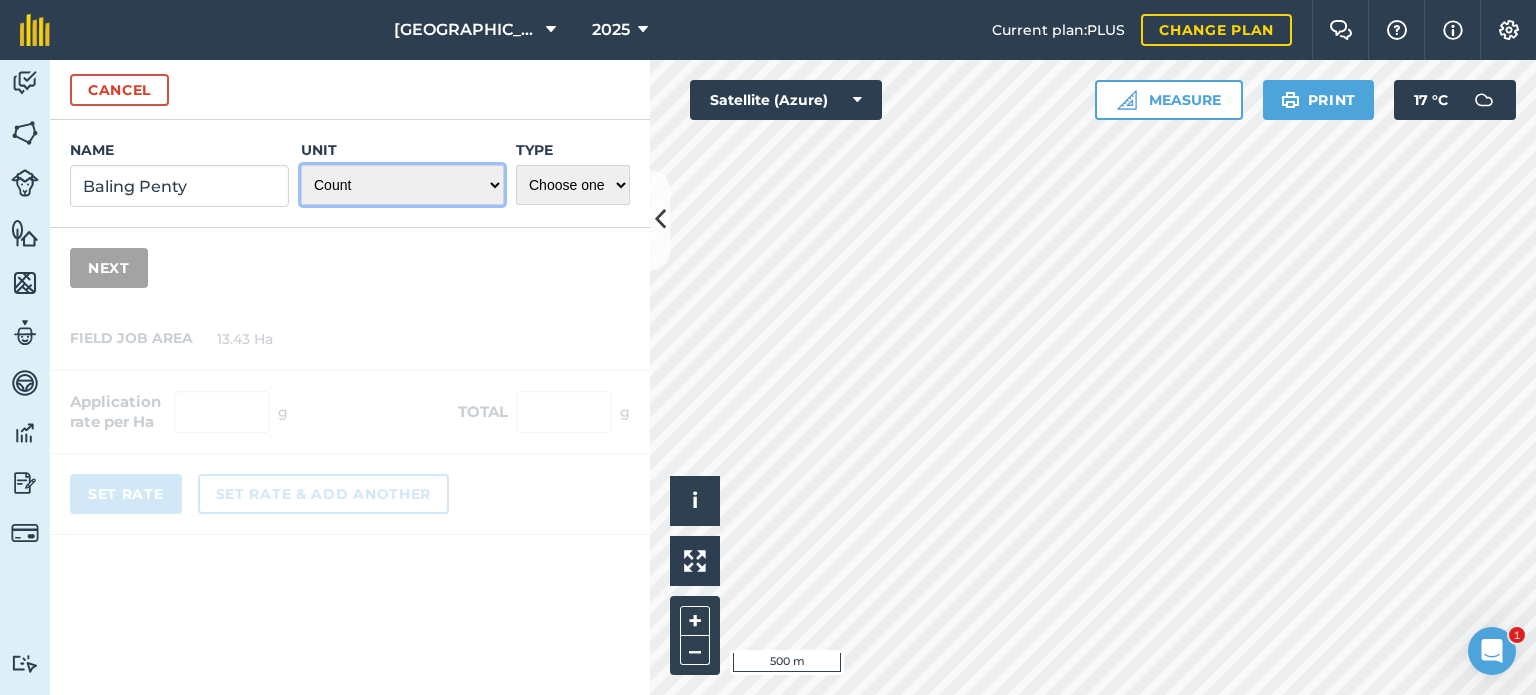click on "- Grams/g Kilograms/kg Metric tonnes/t Millilitres/ml Litres/L Ounces/oz Pounds/lb Imperial tons/t Fluid ounces/fl oz Gallons/gal Count Cubic Meter/m3 Pint/pt Quart/qt Megalitre/ML unit_type_hundred_weight" at bounding box center (402, 185) 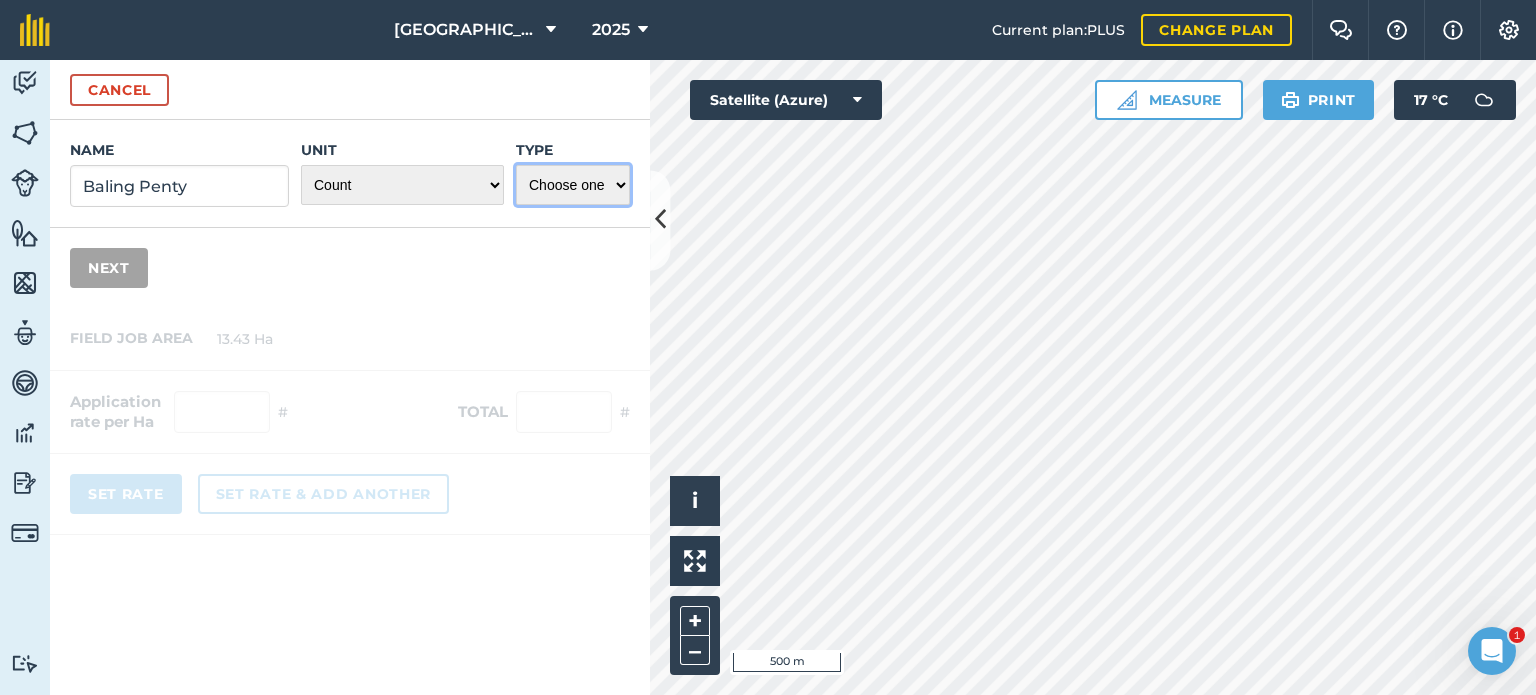 click on "Choose one Fertilizer Seed Spray Fuel Other" at bounding box center (573, 185) 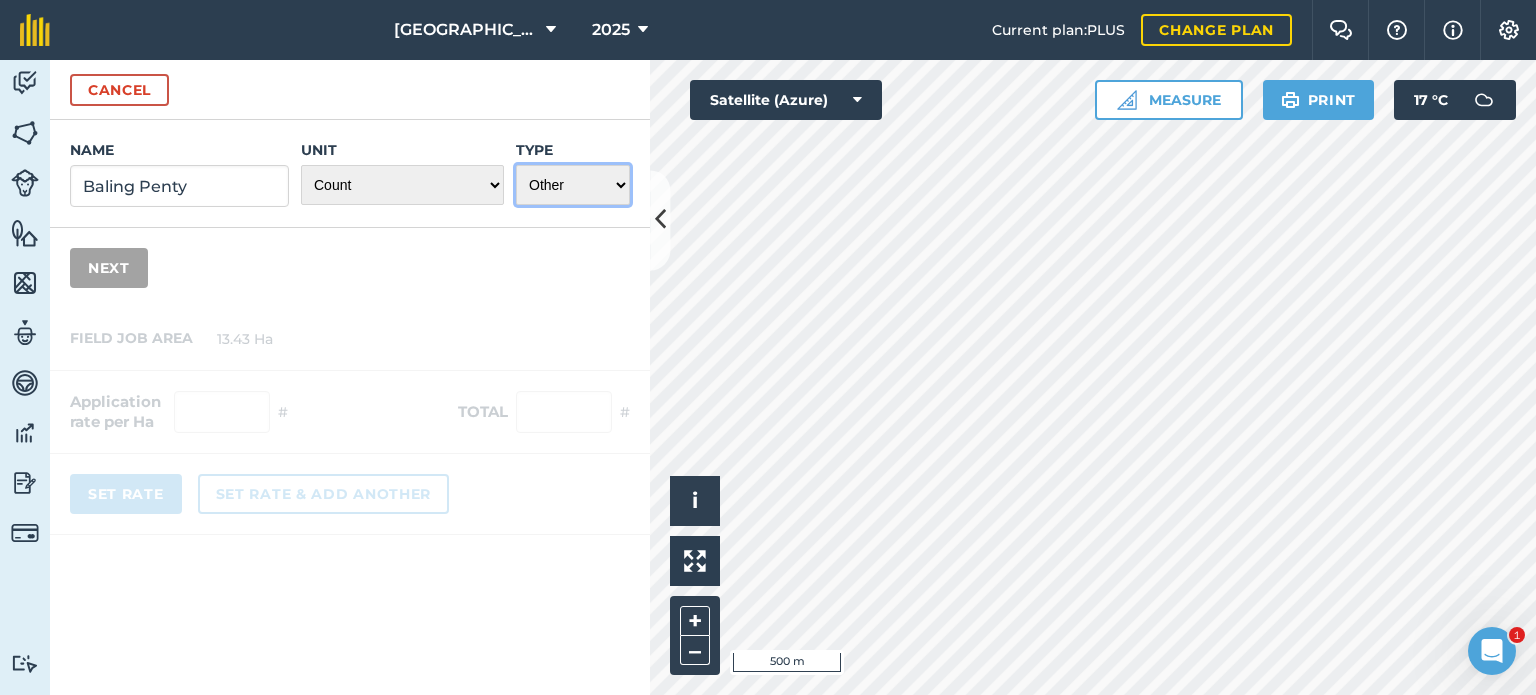 click on "Choose one Fertilizer Seed Spray Fuel Other" at bounding box center (573, 185) 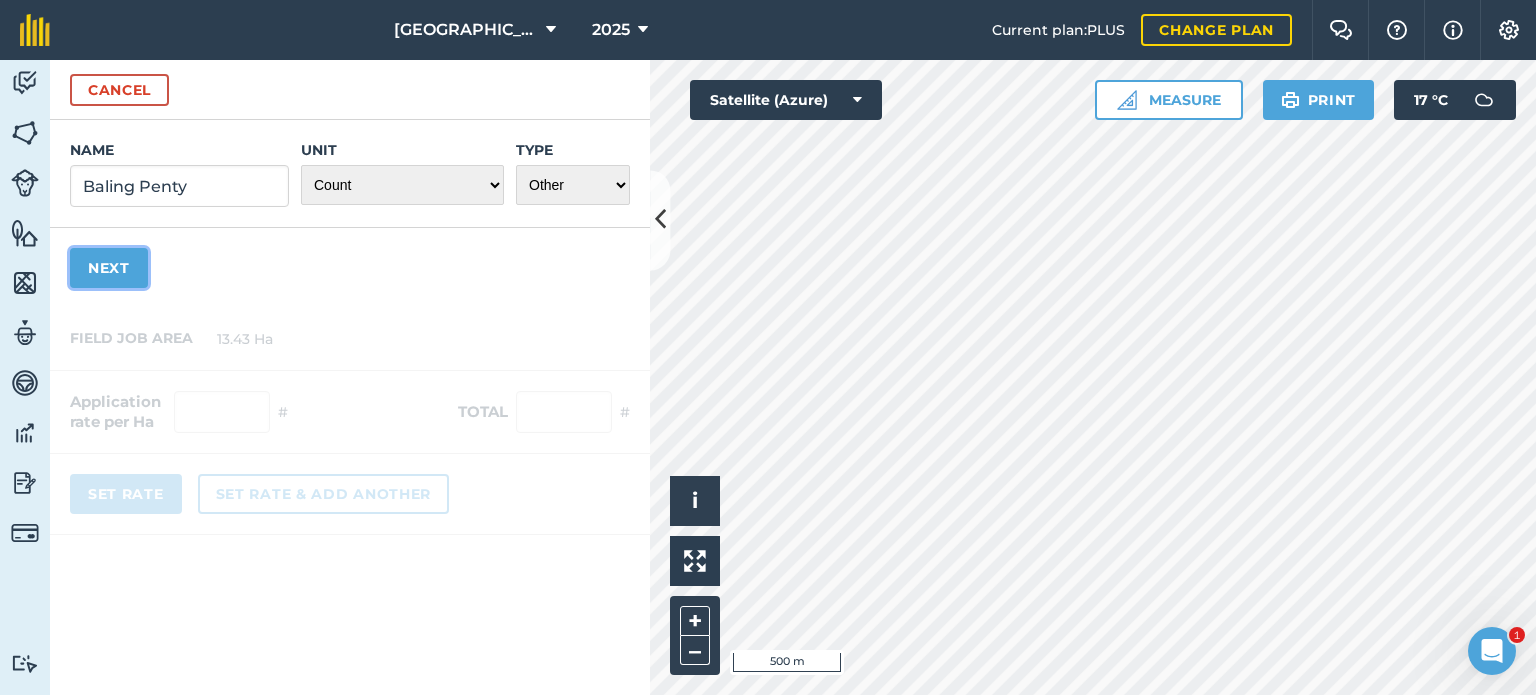 click on "Next" at bounding box center (109, 268) 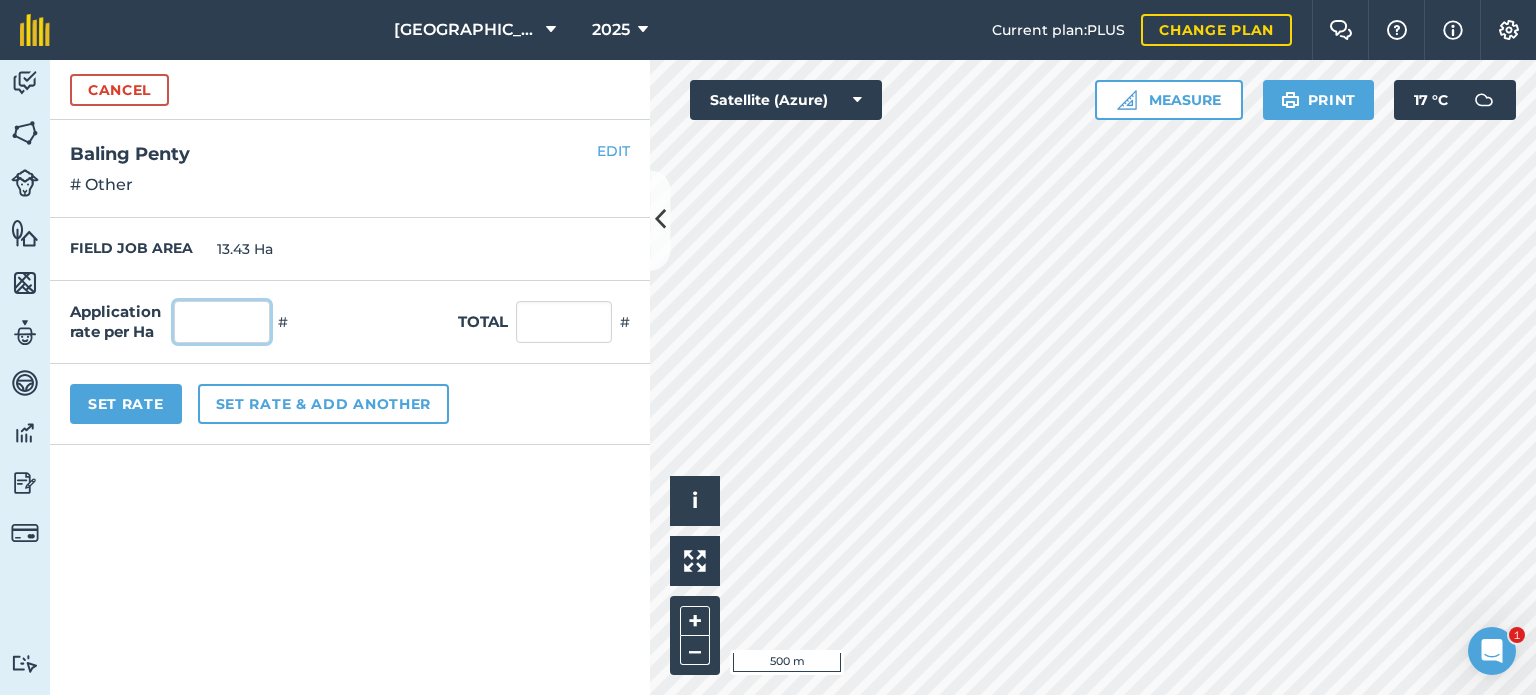 click at bounding box center [222, 322] 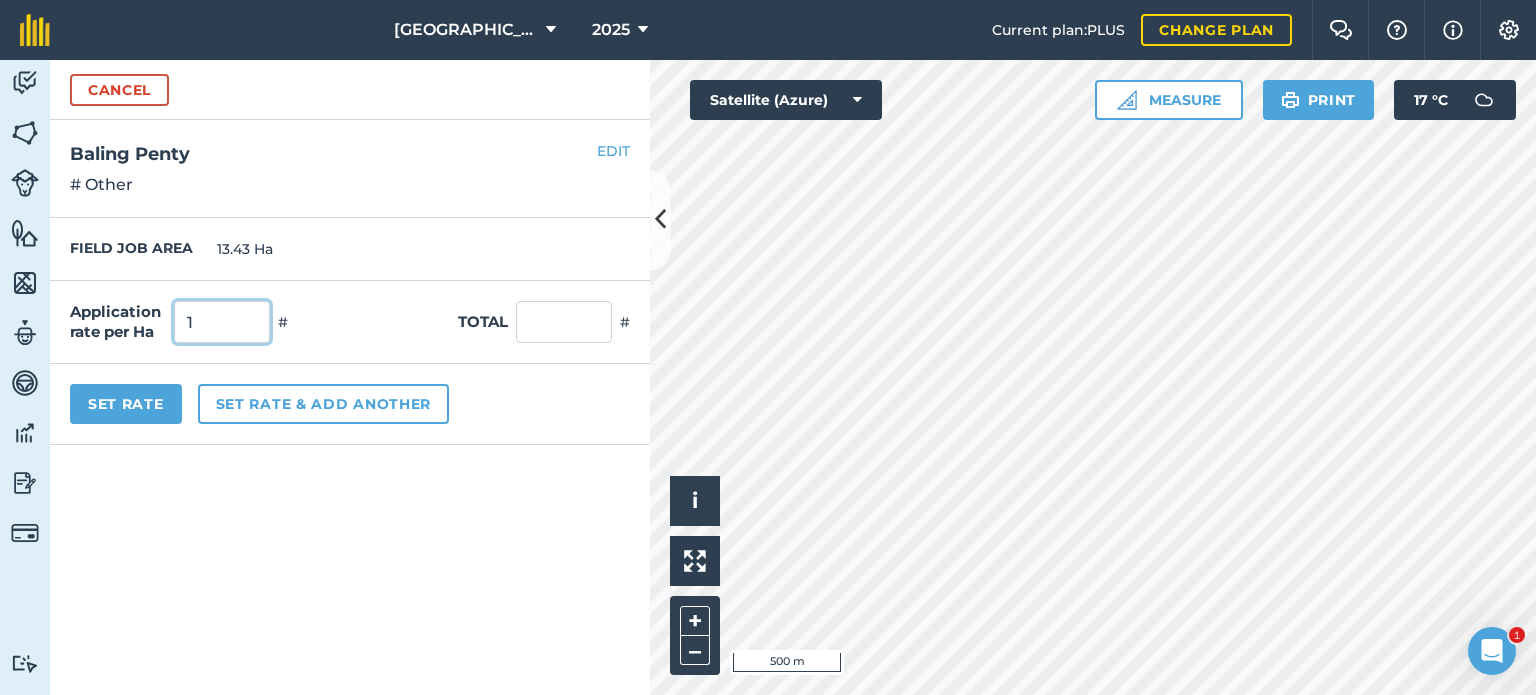 type on "1" 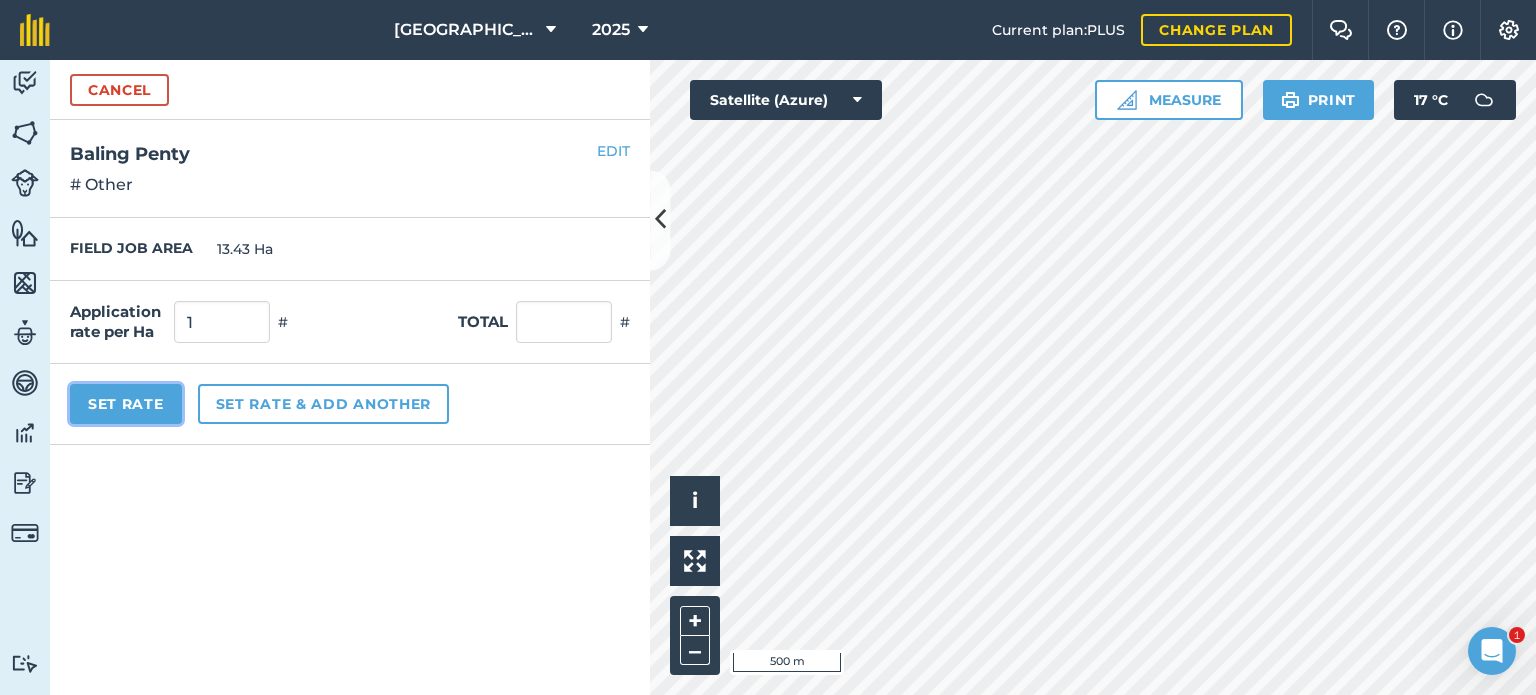 type on "13.43" 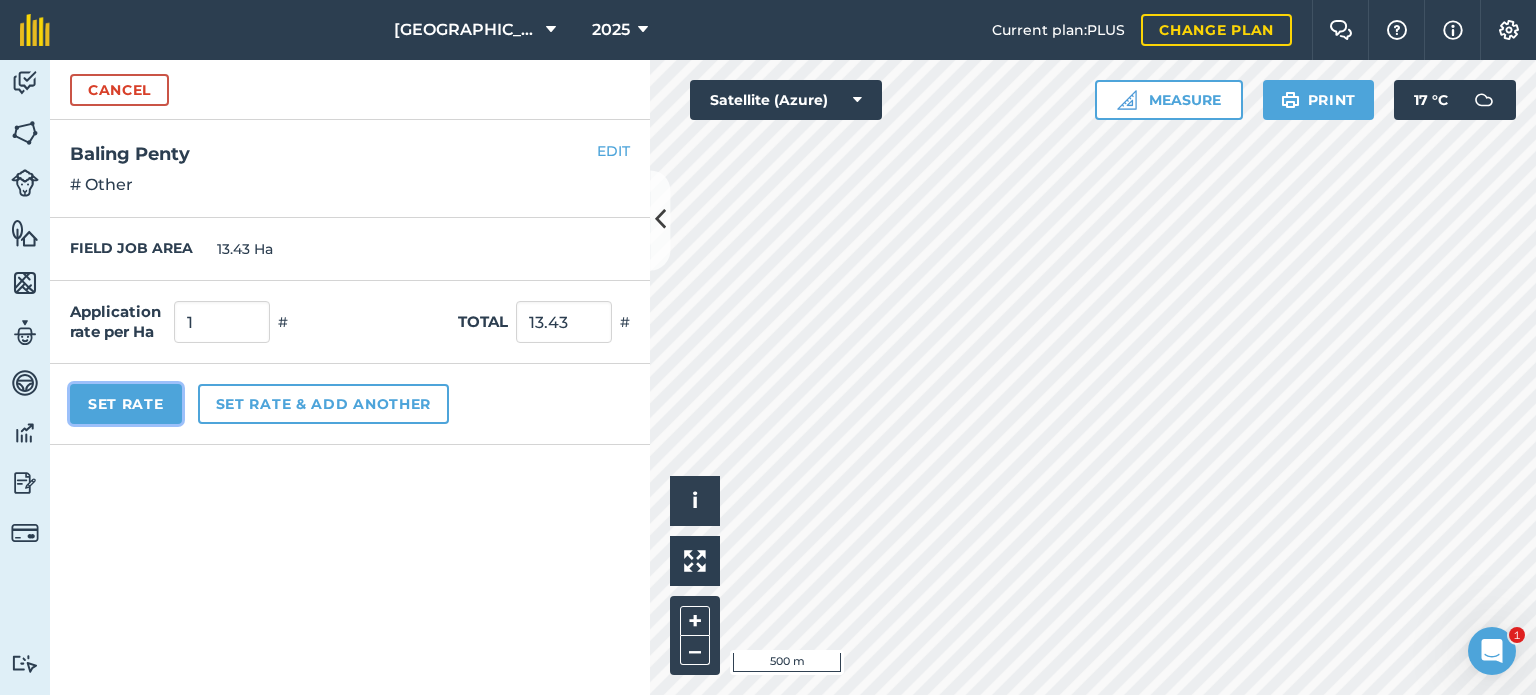 click on "Set Rate" at bounding box center [126, 404] 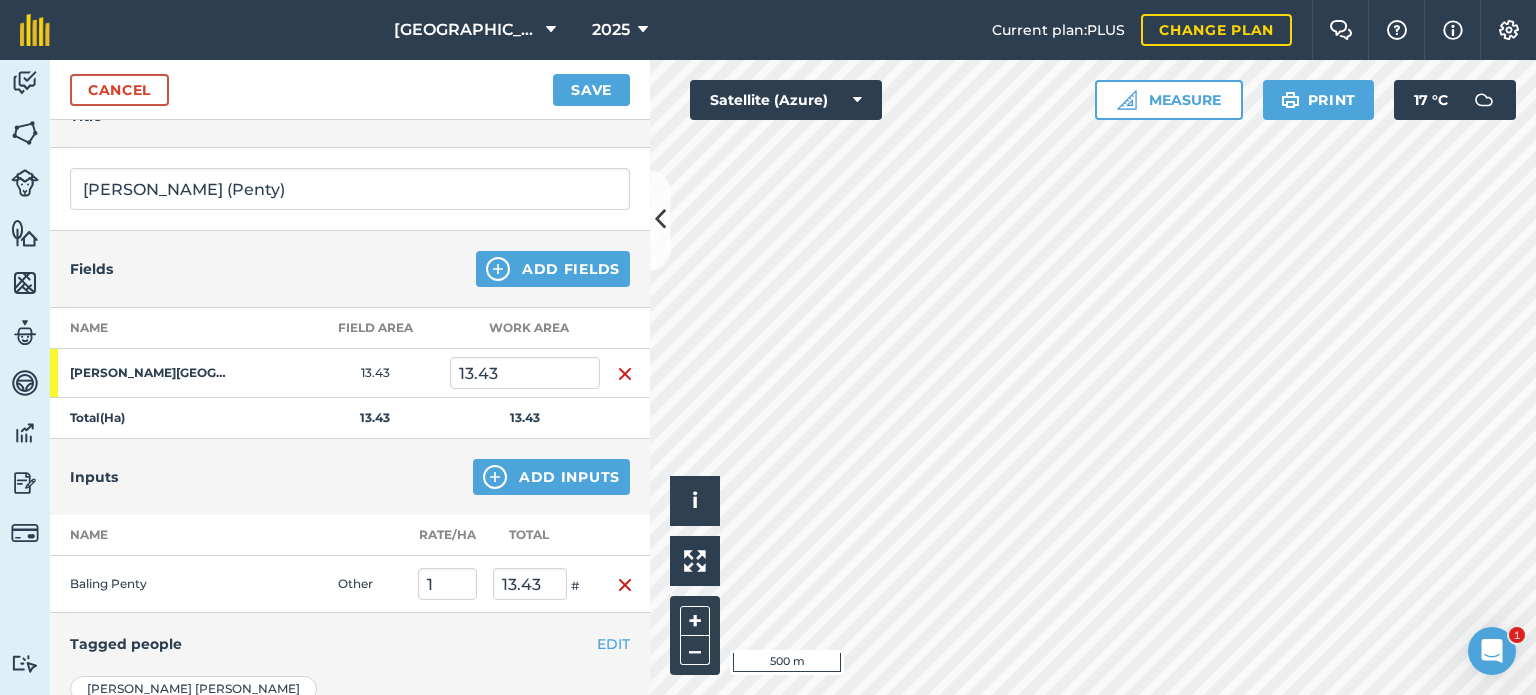 scroll, scrollTop: 0, scrollLeft: 0, axis: both 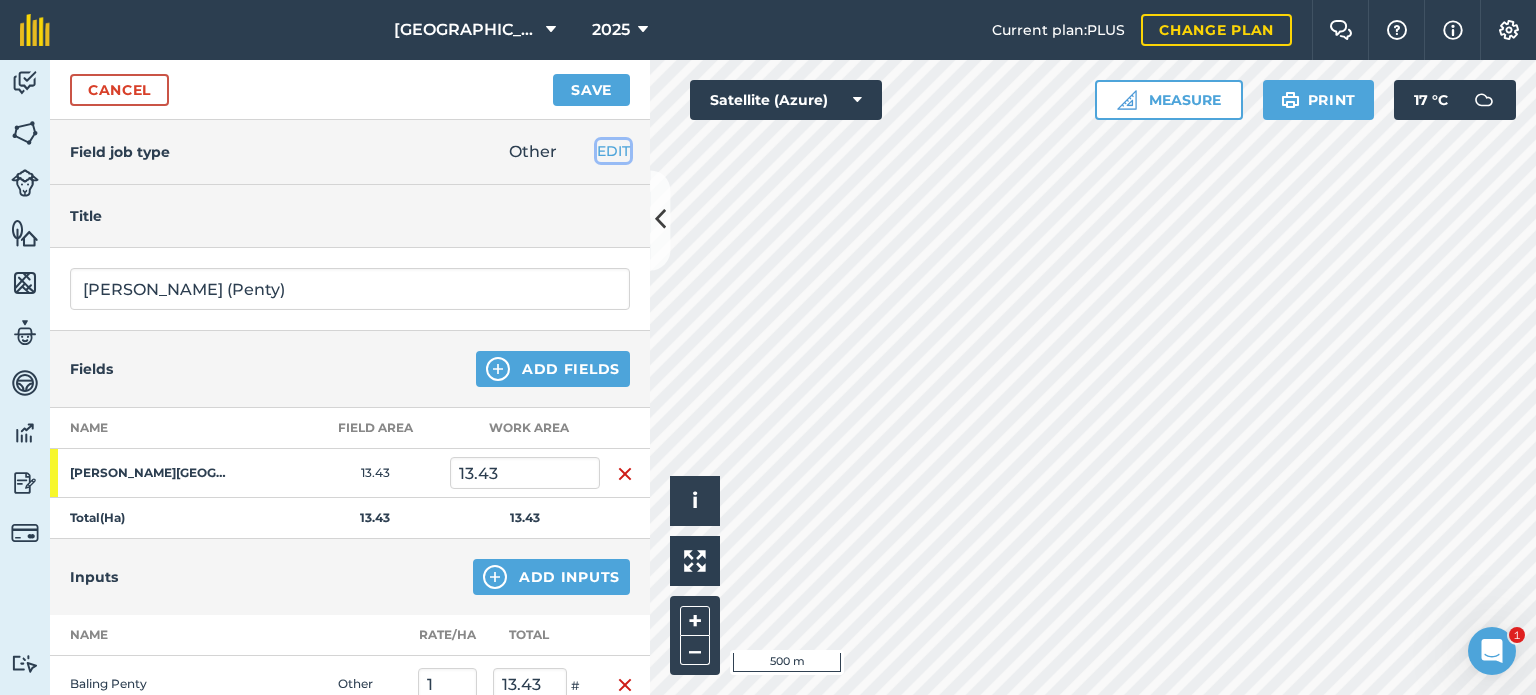 click on "EDIT" at bounding box center [613, 151] 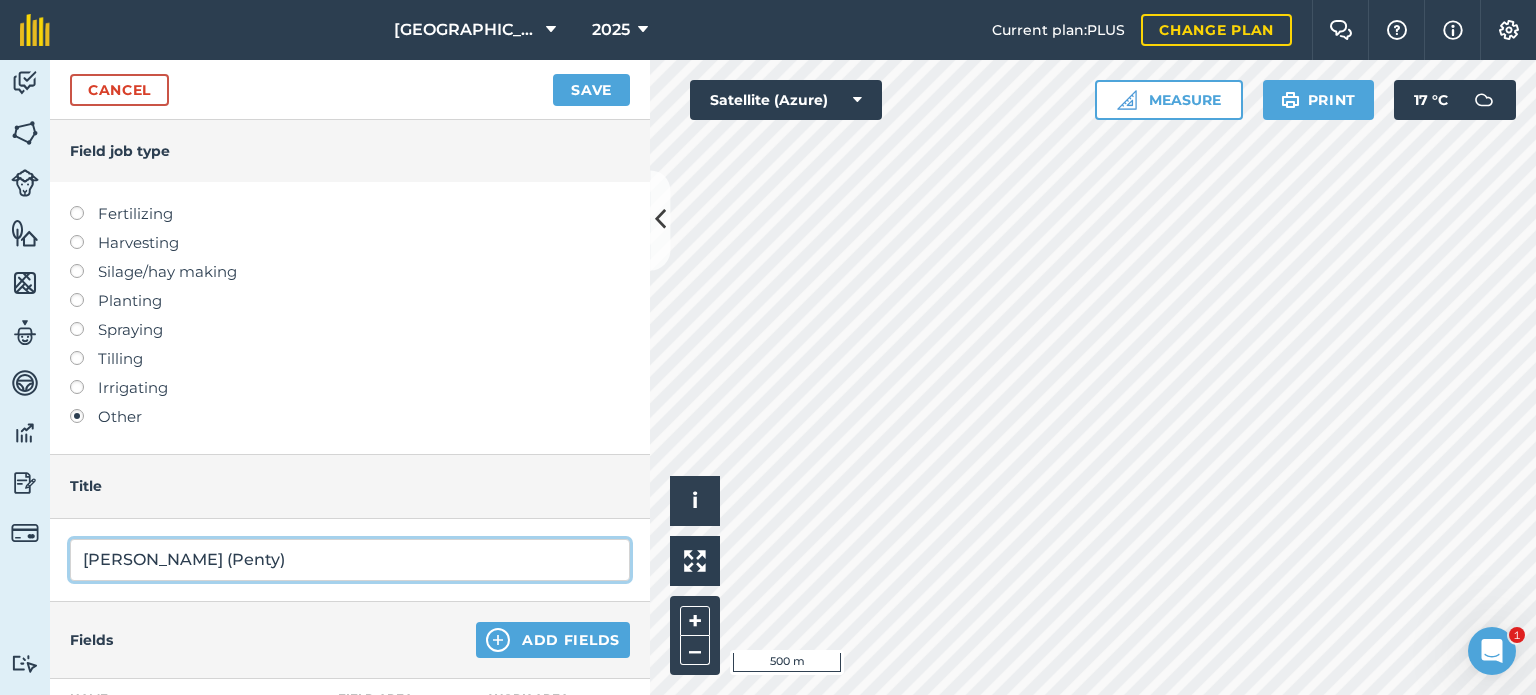 drag, startPoint x: 295, startPoint y: 560, endPoint x: 311, endPoint y: 556, distance: 16.492422 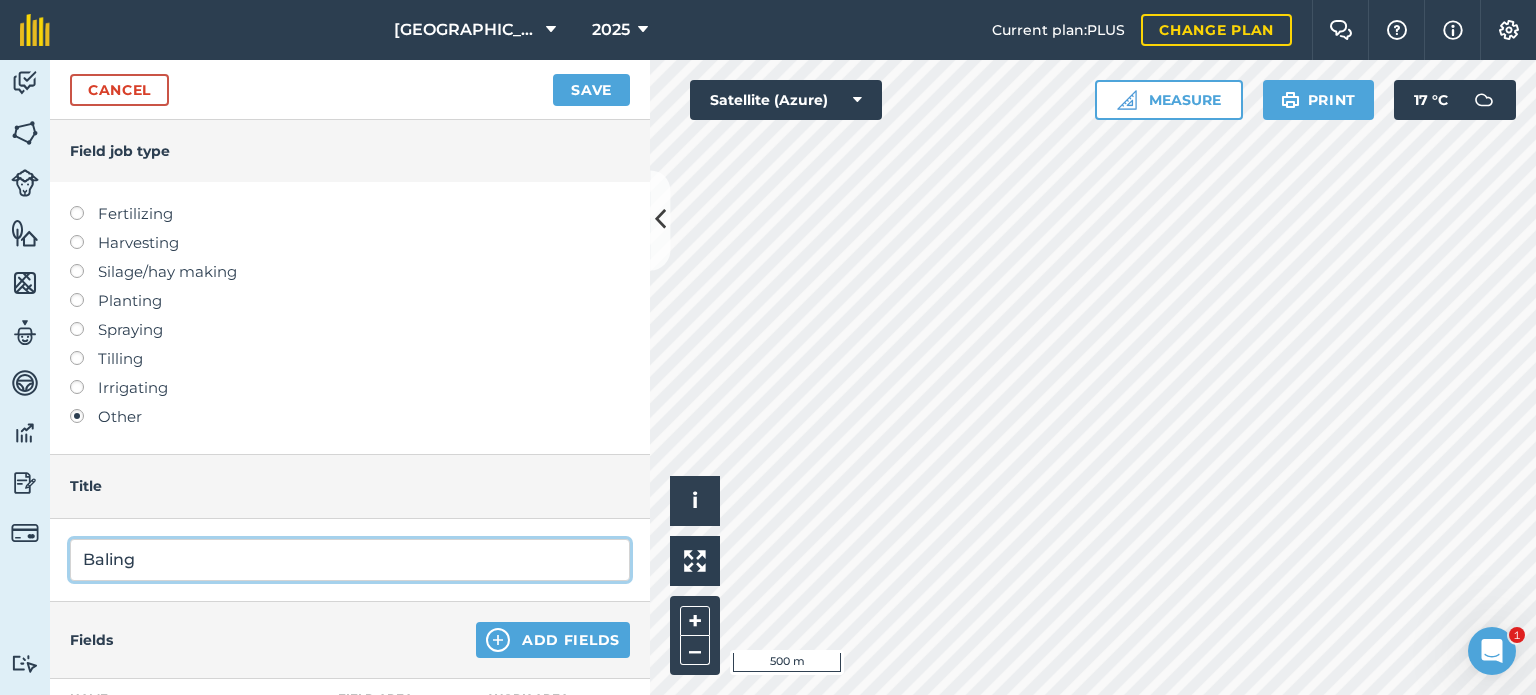 type on "Baling" 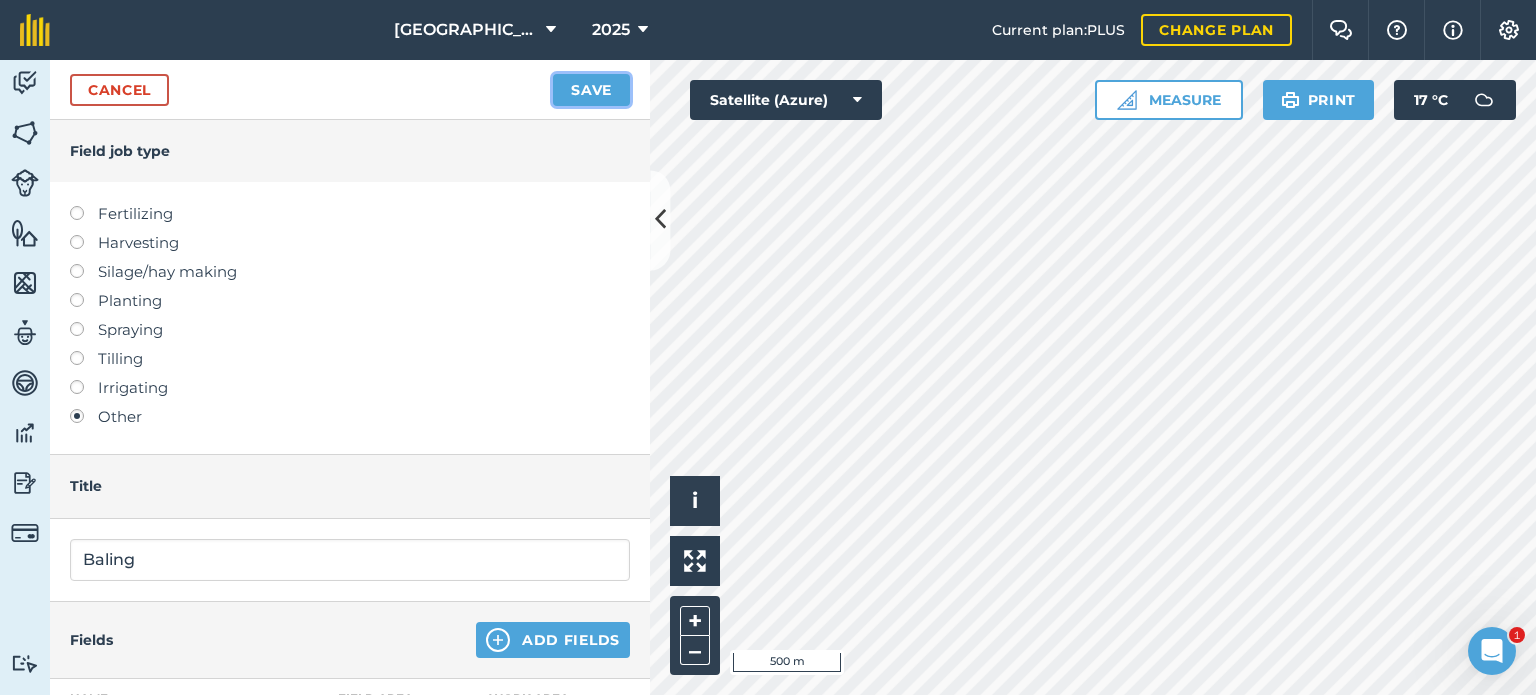 click on "Save" at bounding box center (591, 90) 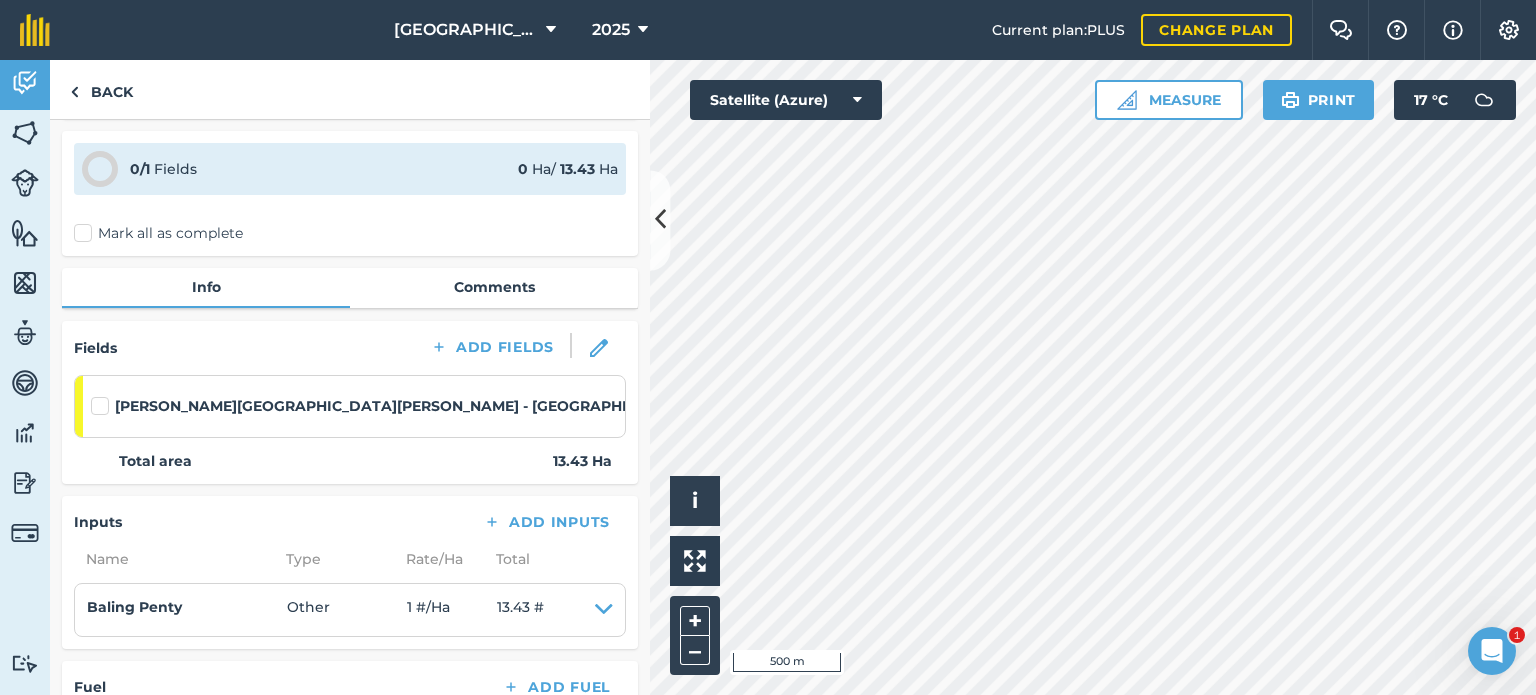 scroll, scrollTop: 100, scrollLeft: 0, axis: vertical 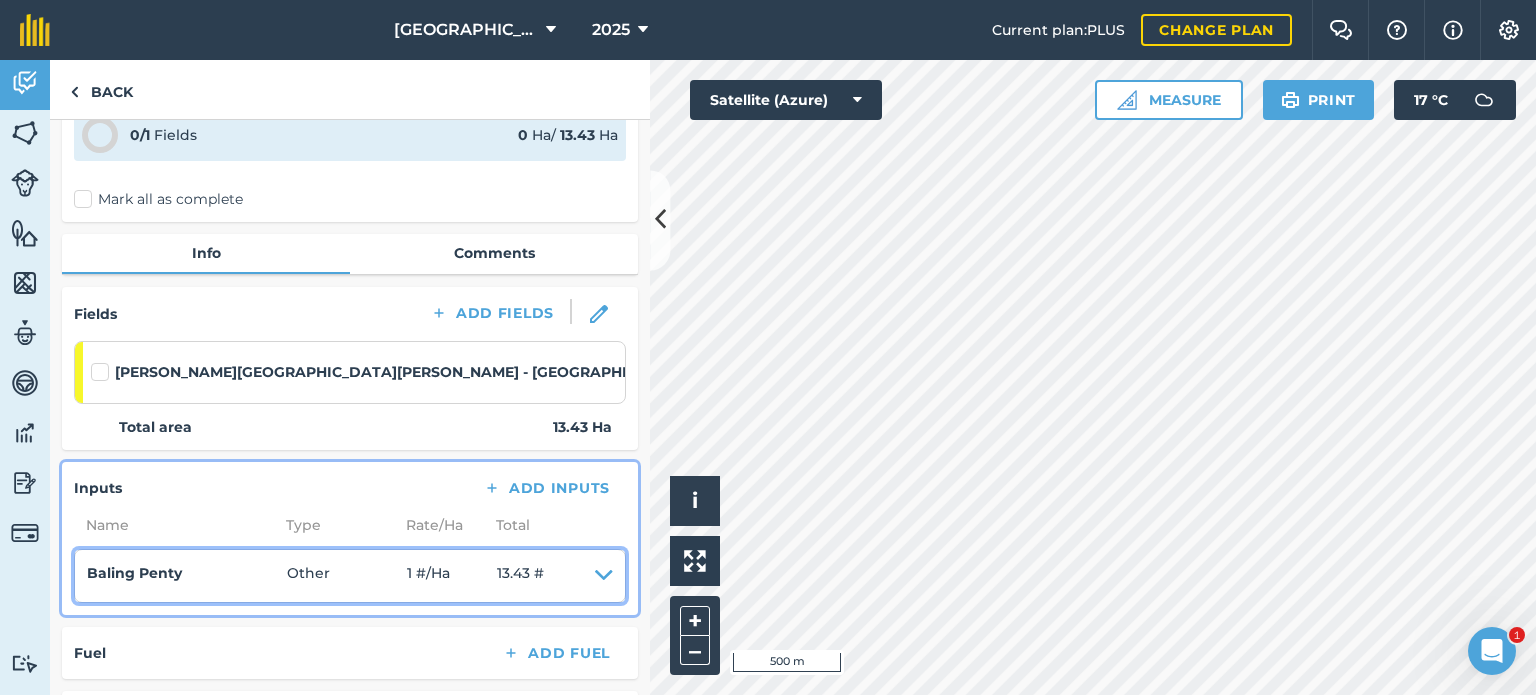 click on "Baling Penty Other 1   # / Ha 13.43   #" at bounding box center [350, 576] 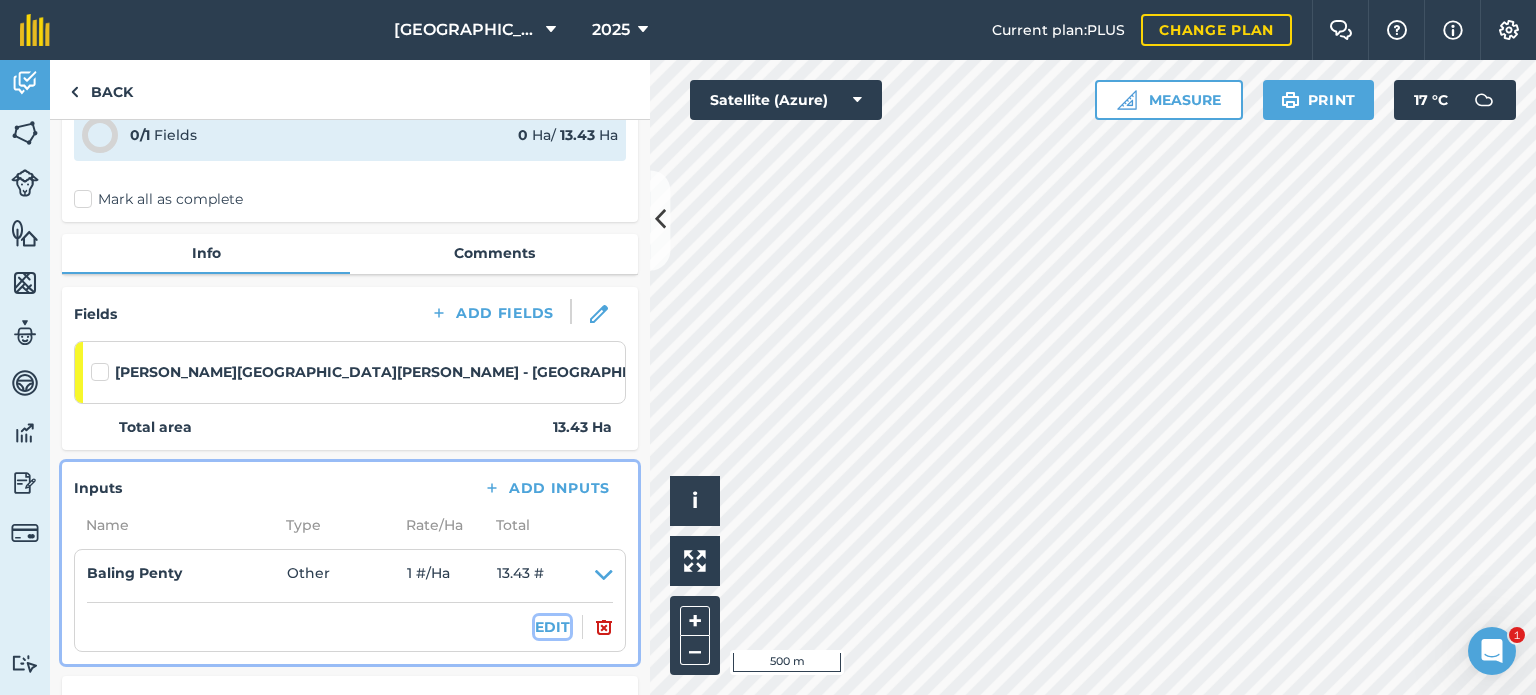 click on "EDIT" at bounding box center (552, 627) 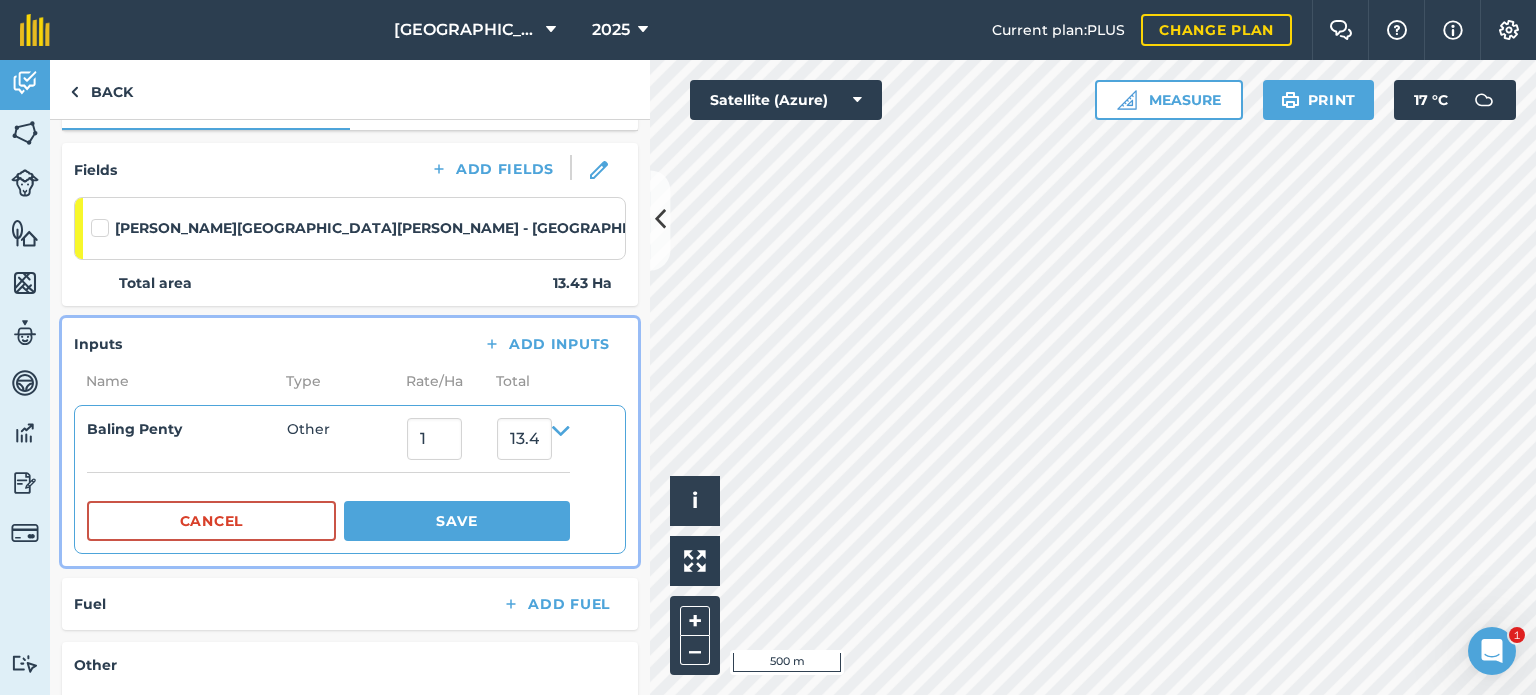 scroll, scrollTop: 300, scrollLeft: 0, axis: vertical 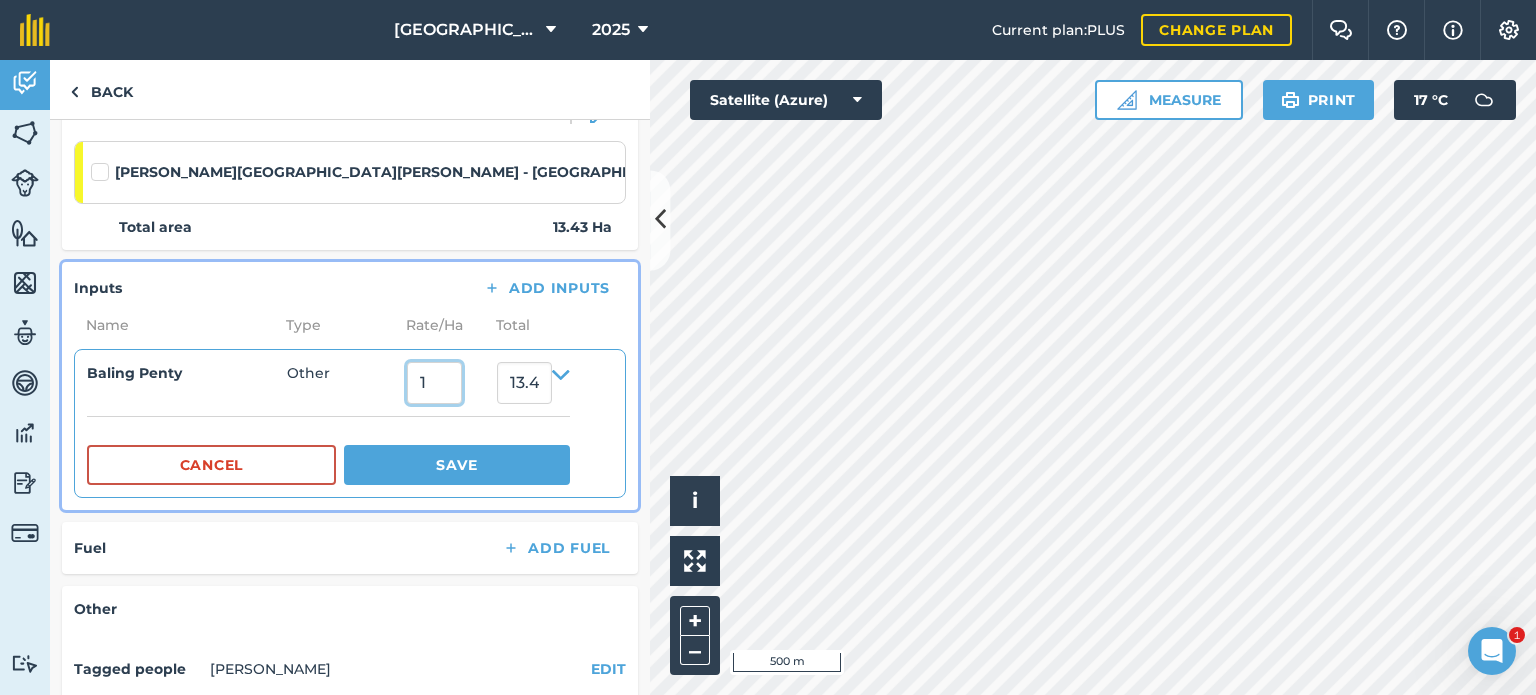 click on "1" at bounding box center [434, 383] 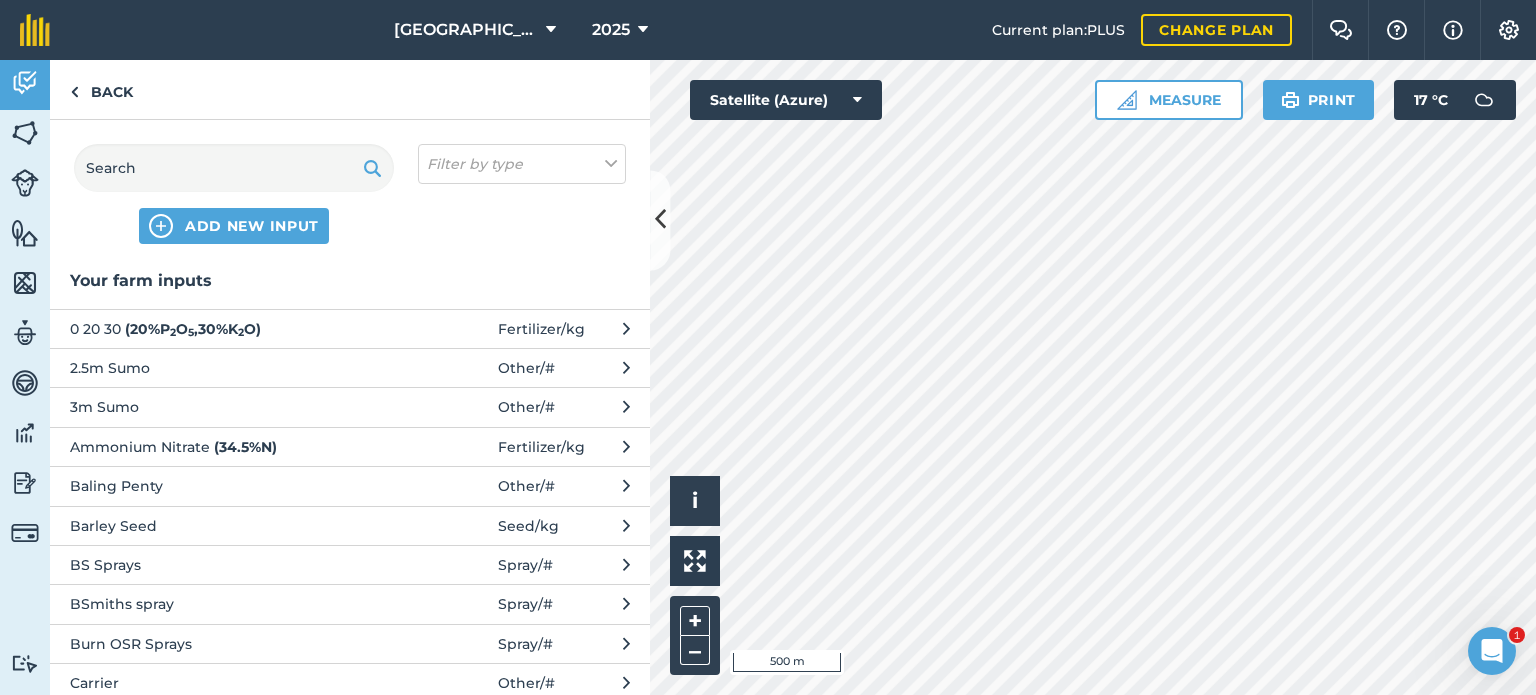 scroll, scrollTop: 0, scrollLeft: 0, axis: both 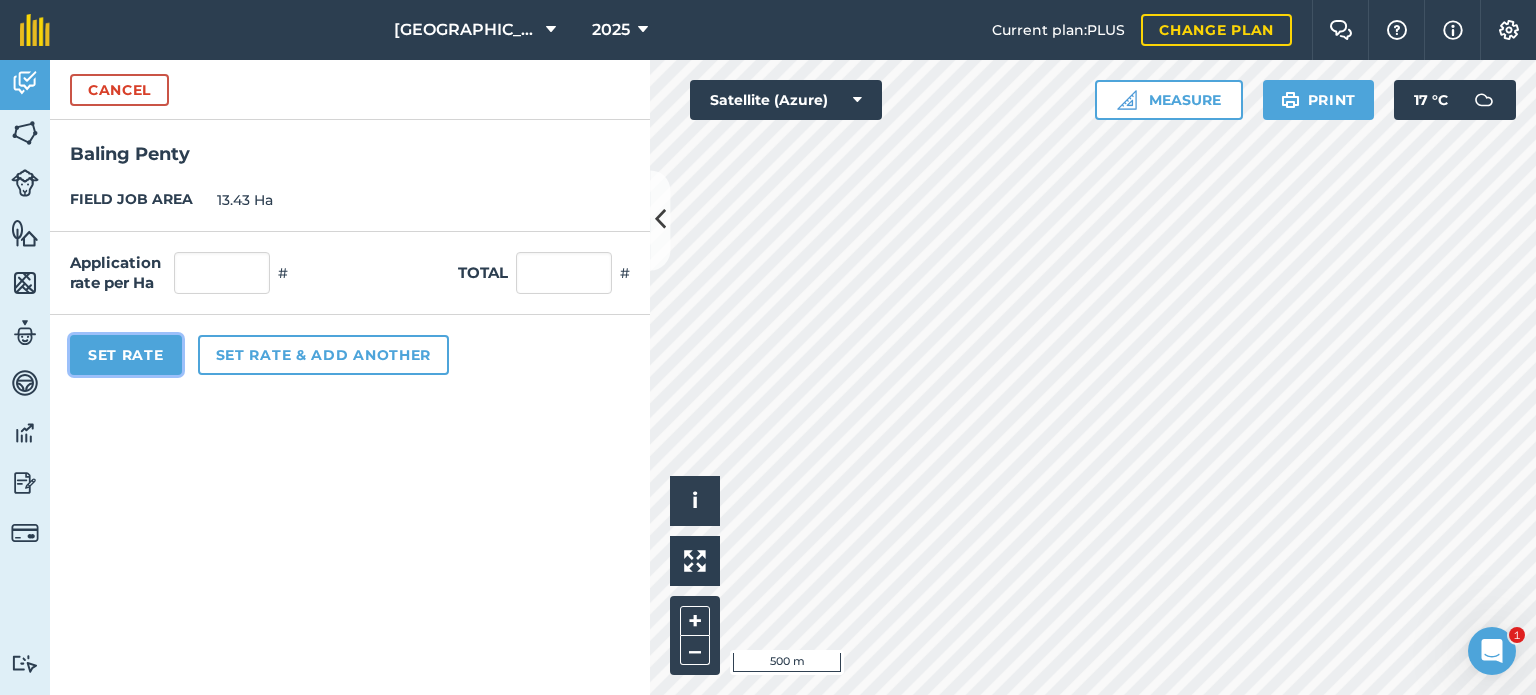 click on "Set Rate" at bounding box center (126, 355) 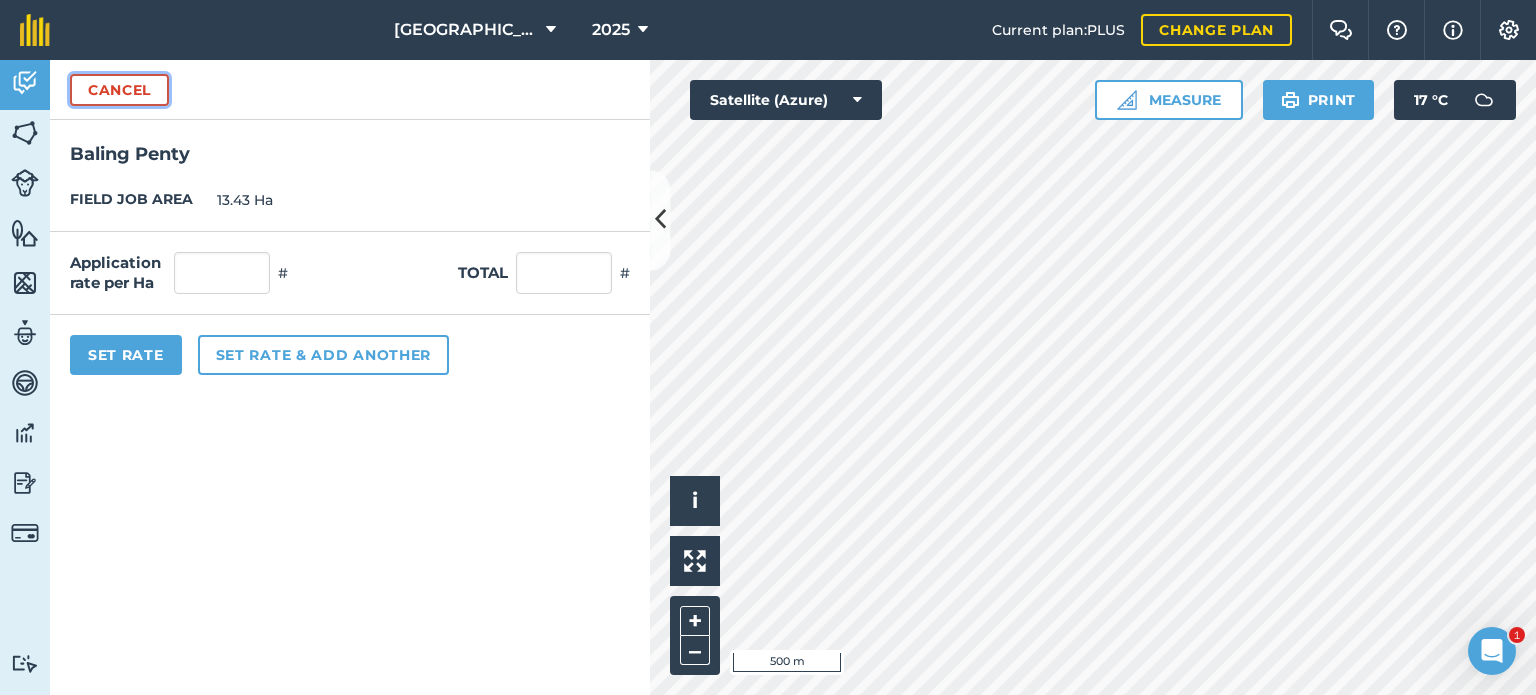 click on "Cancel" at bounding box center [119, 90] 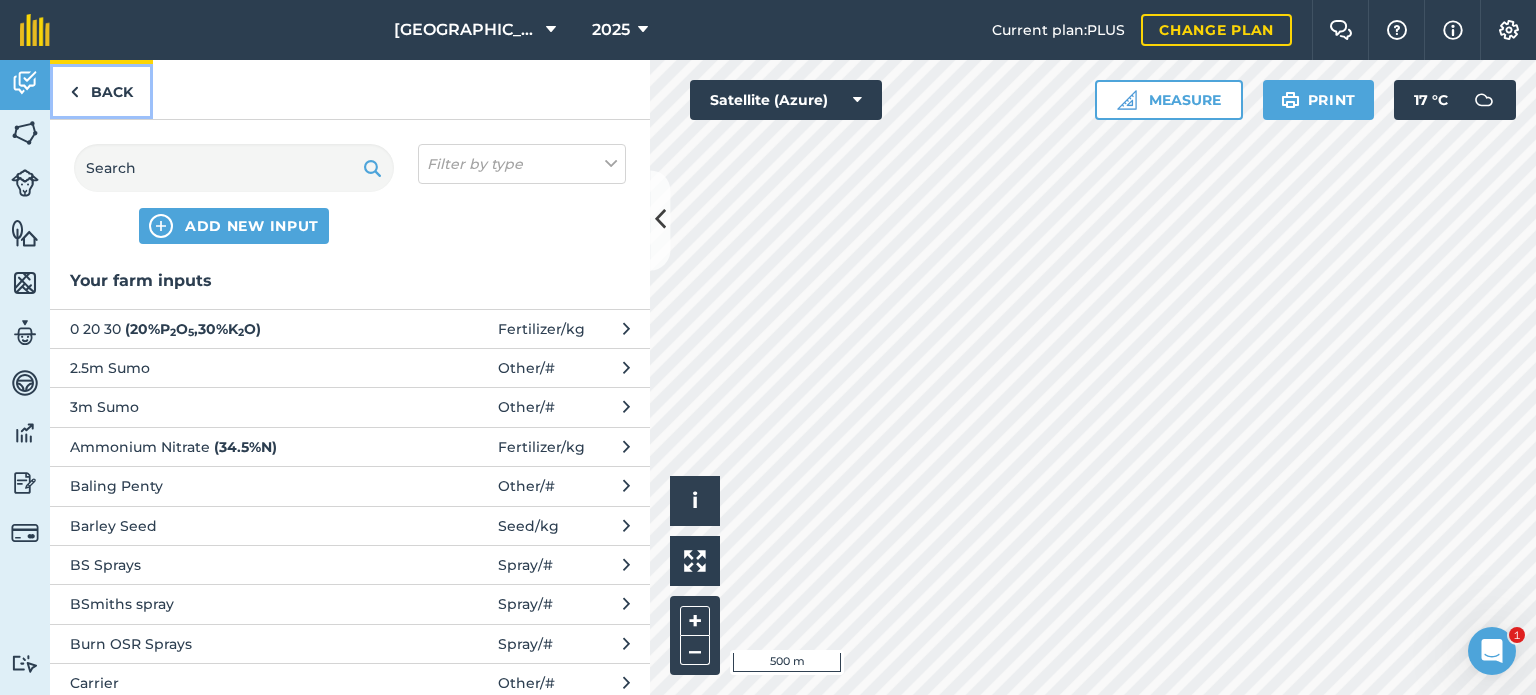 click on "Back" at bounding box center [101, 89] 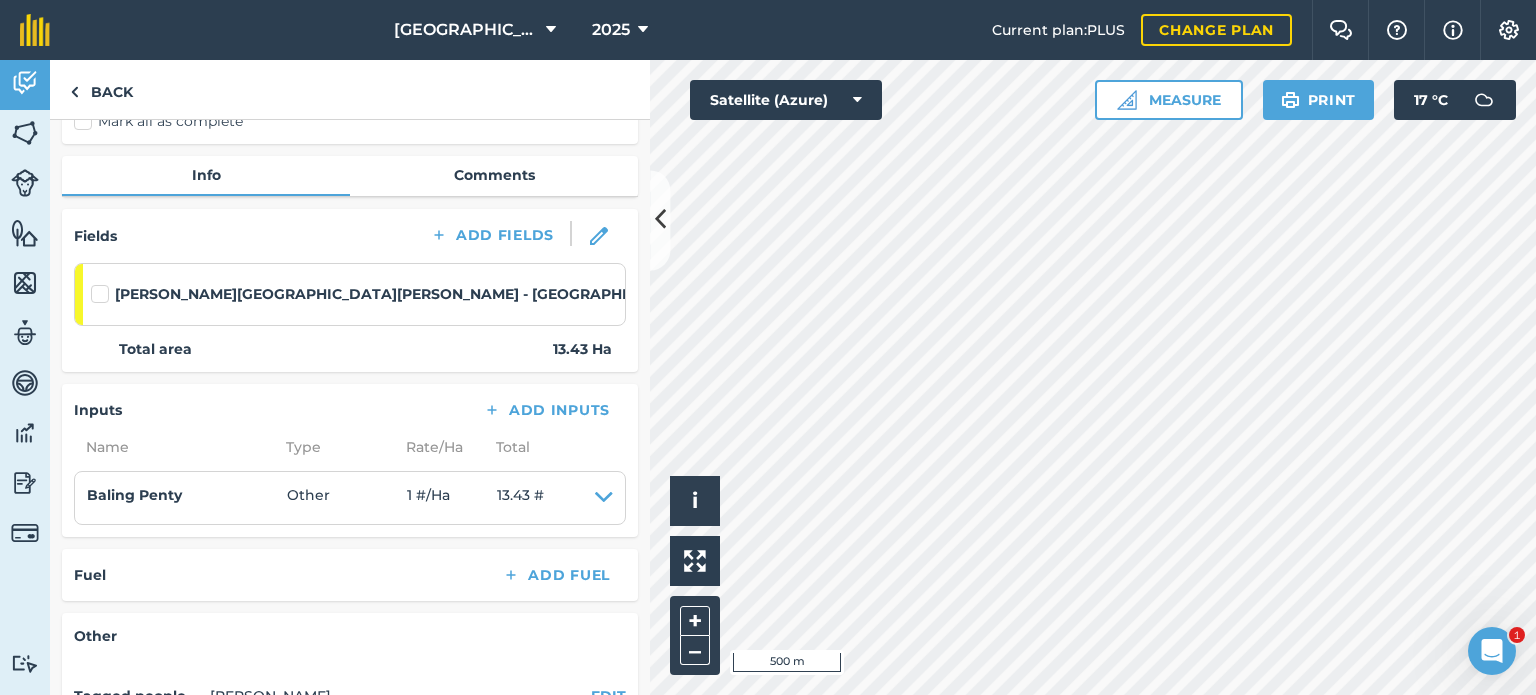 scroll, scrollTop: 0, scrollLeft: 0, axis: both 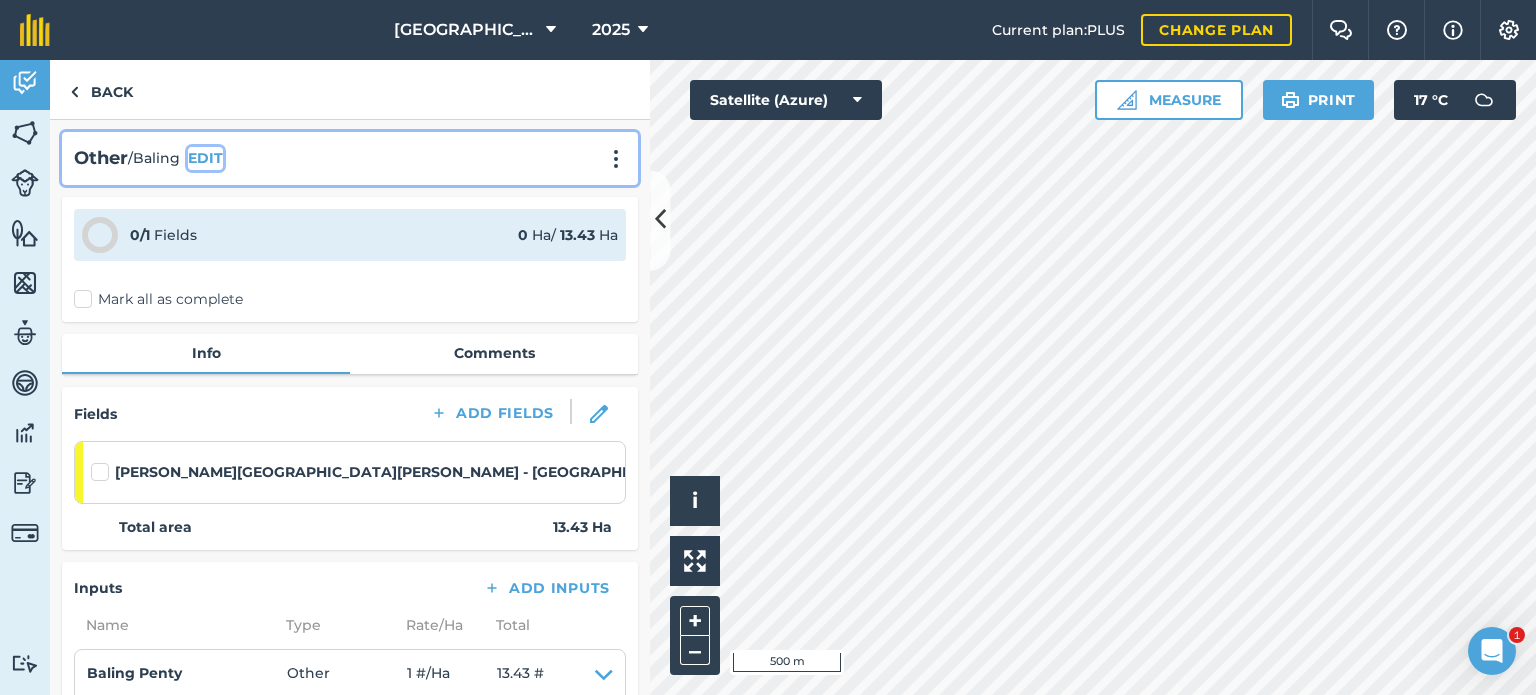 click on "EDIT" at bounding box center (205, 158) 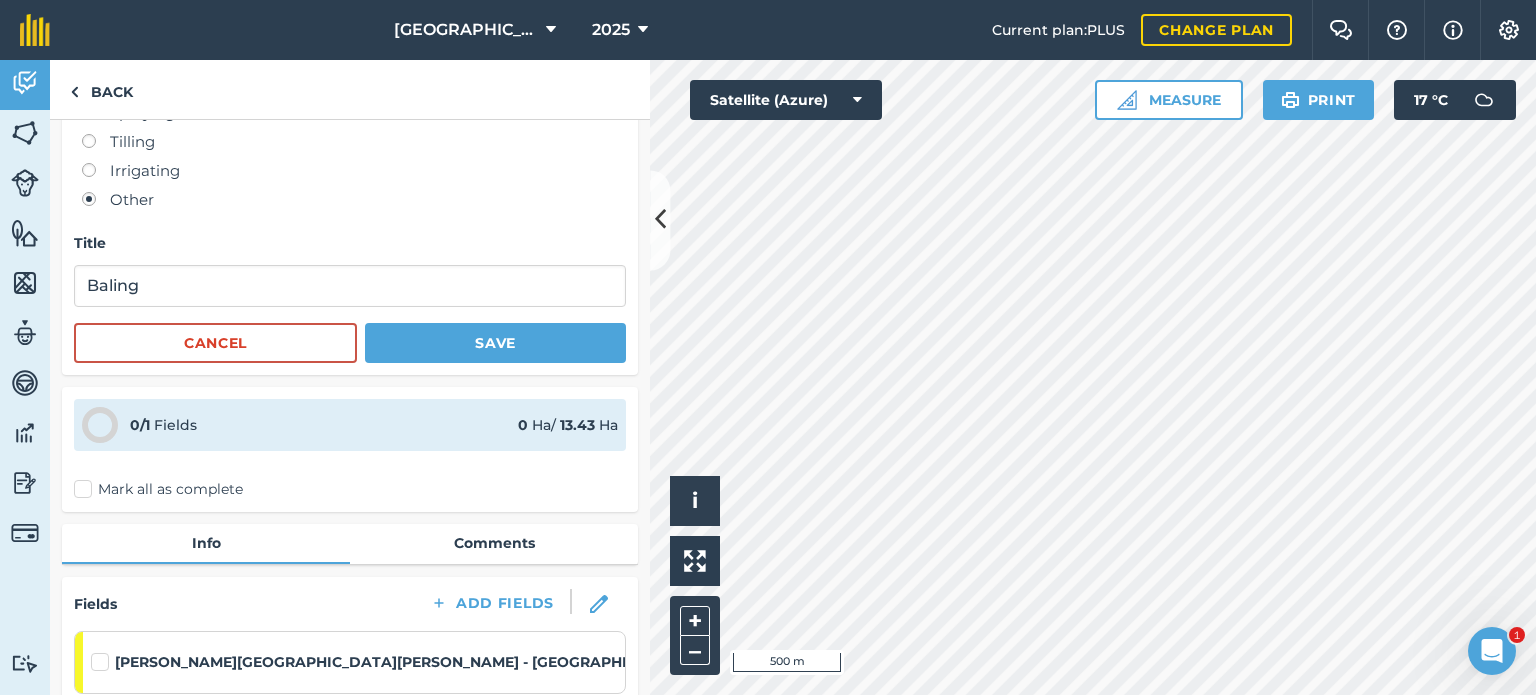 scroll, scrollTop: 200, scrollLeft: 0, axis: vertical 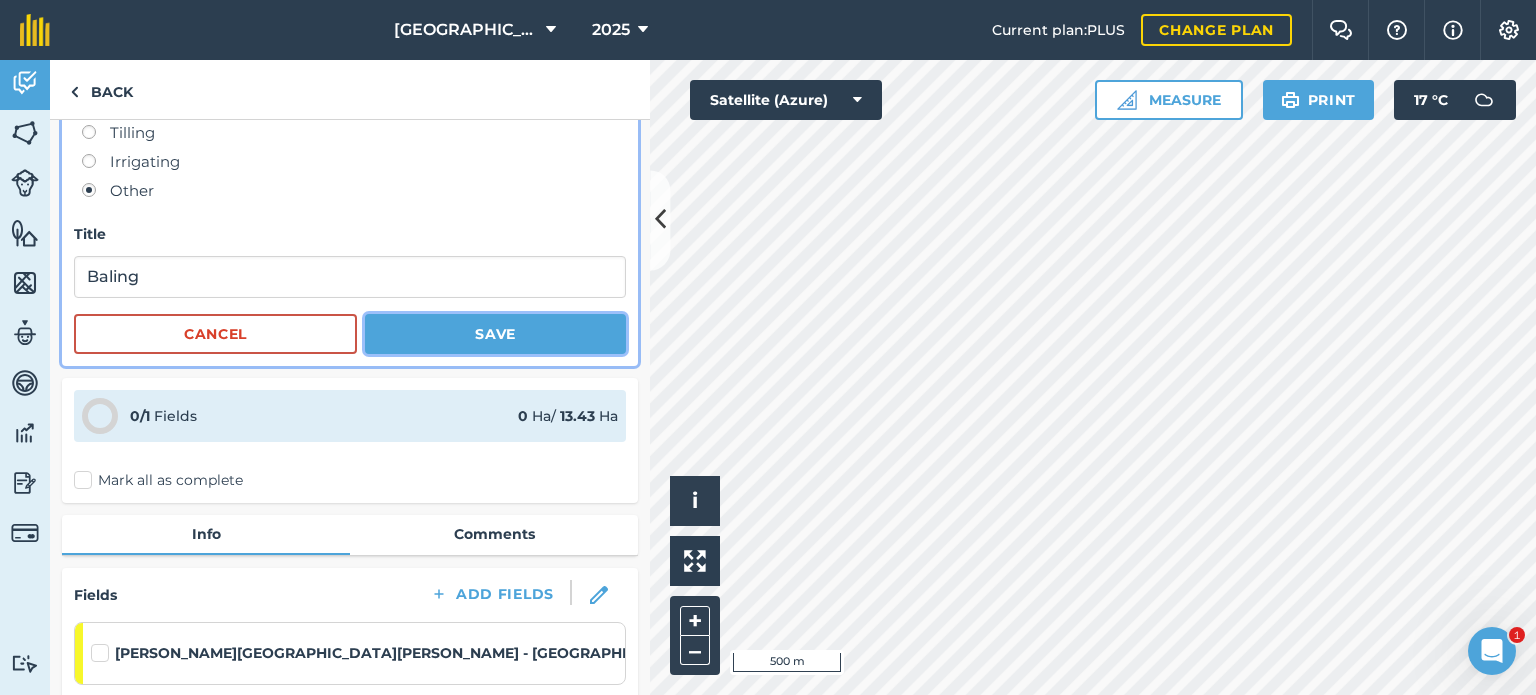 click on "Save" at bounding box center (495, 334) 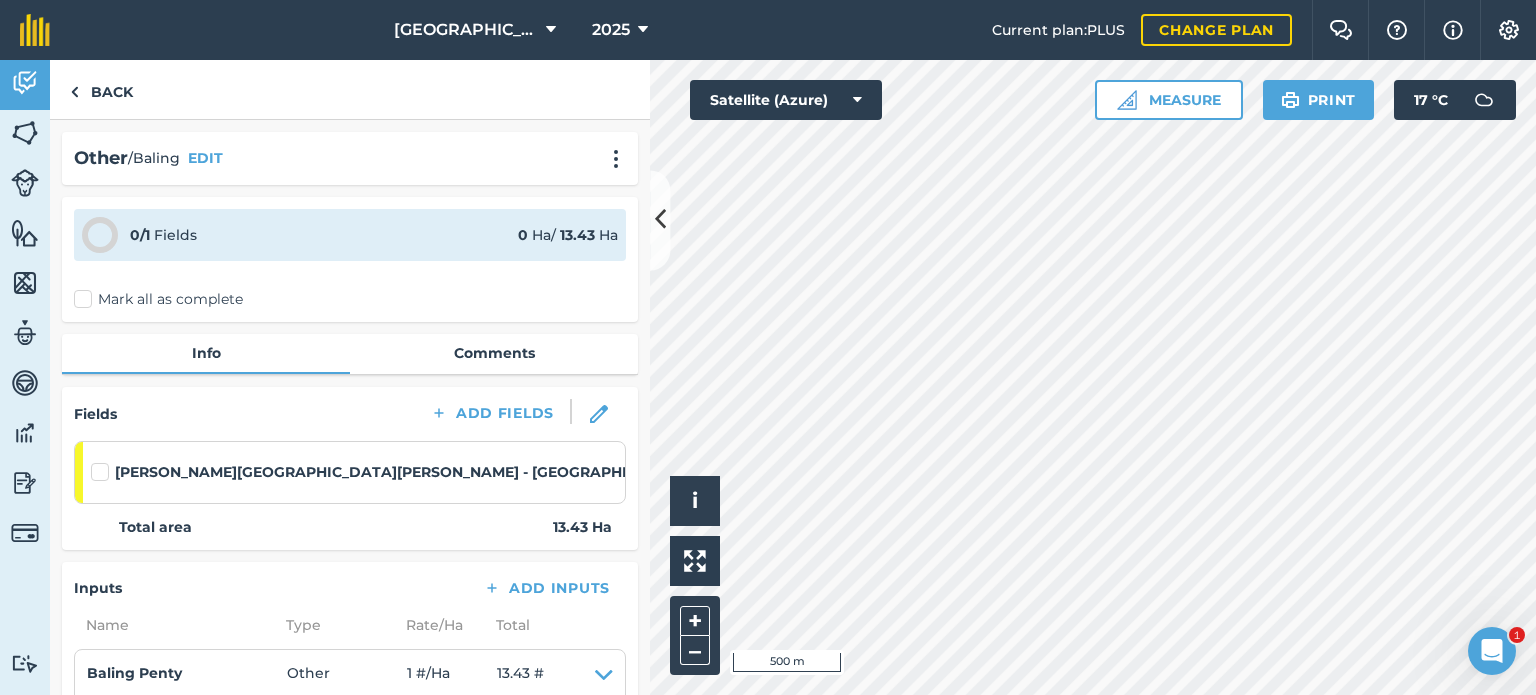 scroll, scrollTop: 0, scrollLeft: 0, axis: both 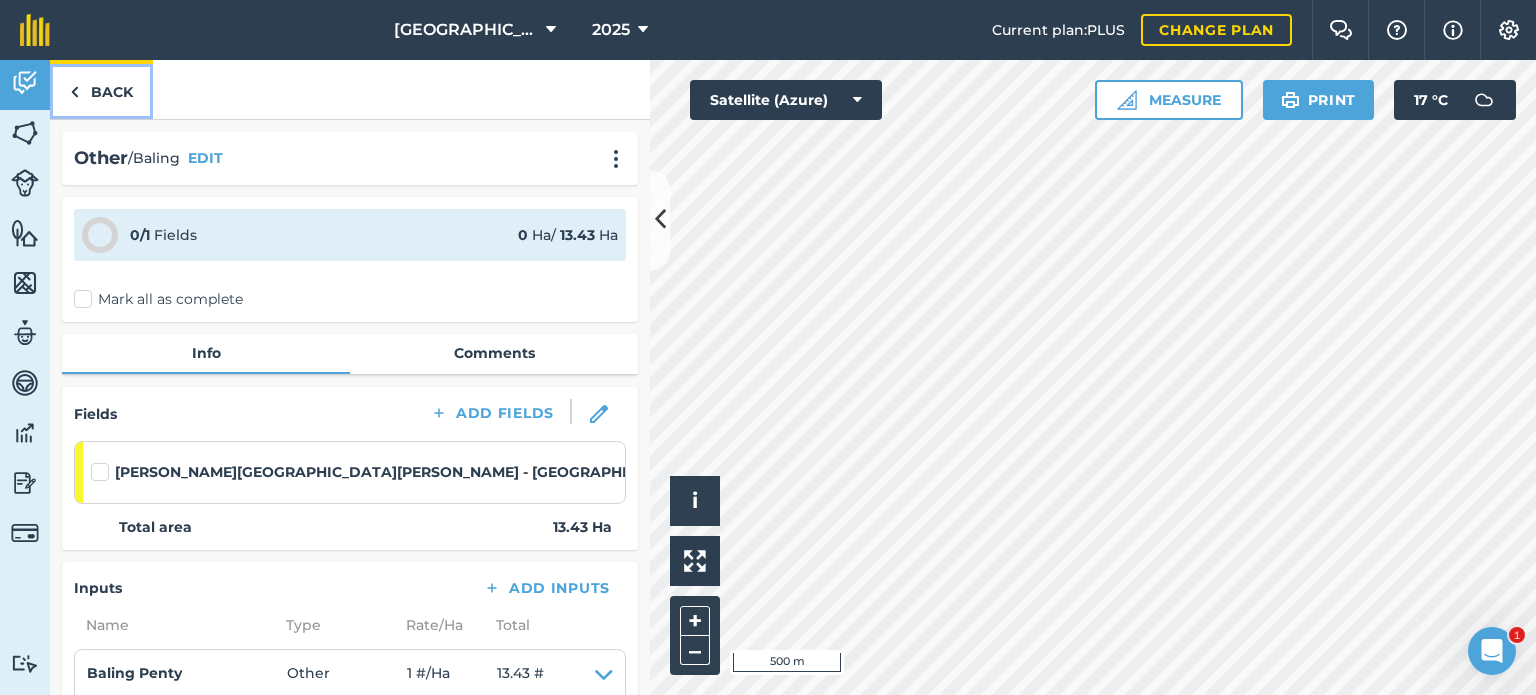 click on "Back" at bounding box center [101, 89] 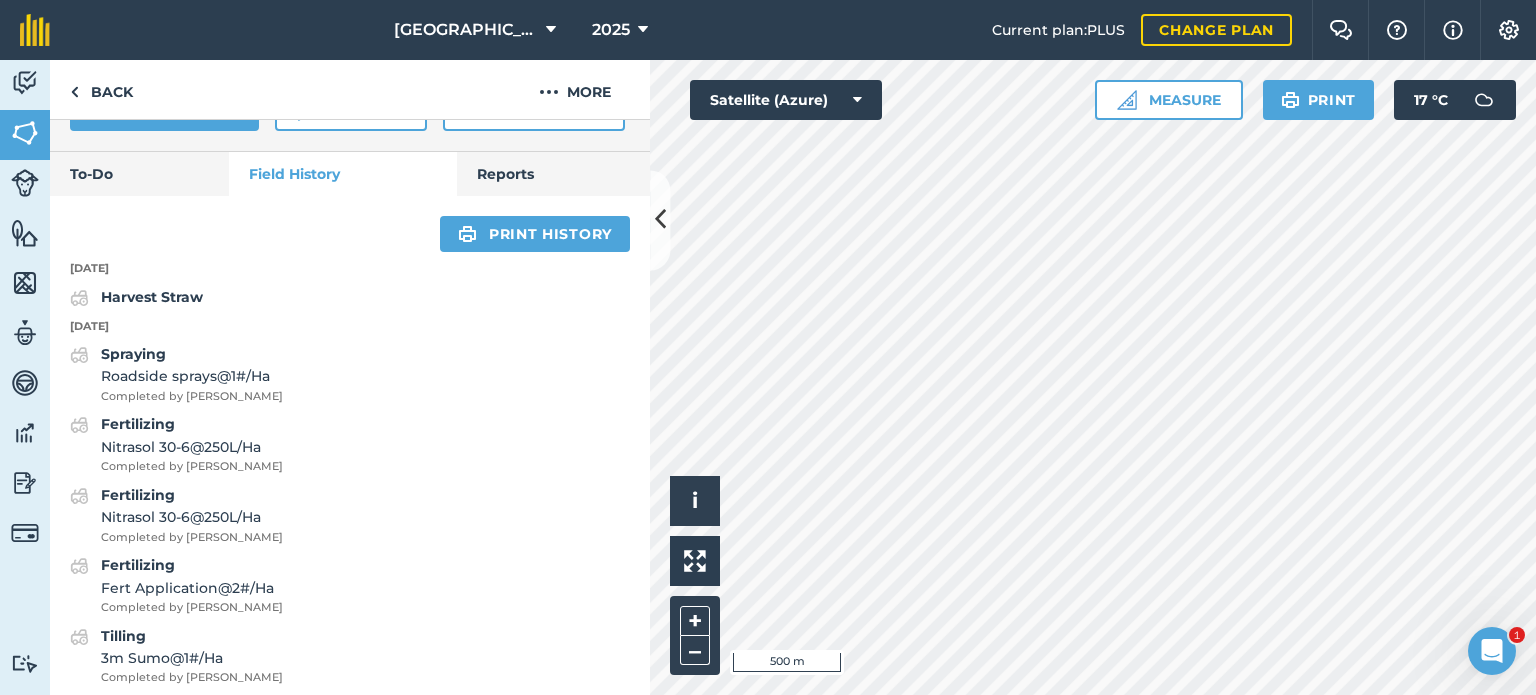 scroll, scrollTop: 708, scrollLeft: 0, axis: vertical 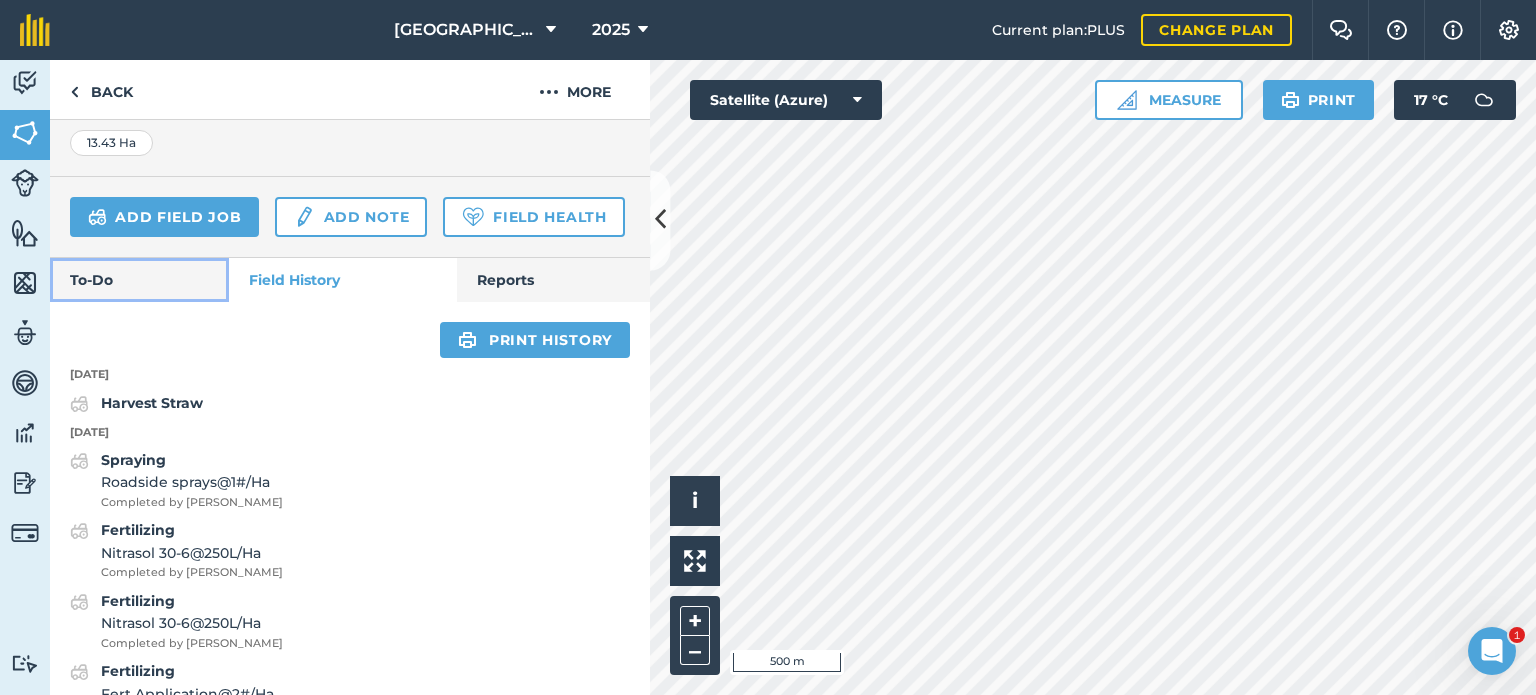 click on "To-Do" at bounding box center [139, 280] 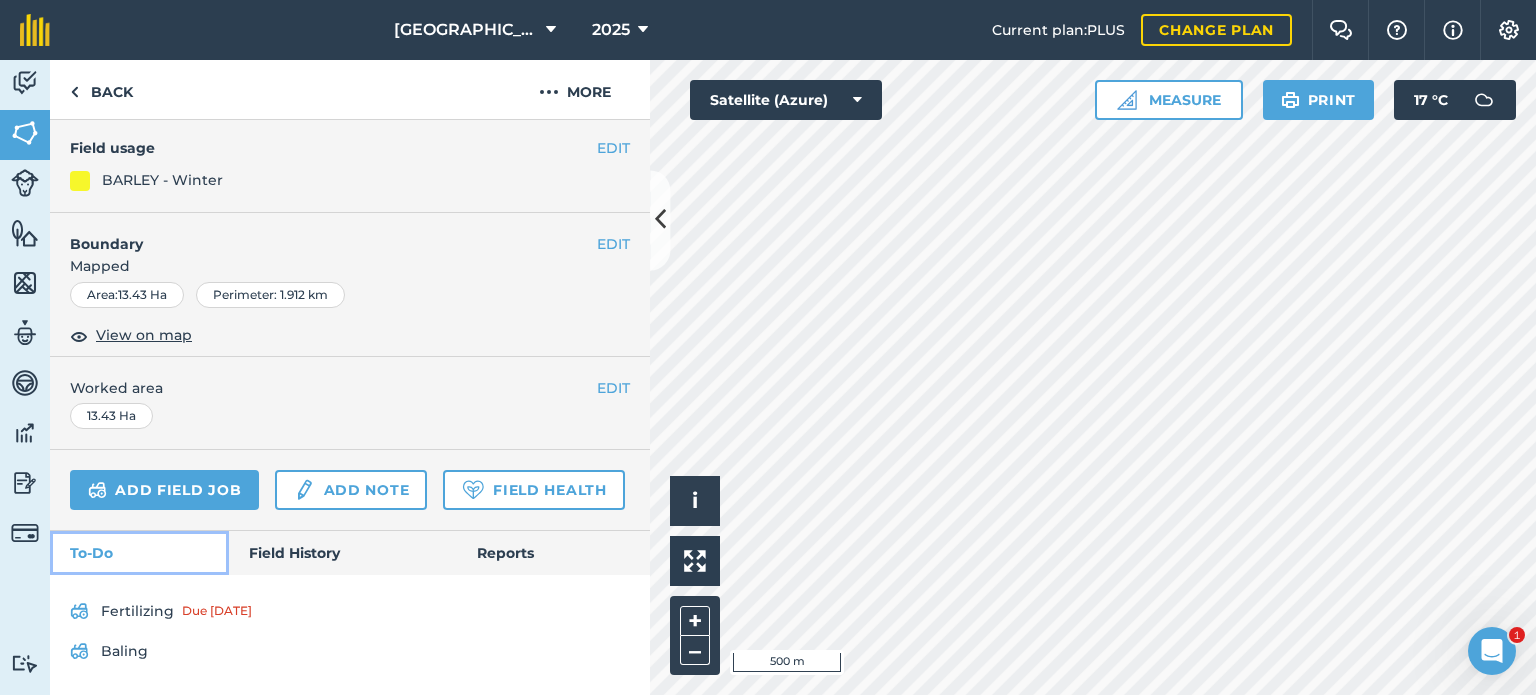 scroll, scrollTop: 263, scrollLeft: 0, axis: vertical 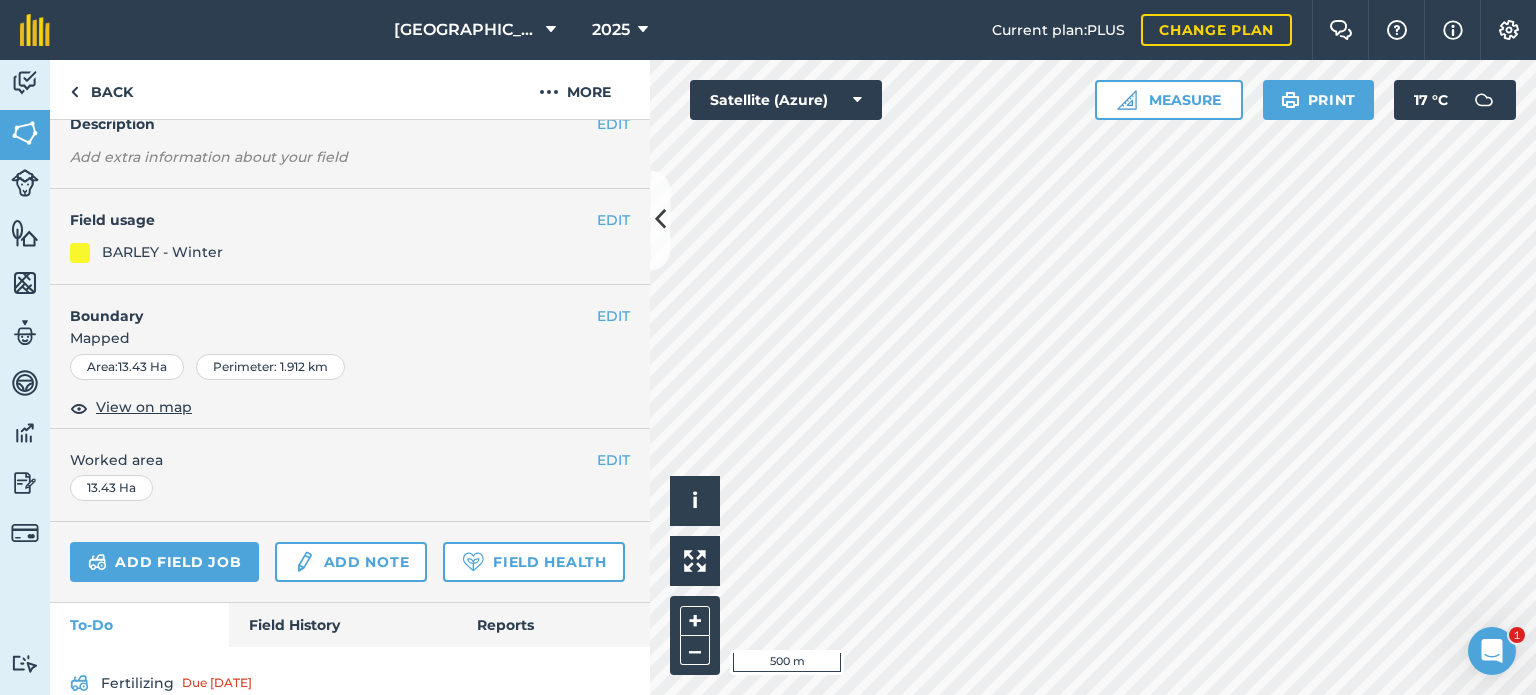 click on "Baling" at bounding box center (350, 723) 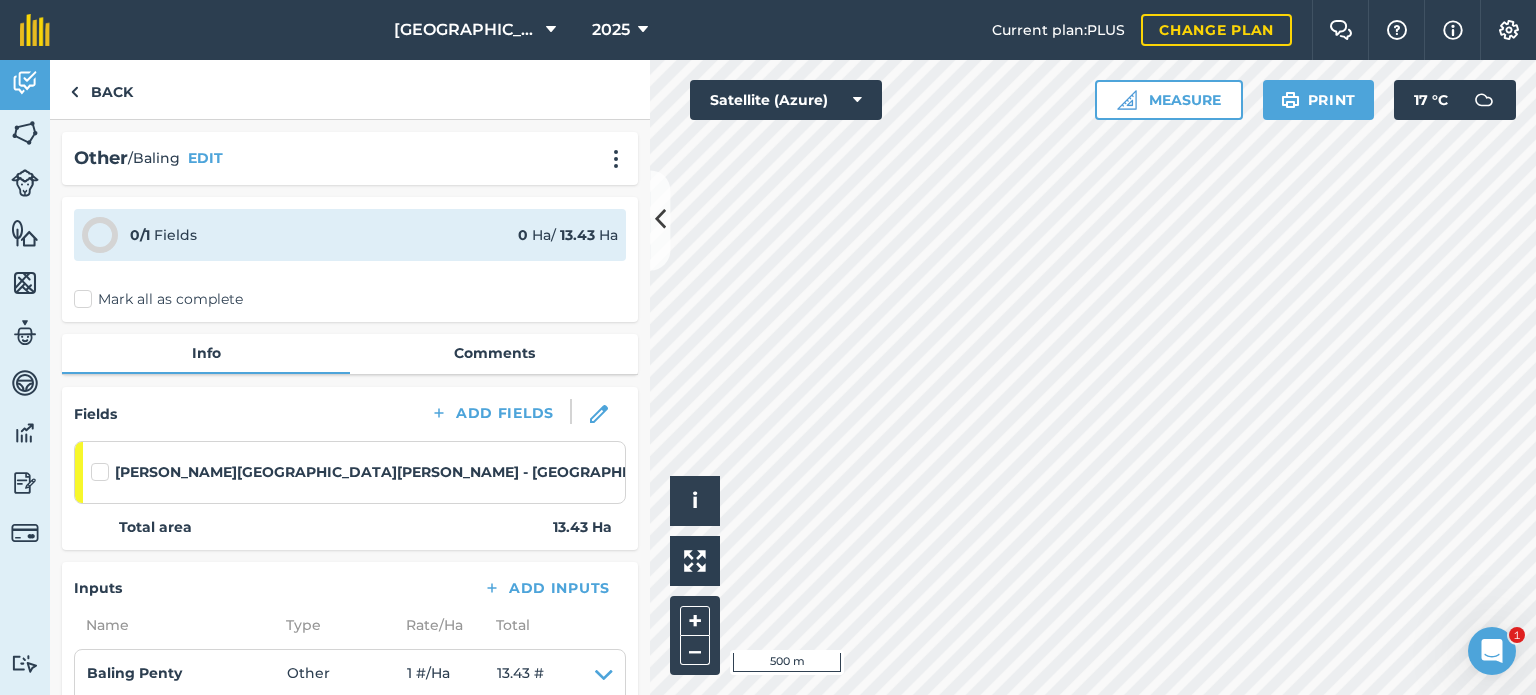 click on "Mark all as complete" at bounding box center (158, 299) 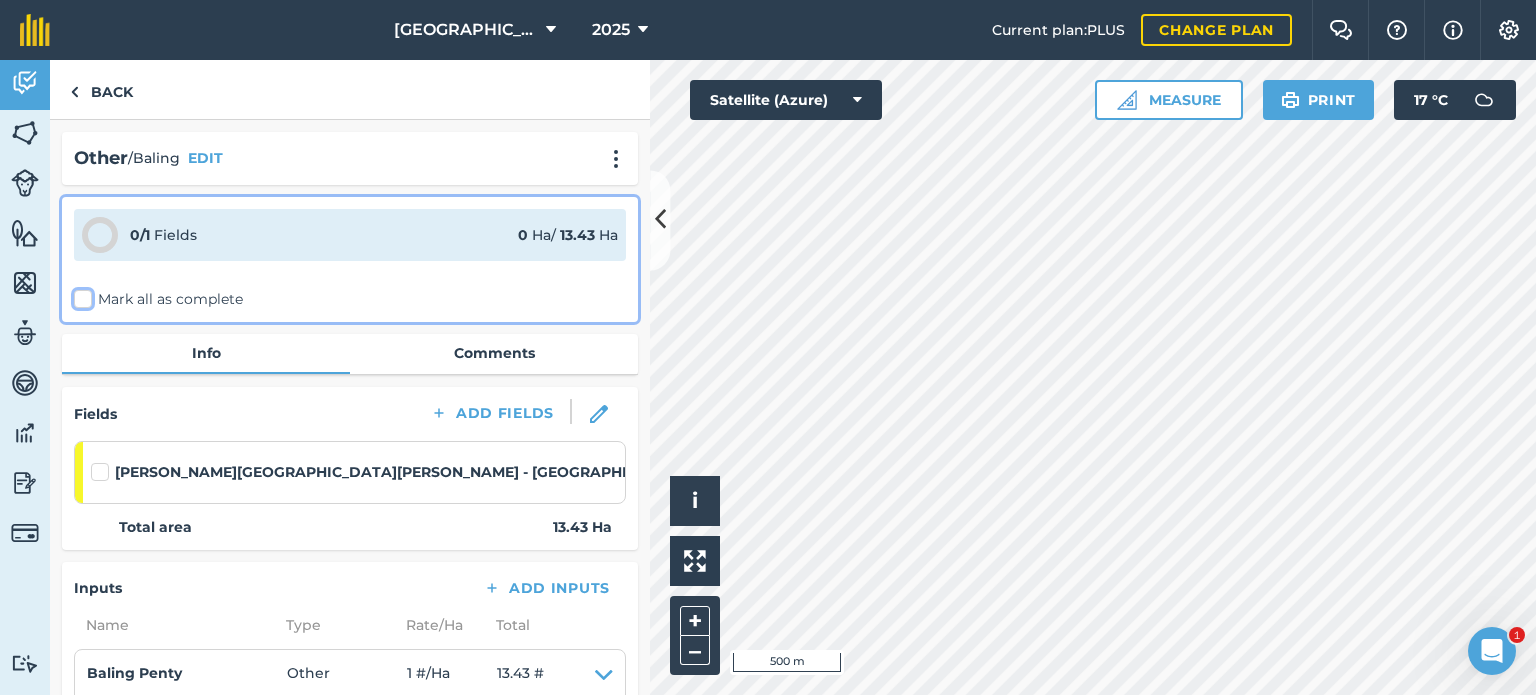 click on "Mark all as complete" at bounding box center (80, 295) 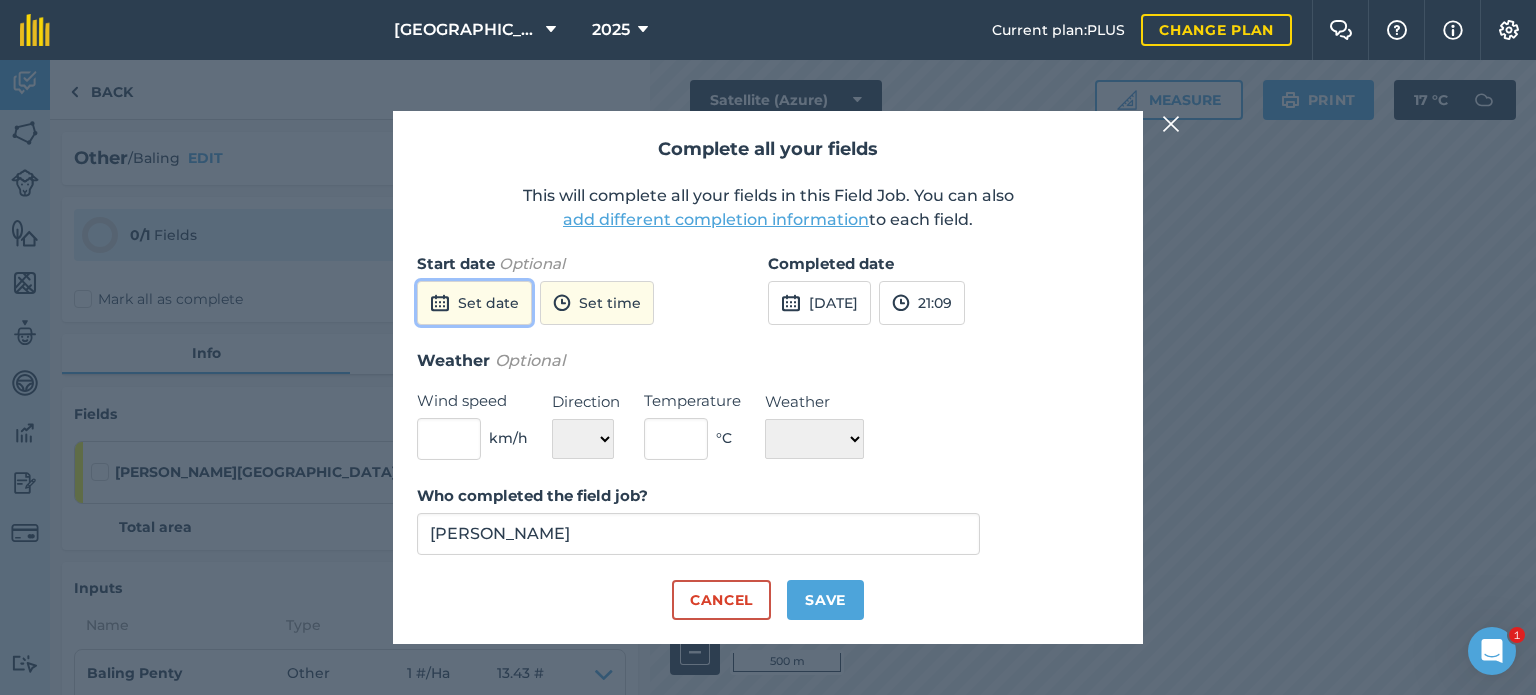 click on "Set date" at bounding box center (474, 303) 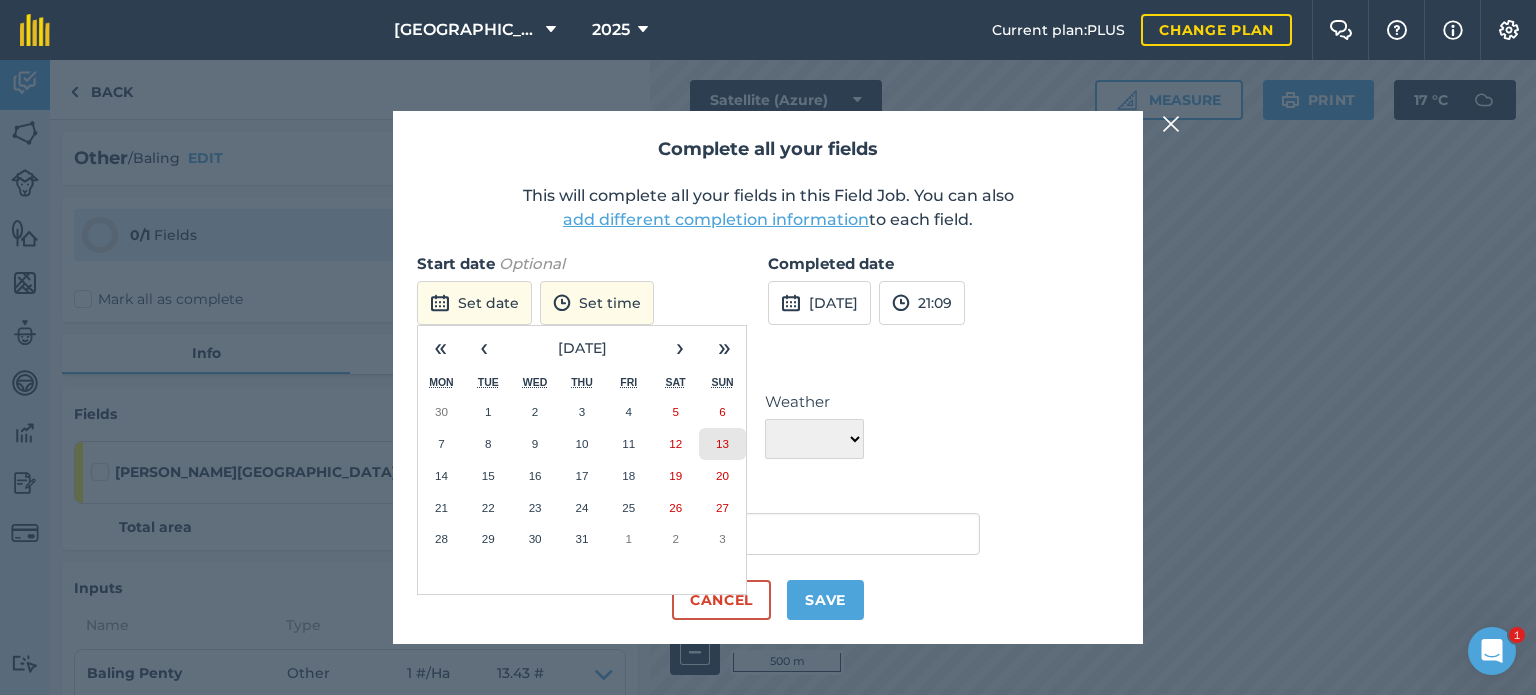 click on "13" at bounding box center (722, 443) 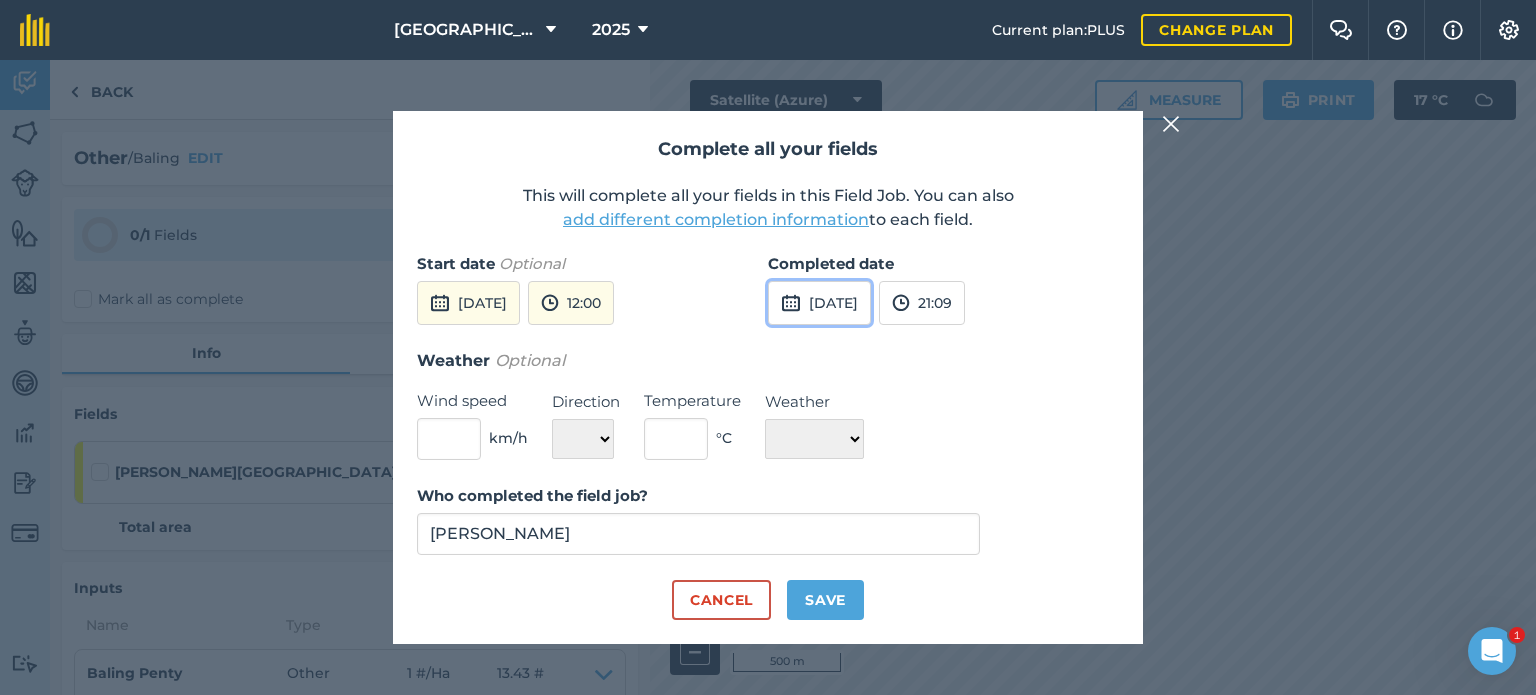 click on "[DATE]" at bounding box center [819, 303] 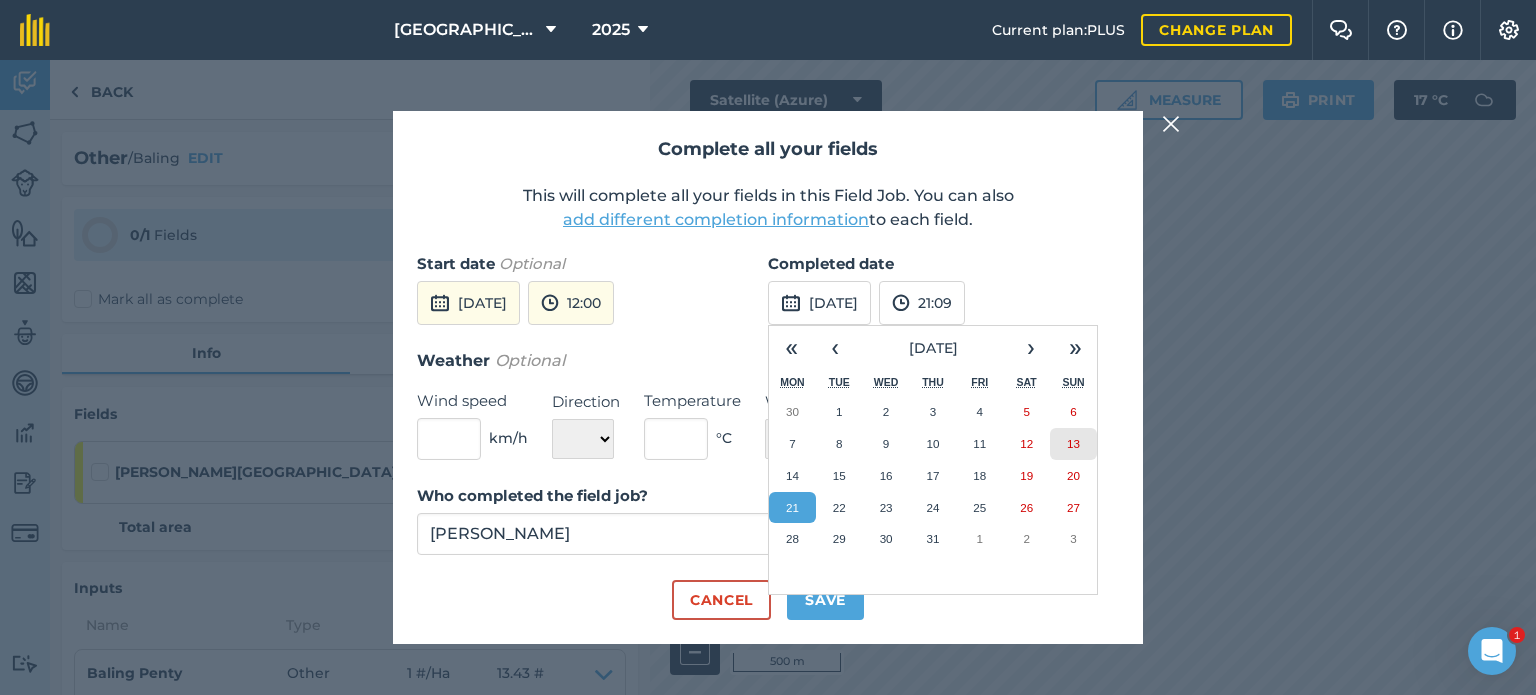 click on "13" at bounding box center [1073, 444] 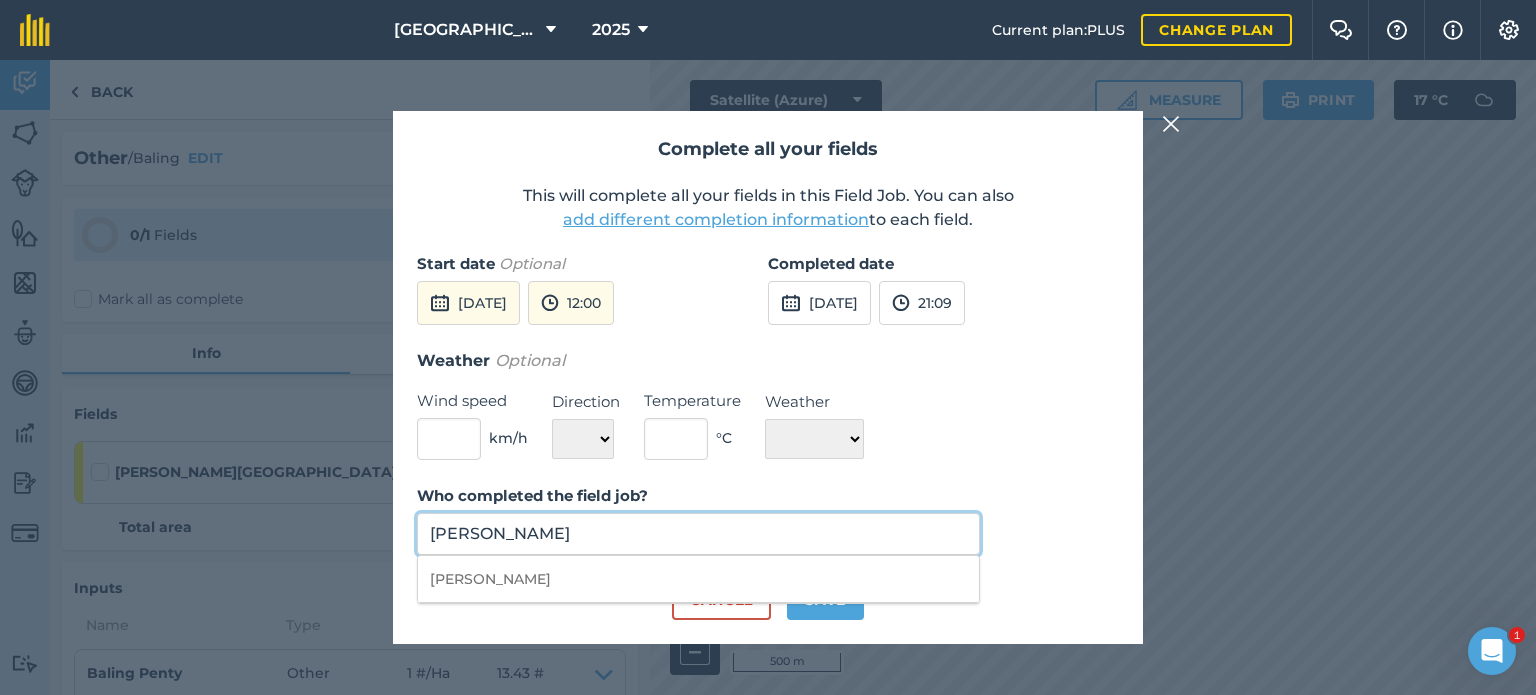 click on "[PERSON_NAME]" at bounding box center [698, 534] 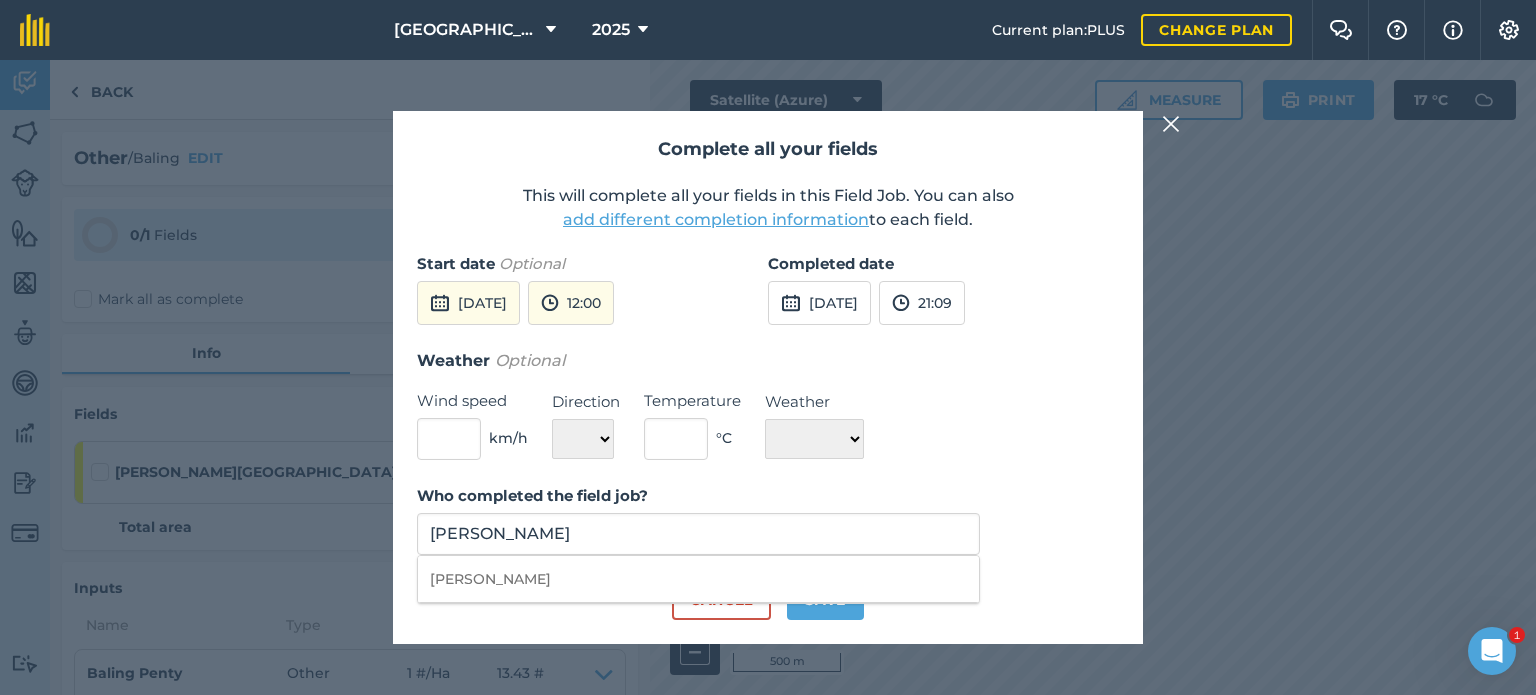 click on "Weather   Optional Wind speed km/h Direction N NE E SE S SW W NW Temperature ° C Weather ☀️  Sunny 🌧  Rainy ⛅️  Cloudy 🌨  Snow ❄️  Icy" at bounding box center [768, 404] 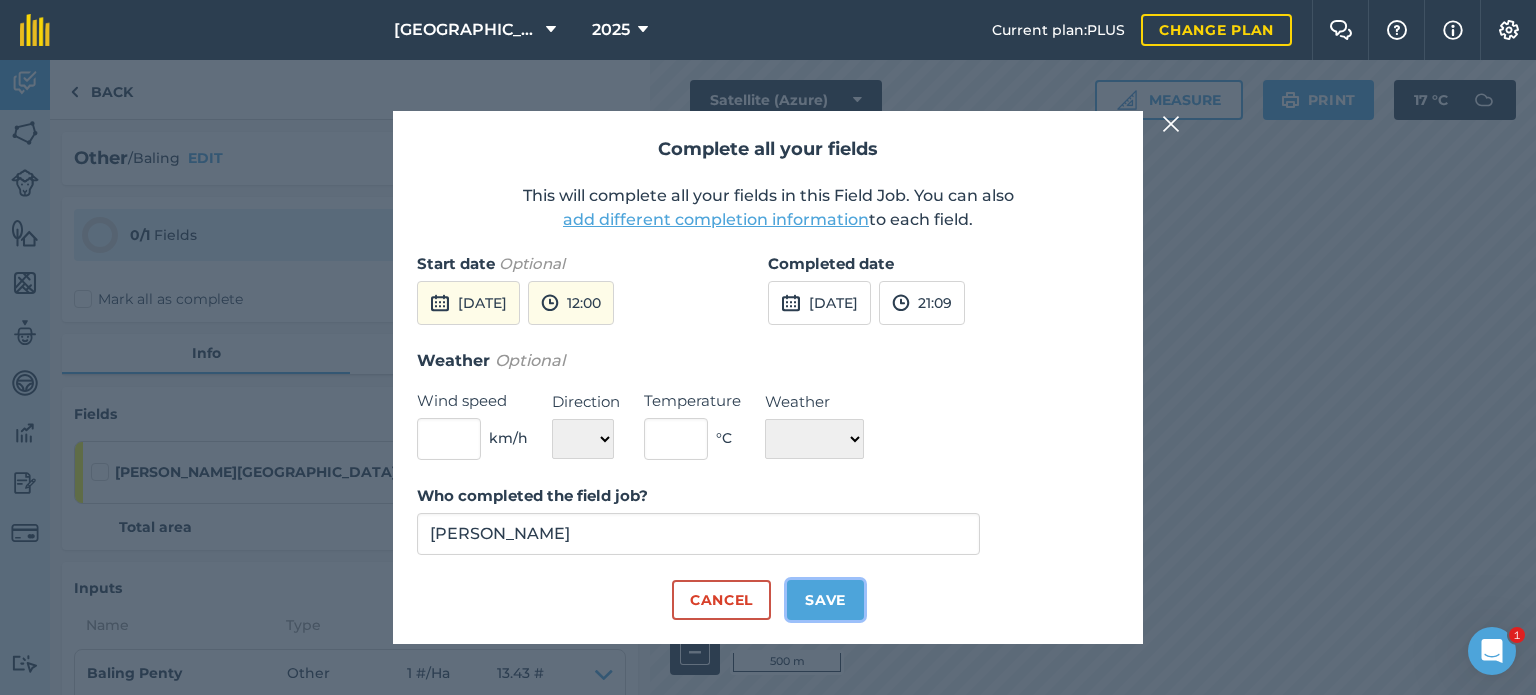 click on "Save" at bounding box center [825, 600] 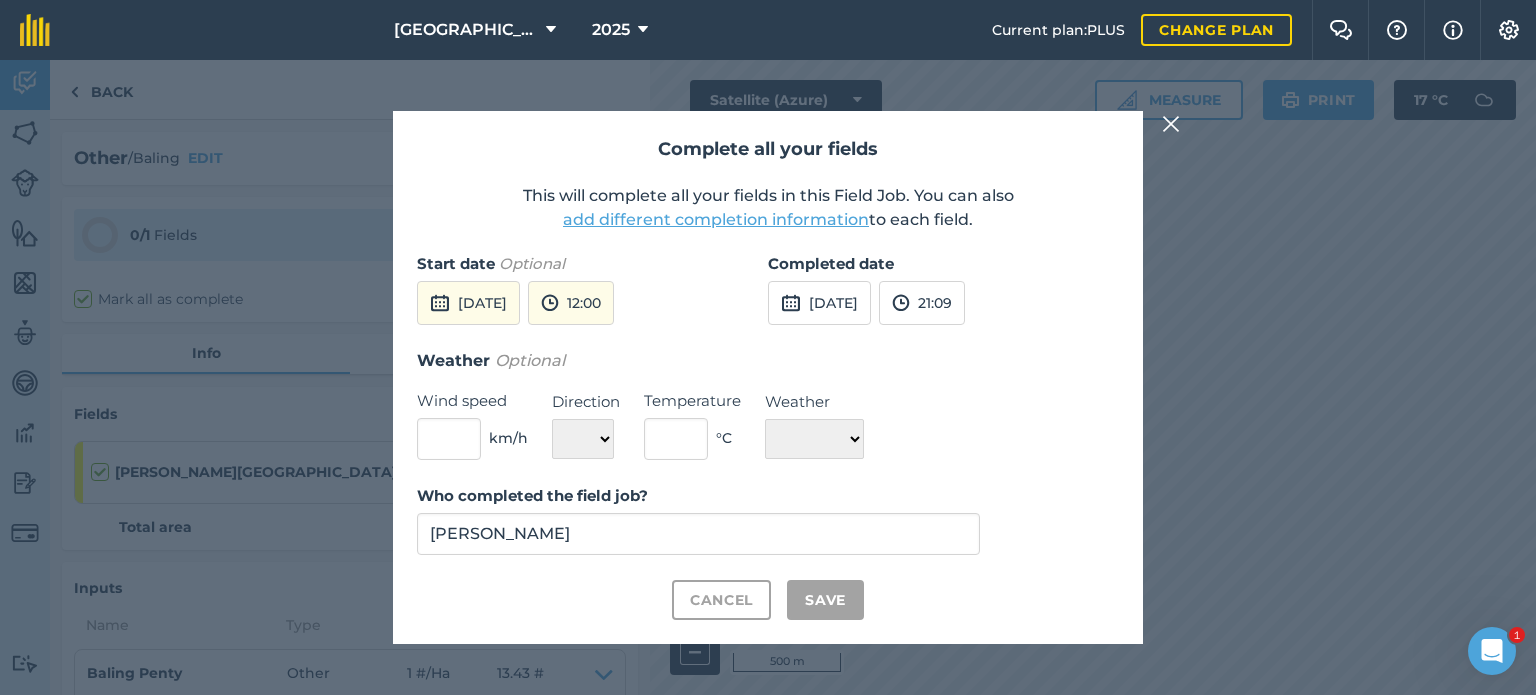 checkbox on "true" 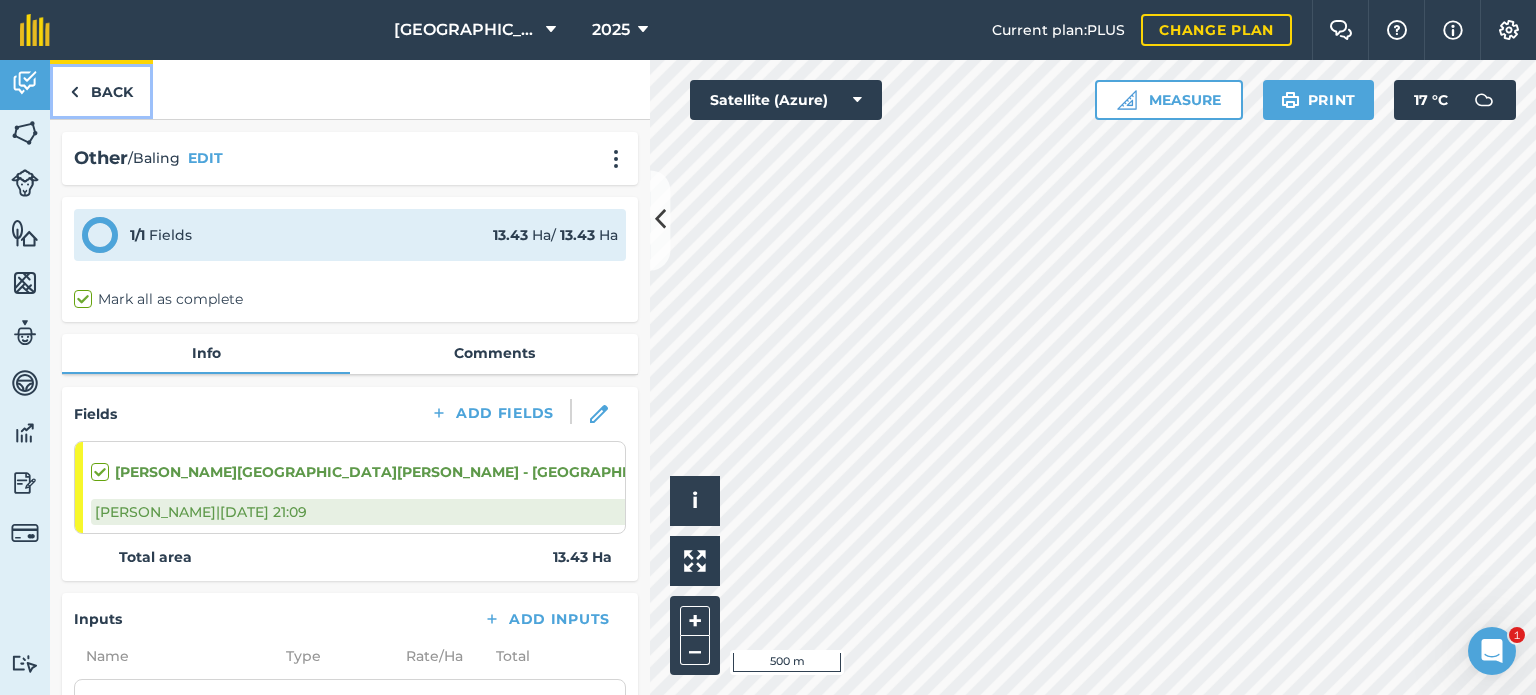 click on "Back" at bounding box center [101, 89] 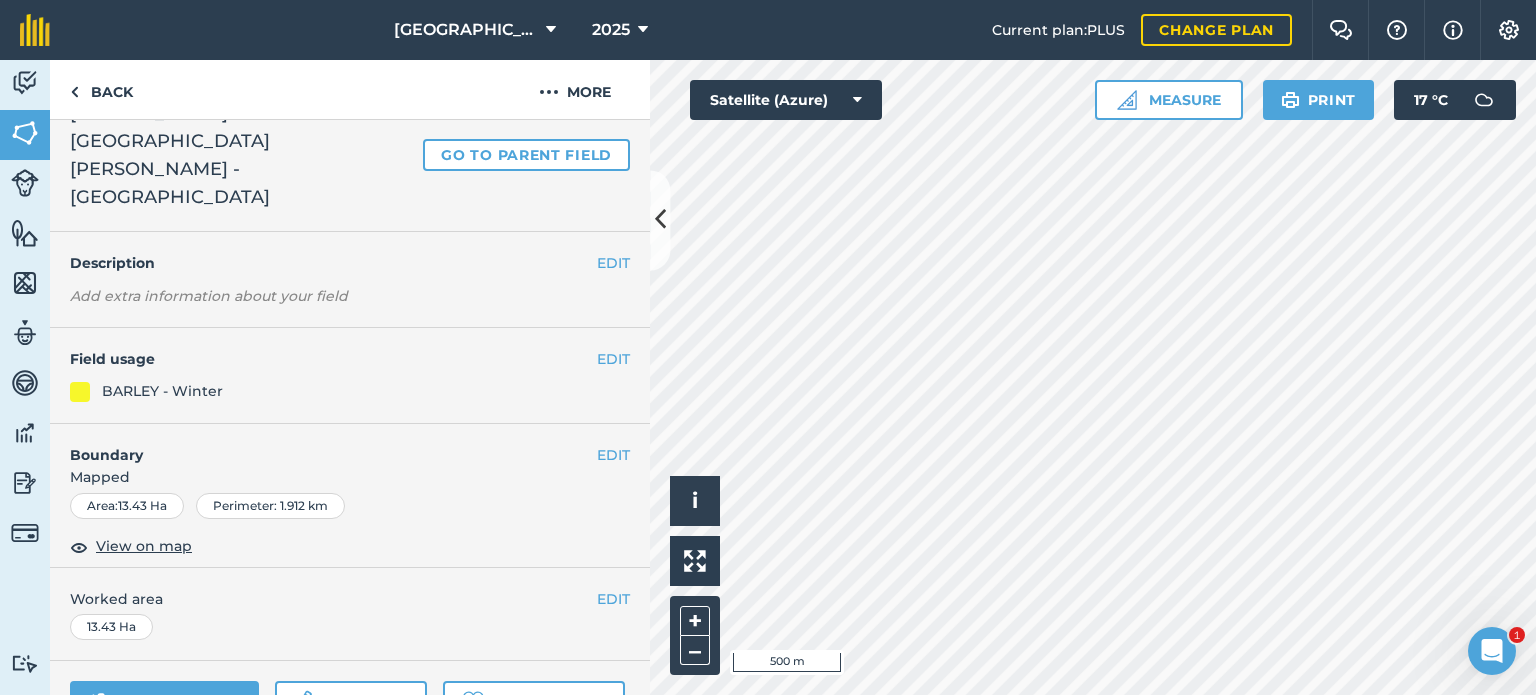 scroll, scrollTop: 223, scrollLeft: 0, axis: vertical 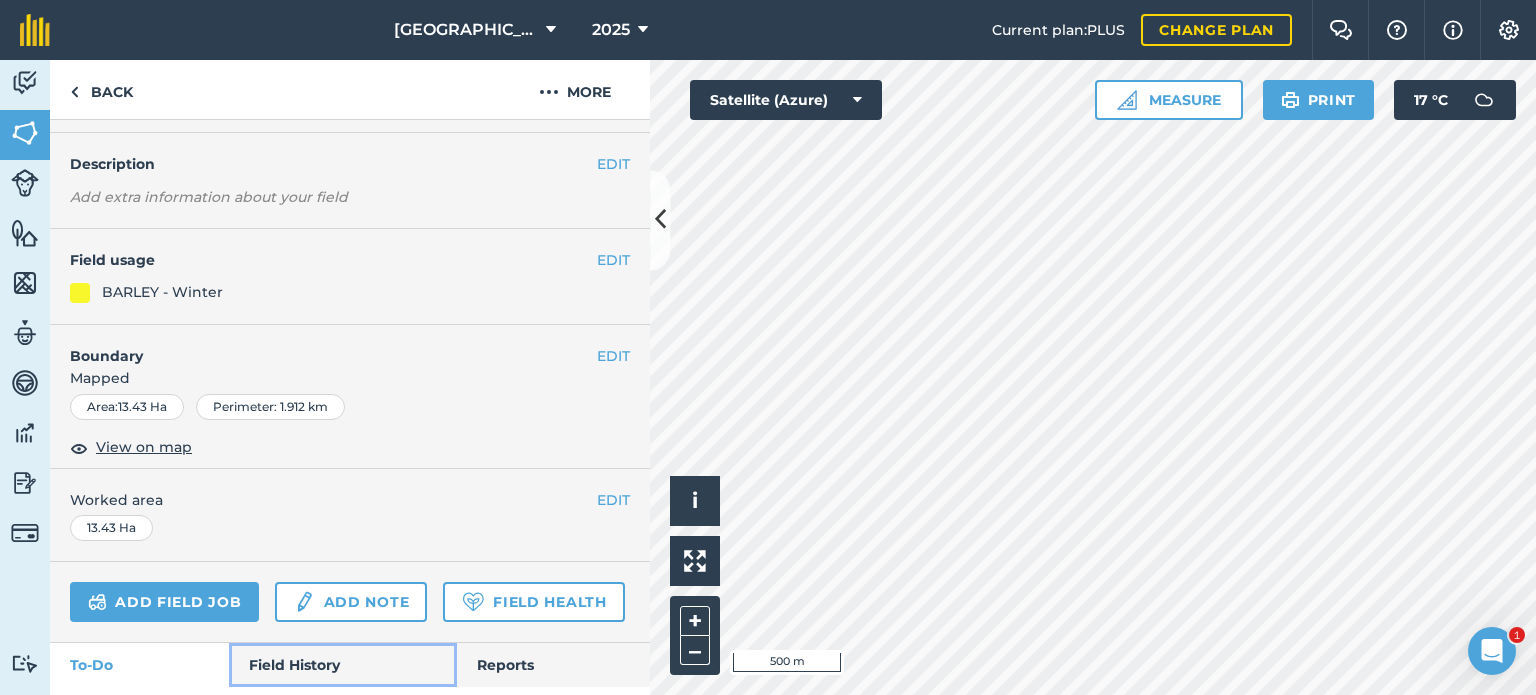 click on "Field History" at bounding box center (342, 665) 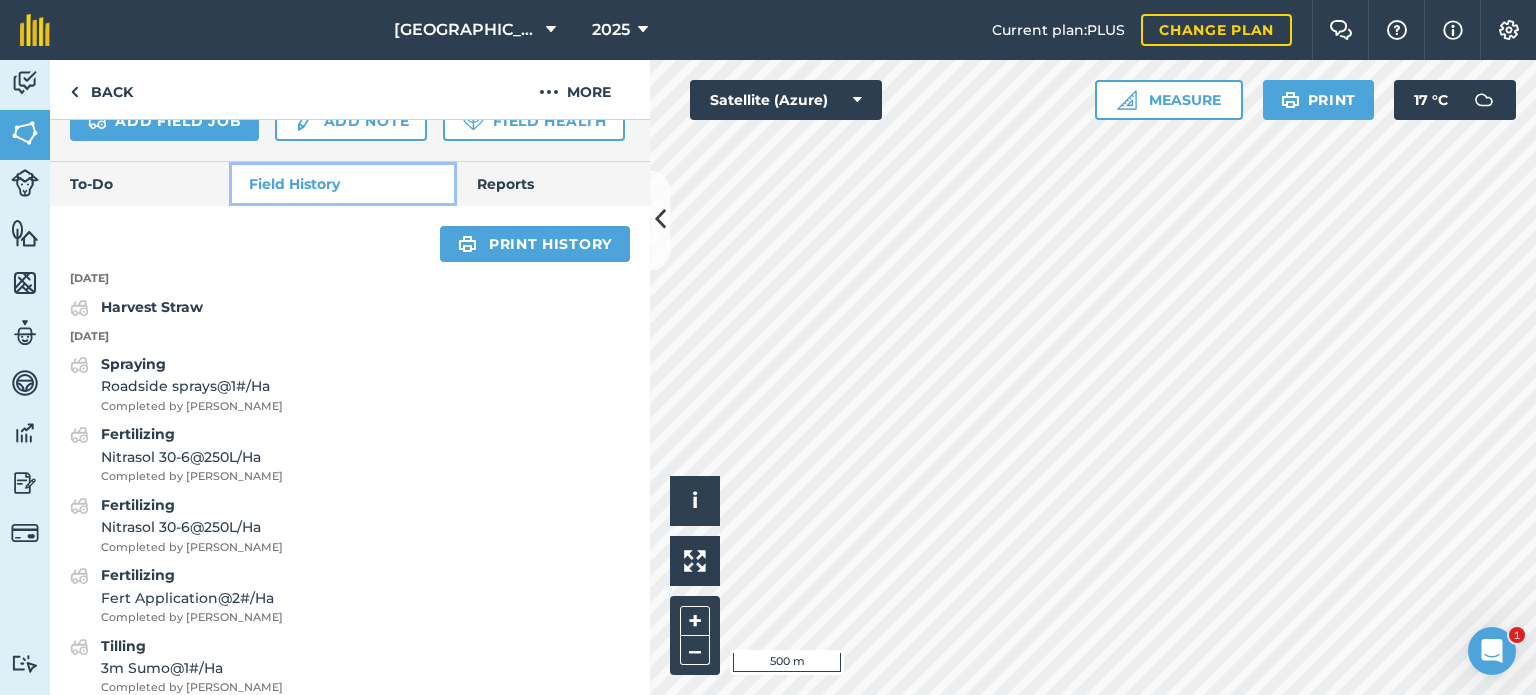 scroll, scrollTop: 723, scrollLeft: 0, axis: vertical 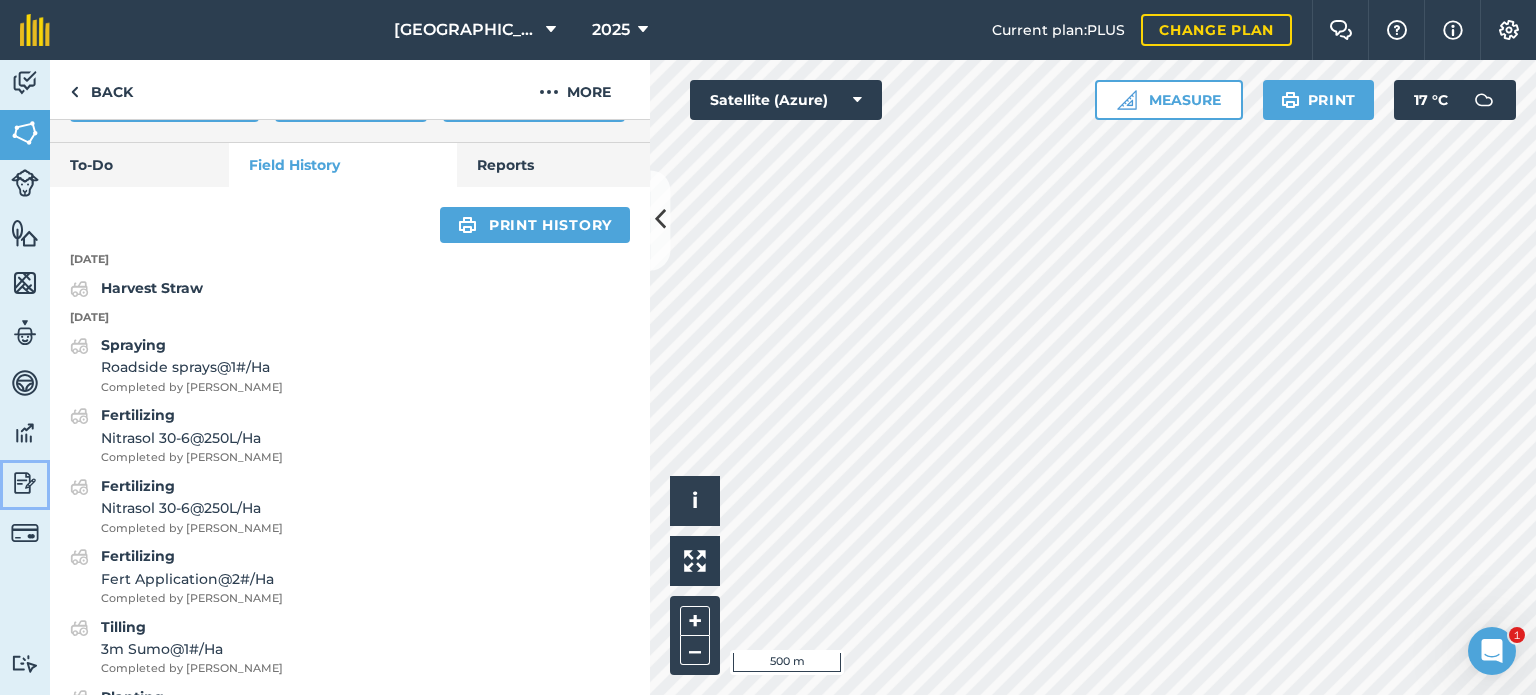 click at bounding box center (25, 483) 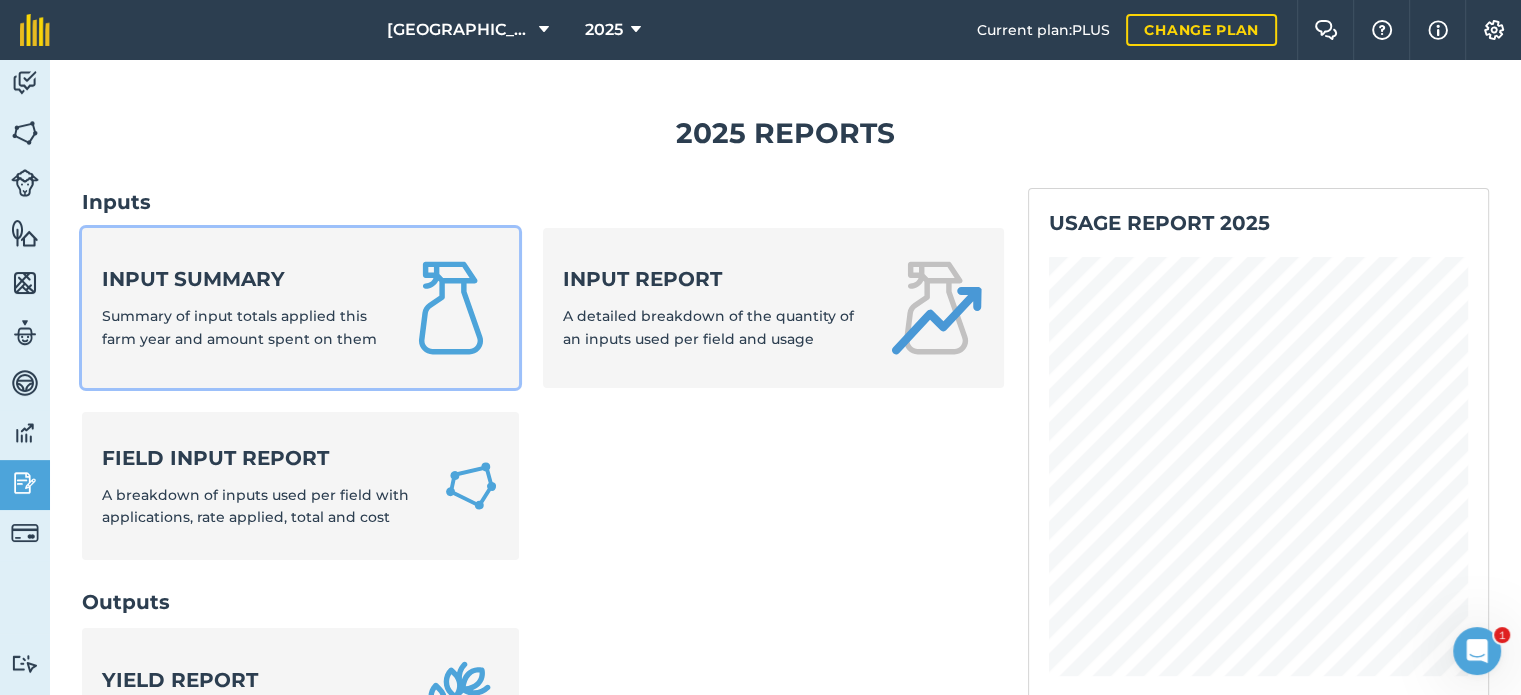 click on "Input summary Summary of input totals applied this farm year and amount spent on them" at bounding box center [240, 307] 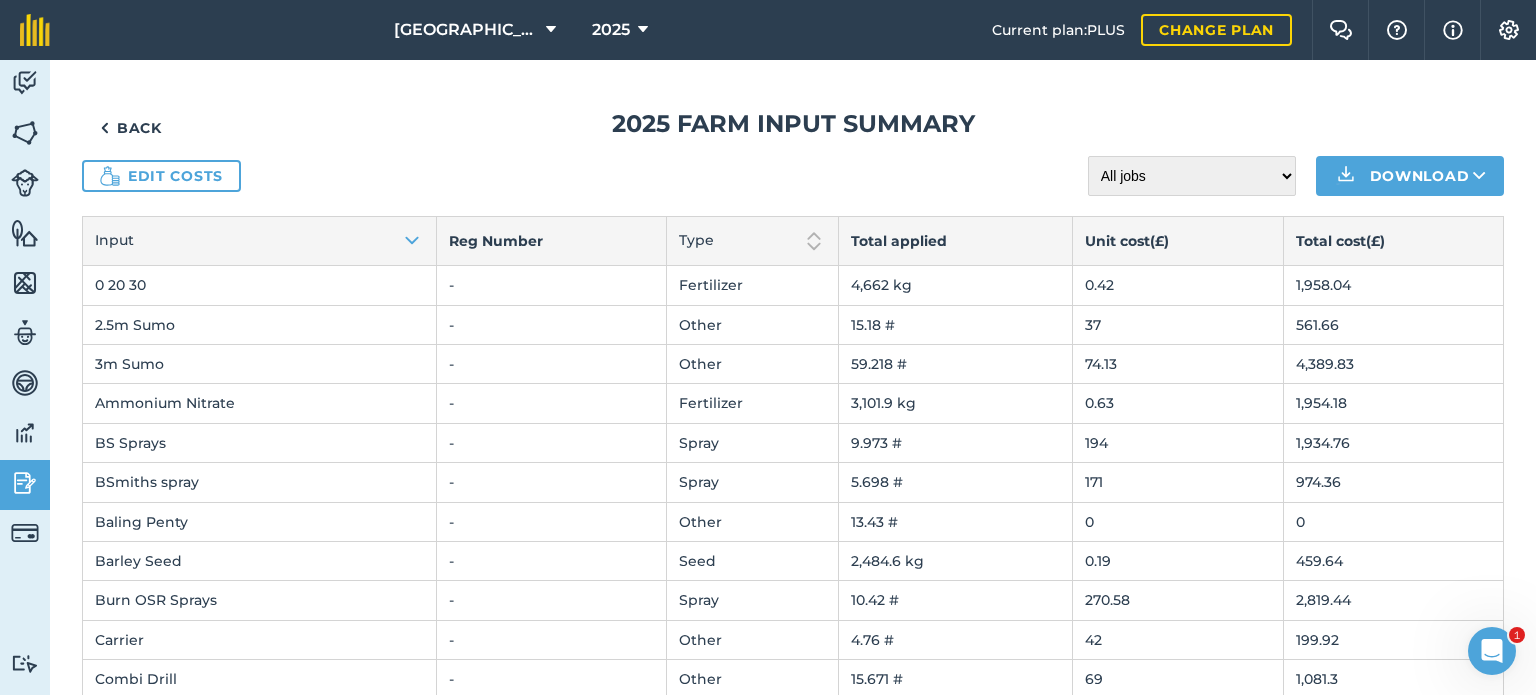scroll, scrollTop: 100, scrollLeft: 0, axis: vertical 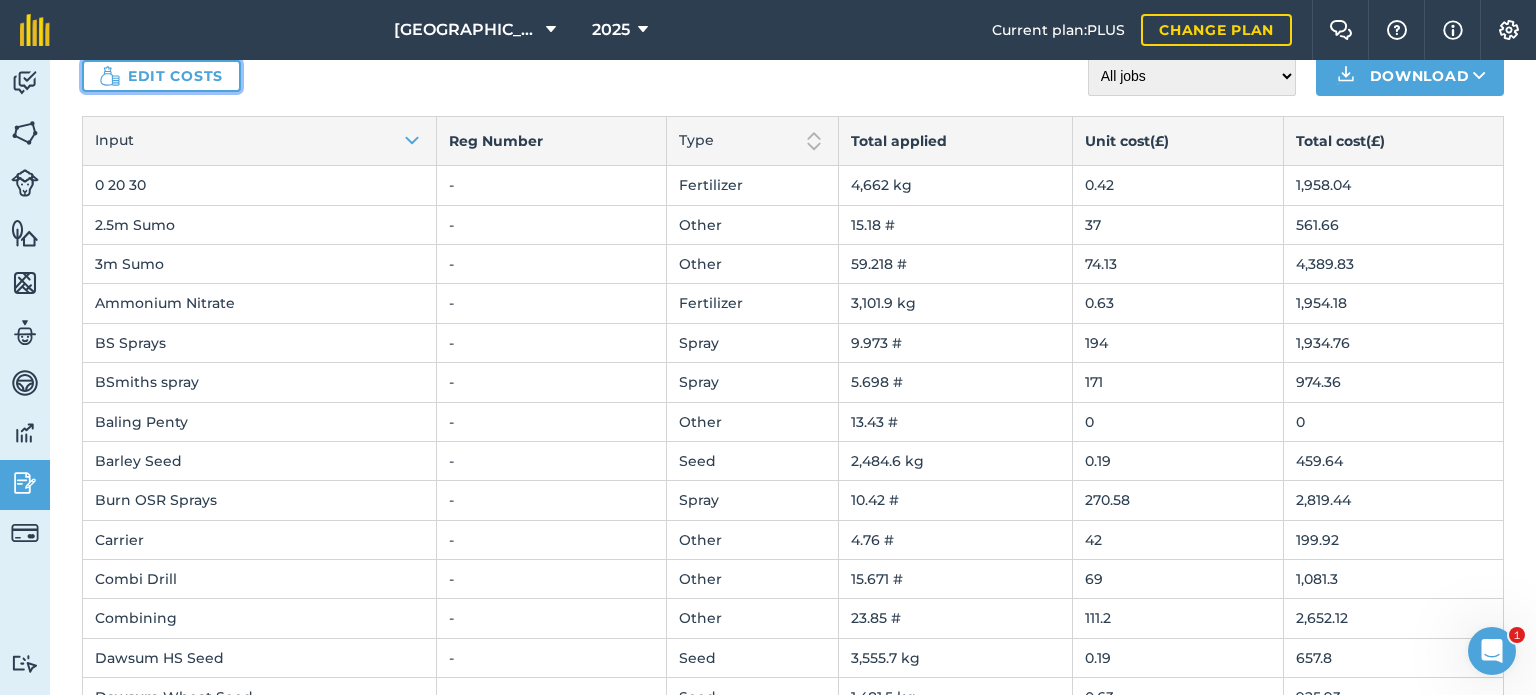 click on "Edit costs" at bounding box center (161, 76) 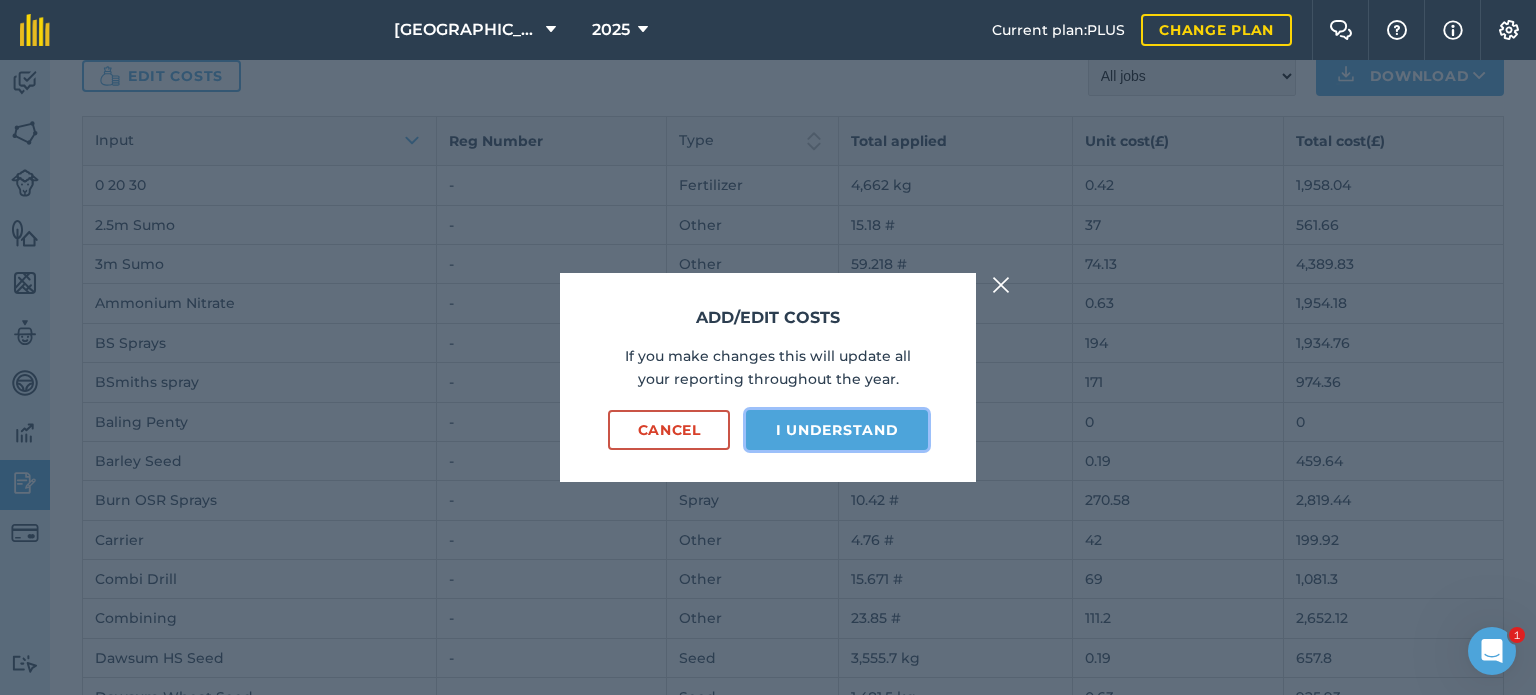 click on "I understand" at bounding box center [837, 430] 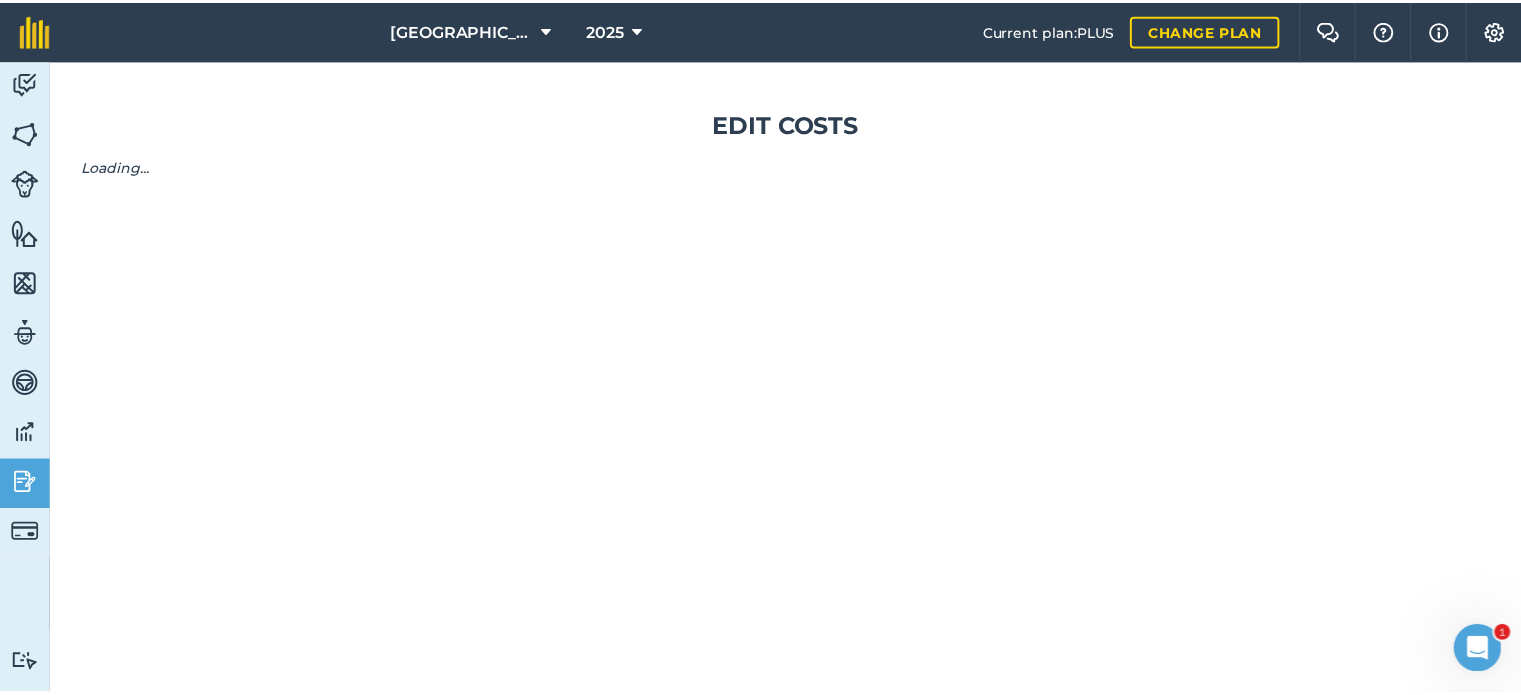 scroll, scrollTop: 0, scrollLeft: 0, axis: both 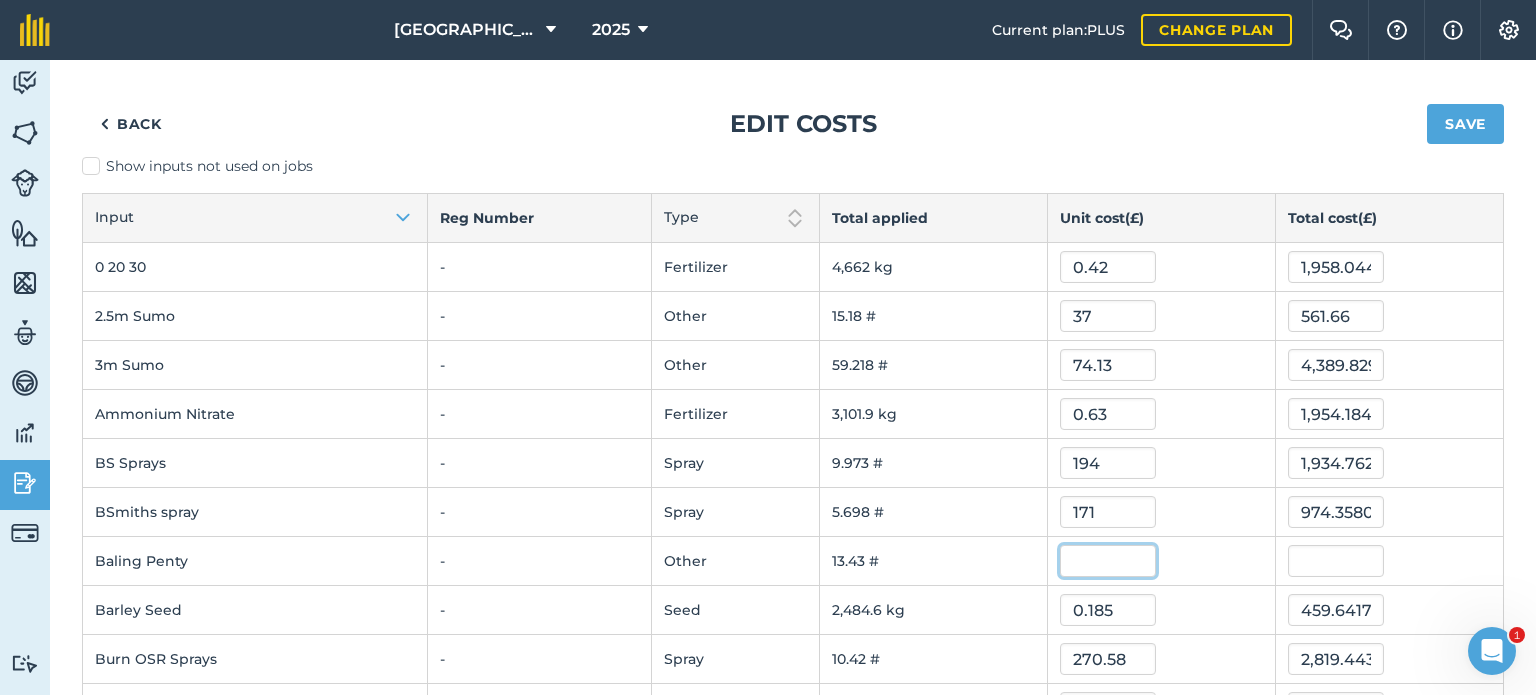 click at bounding box center (1108, 561) 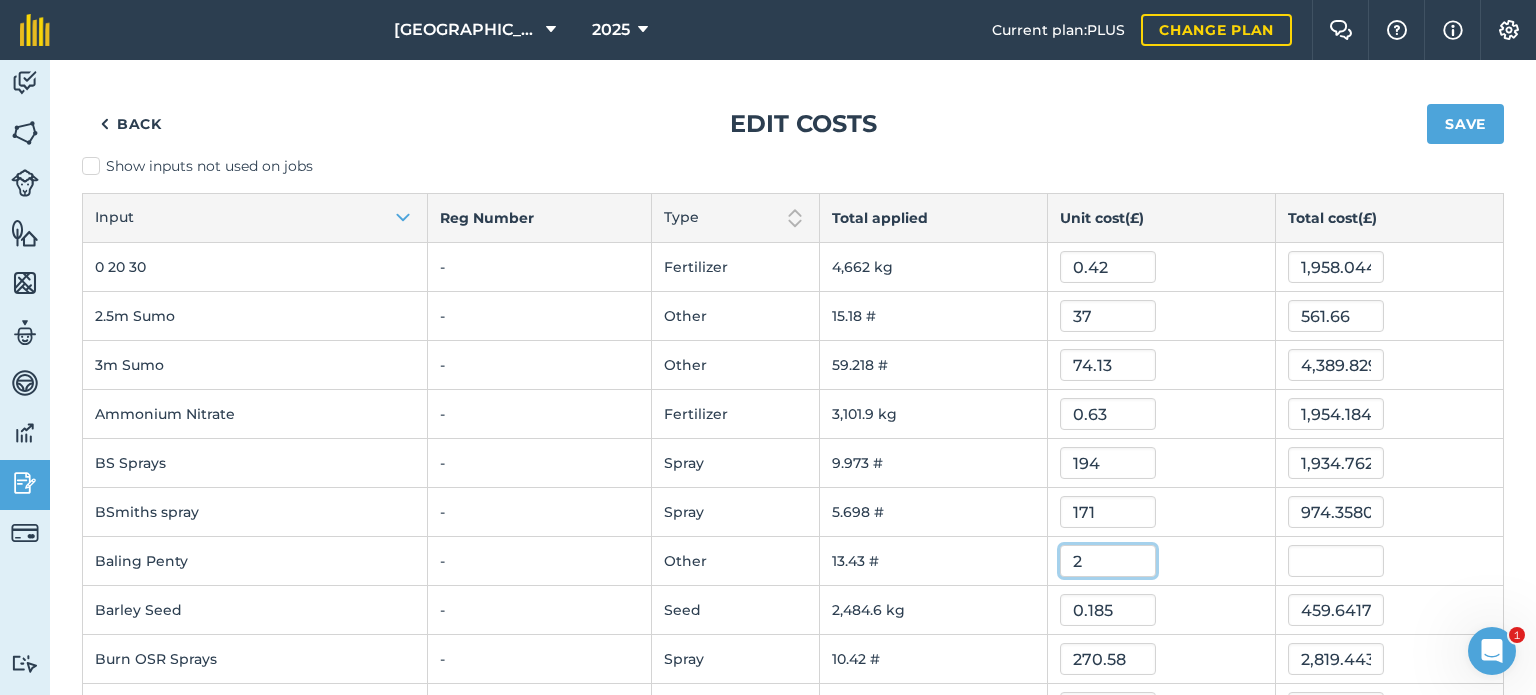 type on "2" 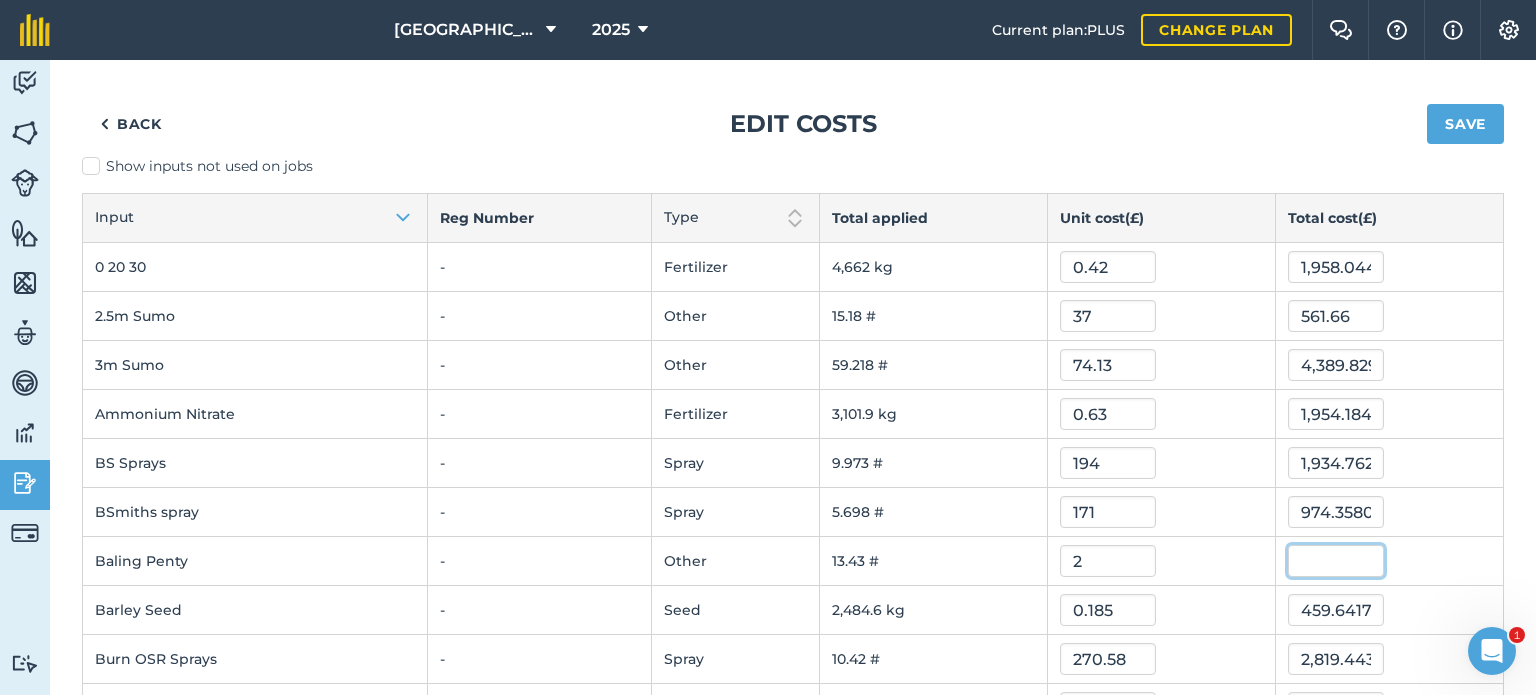 type on "26.86" 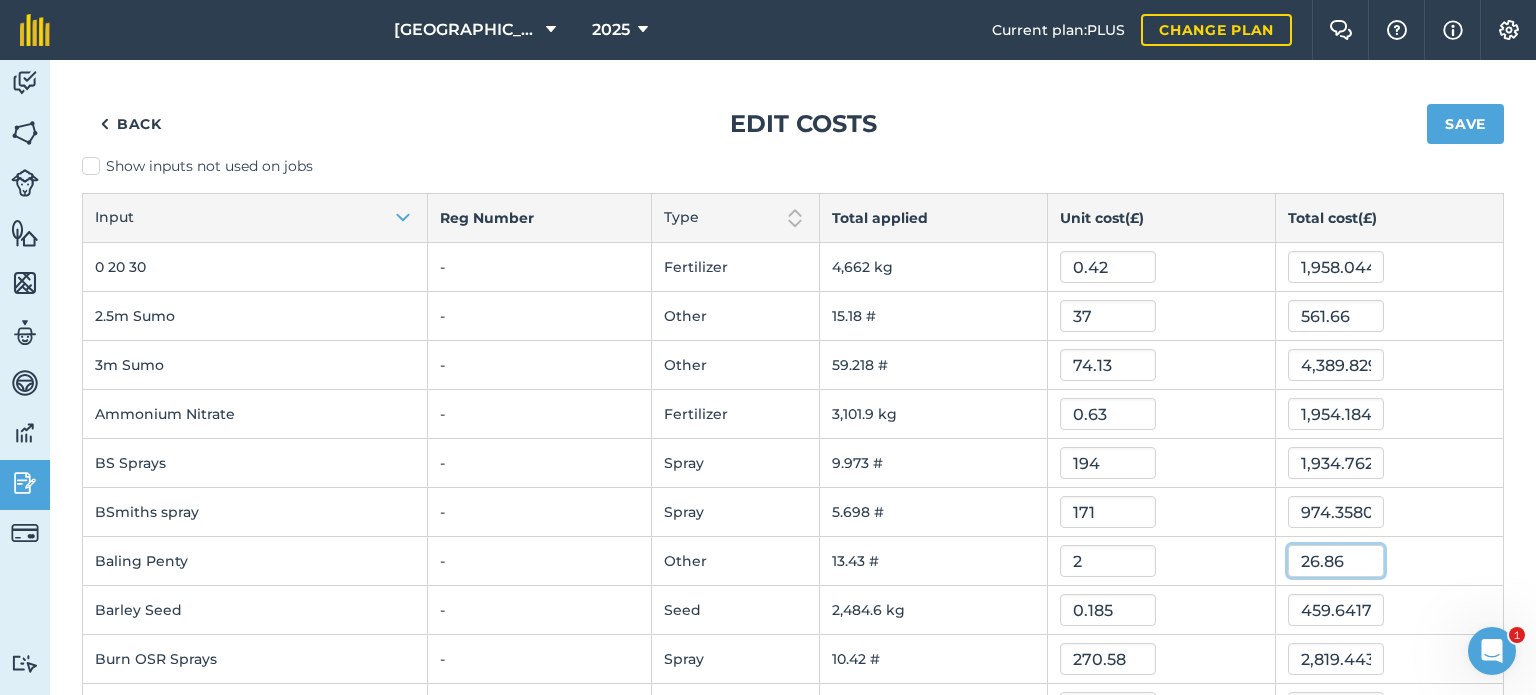 click on "26.86" at bounding box center [1336, 561] 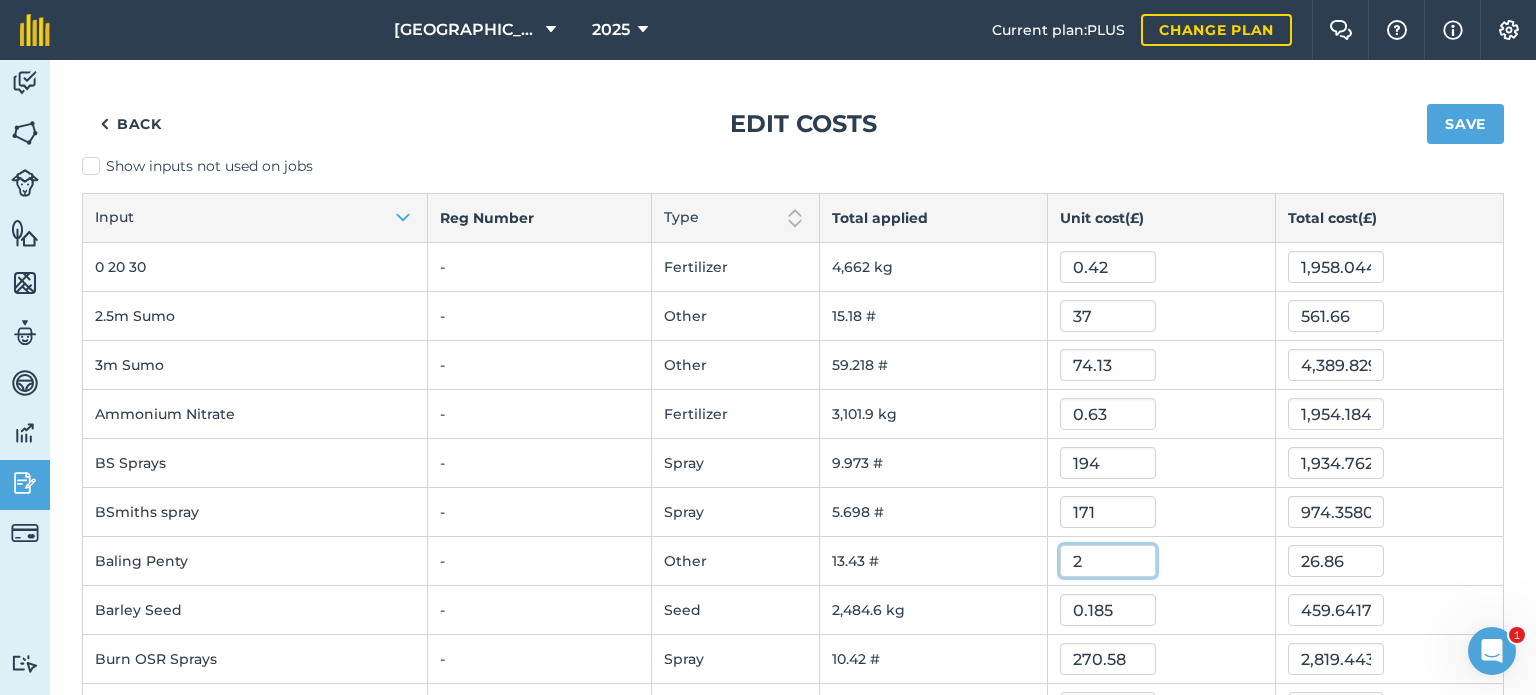 click on "2" at bounding box center (1108, 561) 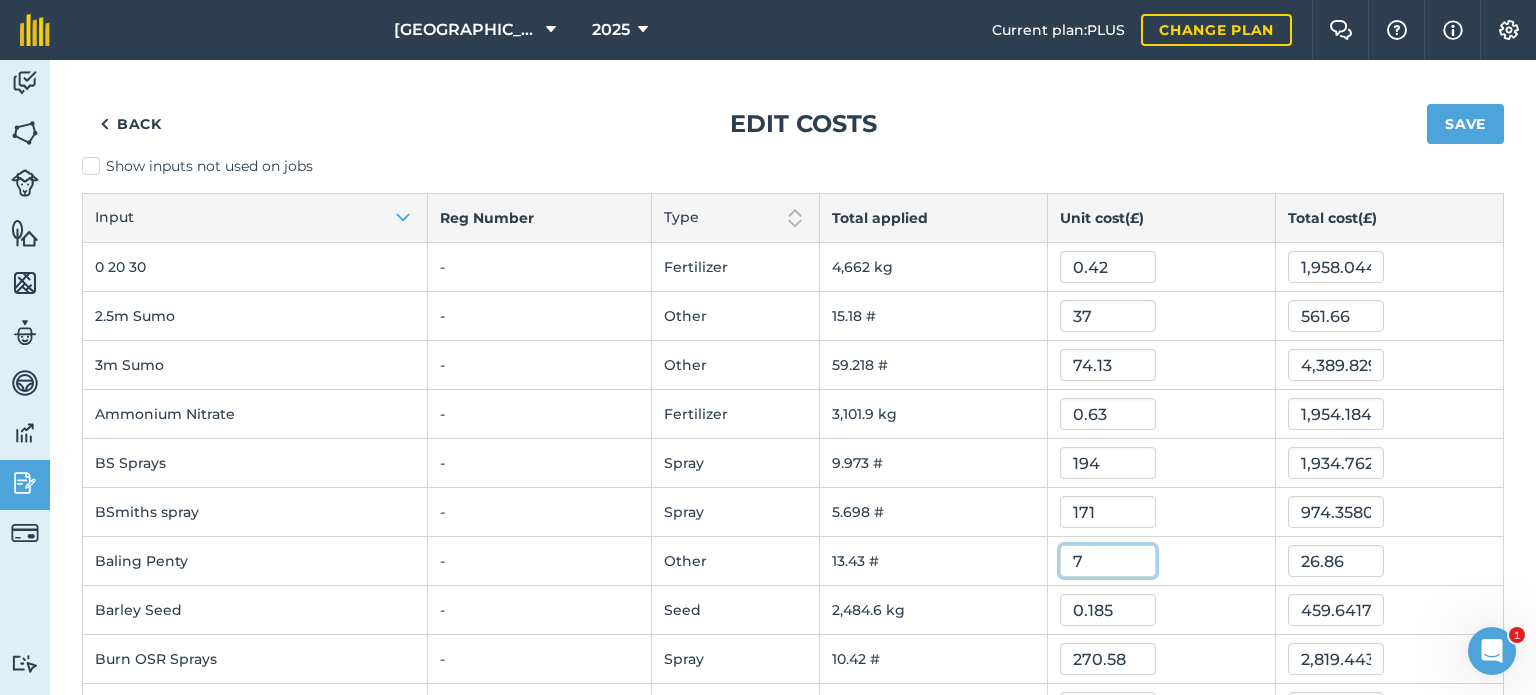 type on "7" 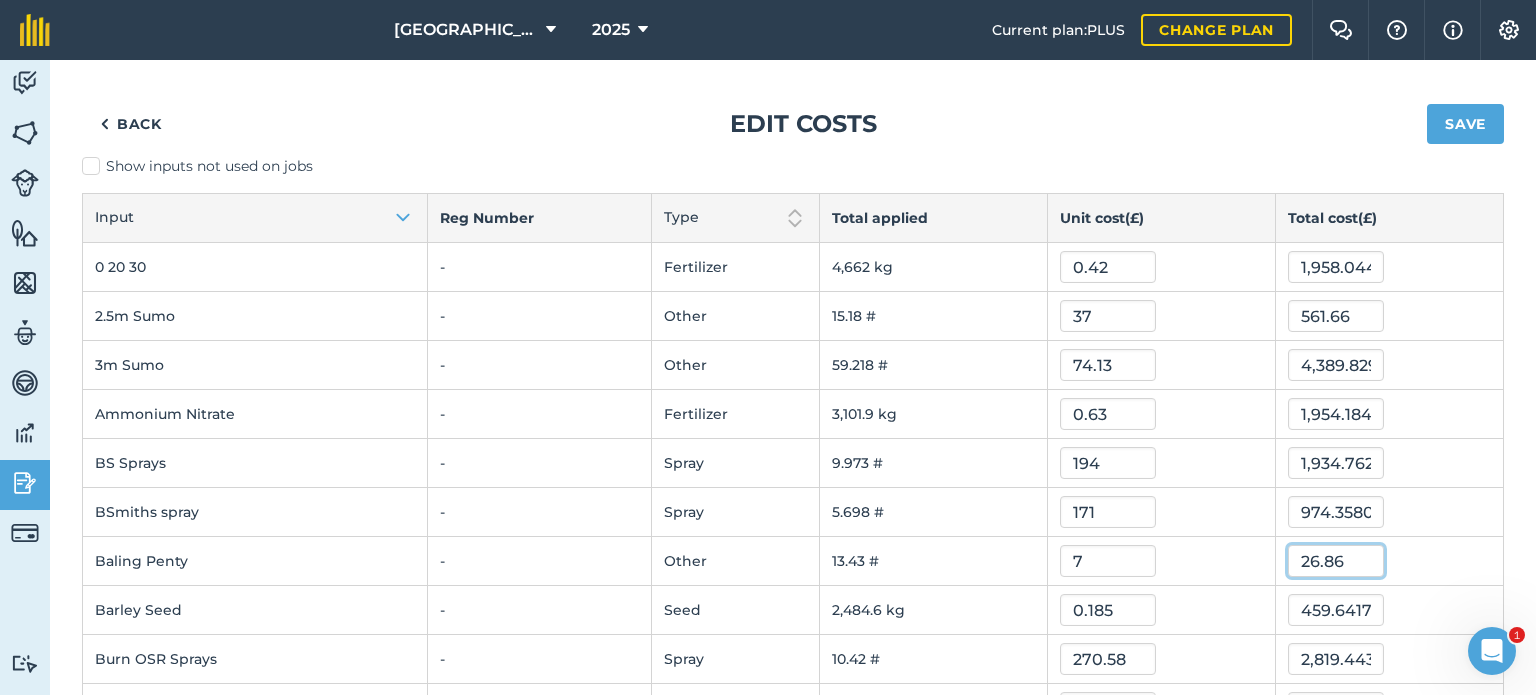 type on "94.00999999999999" 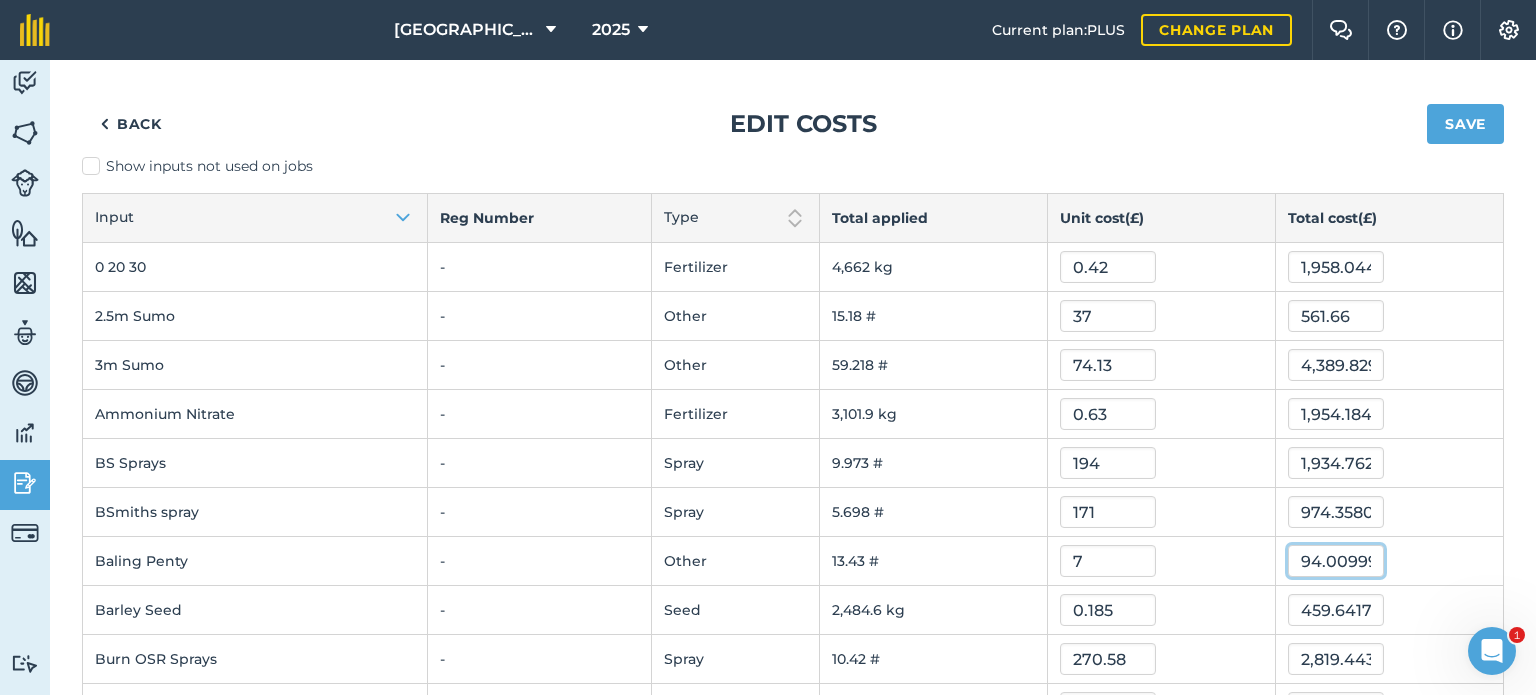 click on "94.00999999999999" at bounding box center (1336, 561) 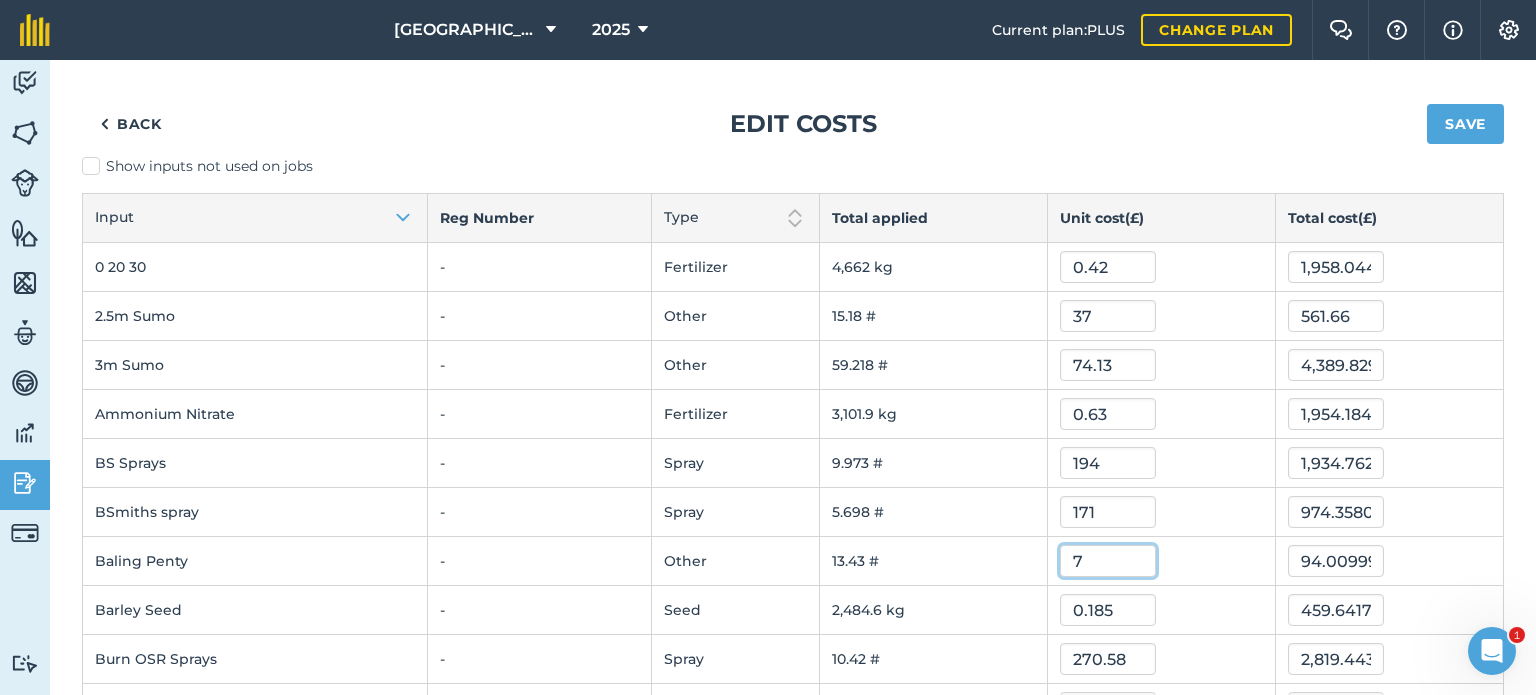 click on "7" at bounding box center (1108, 561) 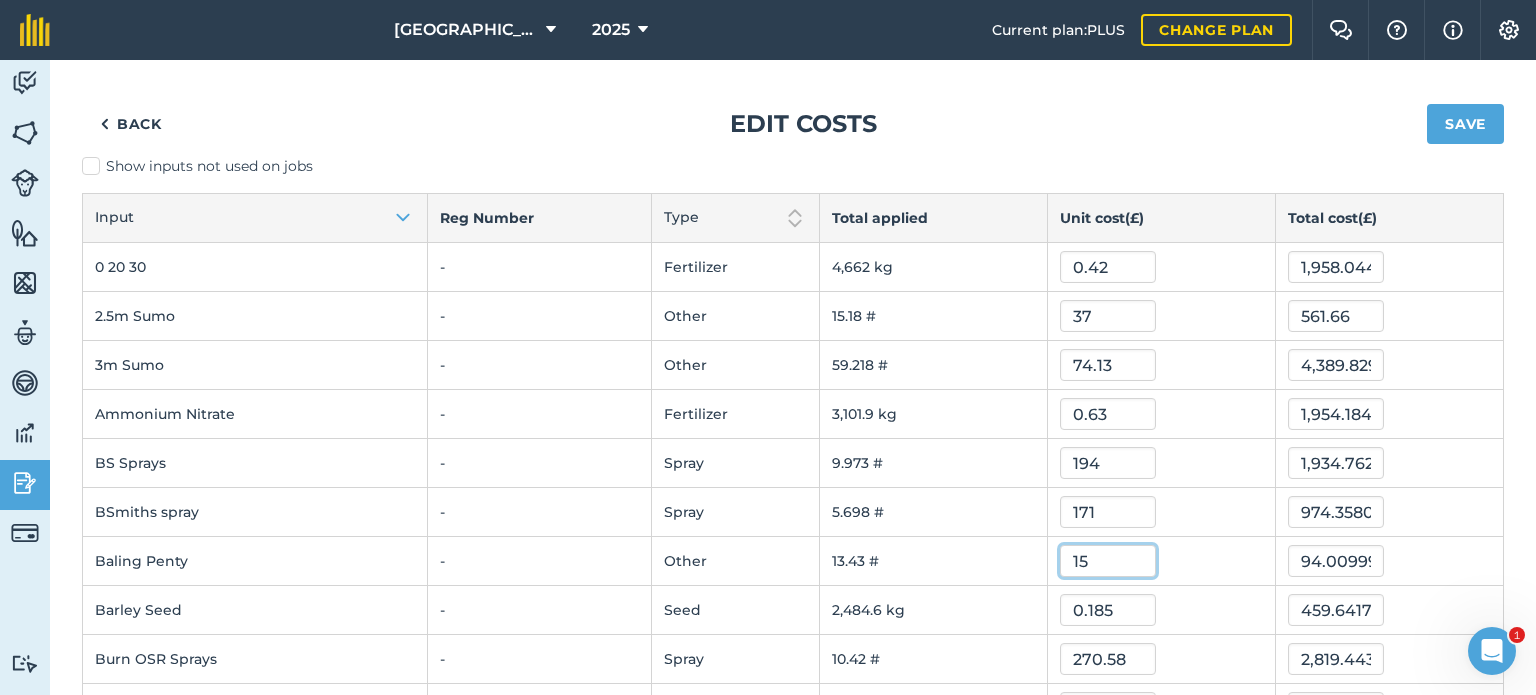 type on "15" 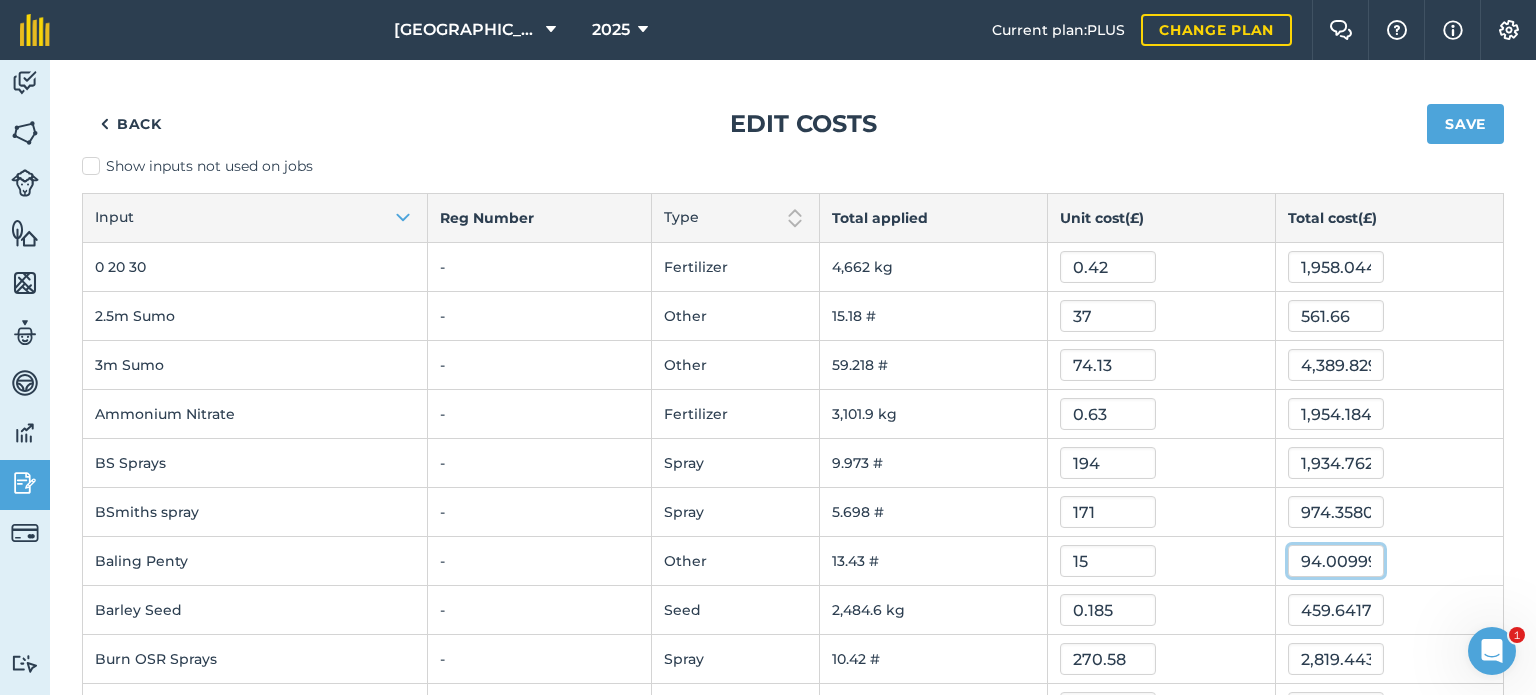 type on "201.45" 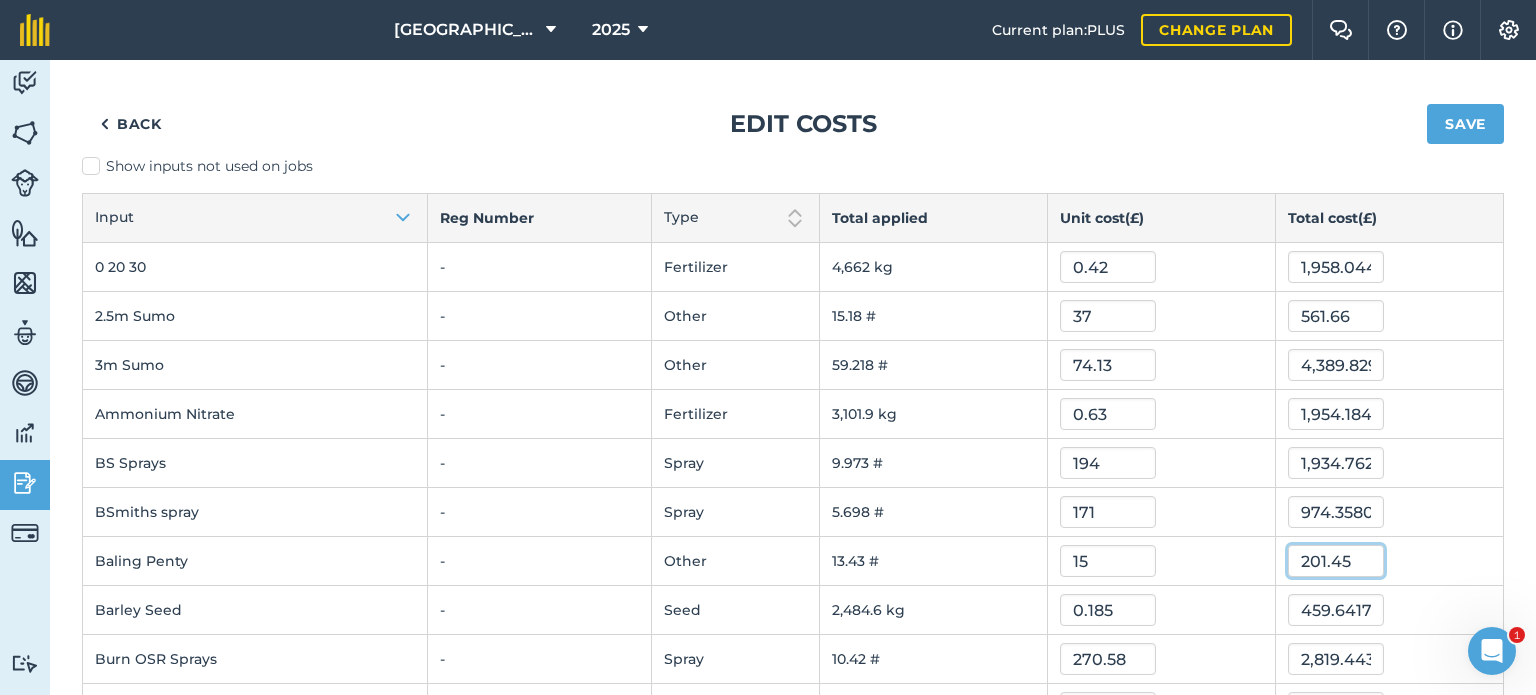 click on "201.45" at bounding box center (1336, 561) 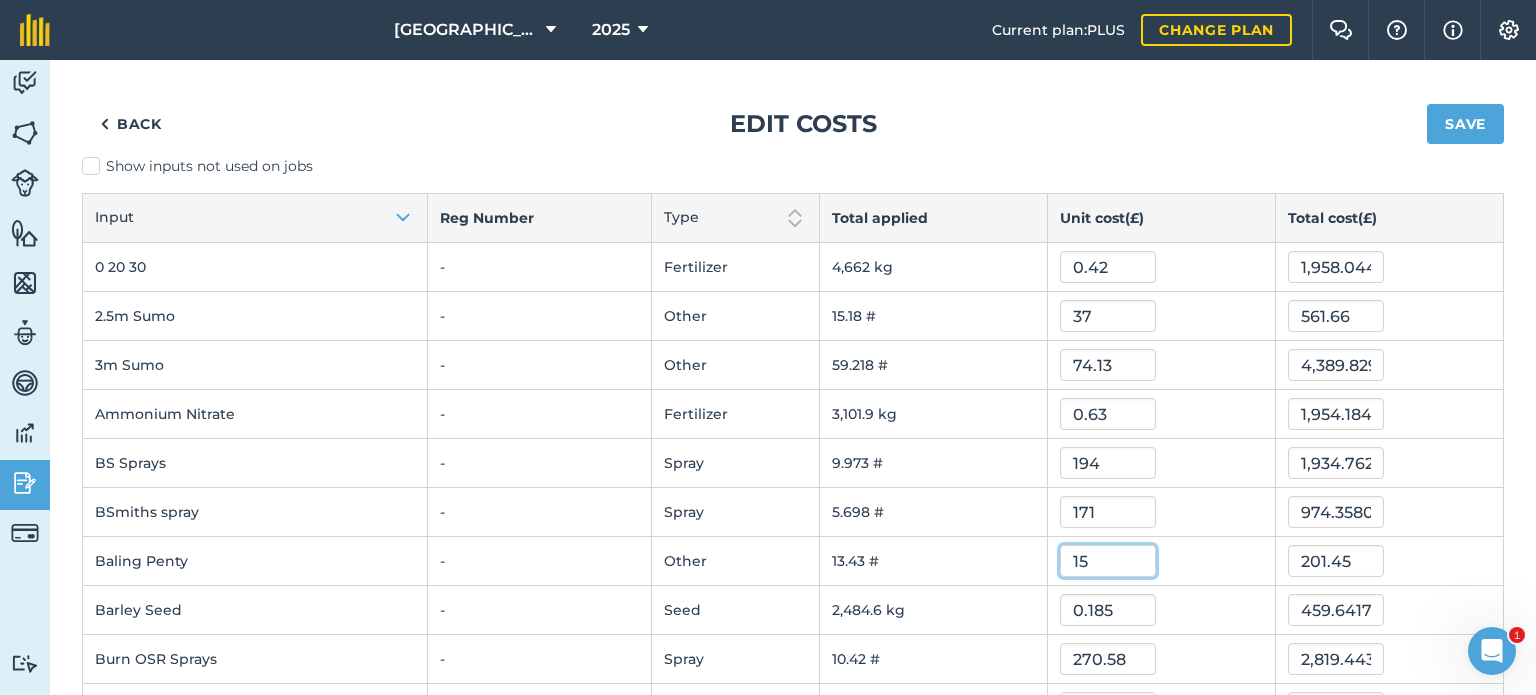 click on "15" at bounding box center [1108, 561] 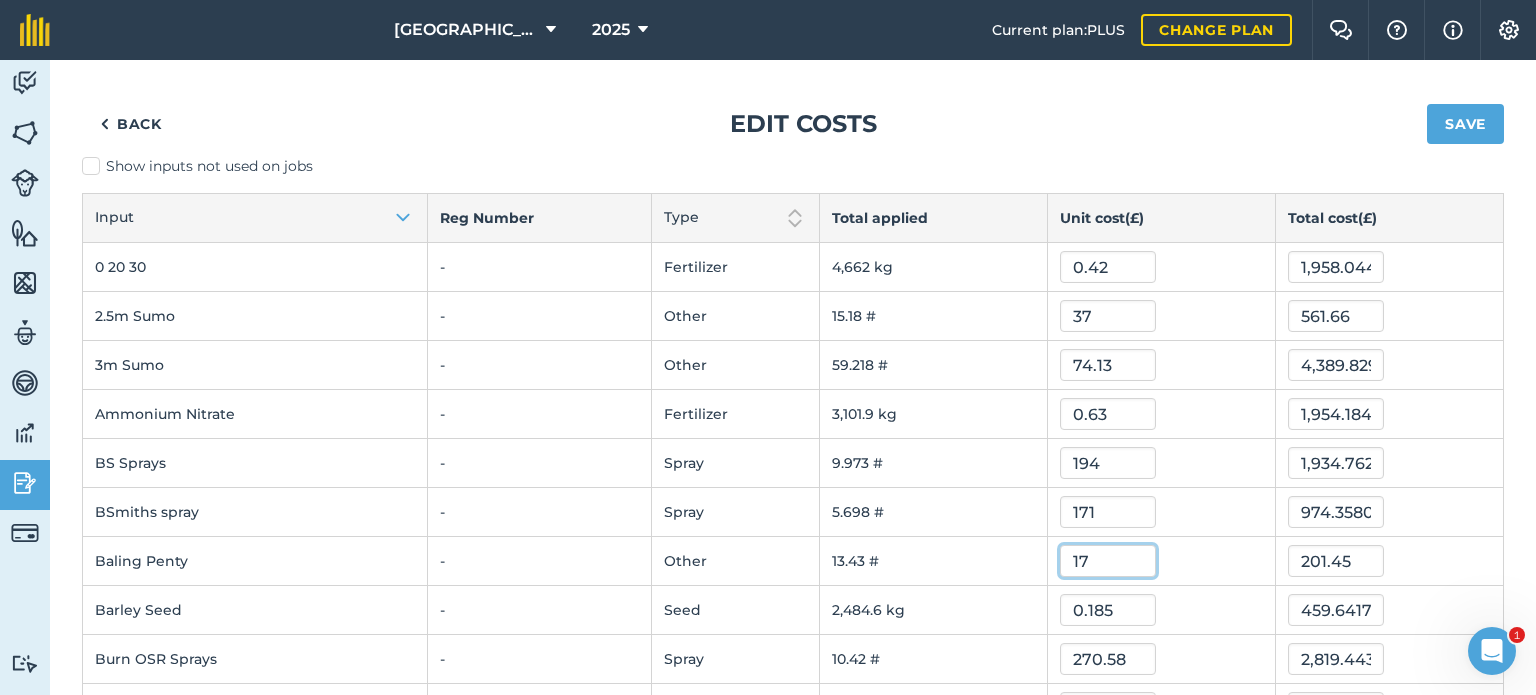 type on "17" 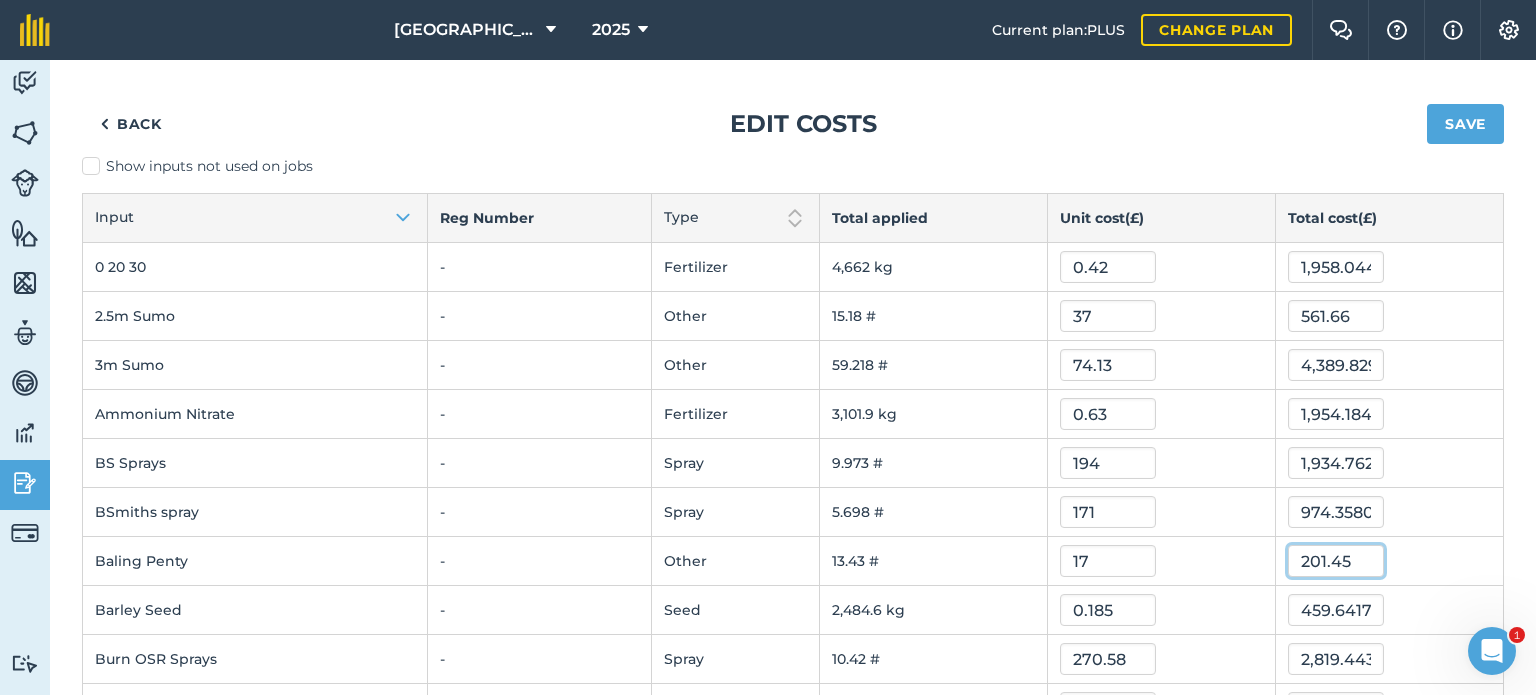 type on "228.31" 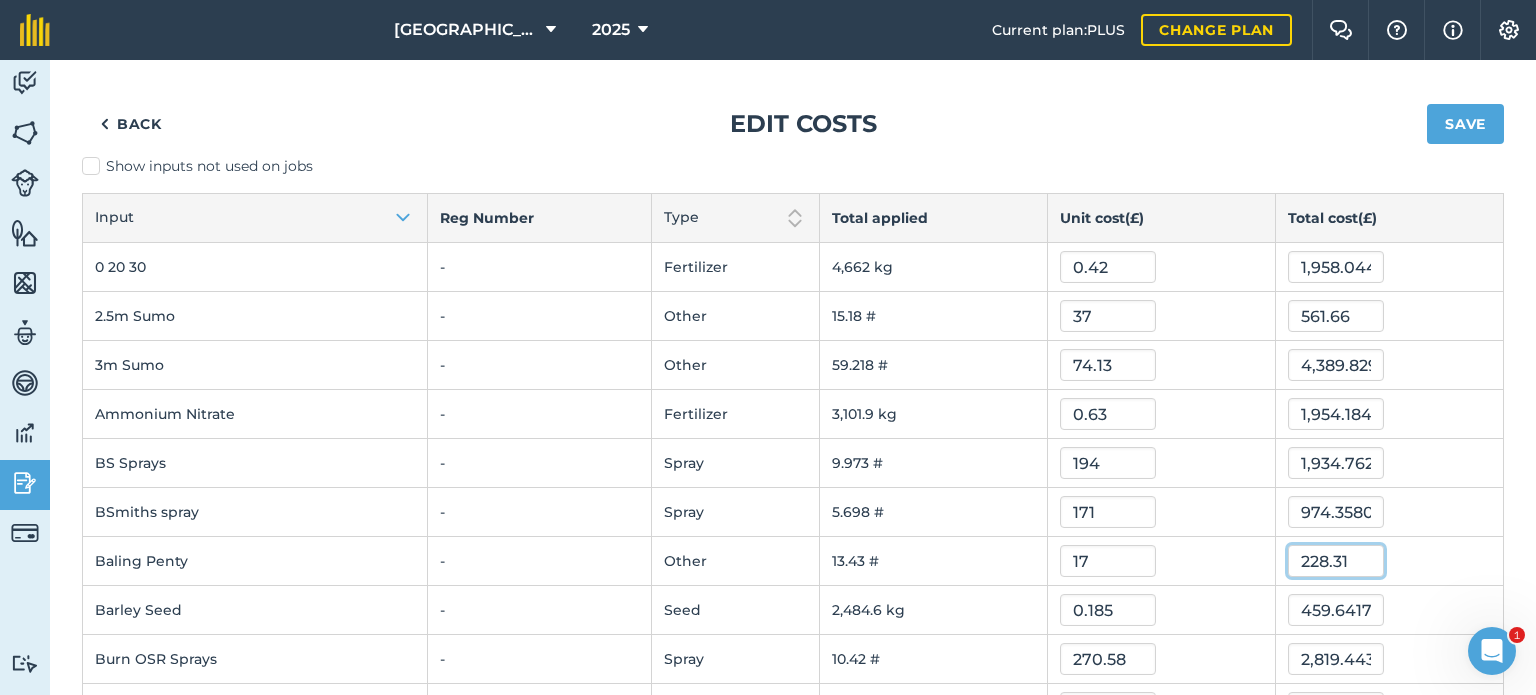 click on "228.31" at bounding box center (1336, 561) 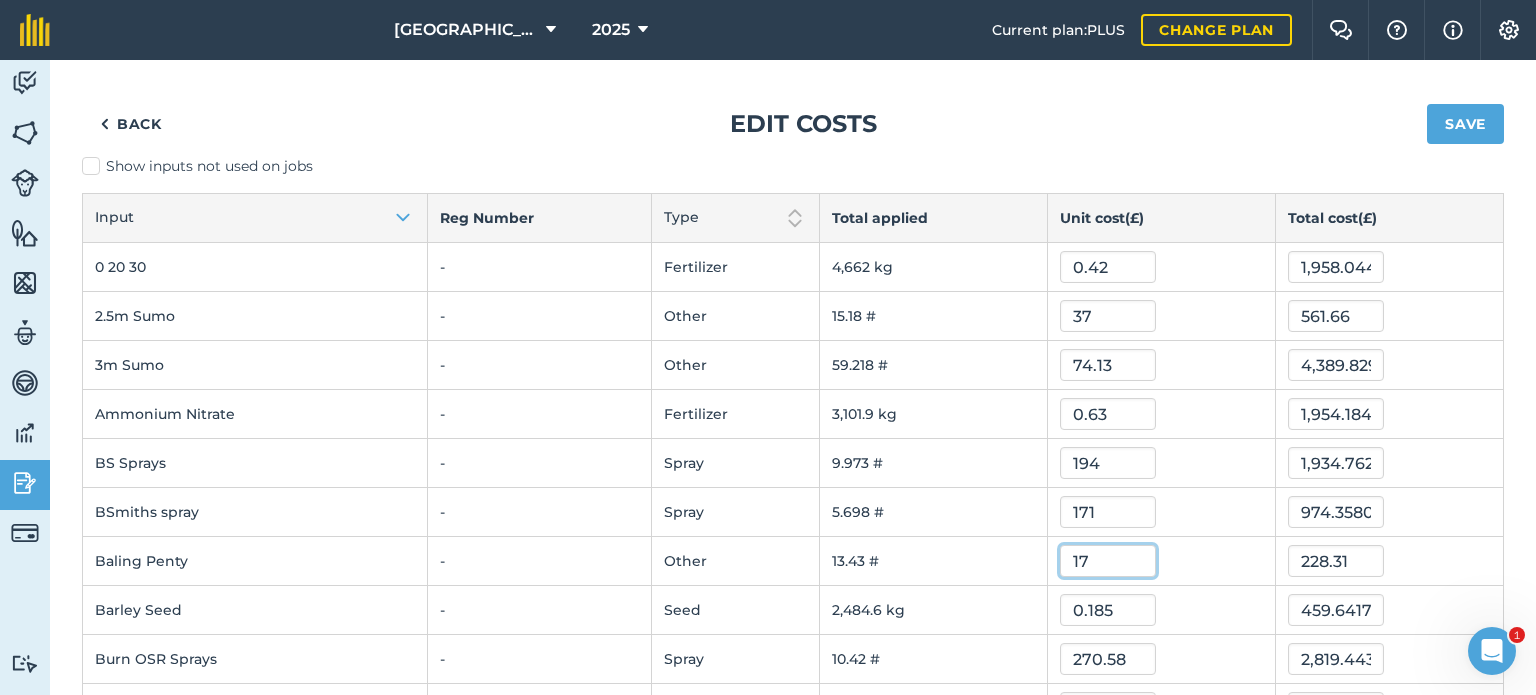 click on "17" at bounding box center [1108, 561] 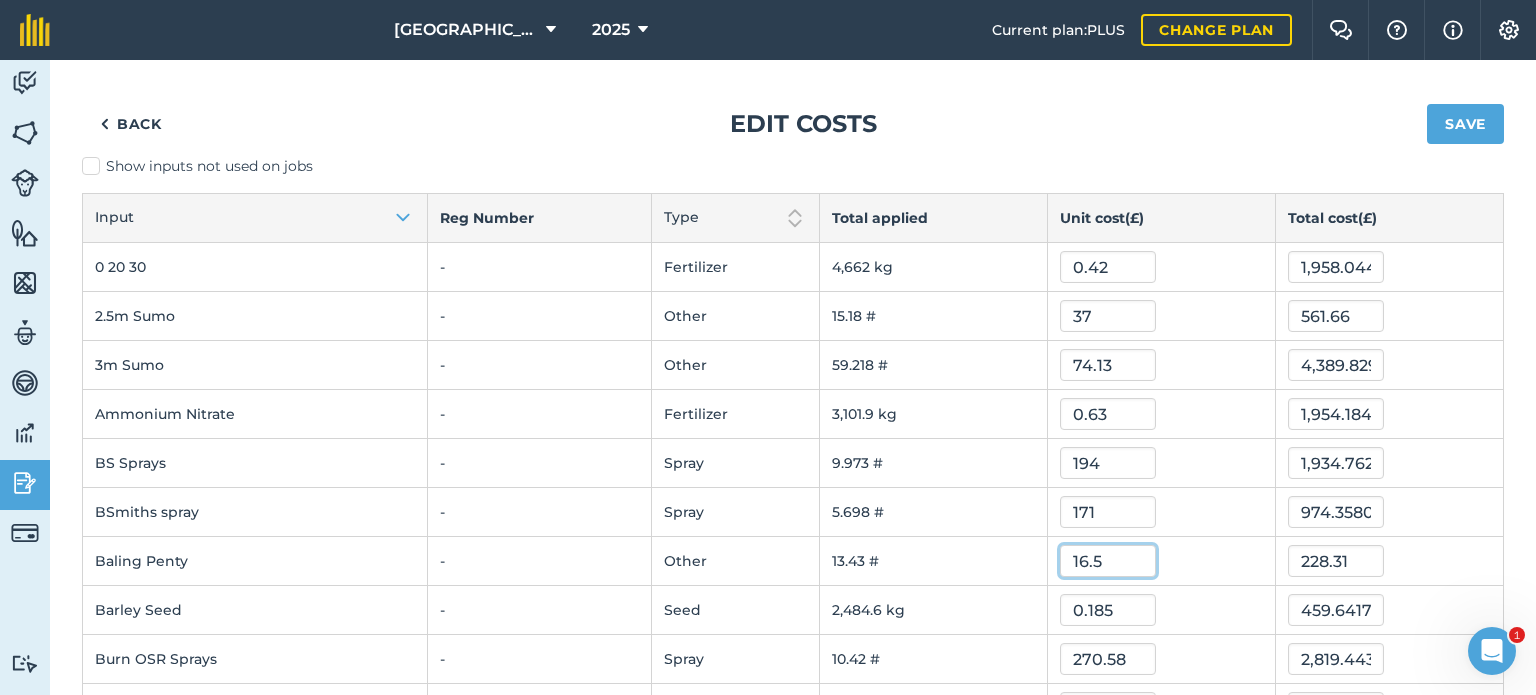 type on "16.5" 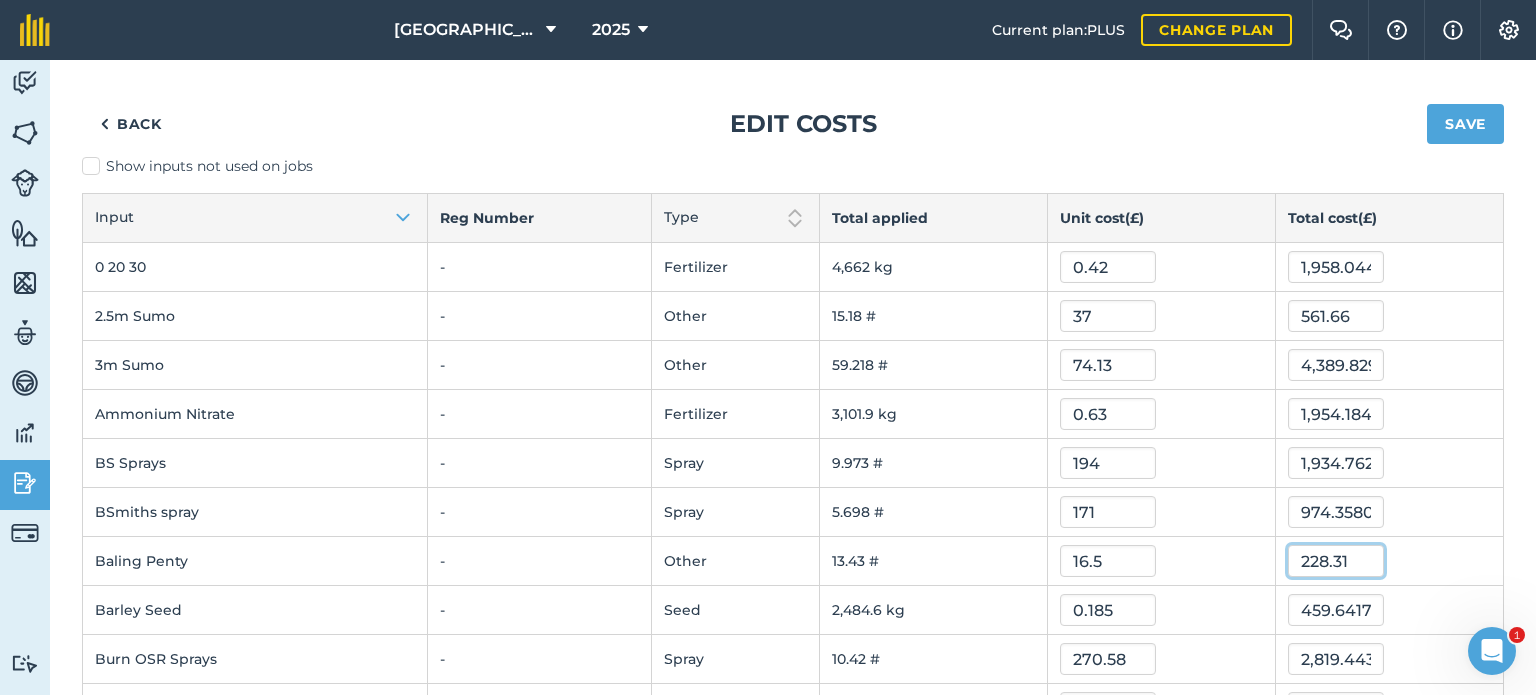 type on "221.595" 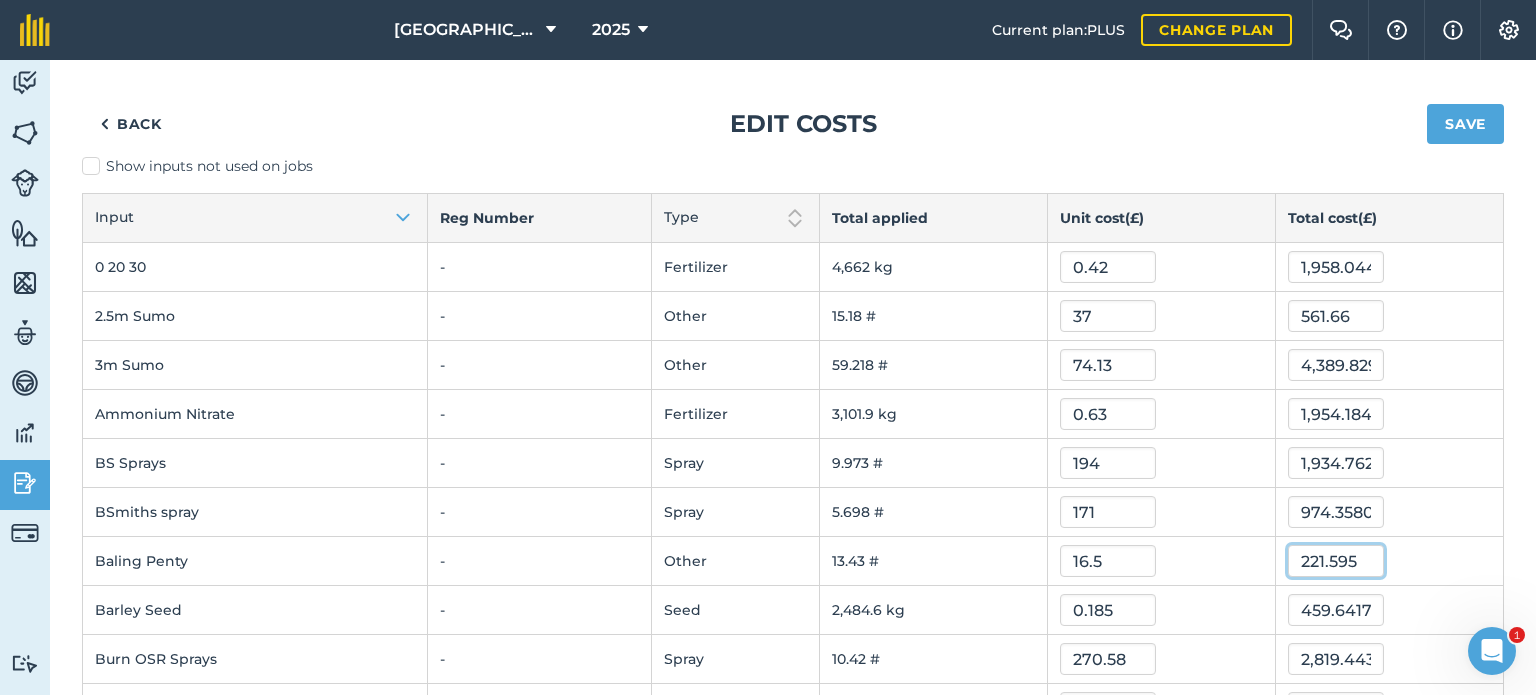 click on "221.595" at bounding box center [1336, 561] 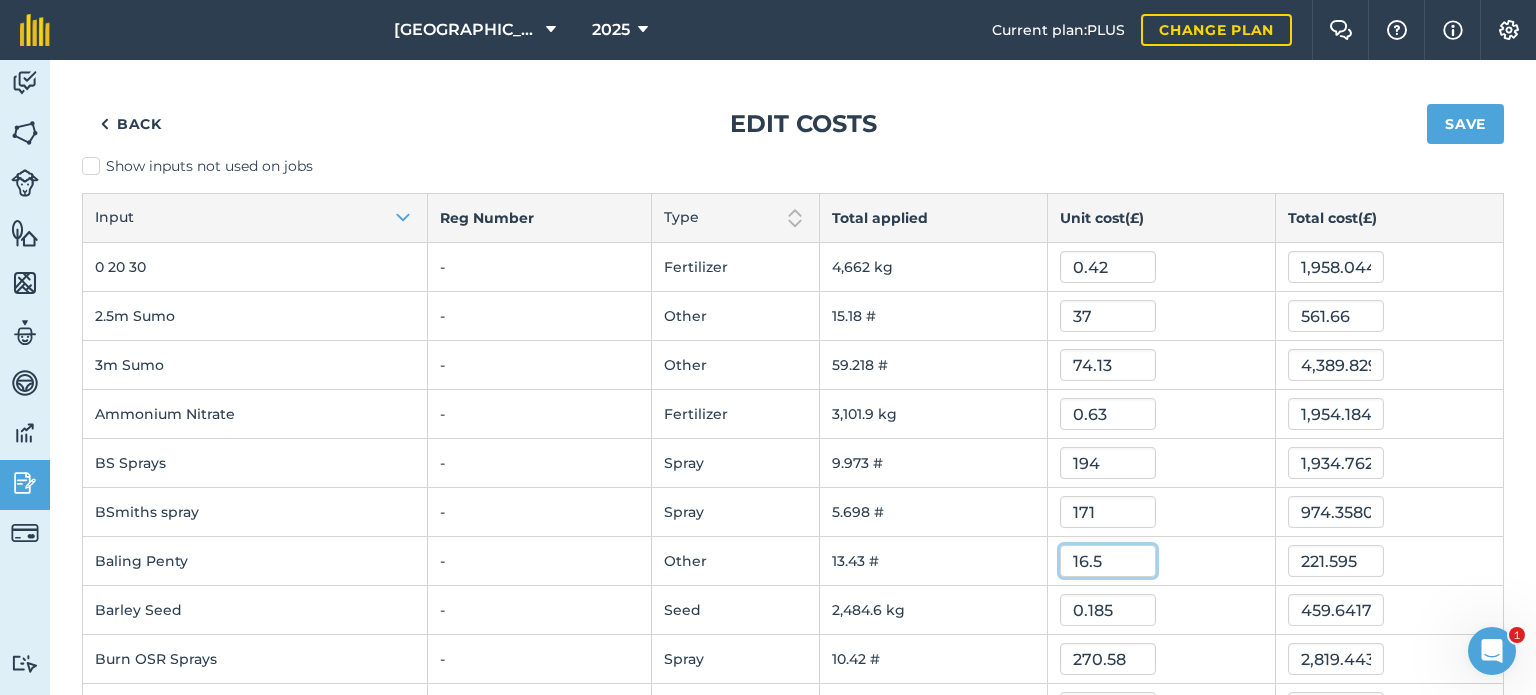 click on "16.5" at bounding box center (1108, 561) 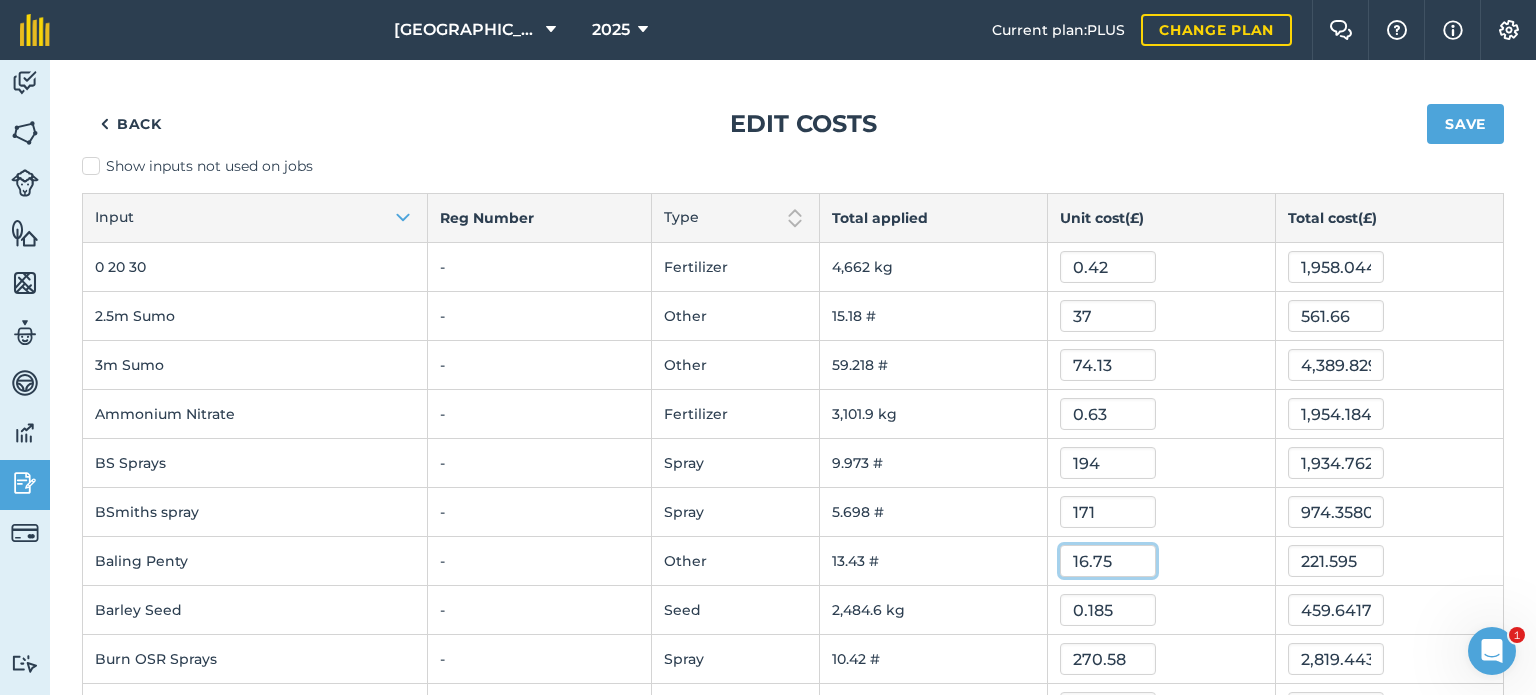 type on "16.75" 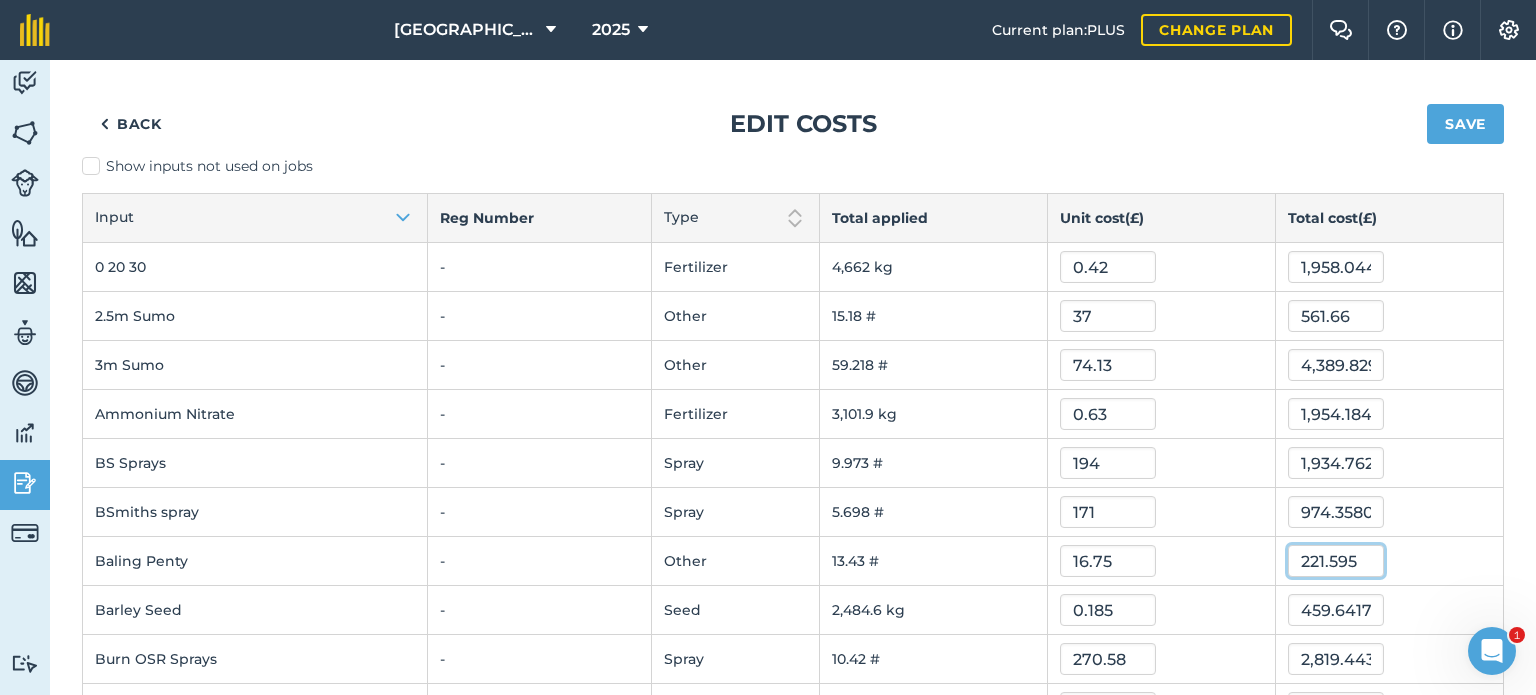 type on "224.9525" 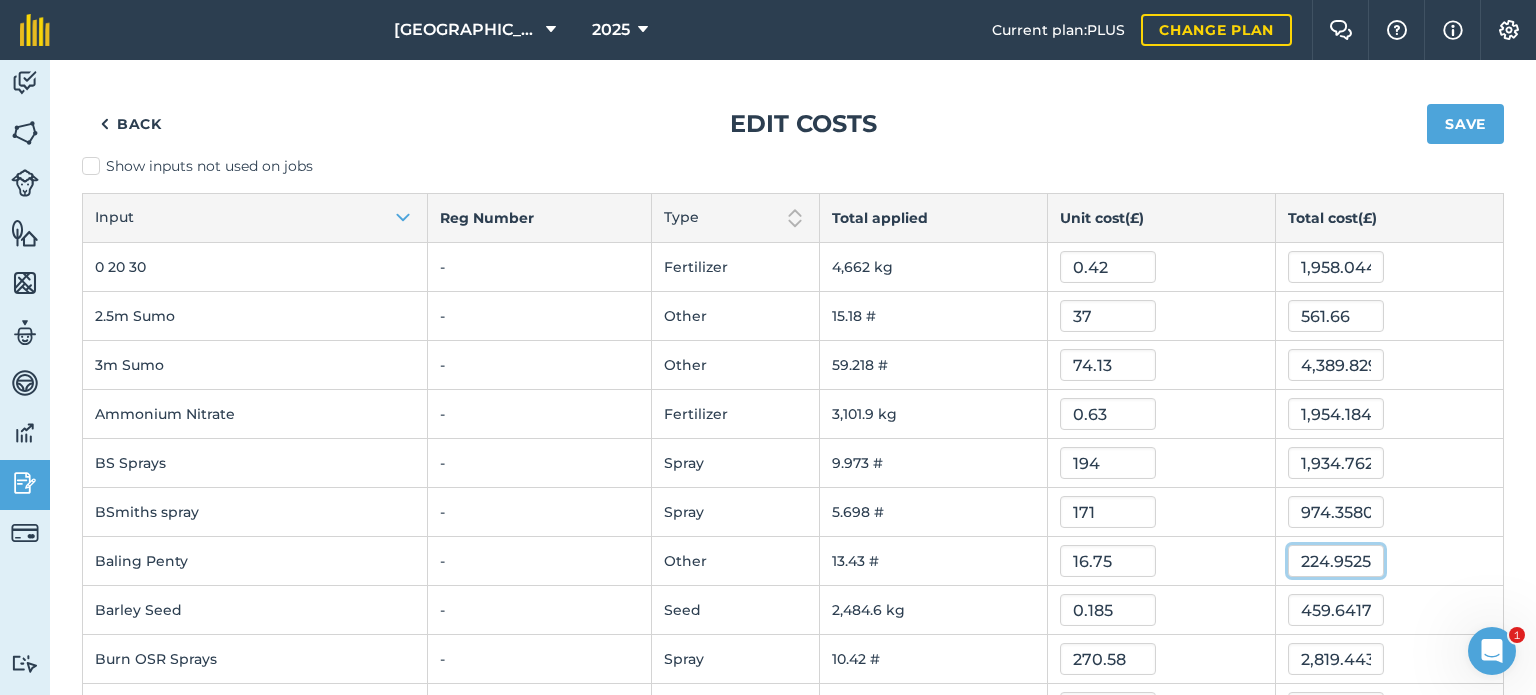 click on "224.9525" at bounding box center (1336, 561) 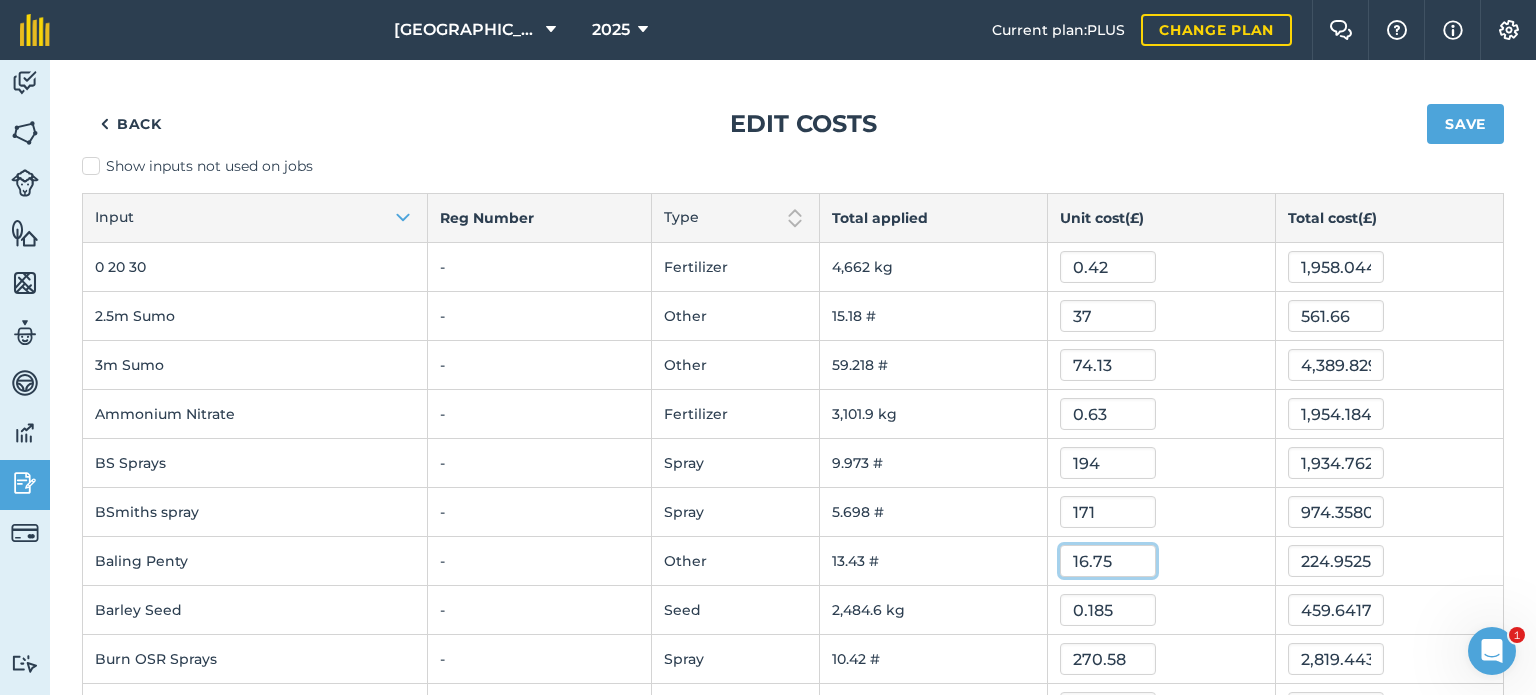 click on "16.75" at bounding box center (1108, 561) 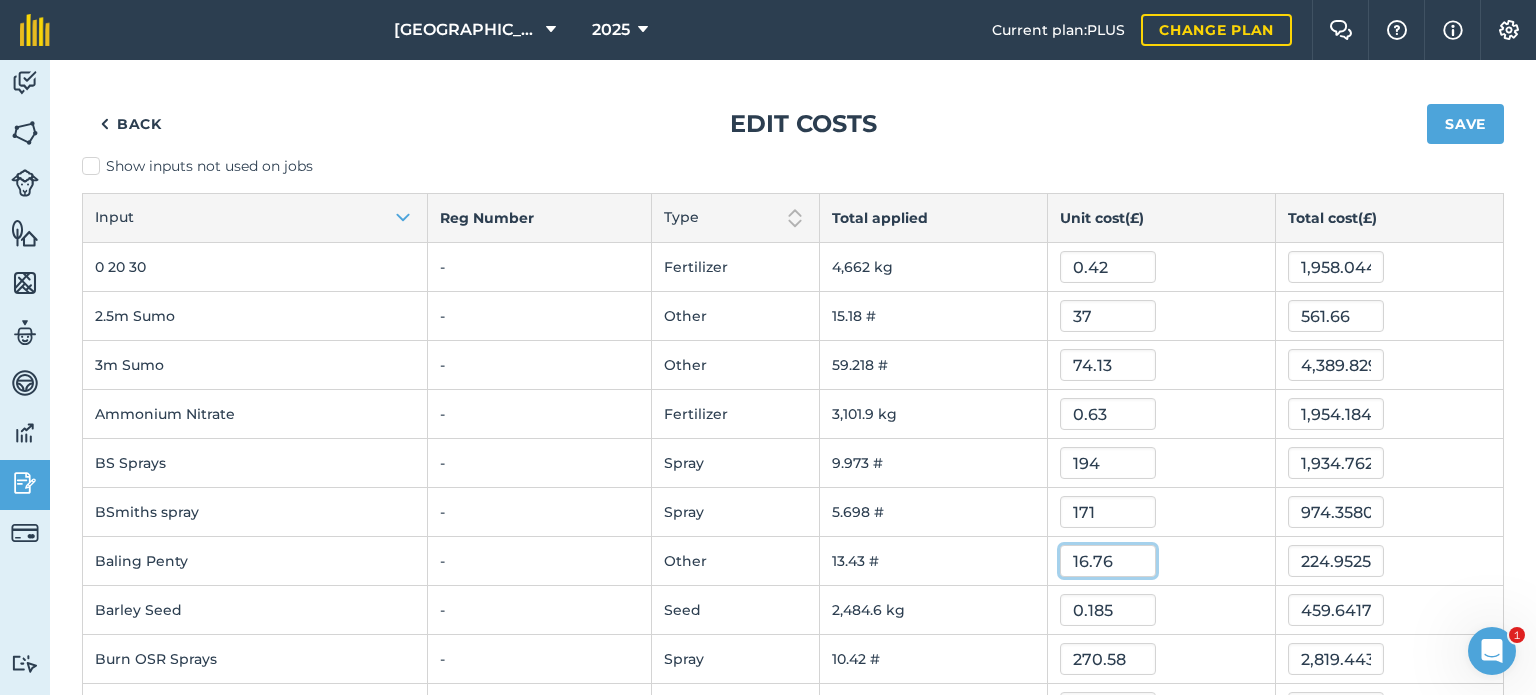 type on "16.76" 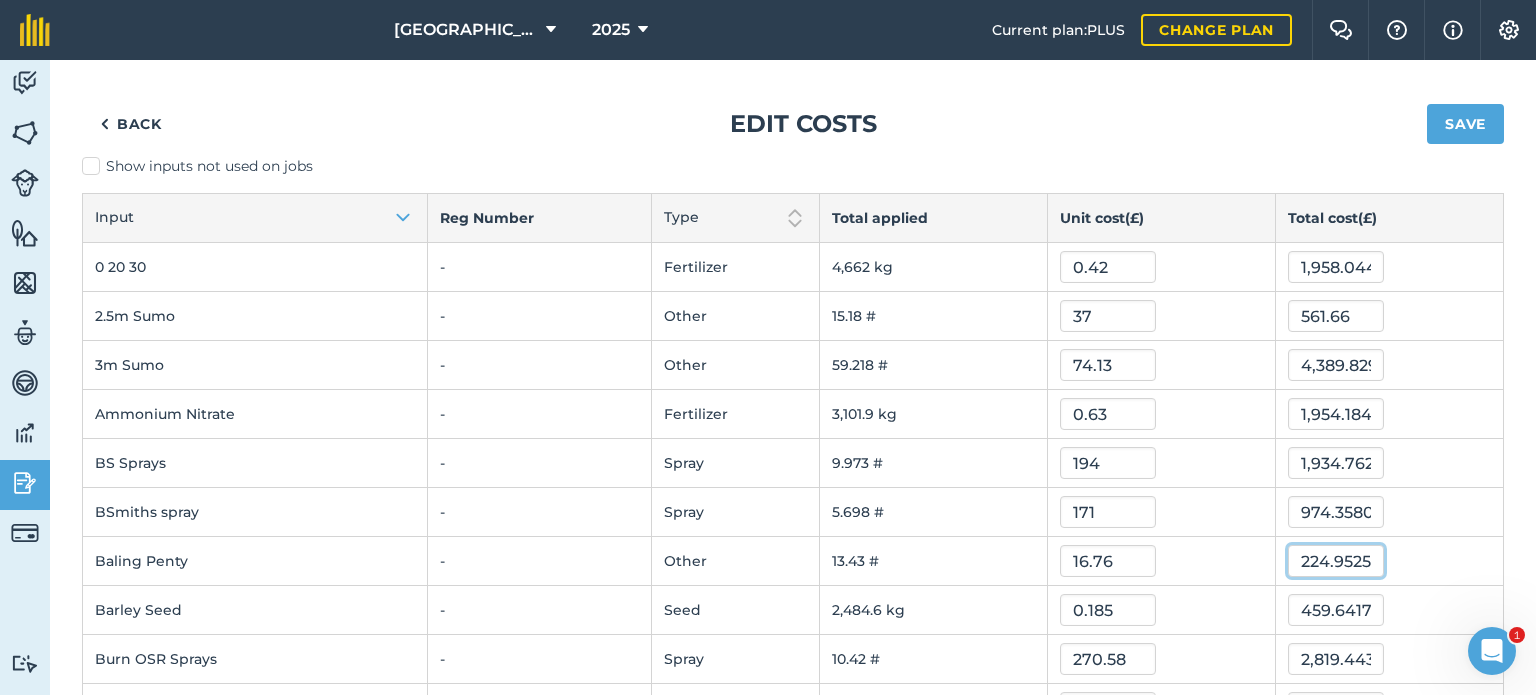 type on "225.0868" 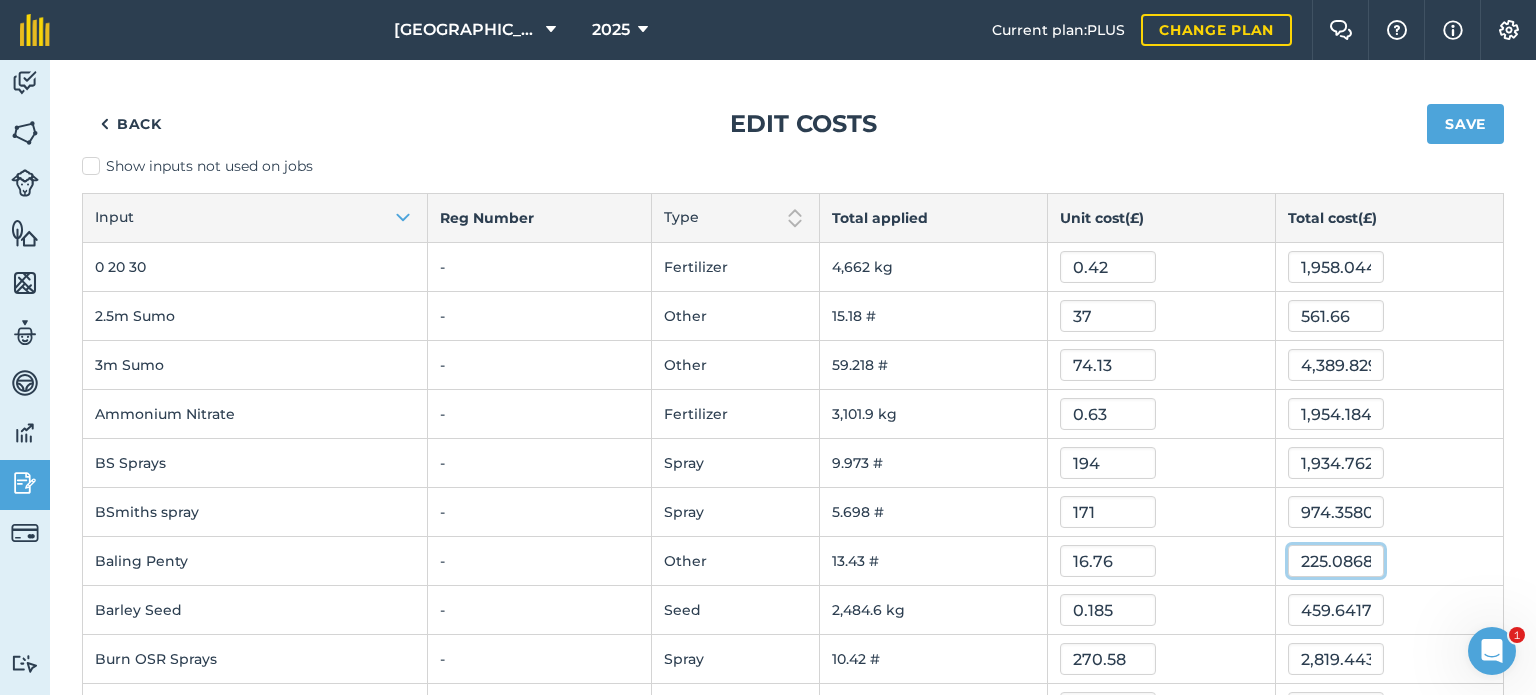 click on "225.0868" at bounding box center (1336, 561) 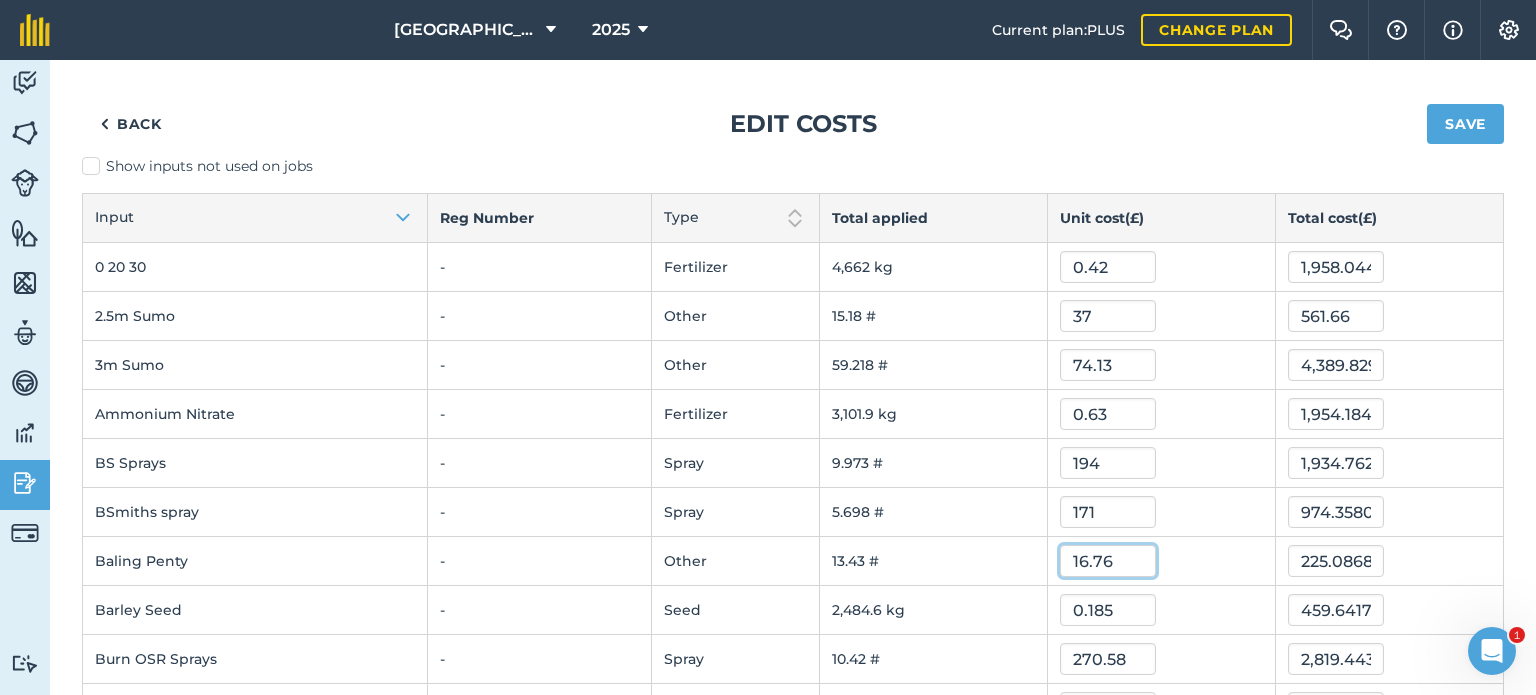 click on "16.76" at bounding box center (1108, 561) 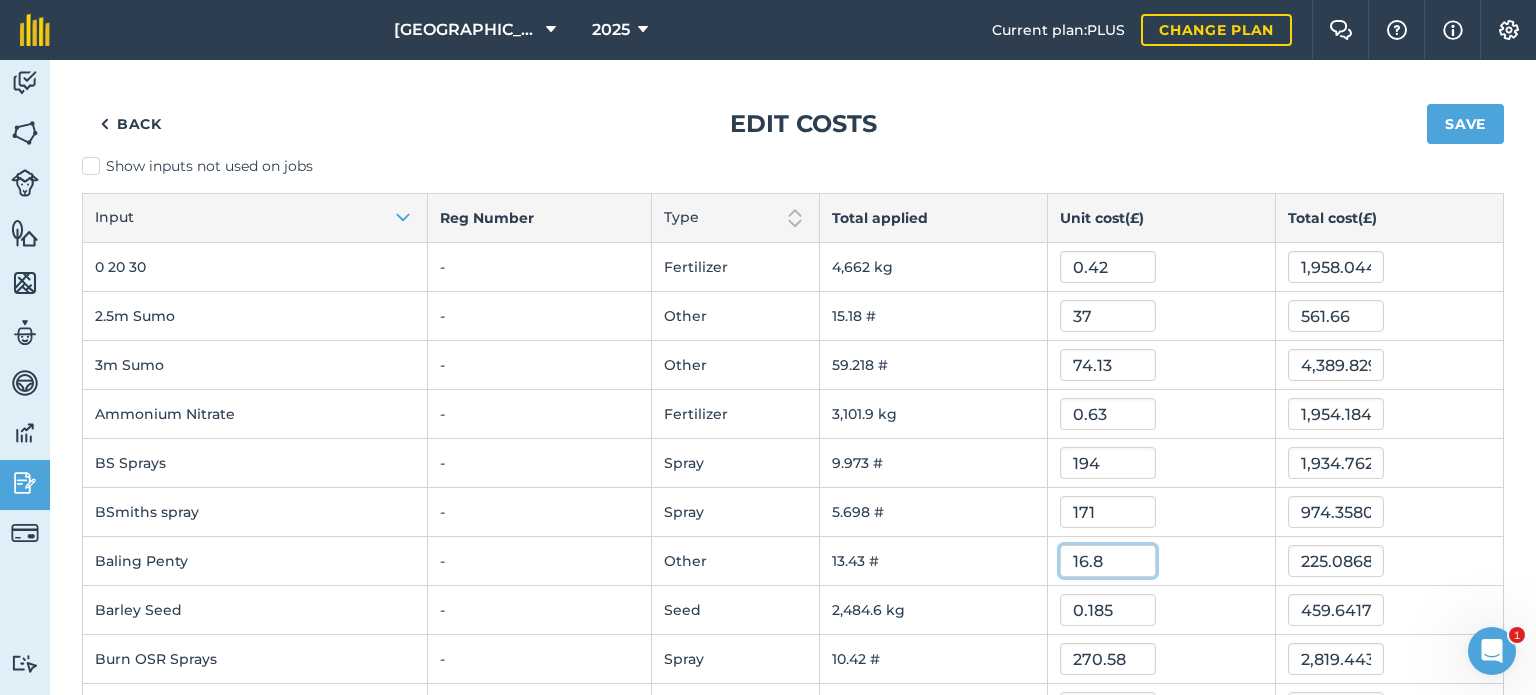 type on "16.8" 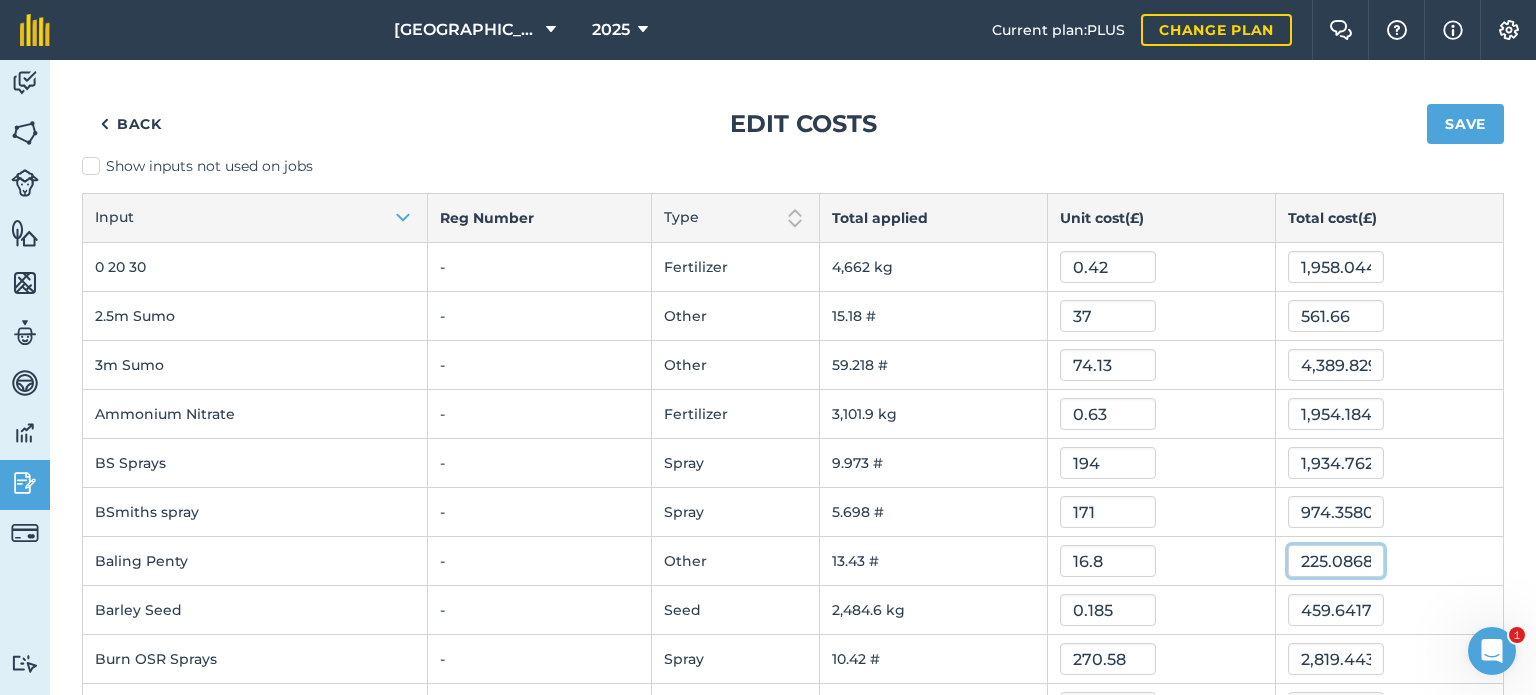 type on "225.624" 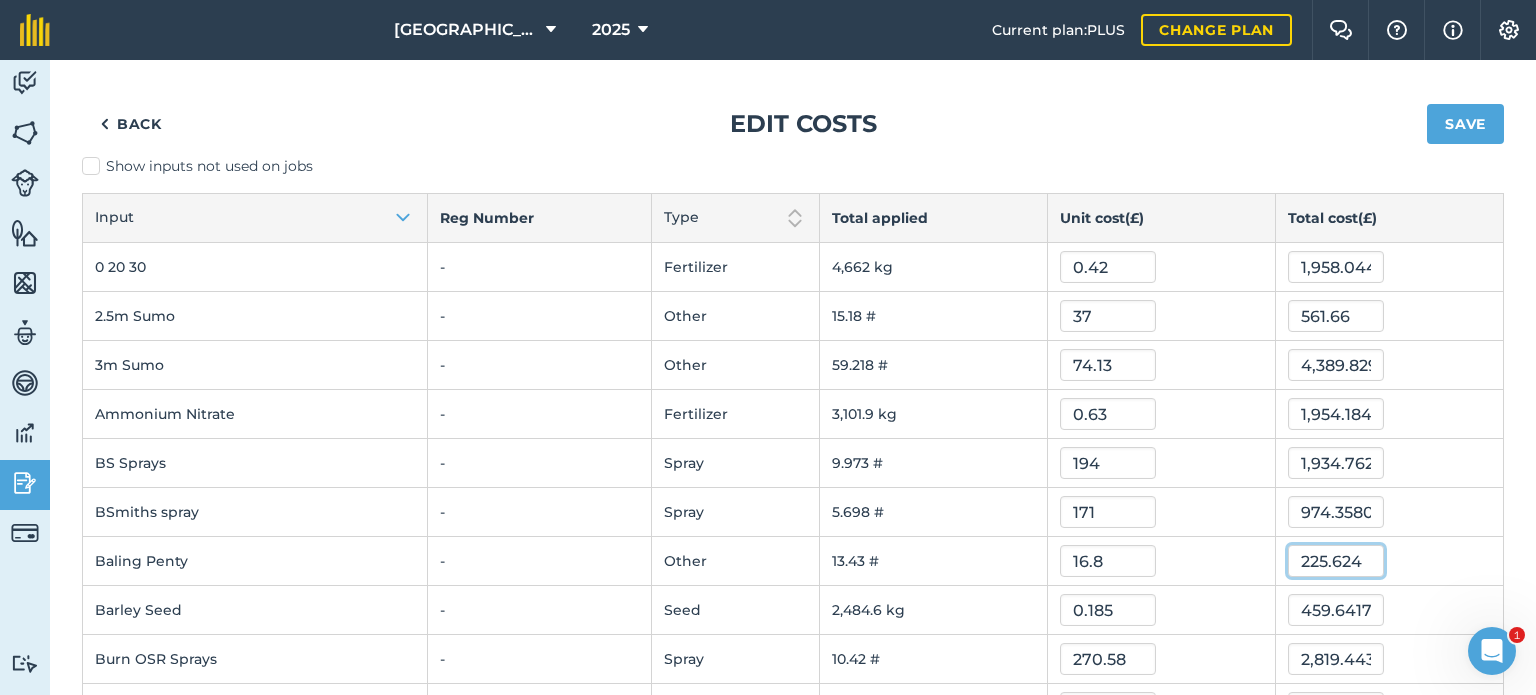 click on "225.624" at bounding box center [1336, 561] 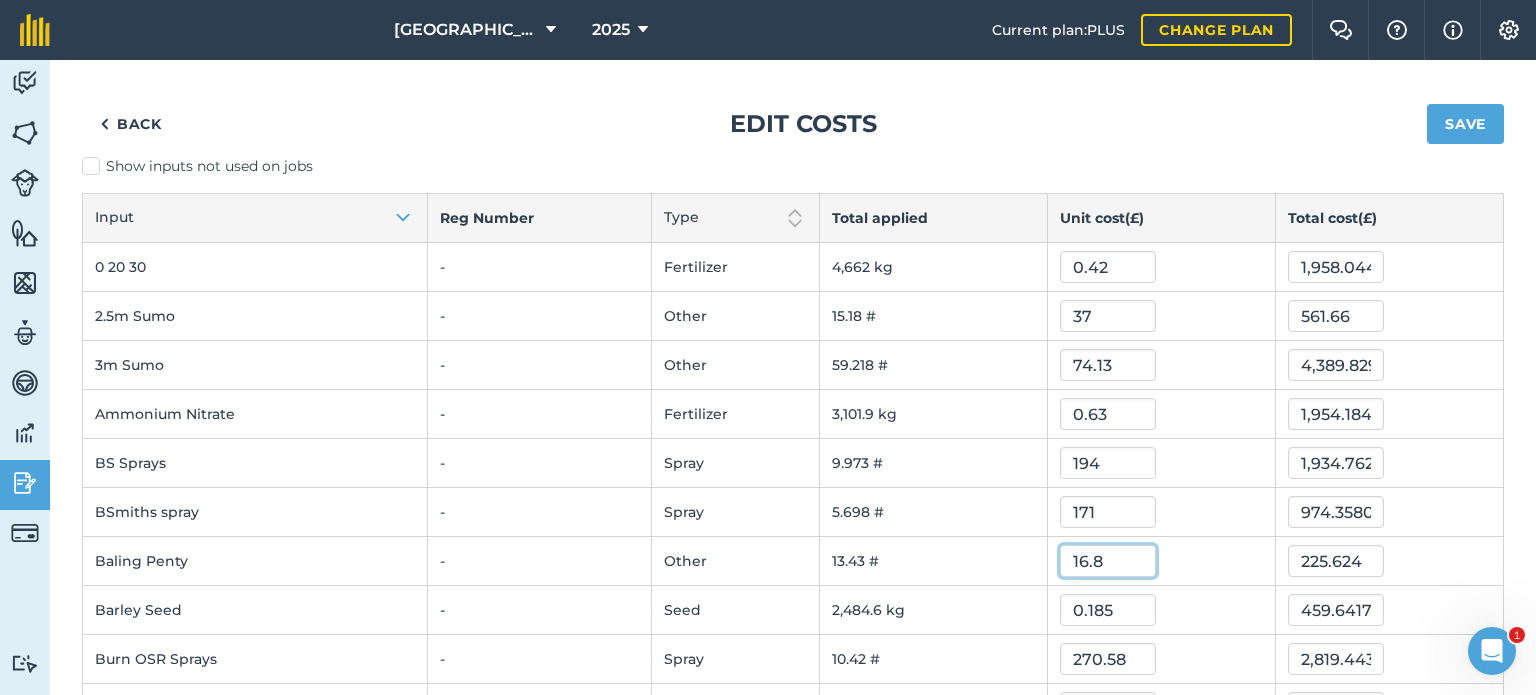 click on "16.8" at bounding box center (1108, 561) 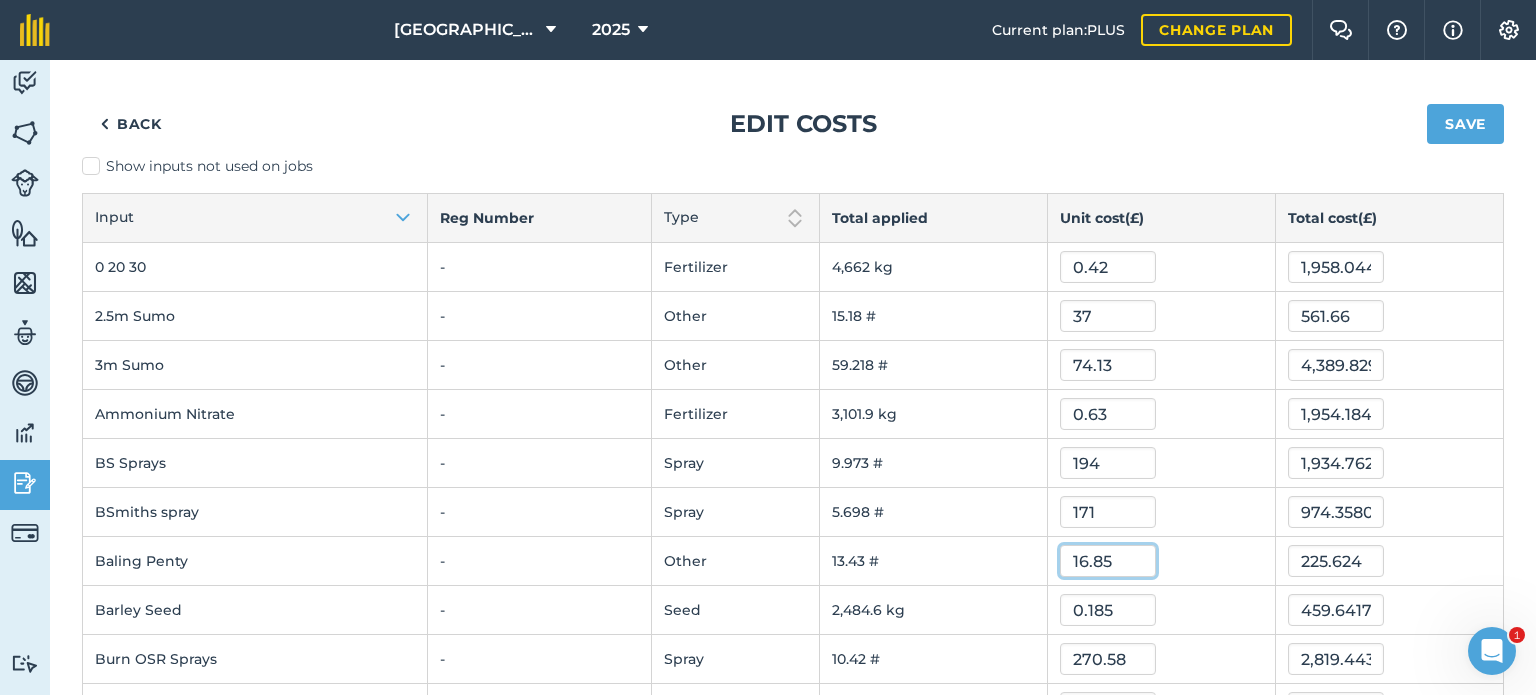 type on "16.85" 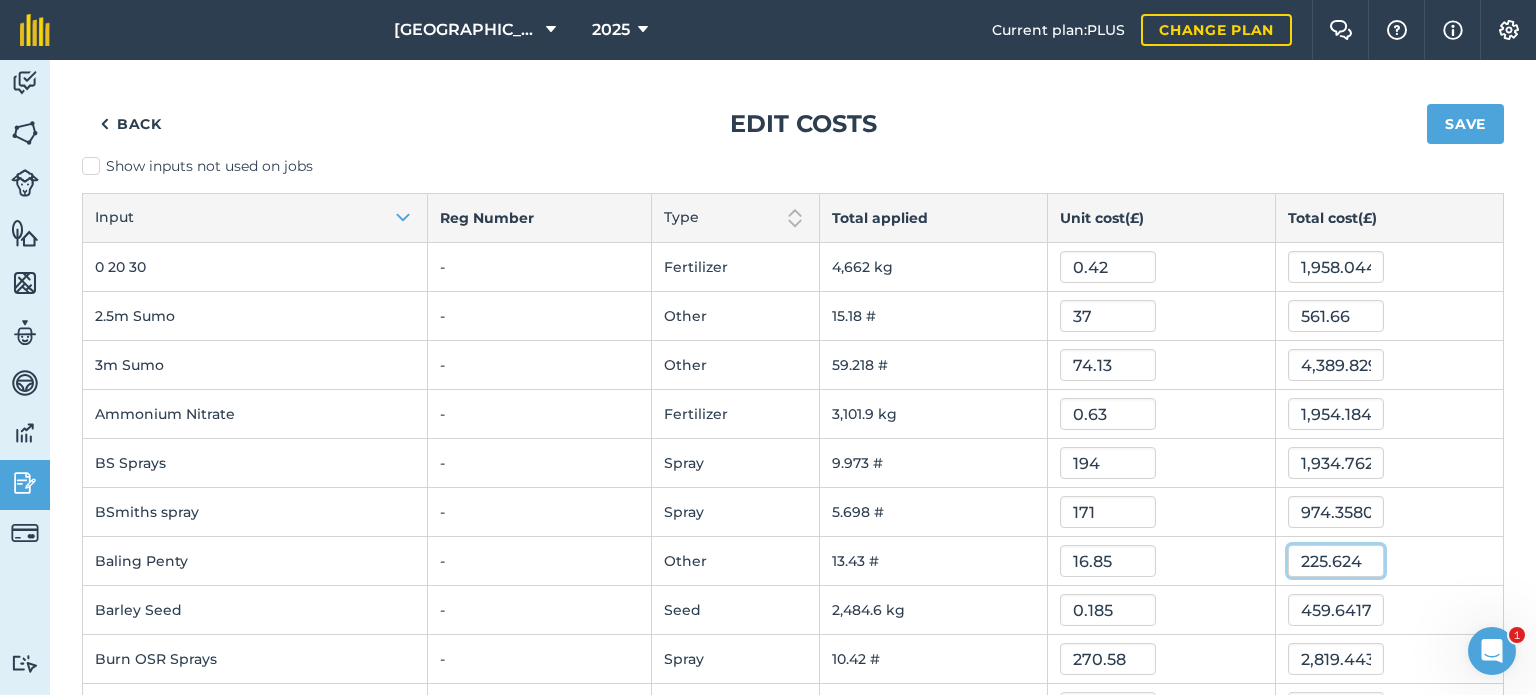type on "226.2955" 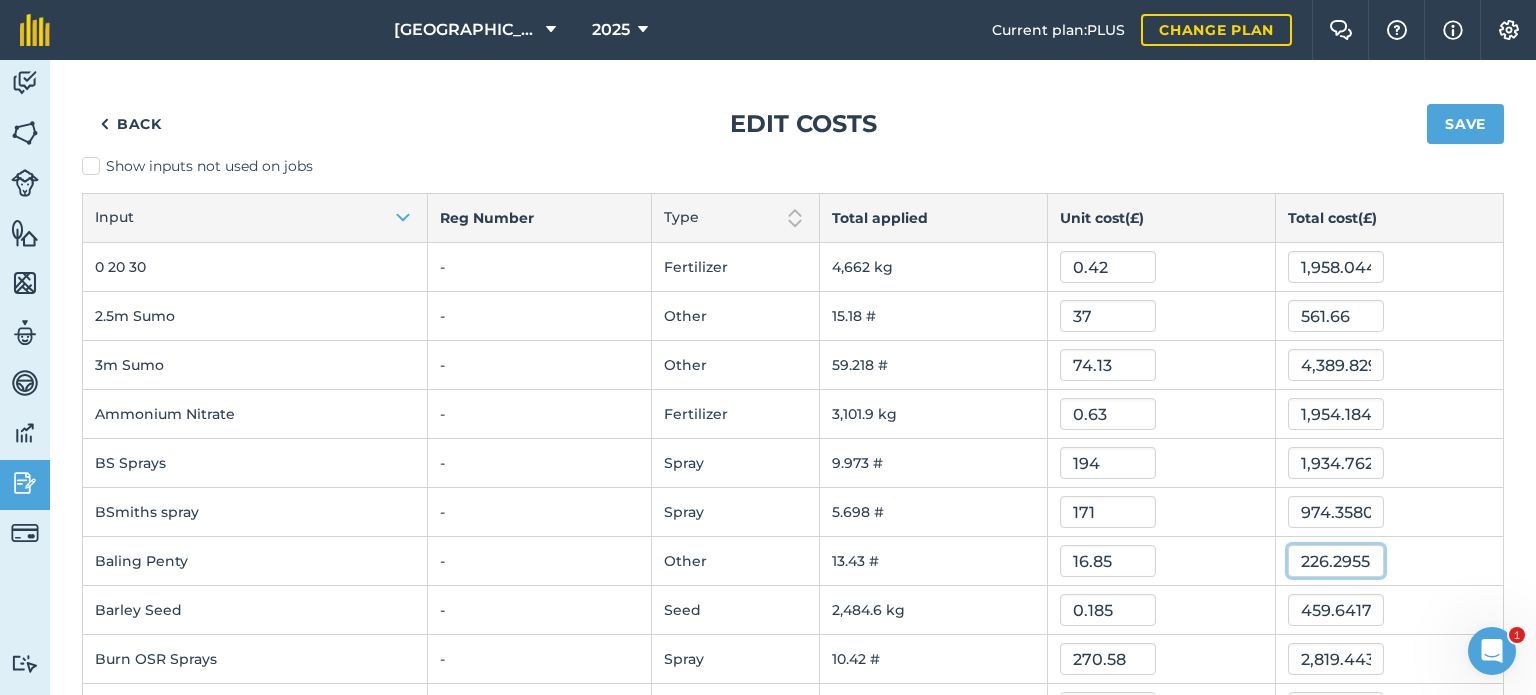 click on "226.2955" at bounding box center [1336, 561] 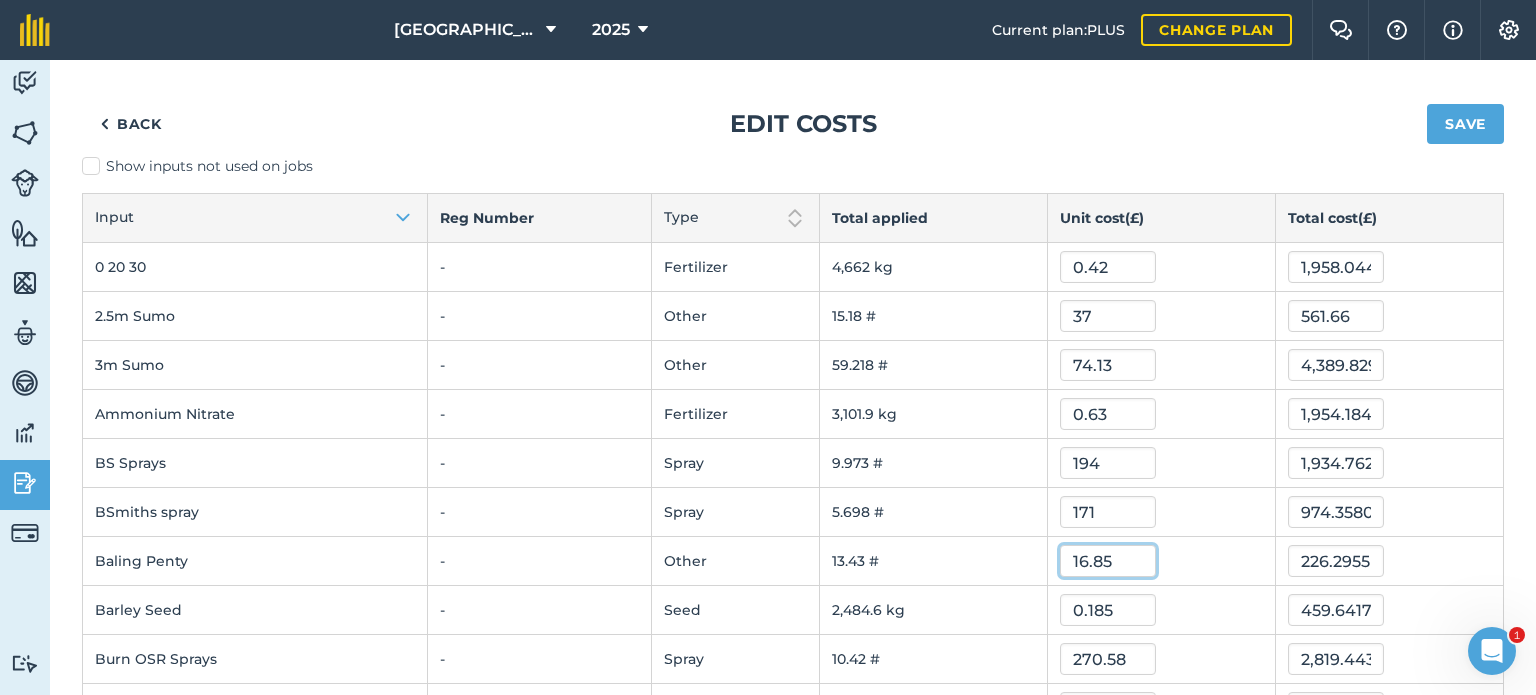 click on "16.85" at bounding box center [1108, 561] 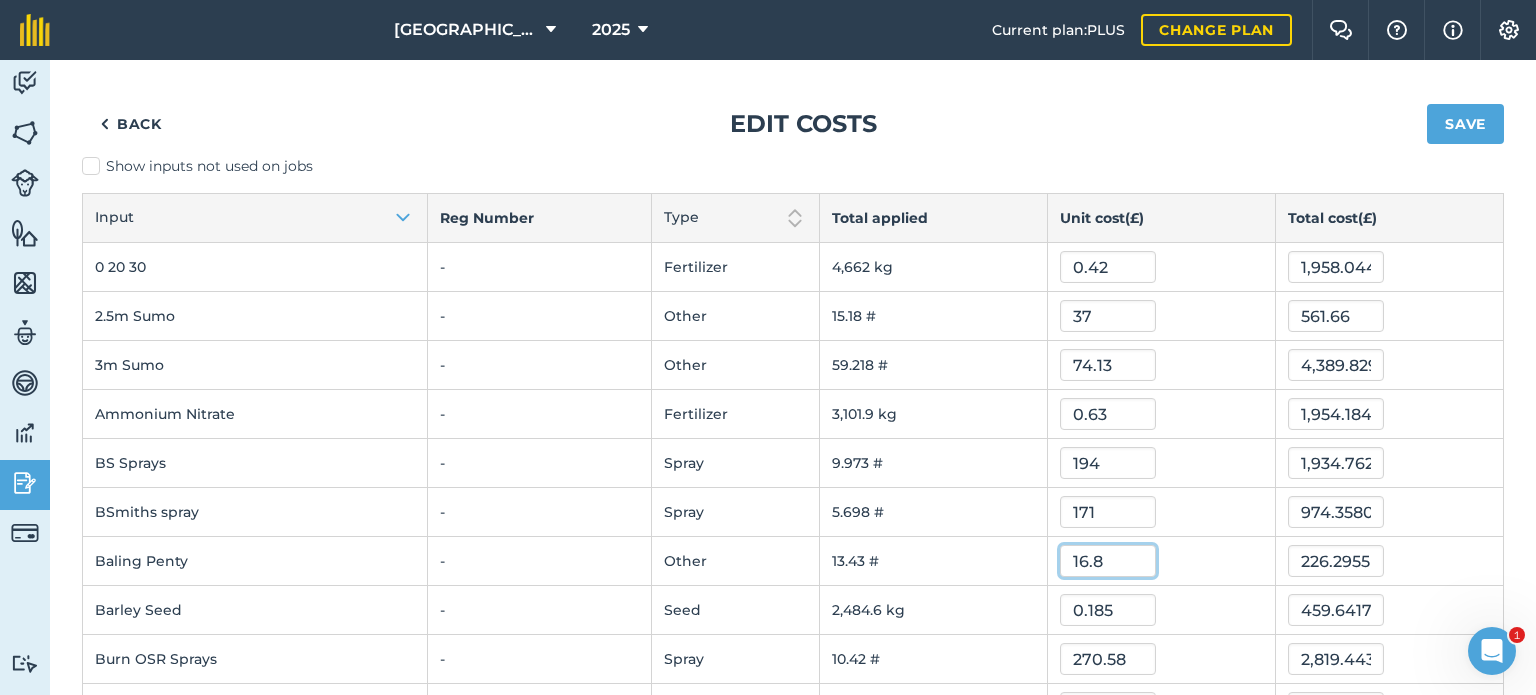 type on "16.8" 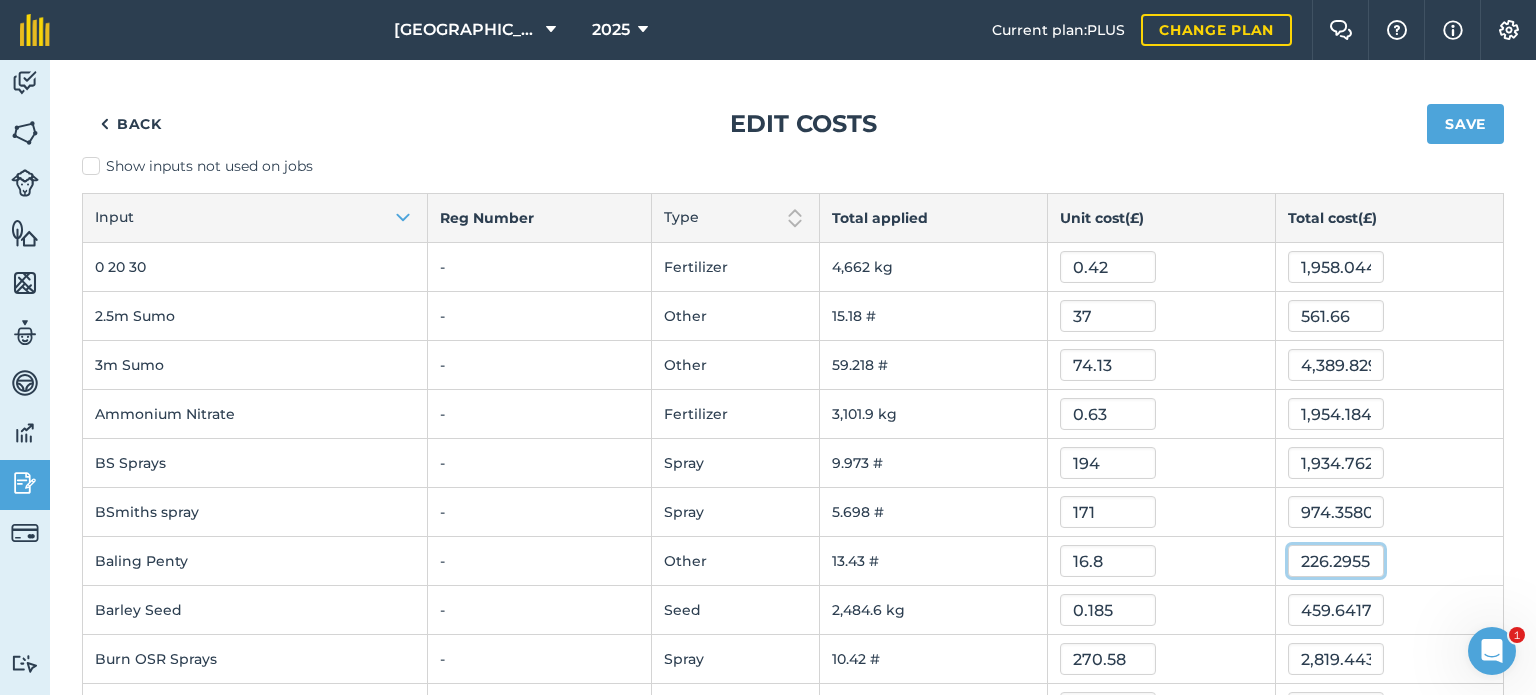 type on "225.624" 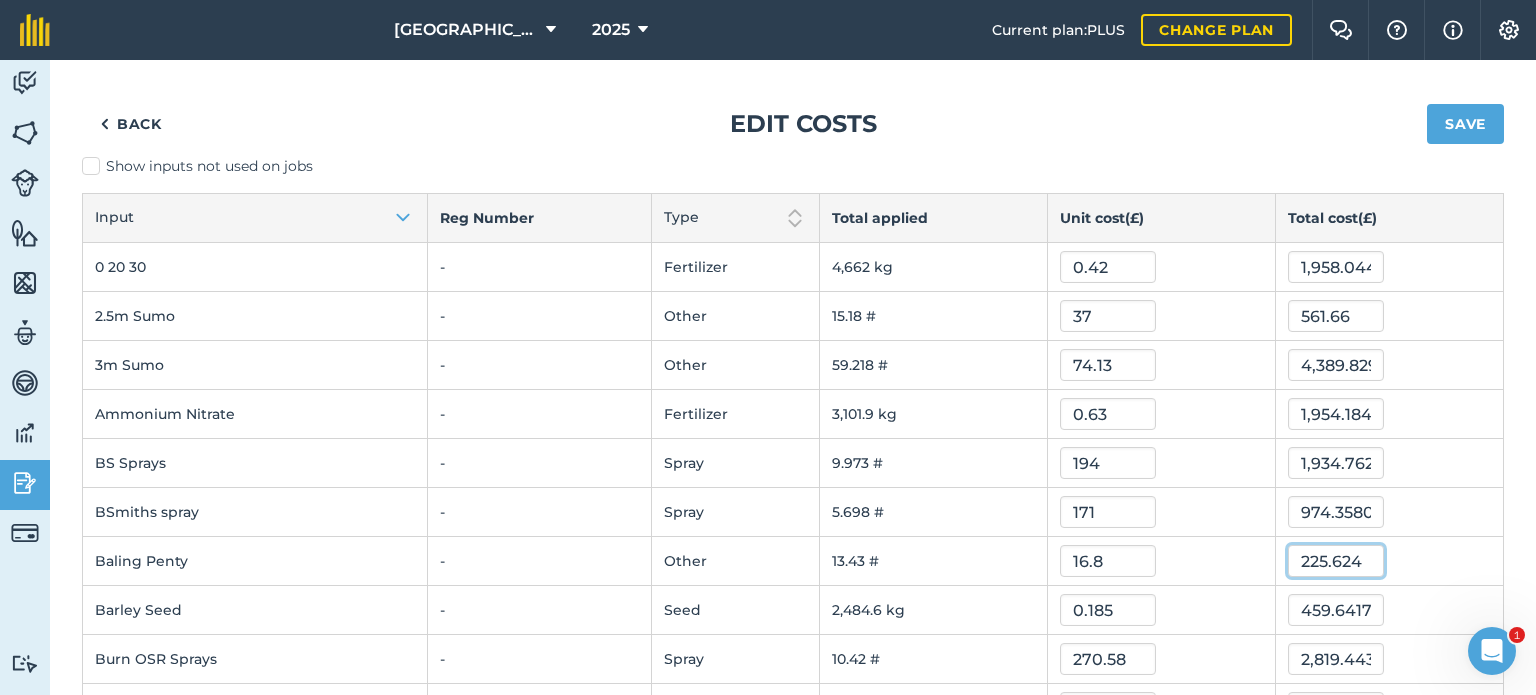 click on "225.624" at bounding box center [1336, 561] 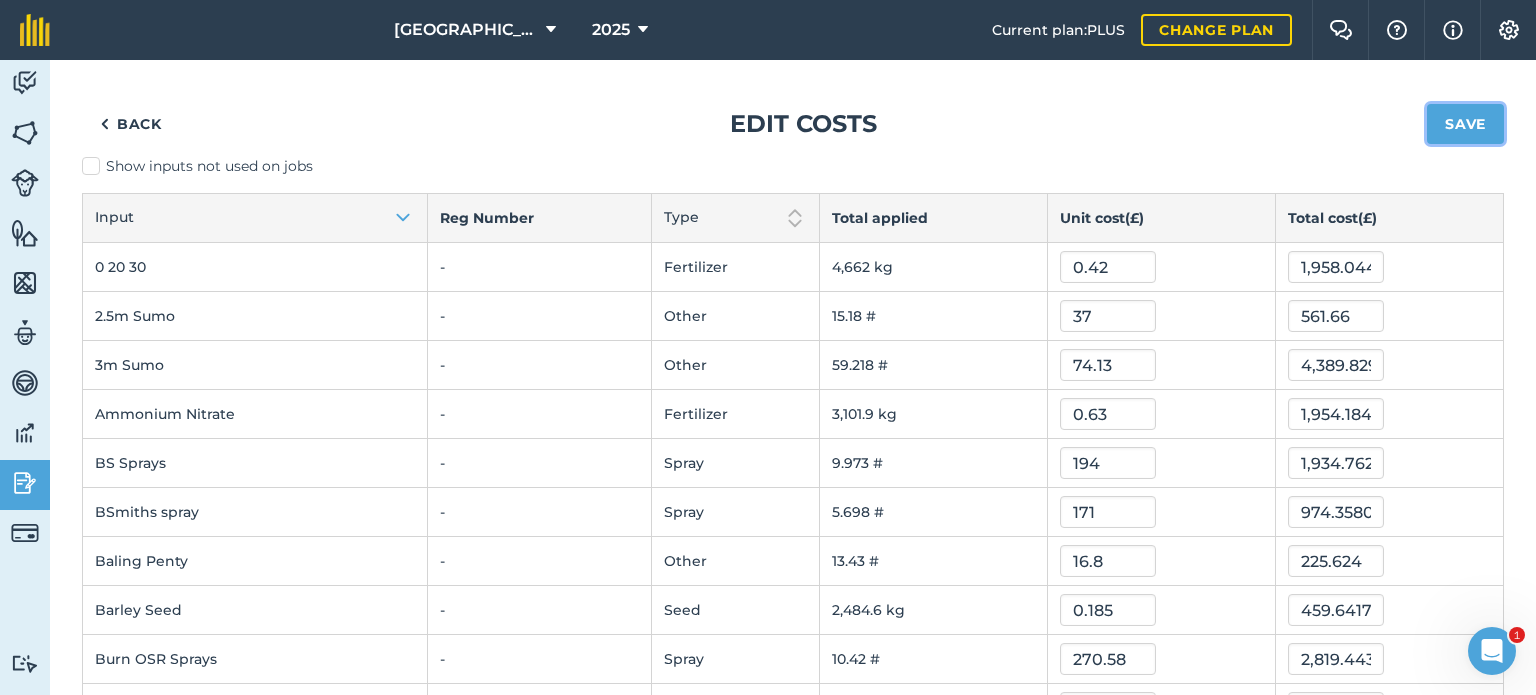 click on "Save" at bounding box center (1465, 124) 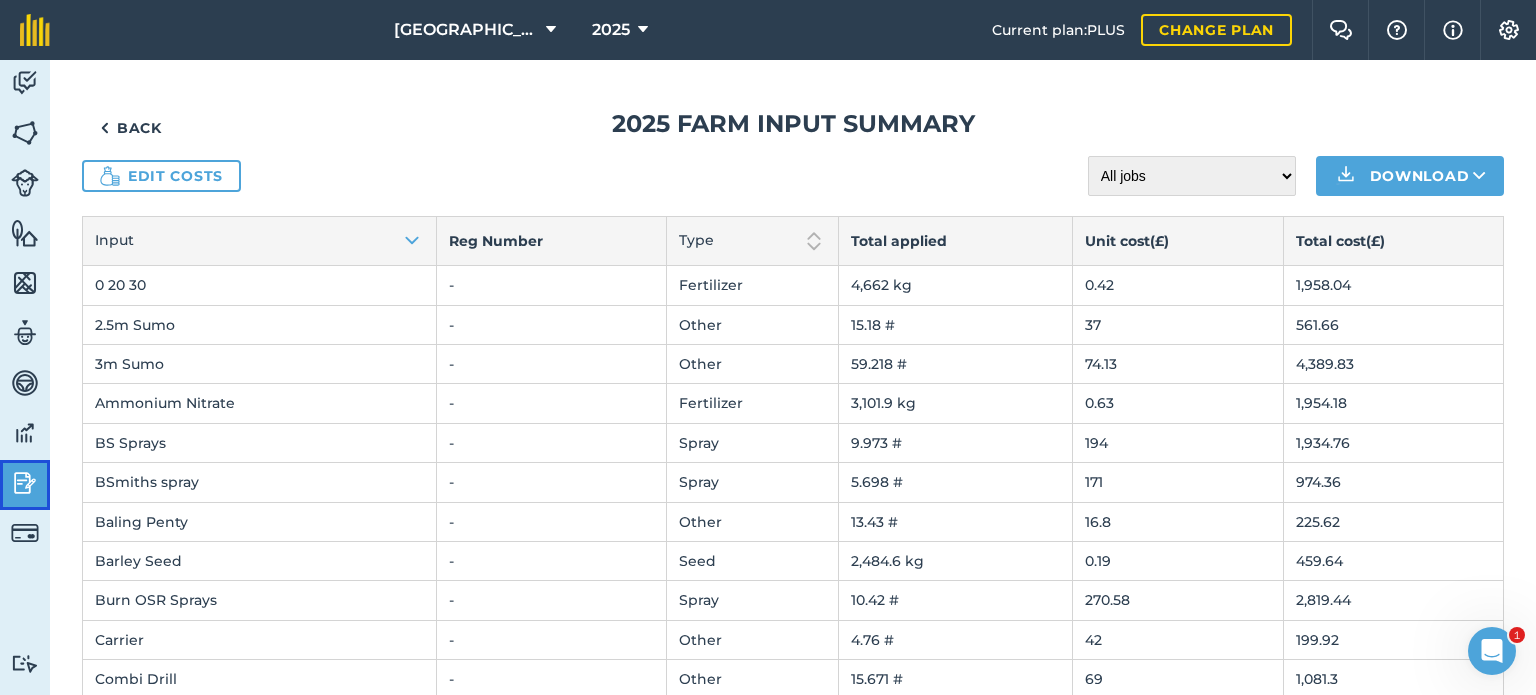 drag, startPoint x: 23, startPoint y: 487, endPoint x: 42, endPoint y: 455, distance: 37.215588 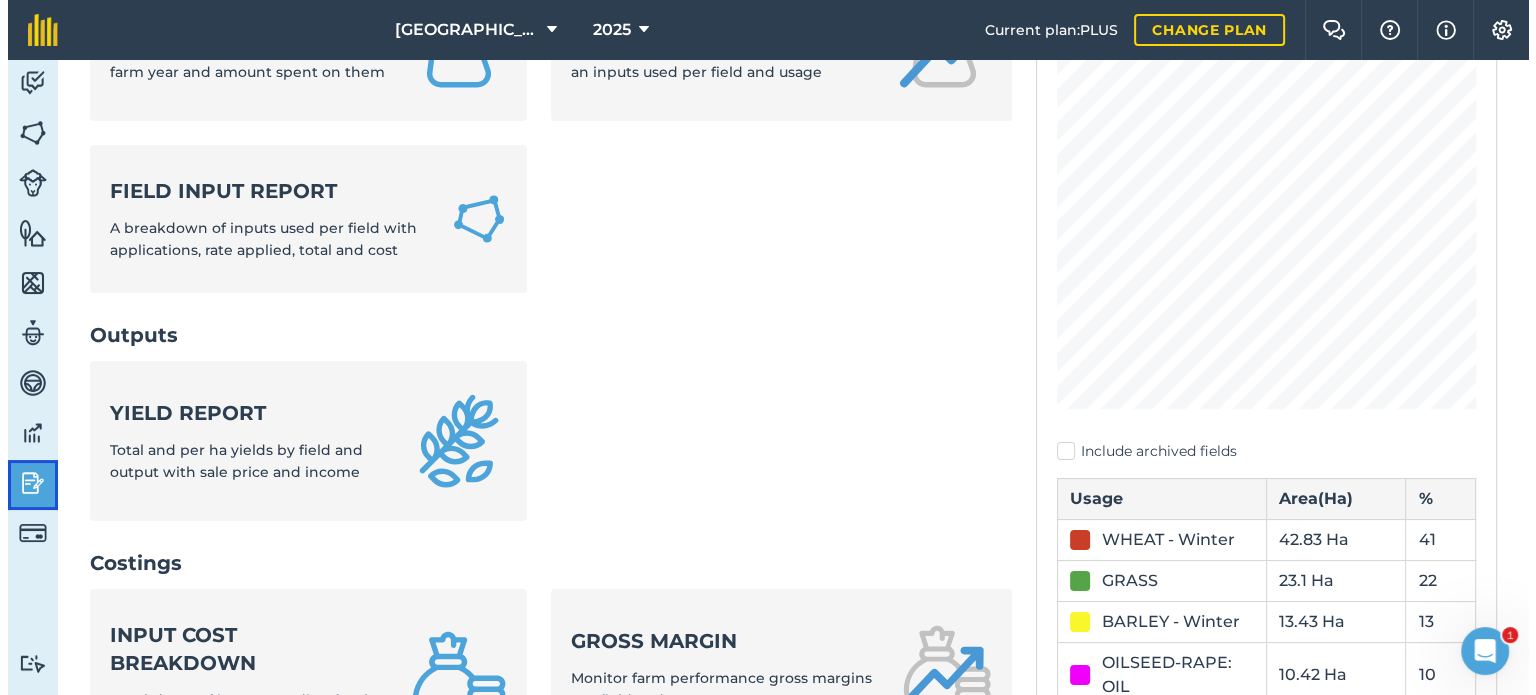 scroll, scrollTop: 400, scrollLeft: 0, axis: vertical 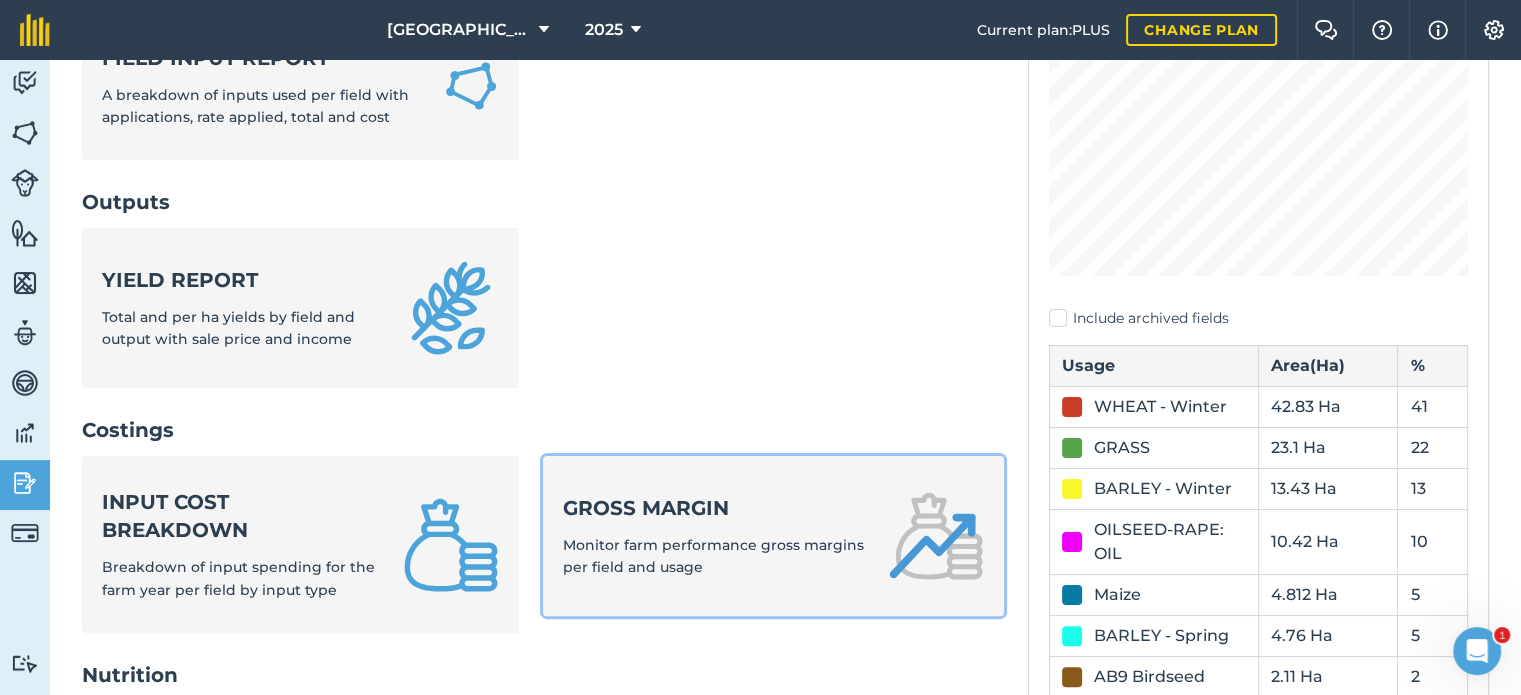 click on "Gross margin" at bounding box center (713, 508) 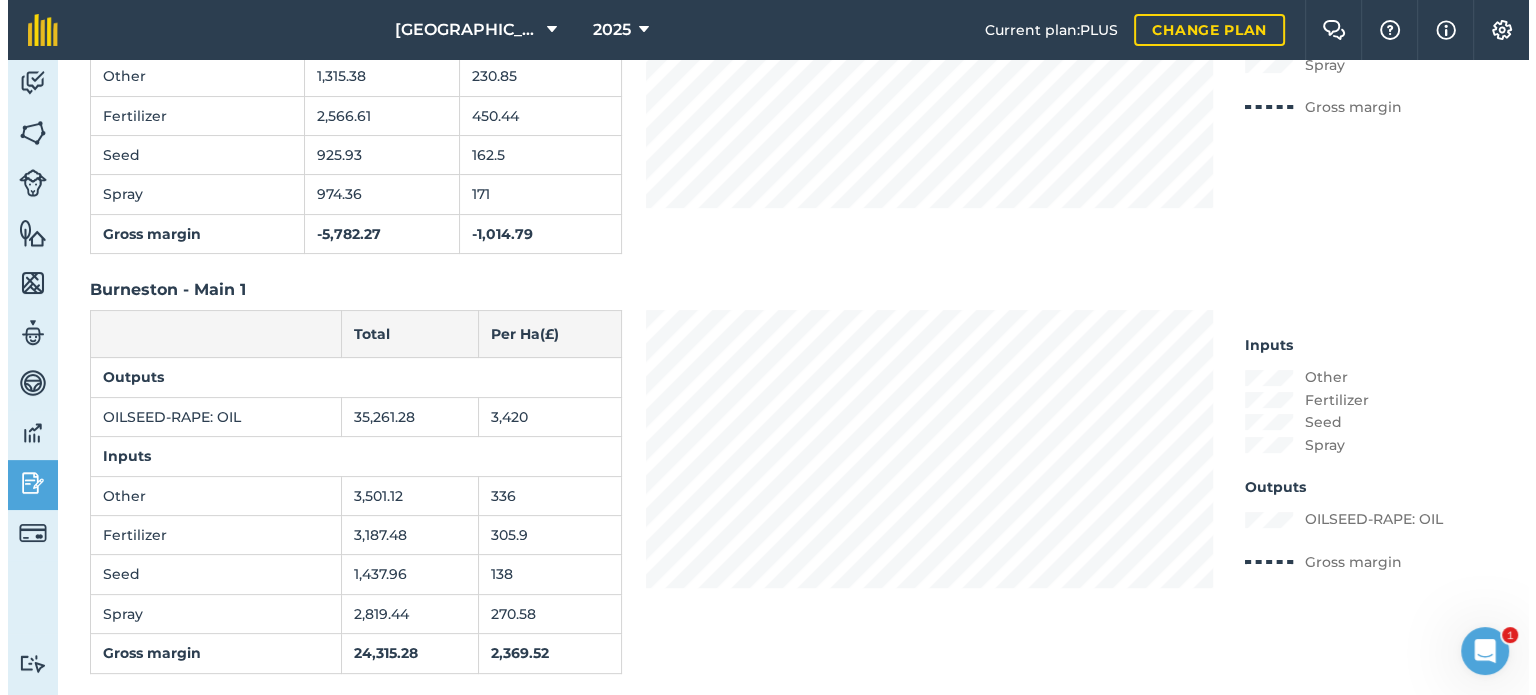 scroll, scrollTop: 0, scrollLeft: 0, axis: both 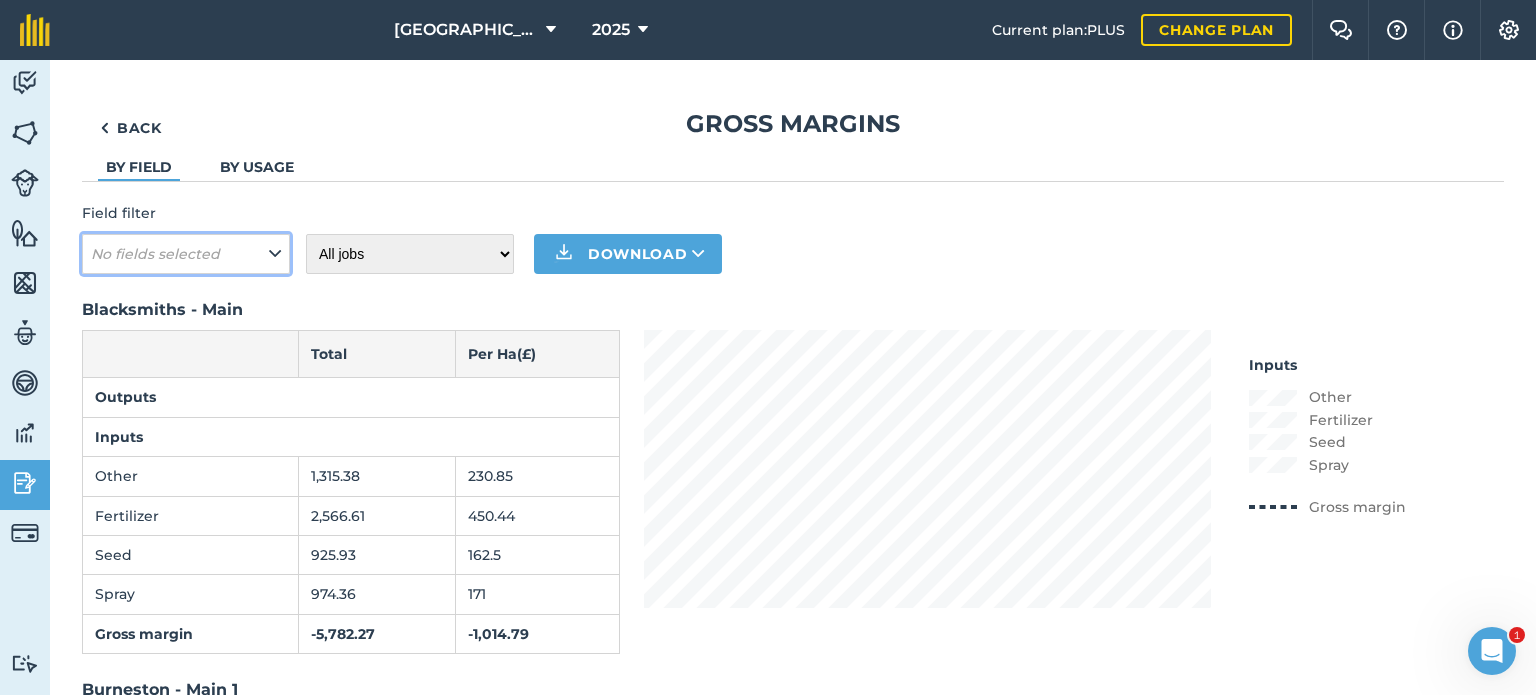 click on "No fields selected" at bounding box center [186, 254] 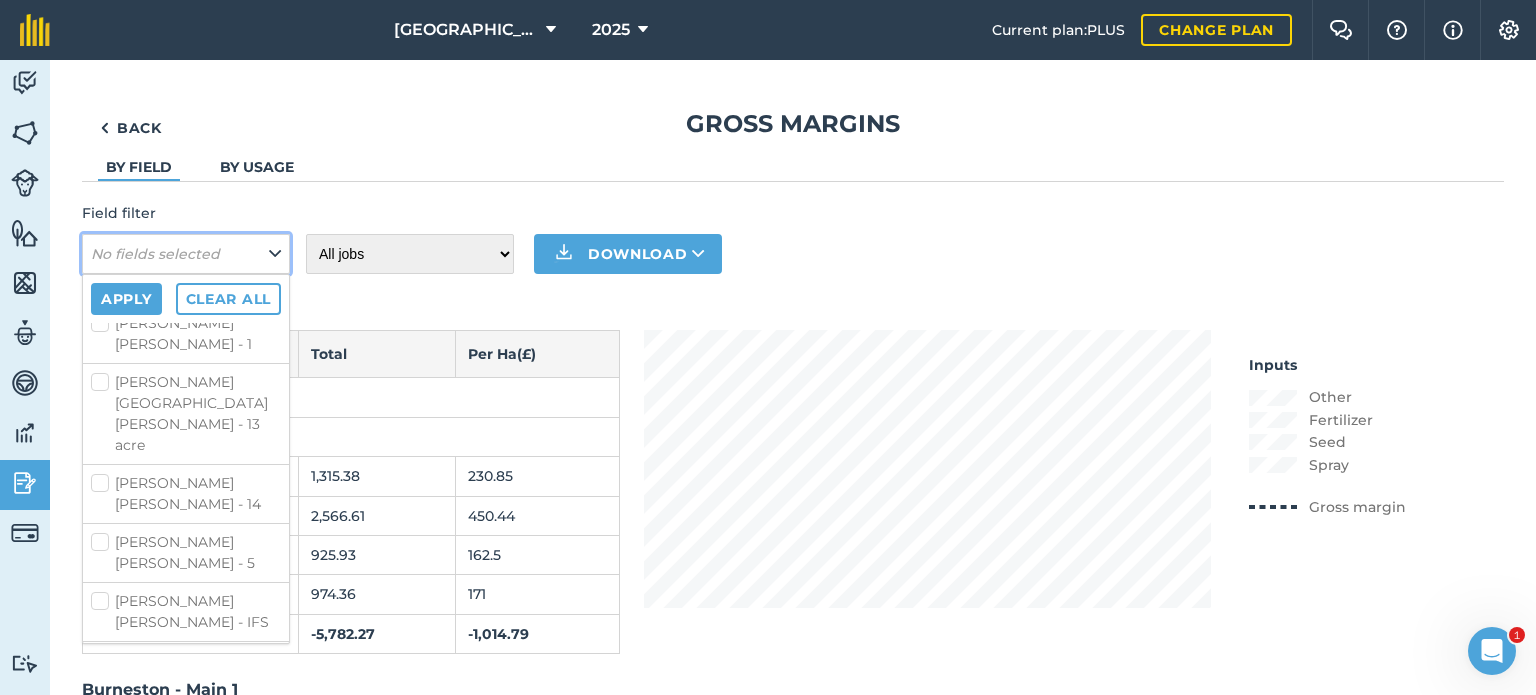 scroll, scrollTop: 500, scrollLeft: 0, axis: vertical 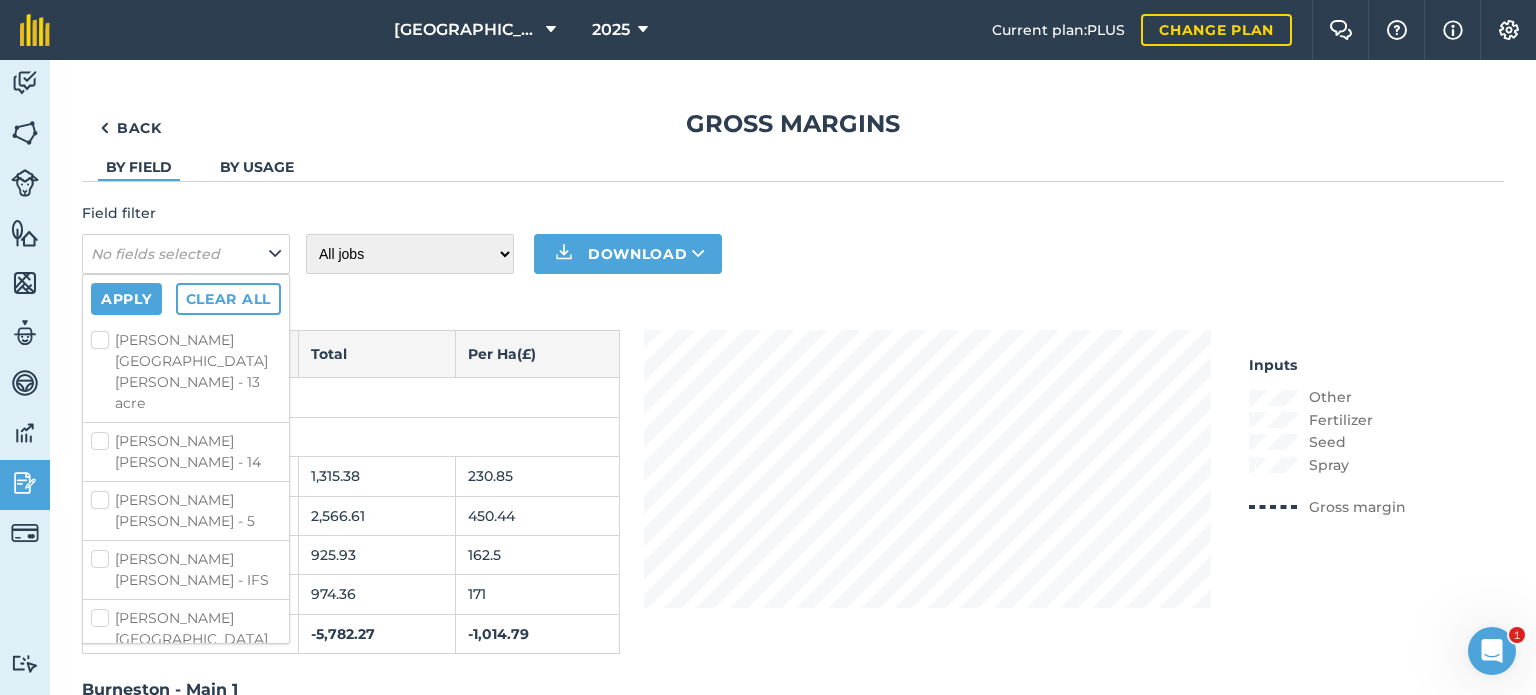 click on "[PERSON_NAME][GEOGRAPHIC_DATA][PERSON_NAME] - [GEOGRAPHIC_DATA]" at bounding box center [186, 650] 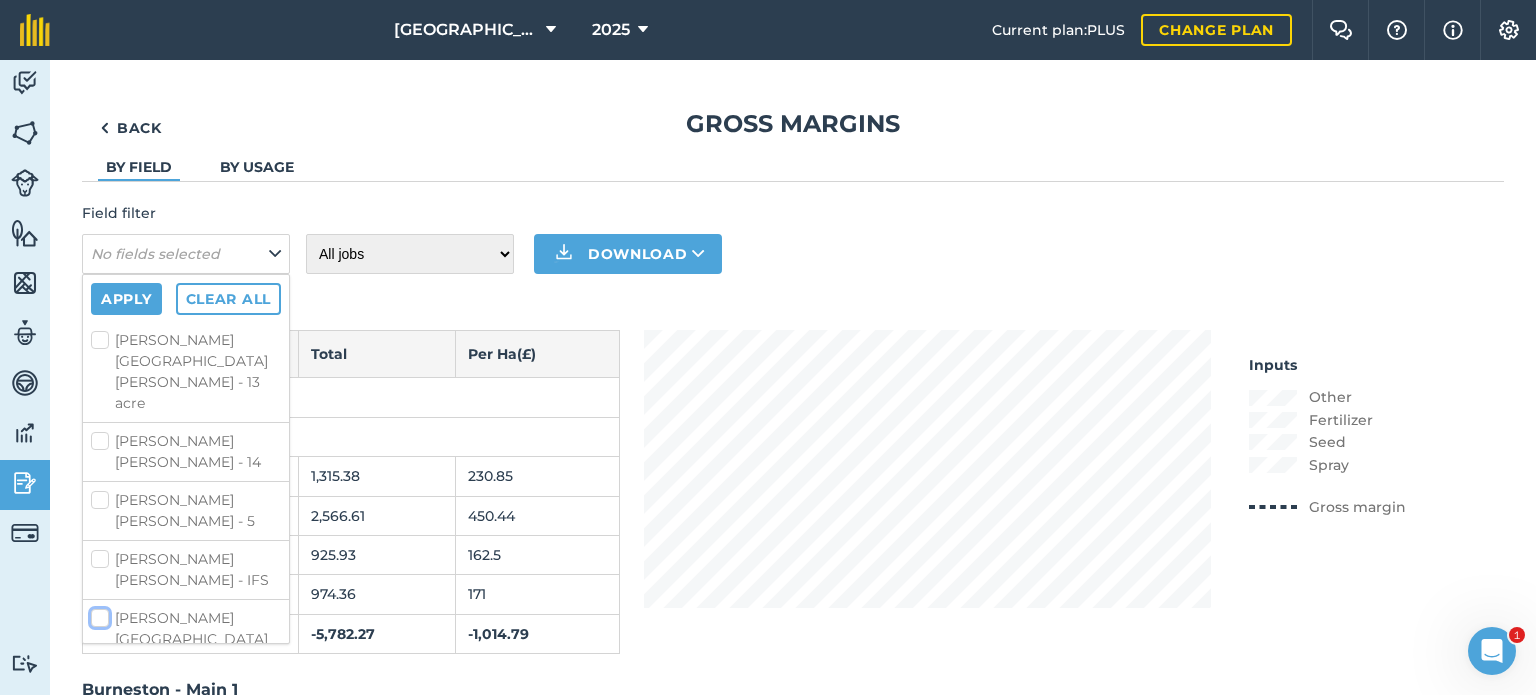 click on "[PERSON_NAME][GEOGRAPHIC_DATA][PERSON_NAME] - [GEOGRAPHIC_DATA]" at bounding box center [97, 614] 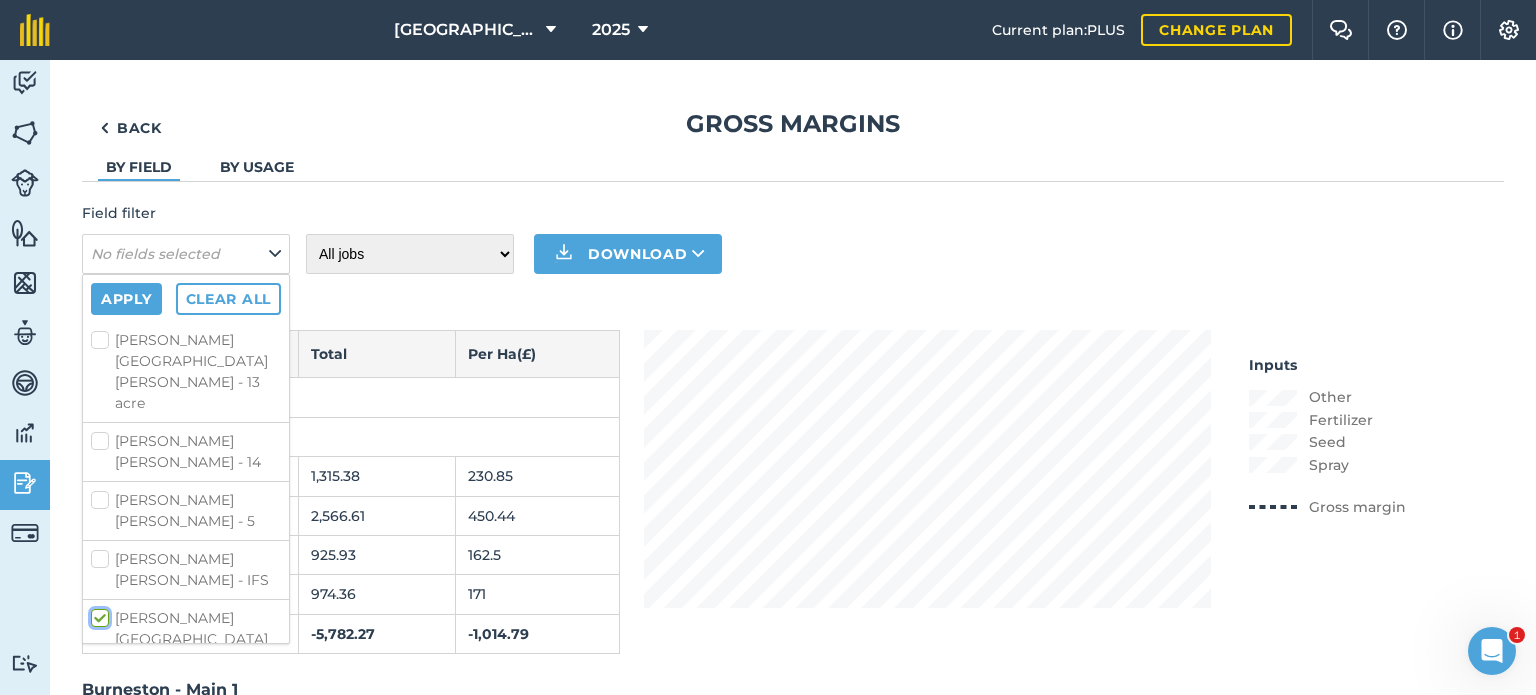 checkbox on "true" 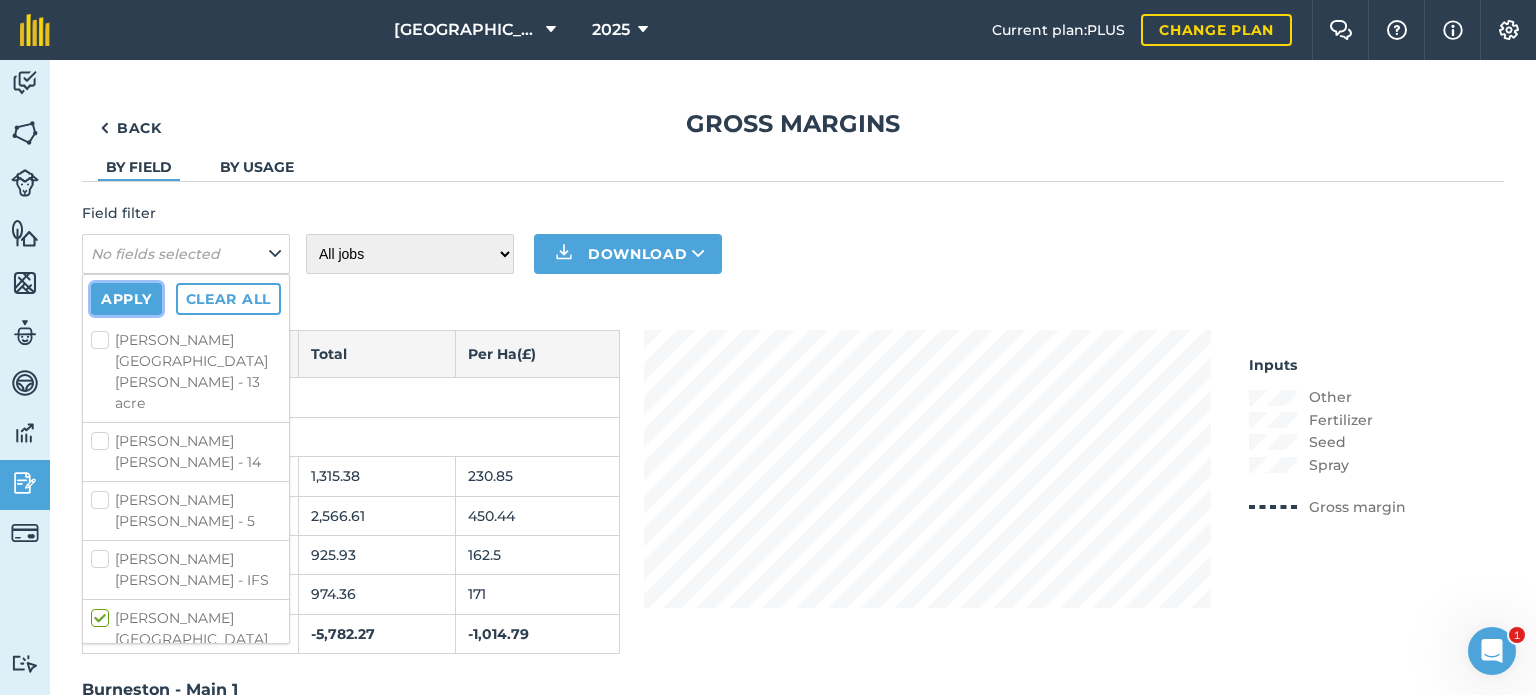 click on "Apply" at bounding box center [126, 299] 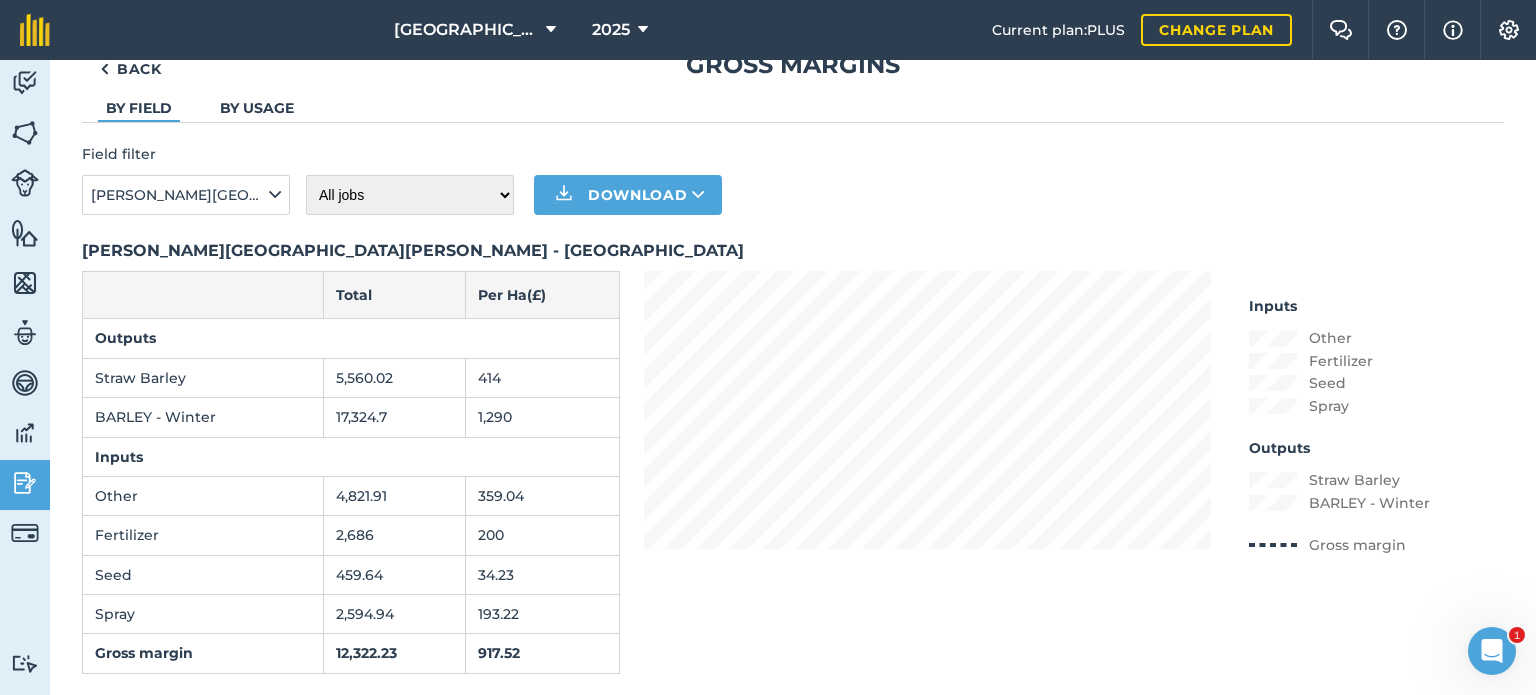 scroll, scrollTop: 91, scrollLeft: 0, axis: vertical 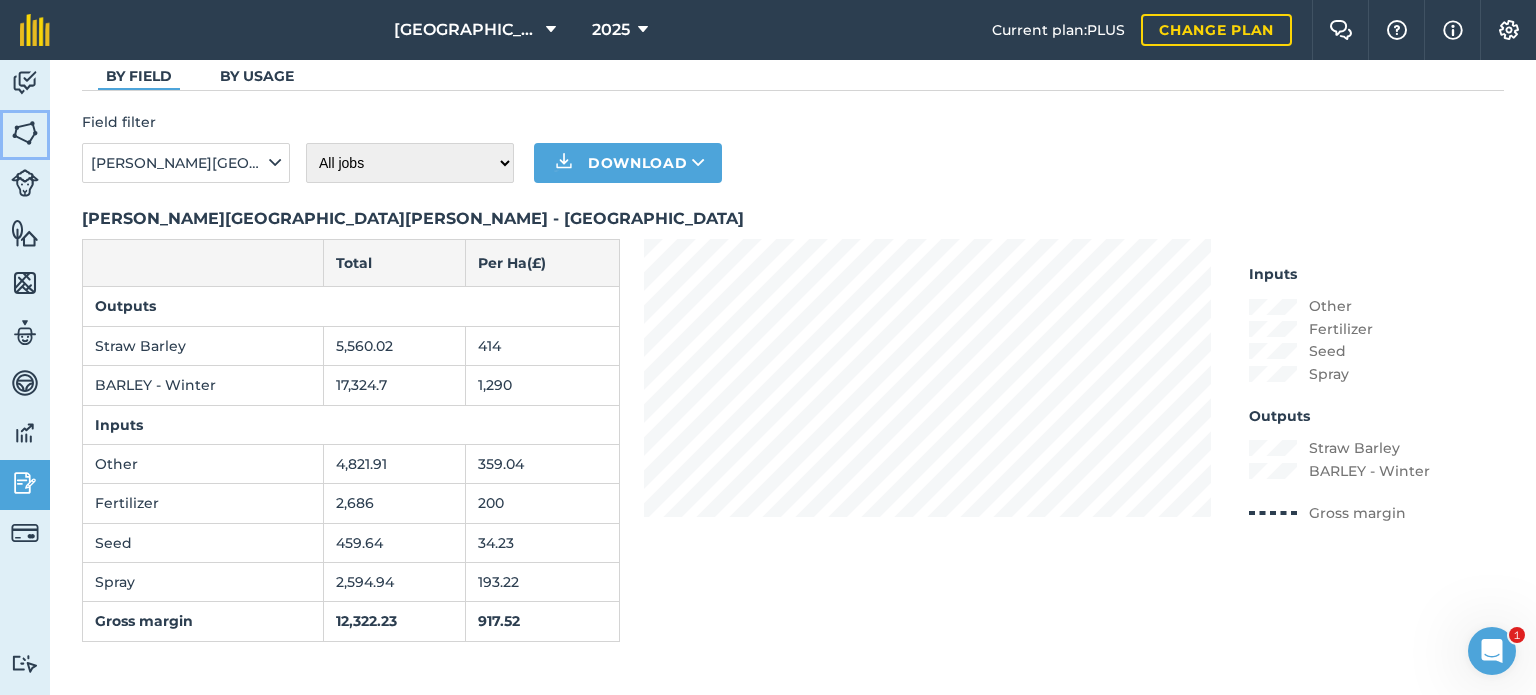 click at bounding box center [25, 133] 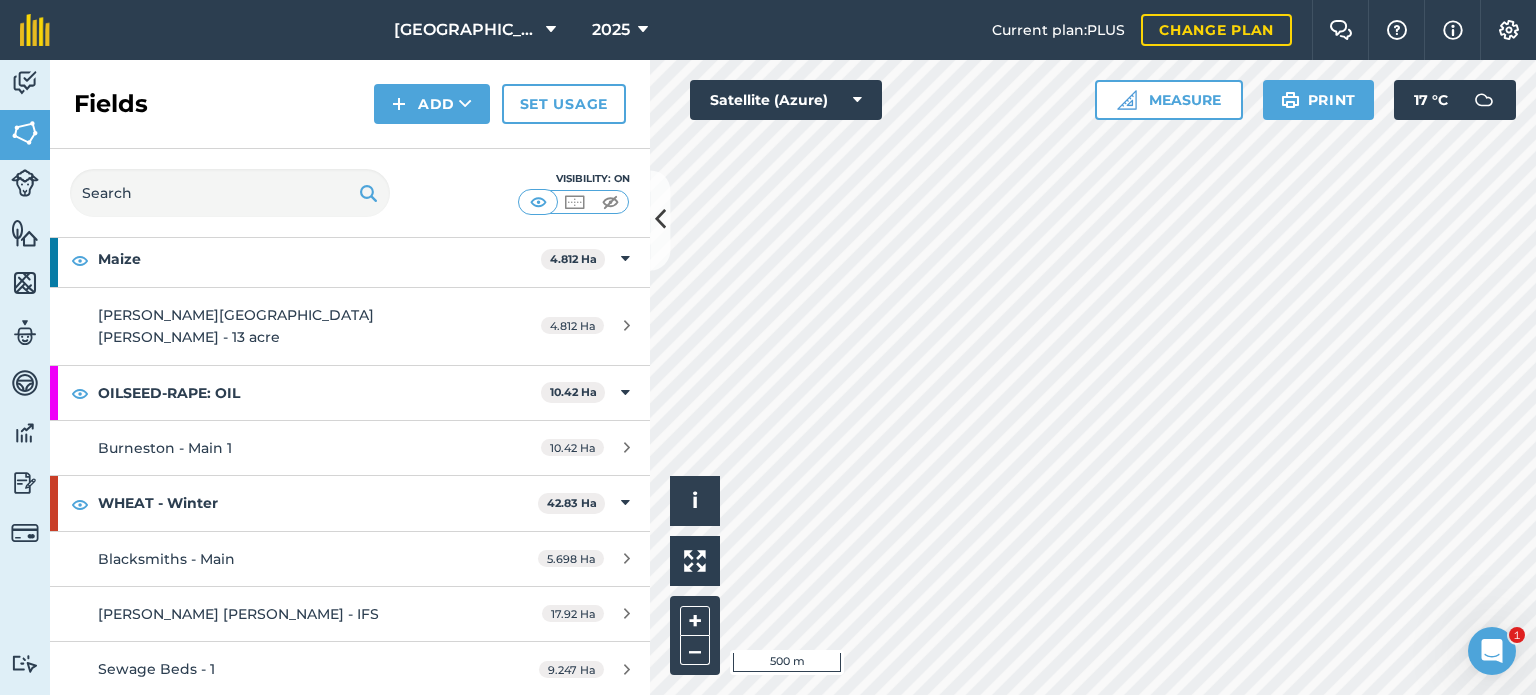 scroll, scrollTop: 1400, scrollLeft: 0, axis: vertical 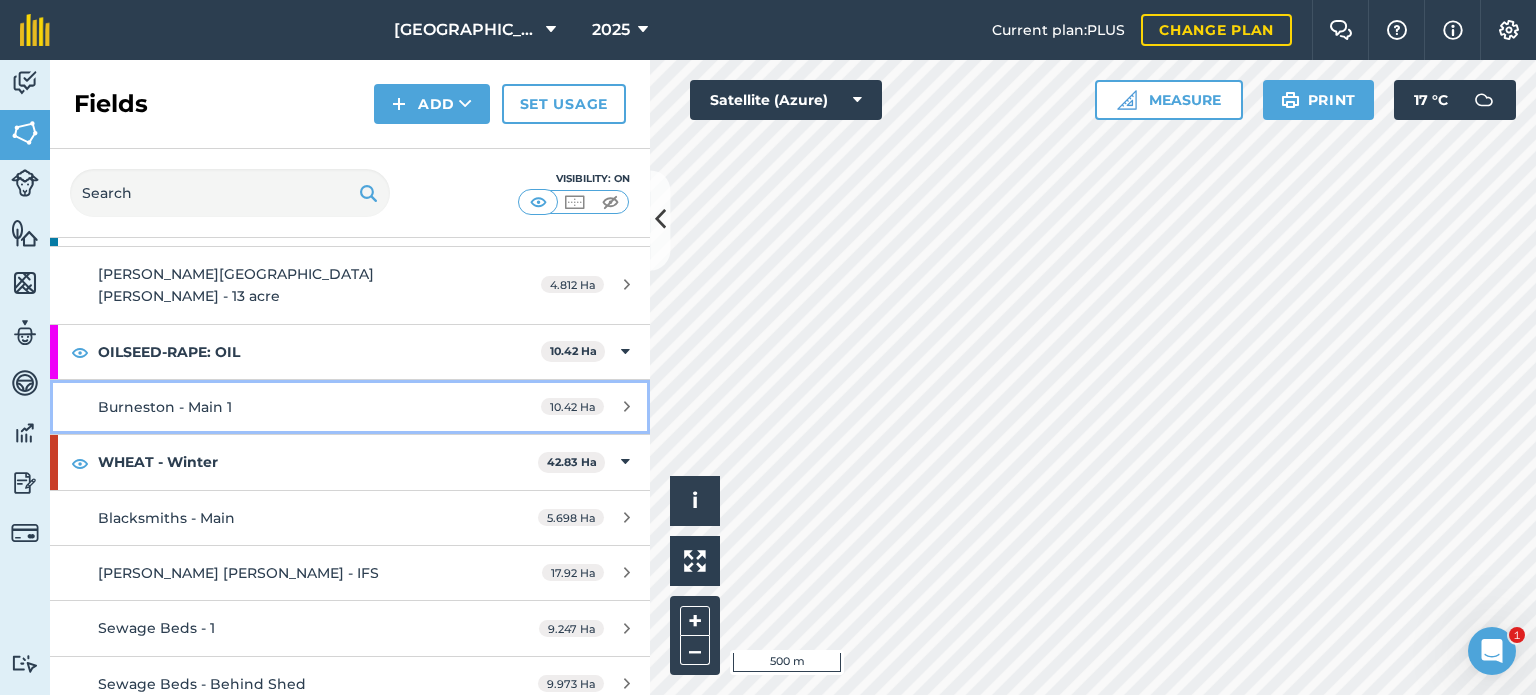 click on "Burneston - Main 1" at bounding box center [165, 407] 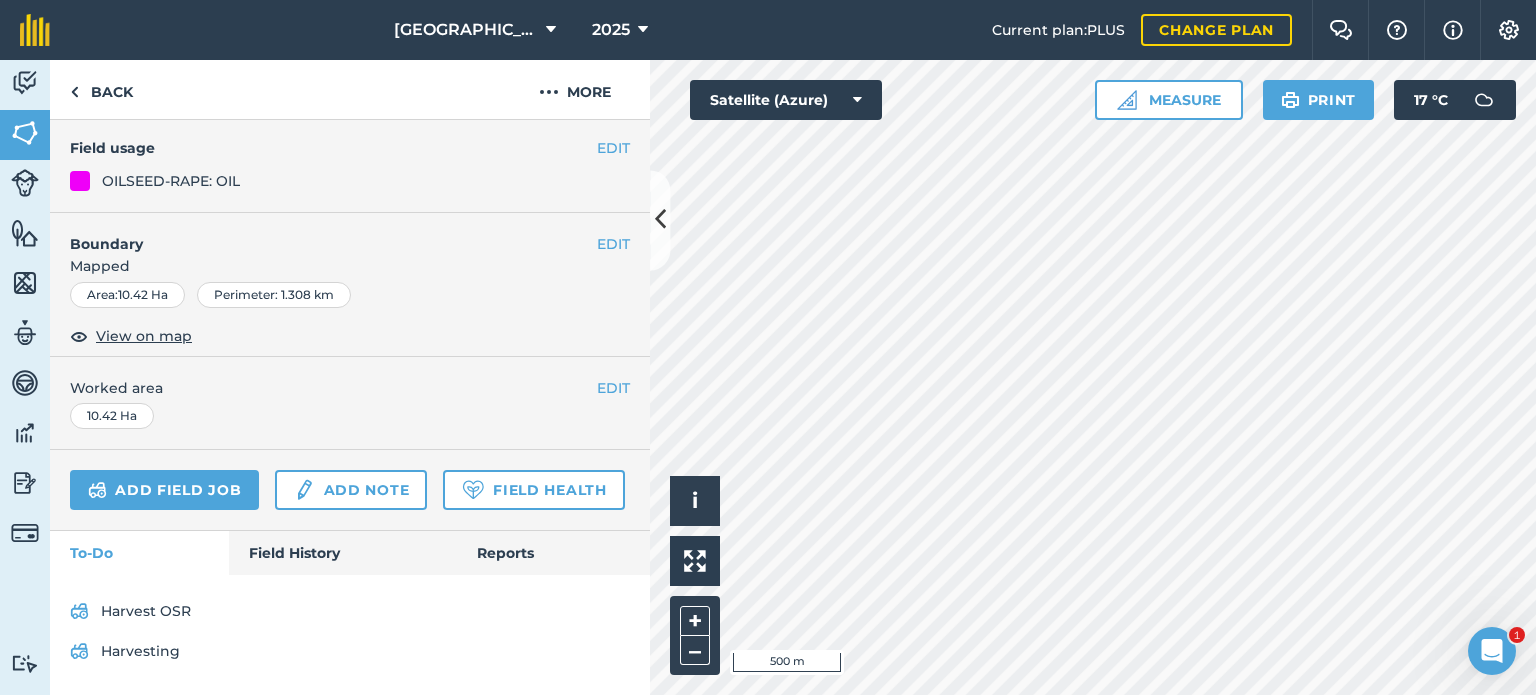 scroll, scrollTop: 263, scrollLeft: 0, axis: vertical 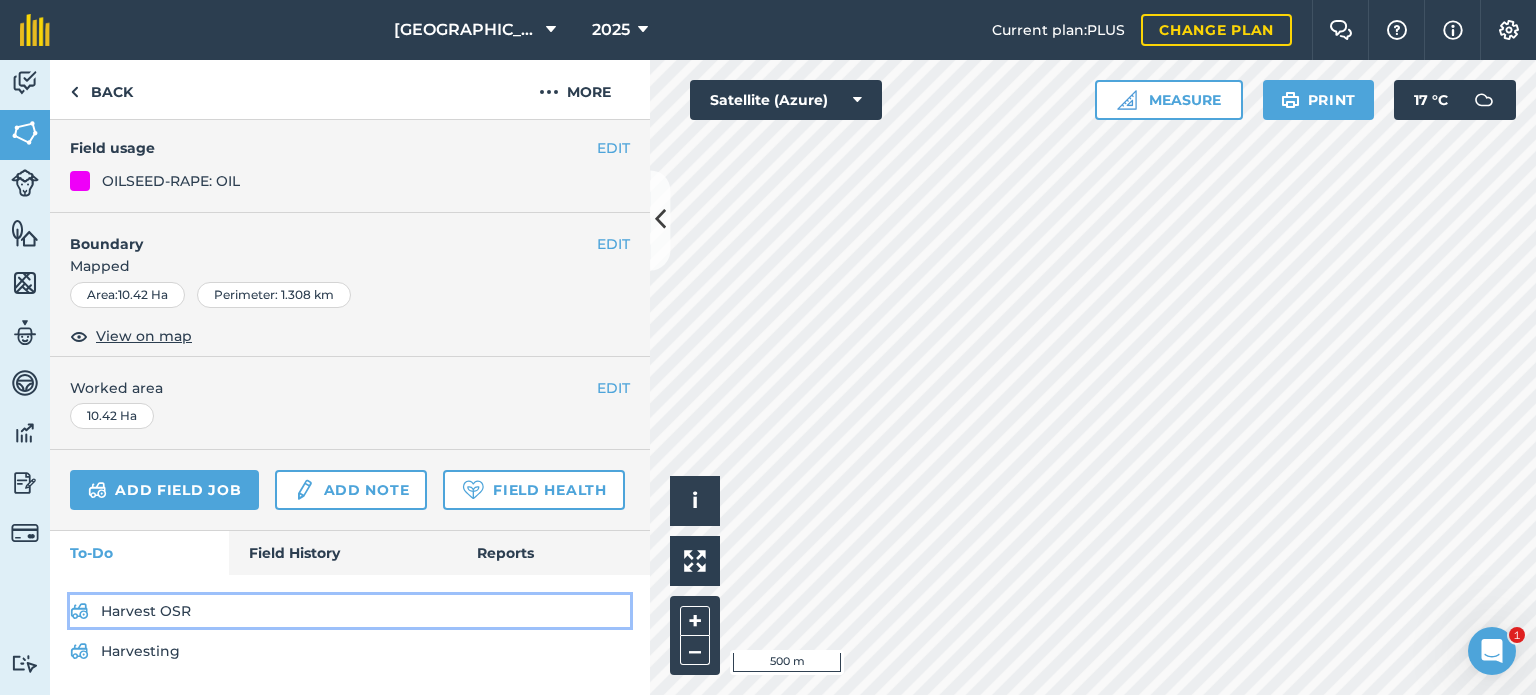 click on "Harvest OSR" at bounding box center [350, 611] 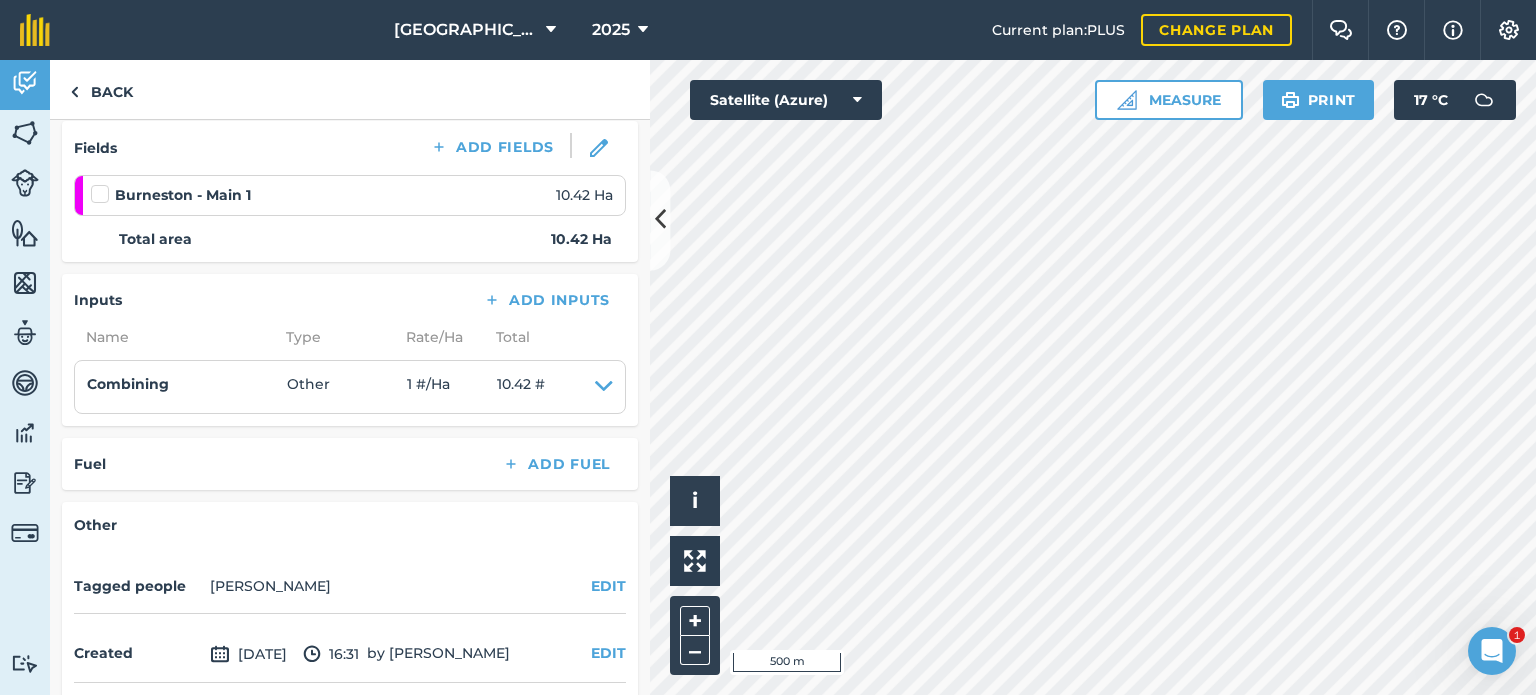 scroll, scrollTop: 300, scrollLeft: 0, axis: vertical 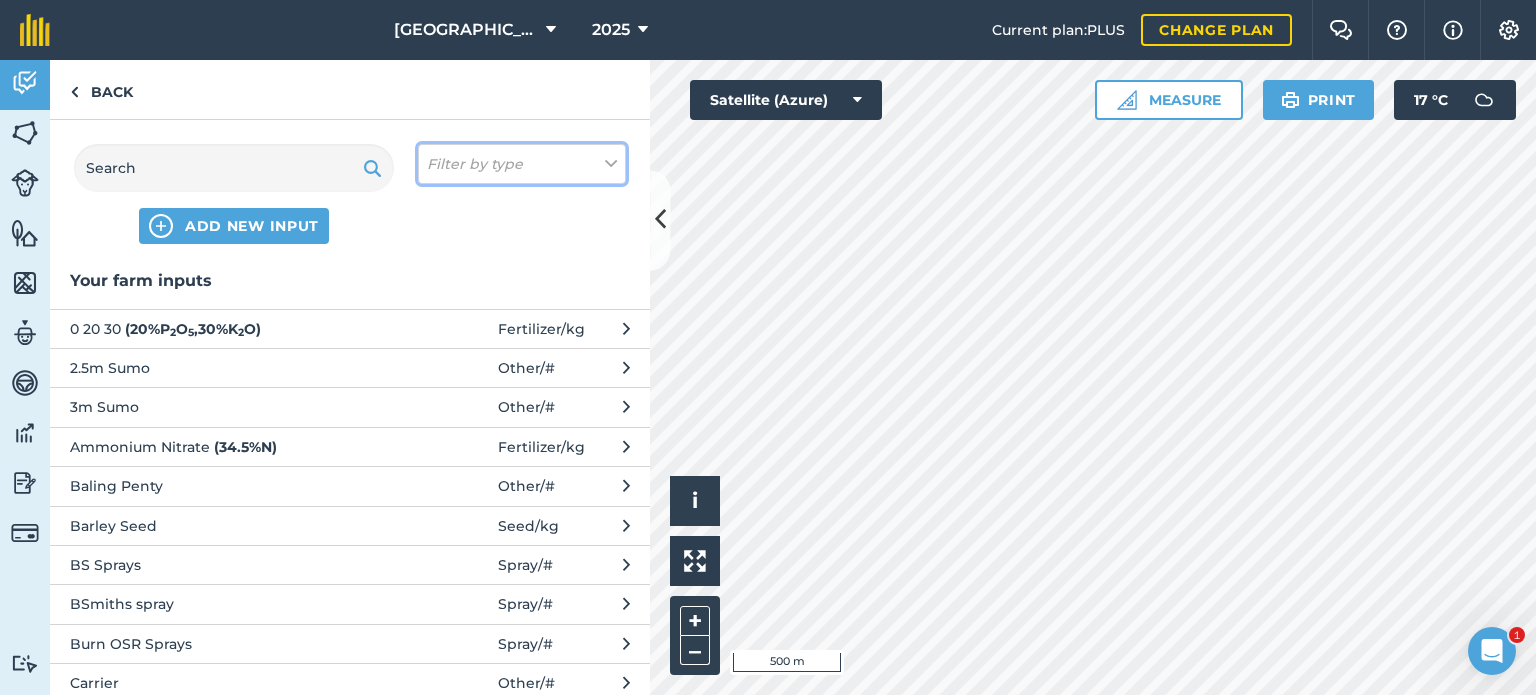 click on "Filter by type" at bounding box center [475, 164] 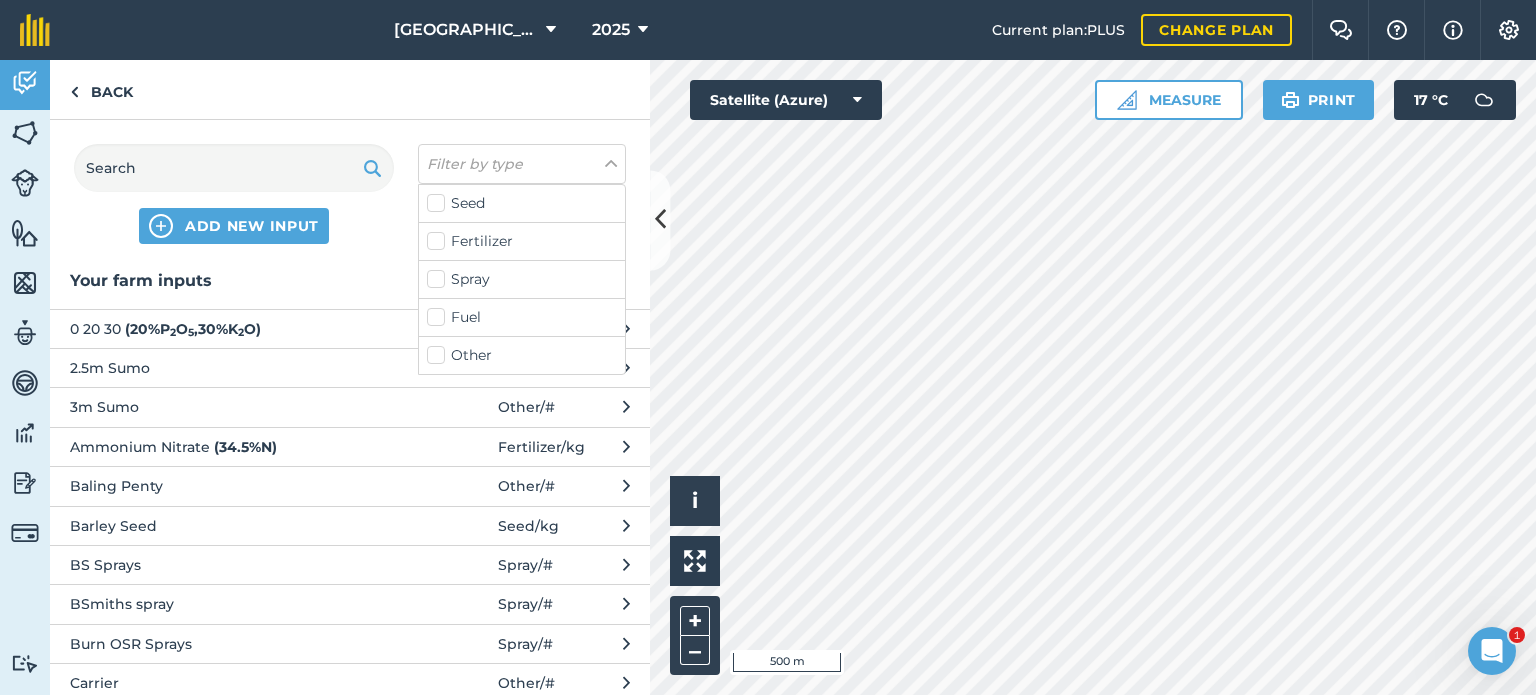 click on "Other" at bounding box center (522, 355) 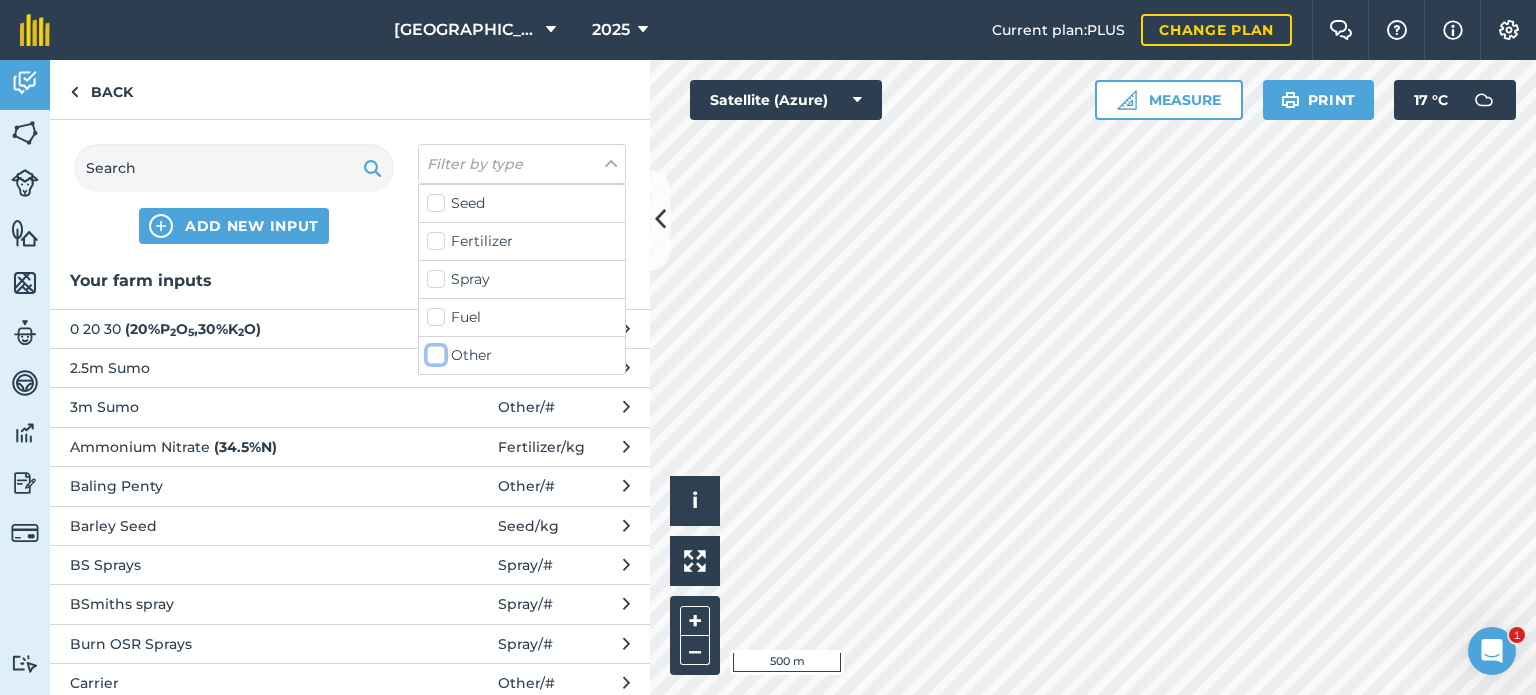 click on "Other" at bounding box center (433, 351) 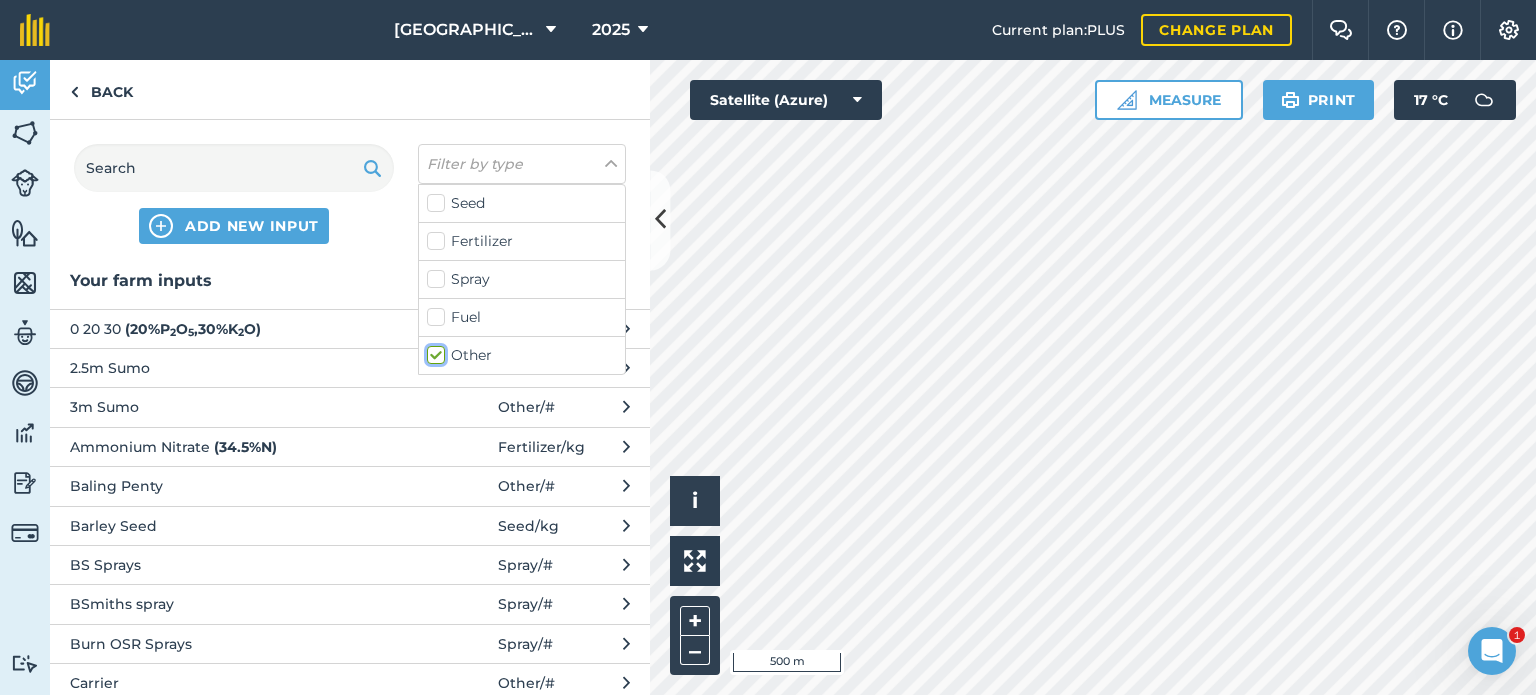 checkbox on "true" 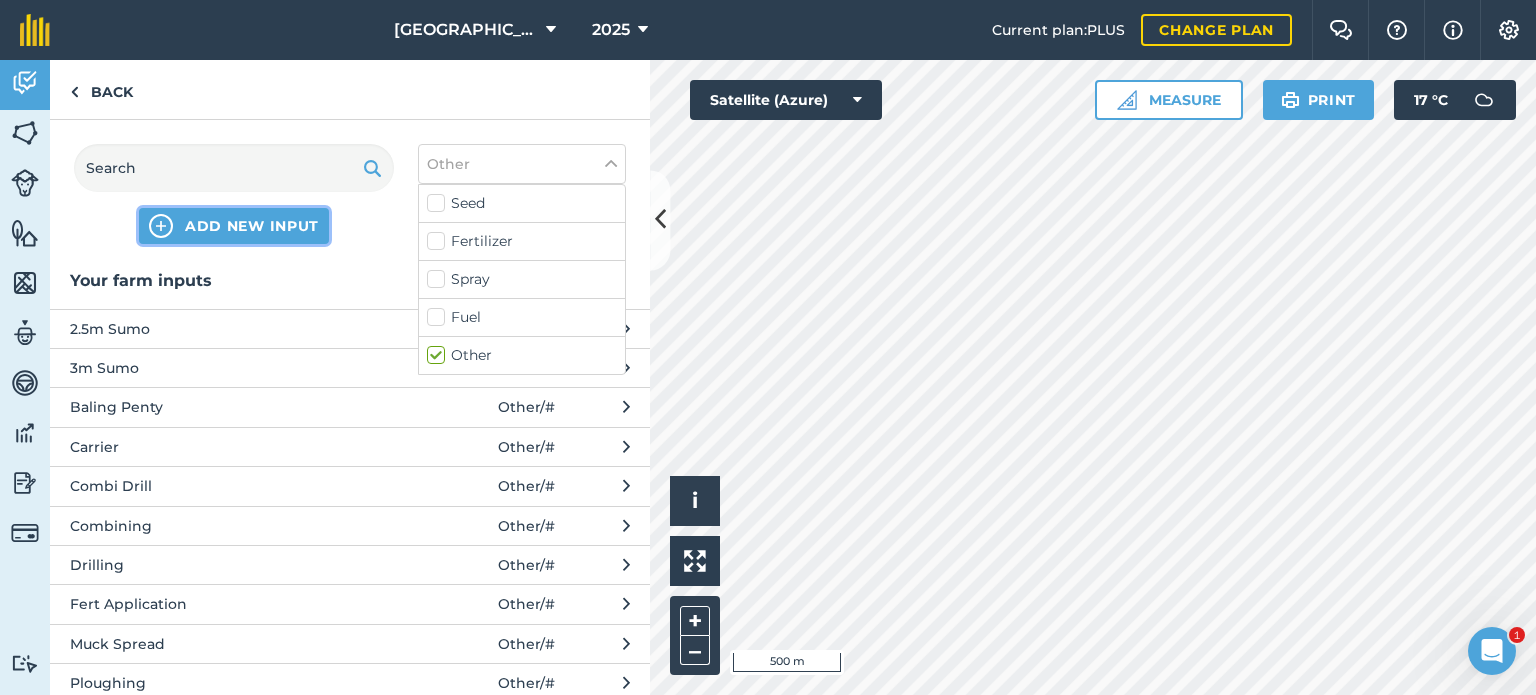 click on "ADD NEW INPUT" at bounding box center [252, 226] 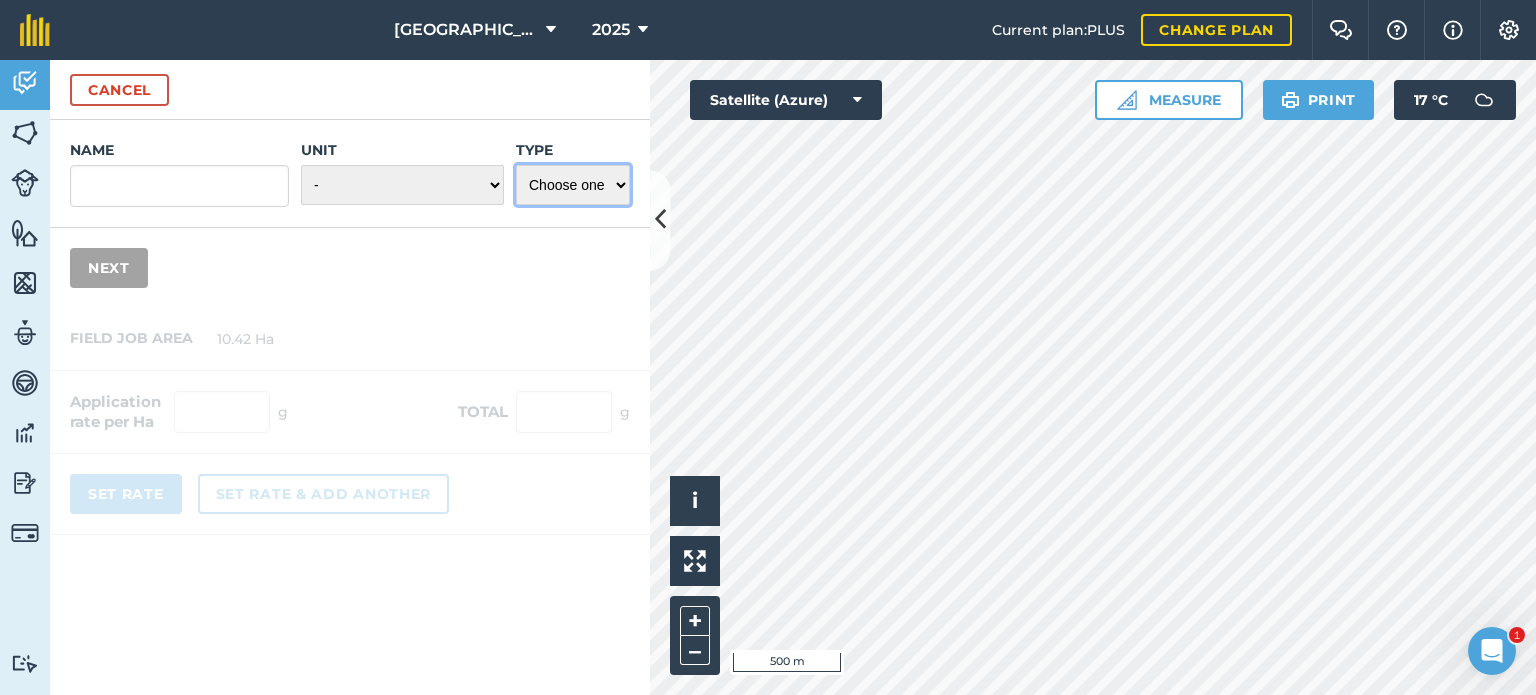 click on "Choose one Fertilizer Seed Spray Fuel Other" at bounding box center (573, 185) 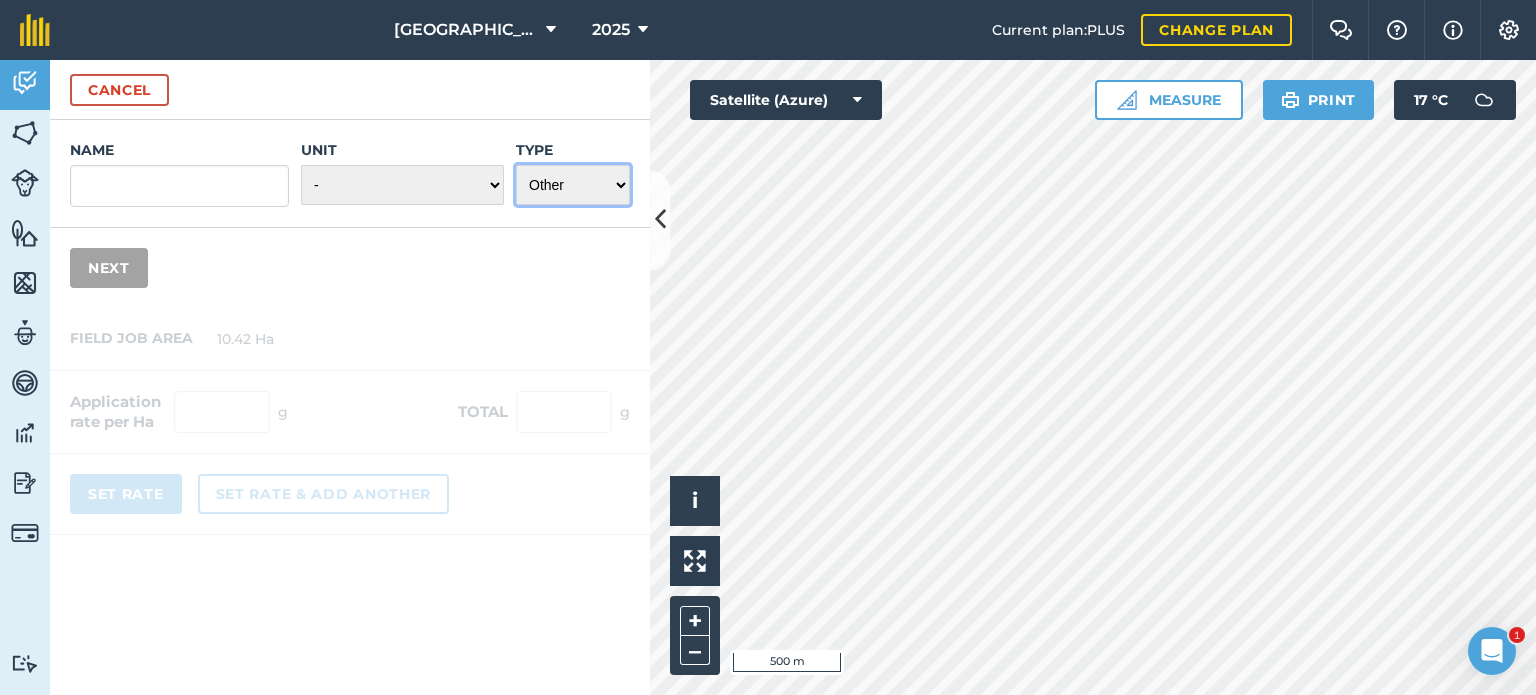 click on "Choose one Fertilizer Seed Spray Fuel Other" at bounding box center [573, 185] 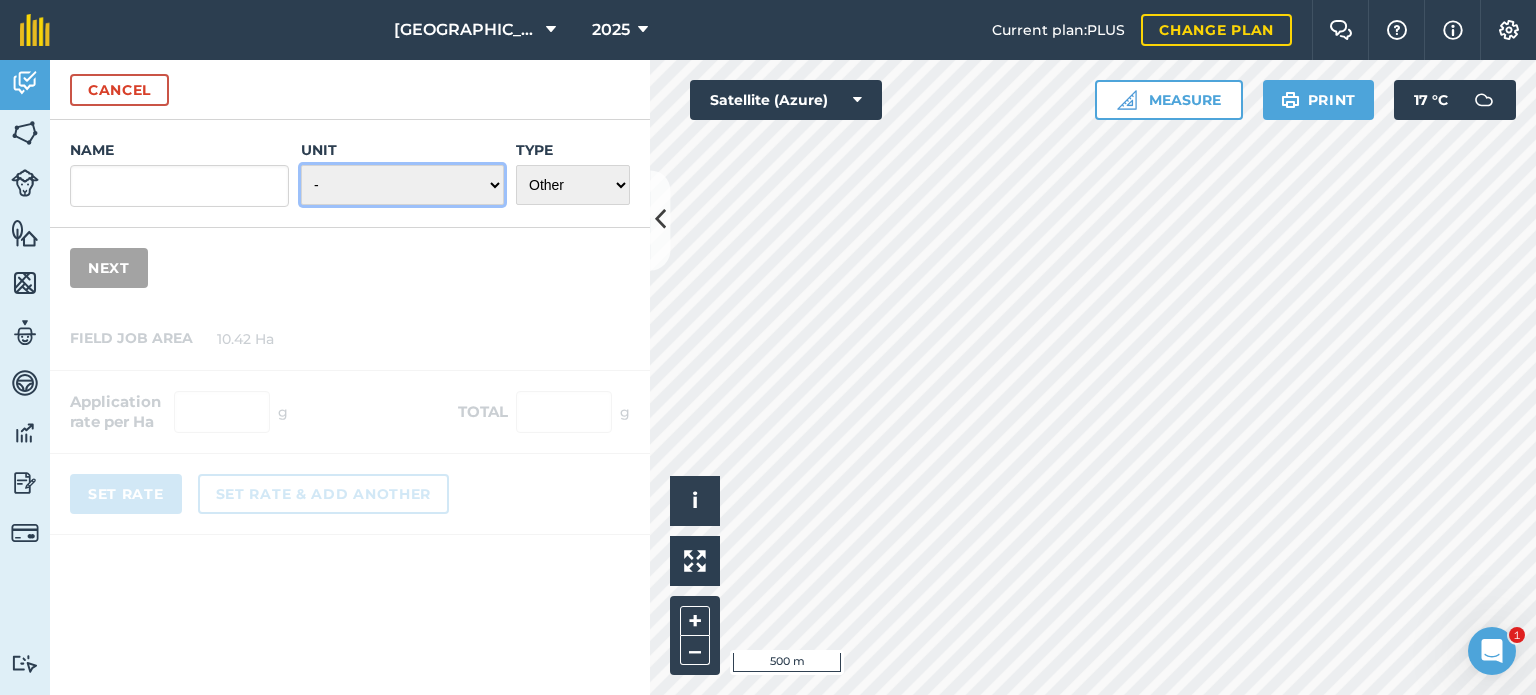 click on "- Grams/g Kilograms/kg Metric tonnes/t Millilitres/ml Litres/L Ounces/oz Pounds/lb Imperial tons/t Fluid ounces/fl oz Gallons/gal Count Cubic Meter/m3 Pint/pt Quart/qt Megalitre/ML unit_type_hundred_weight" at bounding box center [402, 185] 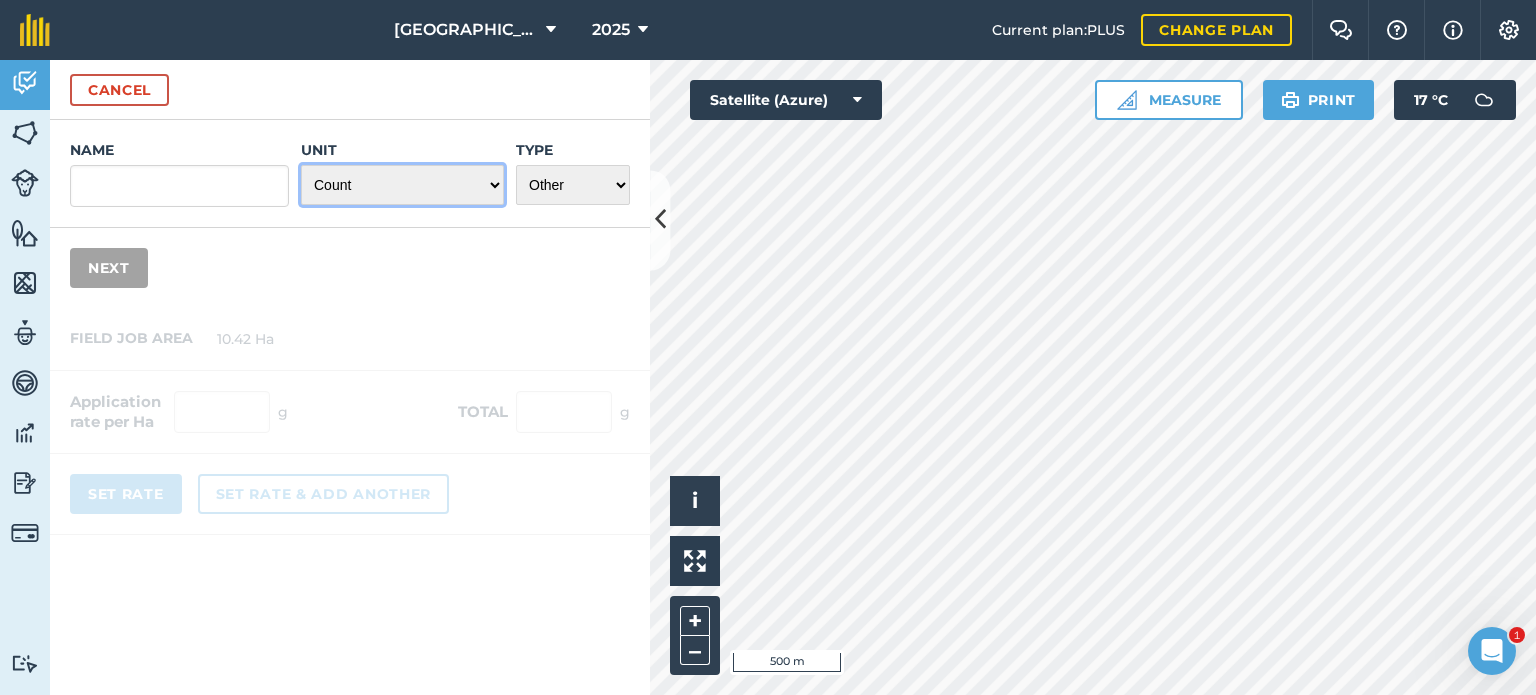 click on "- Grams/g Kilograms/kg Metric tonnes/t Millilitres/ml Litres/L Ounces/oz Pounds/lb Imperial tons/t Fluid ounces/fl oz Gallons/gal Count Cubic Meter/m3 Pint/pt Quart/qt Megalitre/ML unit_type_hundred_weight" at bounding box center [402, 185] 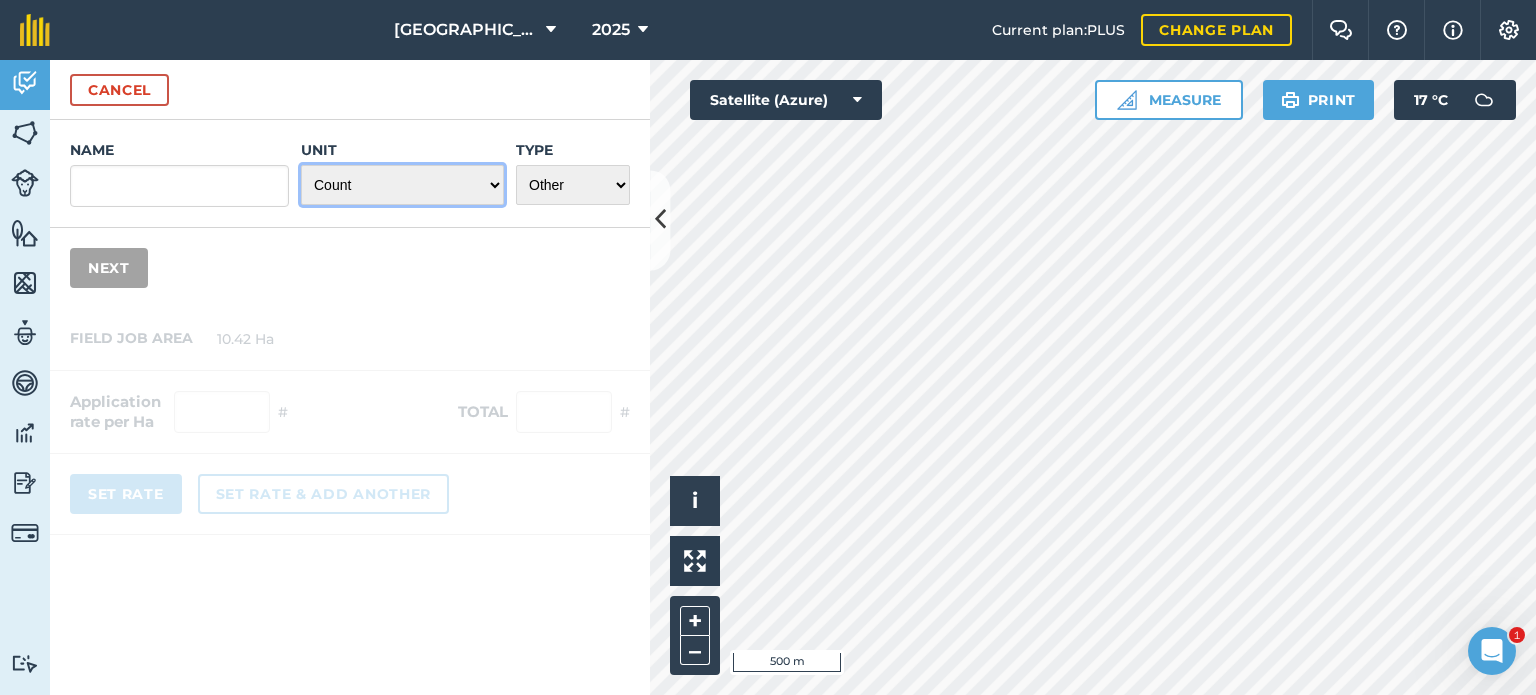 click on "- Grams/g Kilograms/kg Metric tonnes/t Millilitres/ml Litres/L Ounces/oz Pounds/lb Imperial tons/t Fluid ounces/fl oz Gallons/gal Count Cubic Meter/m3 Pint/pt Quart/qt Megalitre/ML unit_type_hundred_weight" at bounding box center [402, 185] 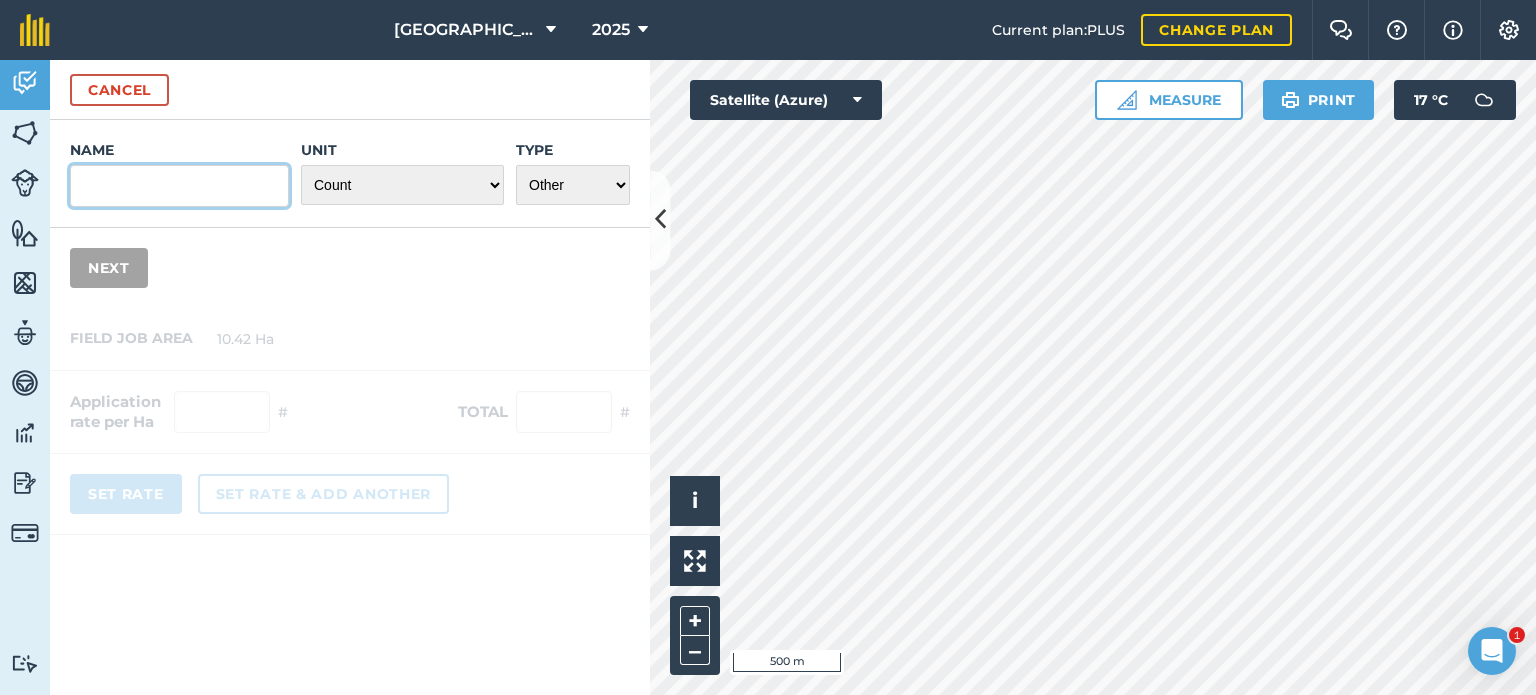 click on "Name" at bounding box center [179, 186] 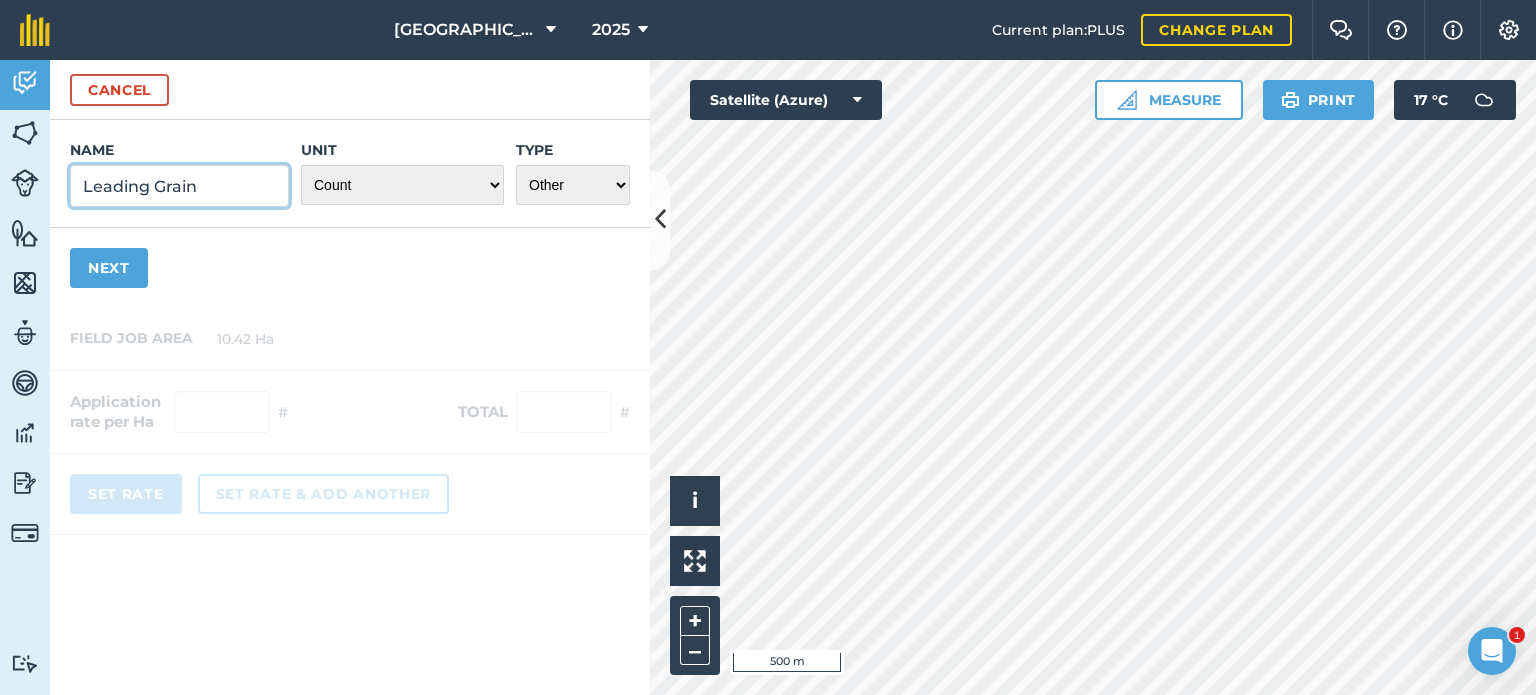 type on "Leading Grain" 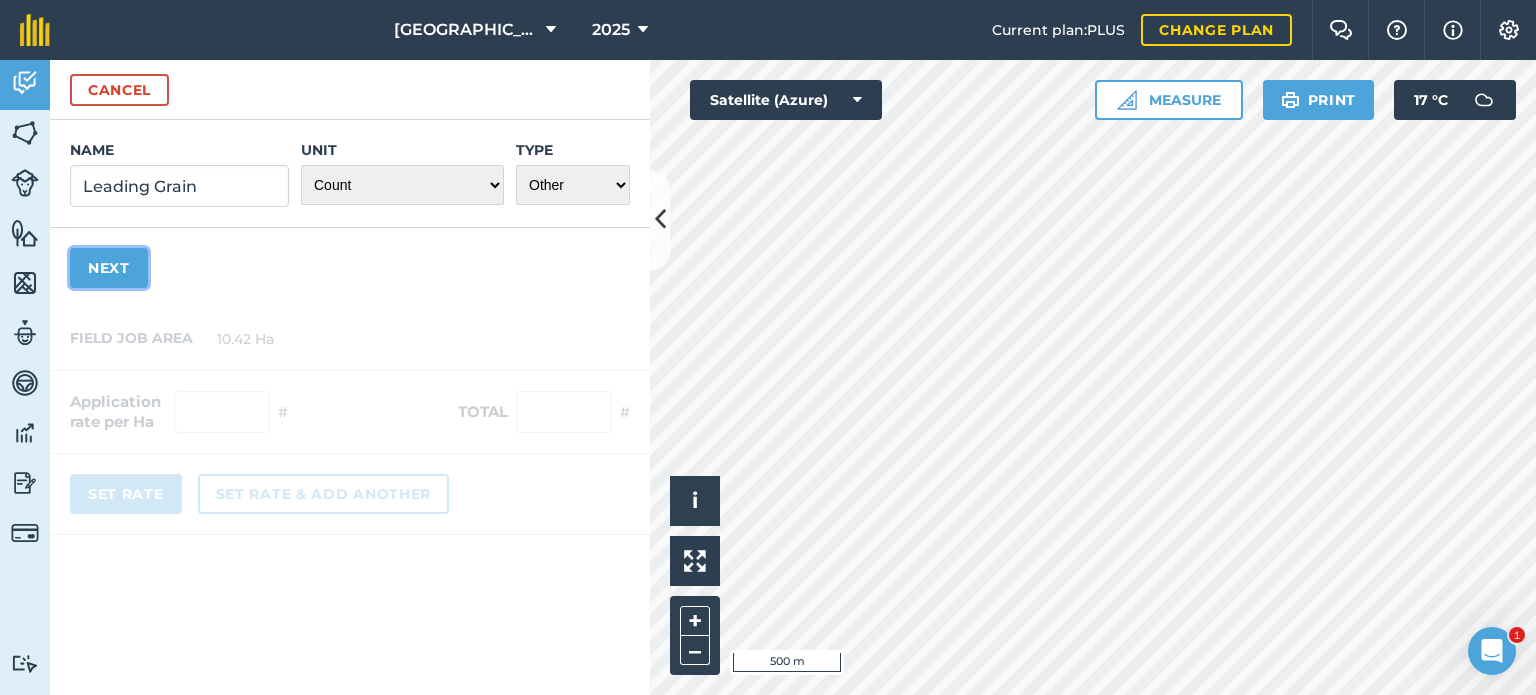 click on "Next" at bounding box center (109, 268) 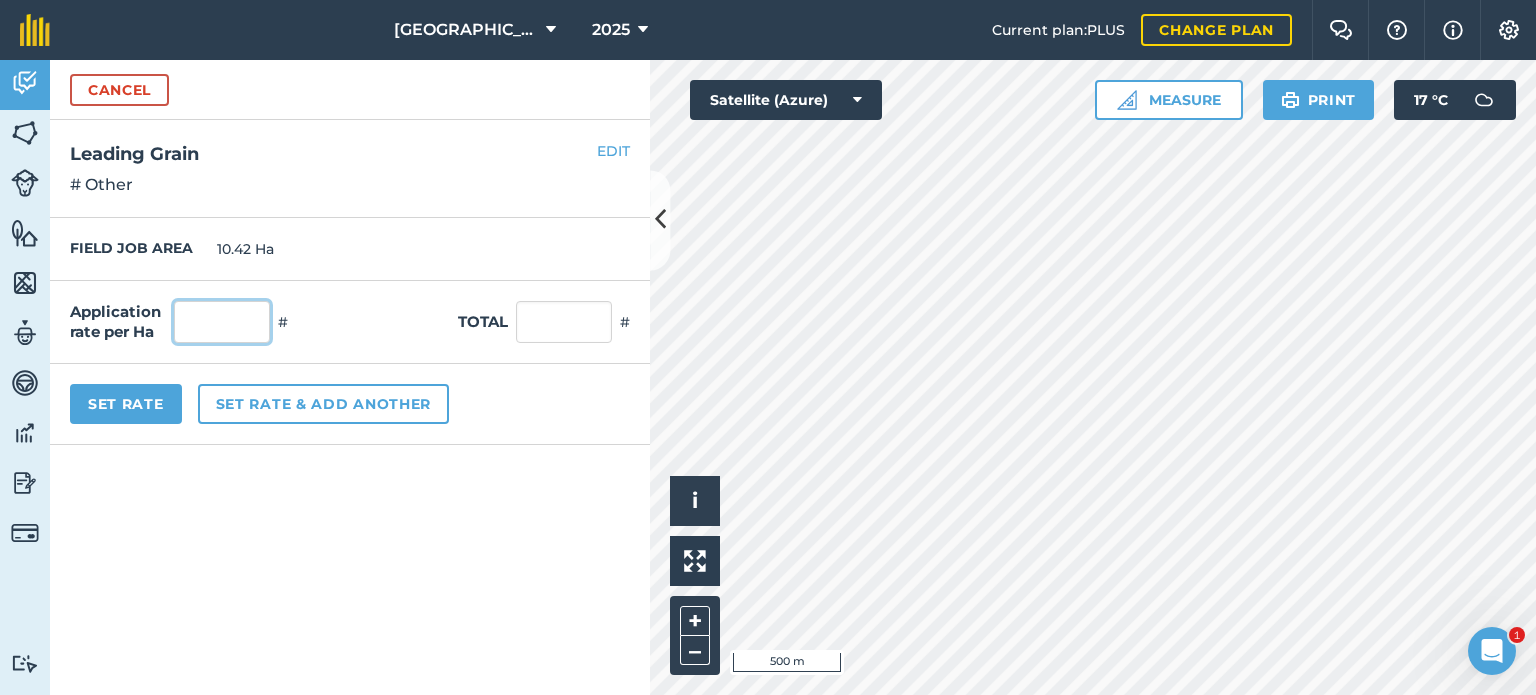 click at bounding box center [222, 322] 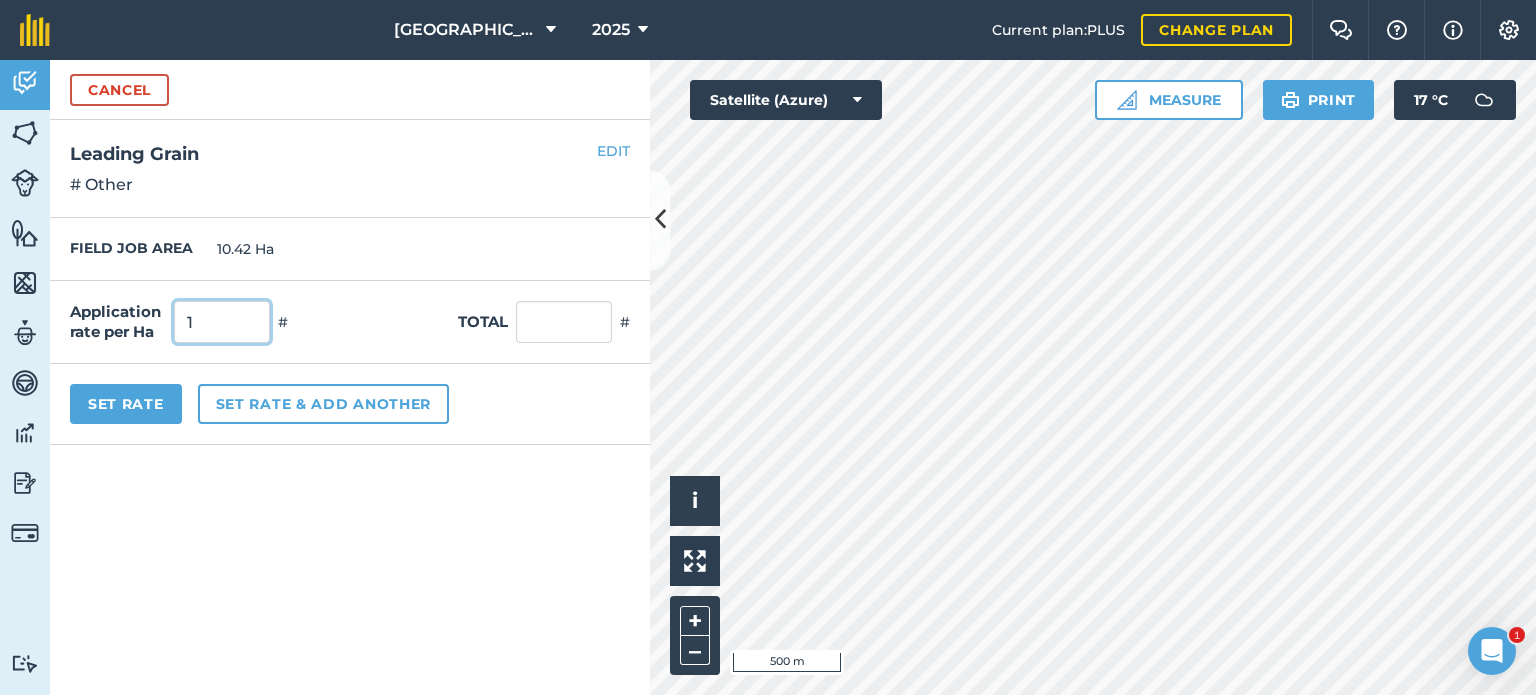 type on "1" 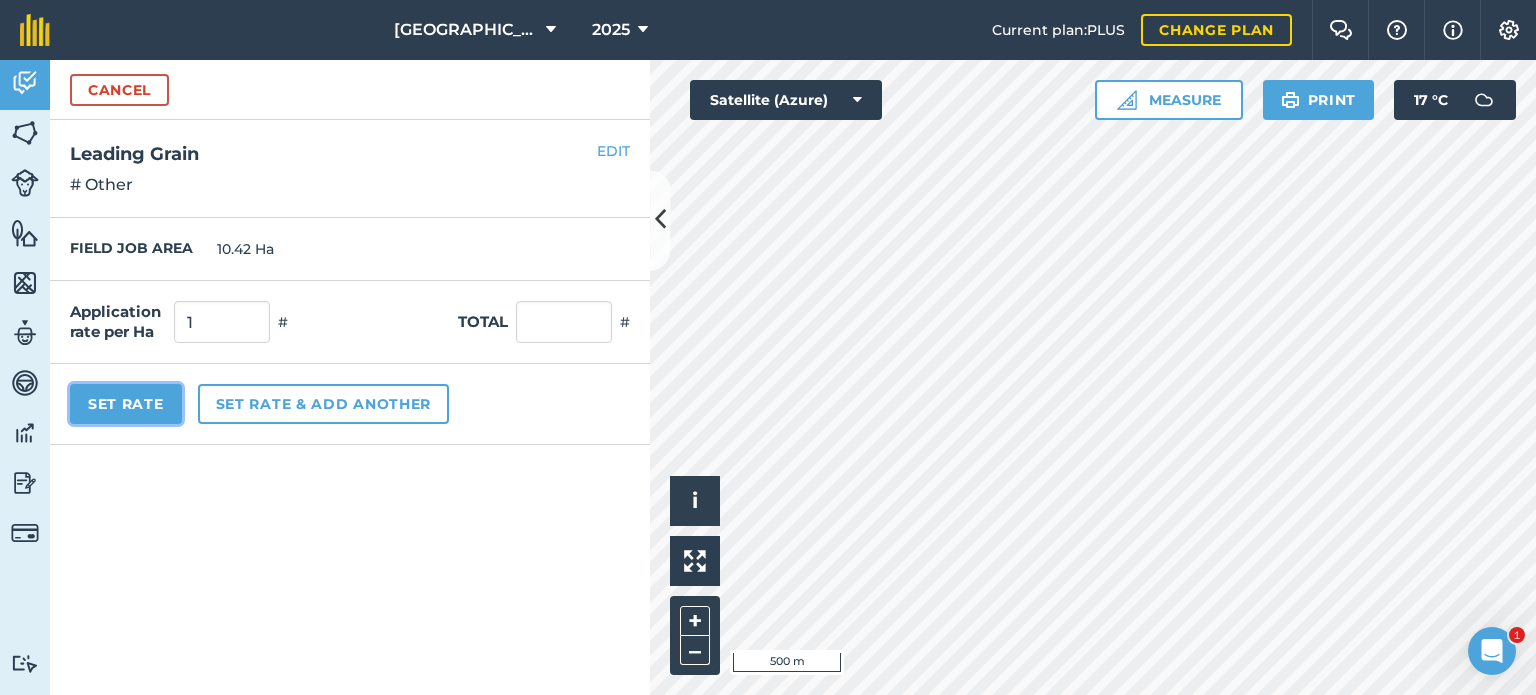 type on "10.42" 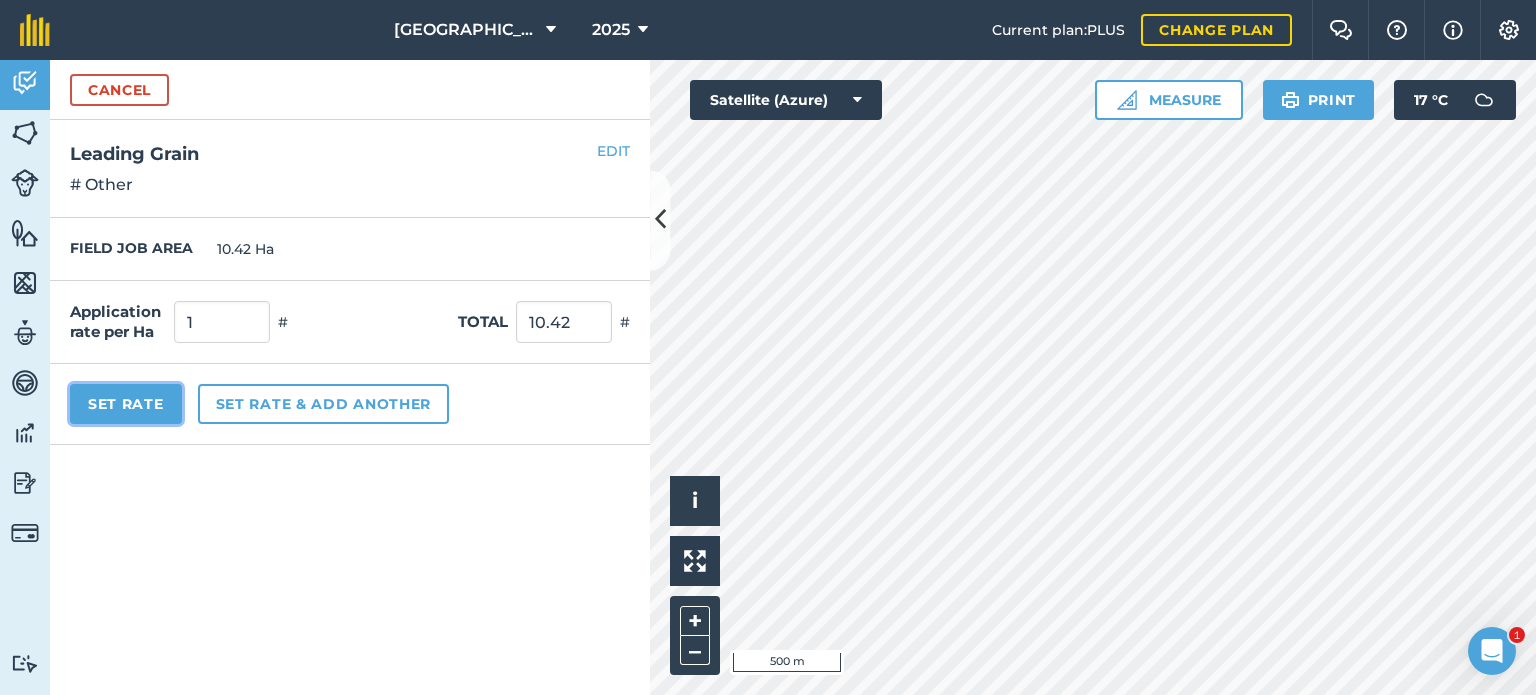 click on "Set Rate" at bounding box center (126, 404) 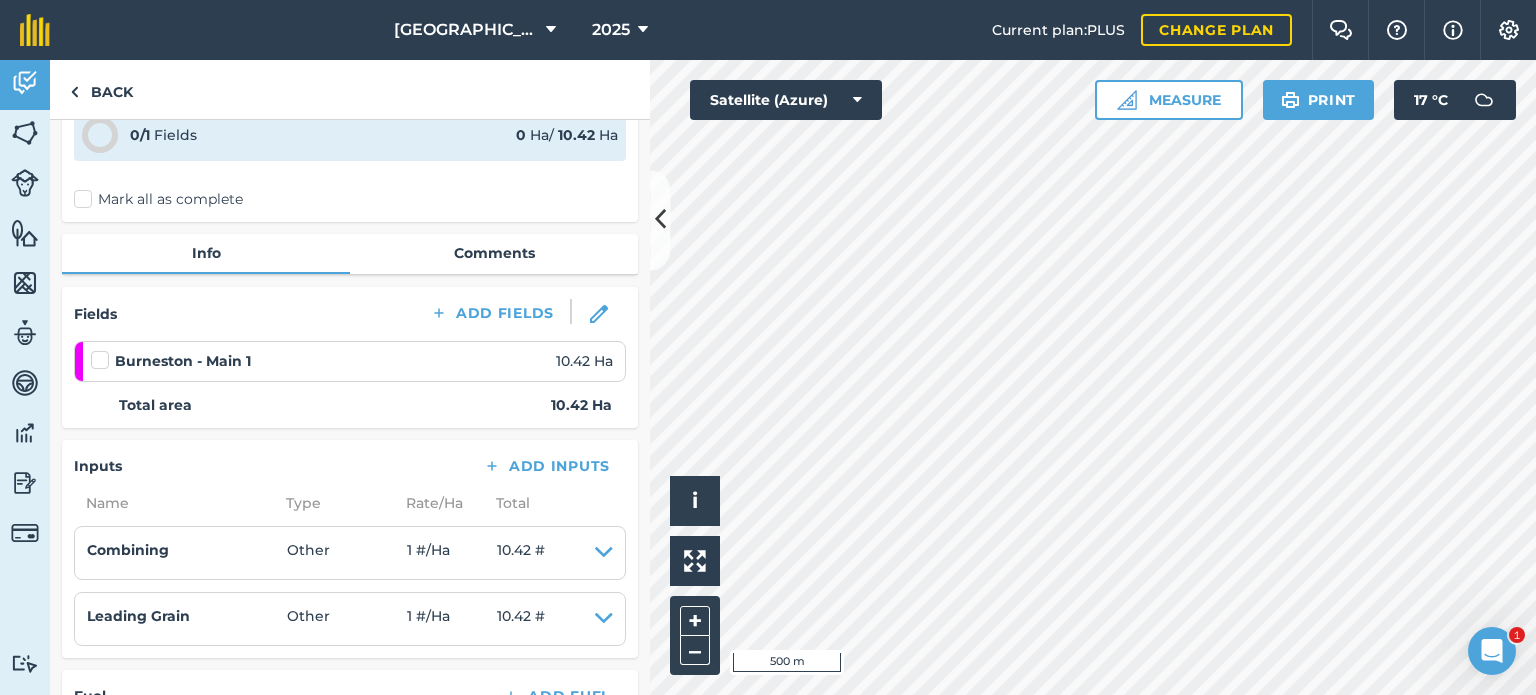 scroll, scrollTop: 100, scrollLeft: 0, axis: vertical 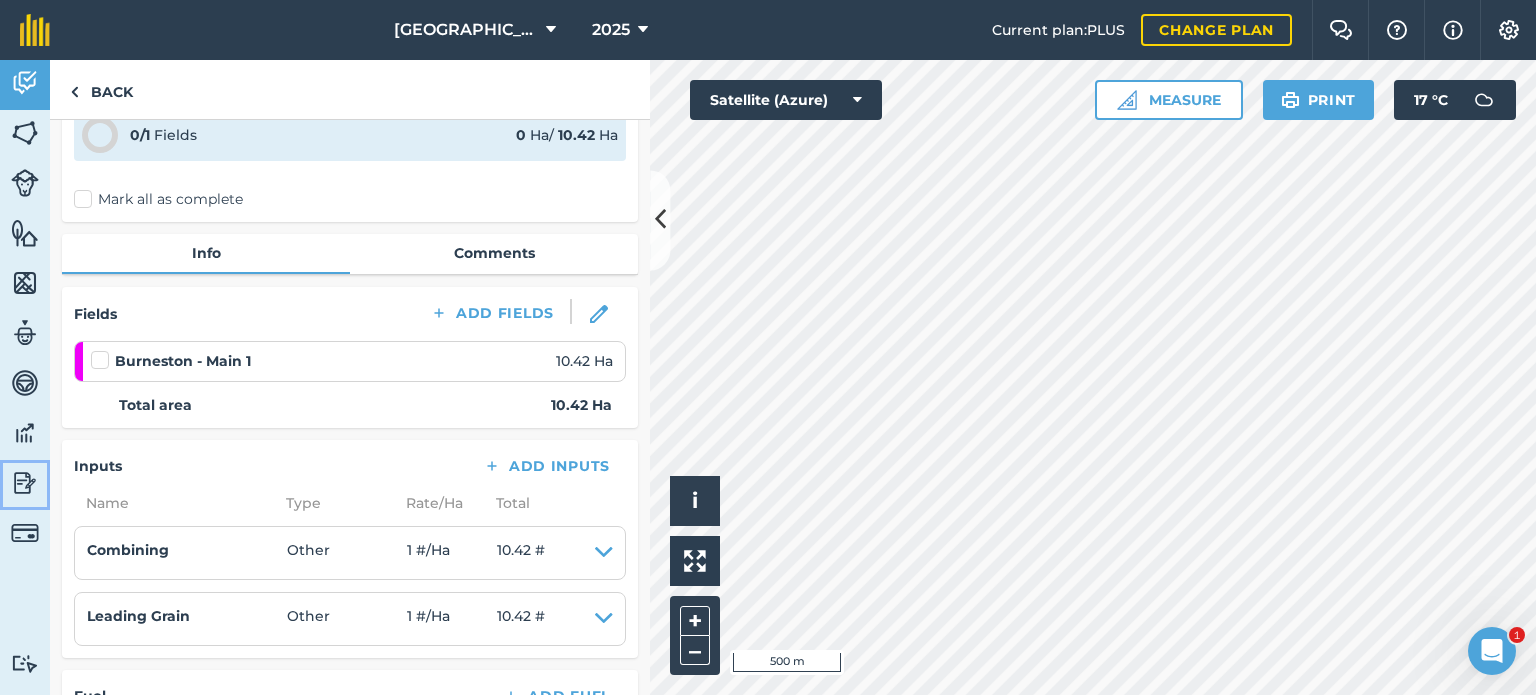click at bounding box center [25, 483] 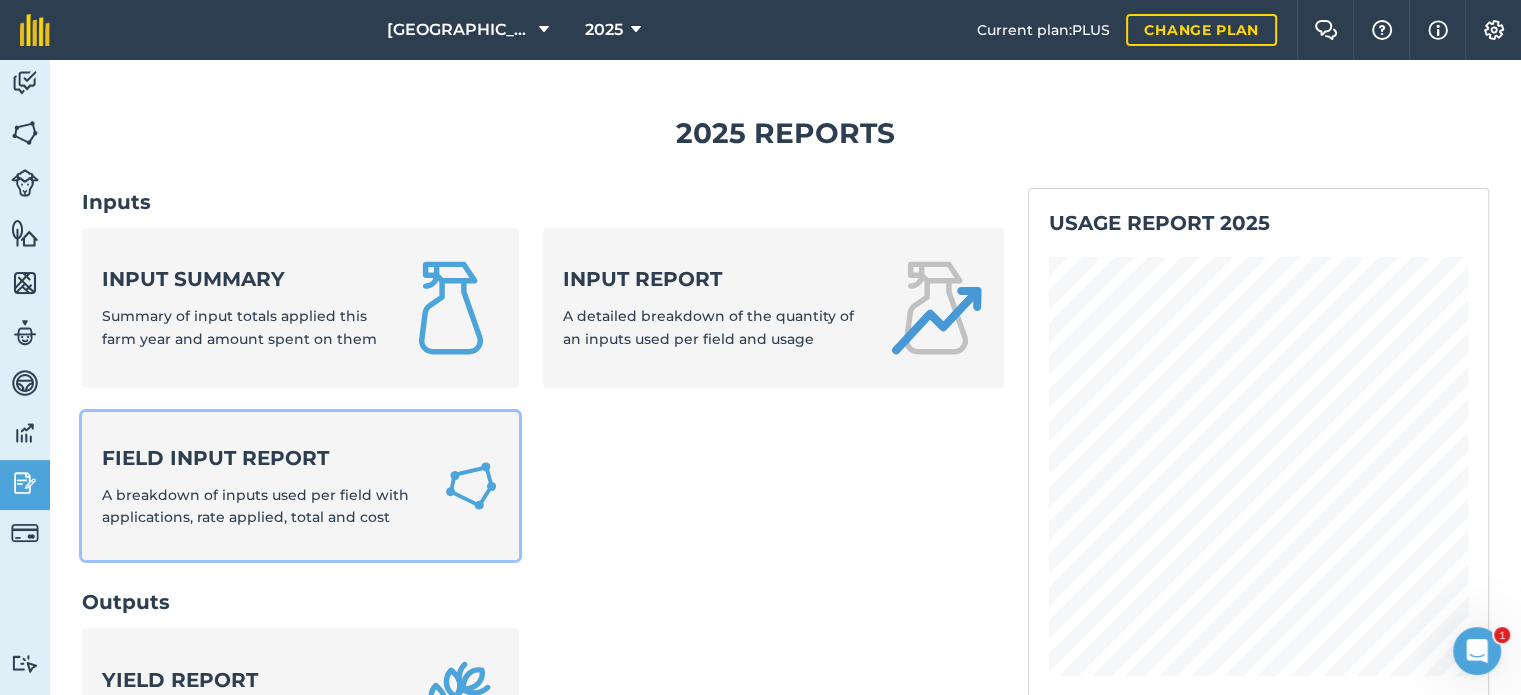 click on "Field Input Report" at bounding box center (260, 458) 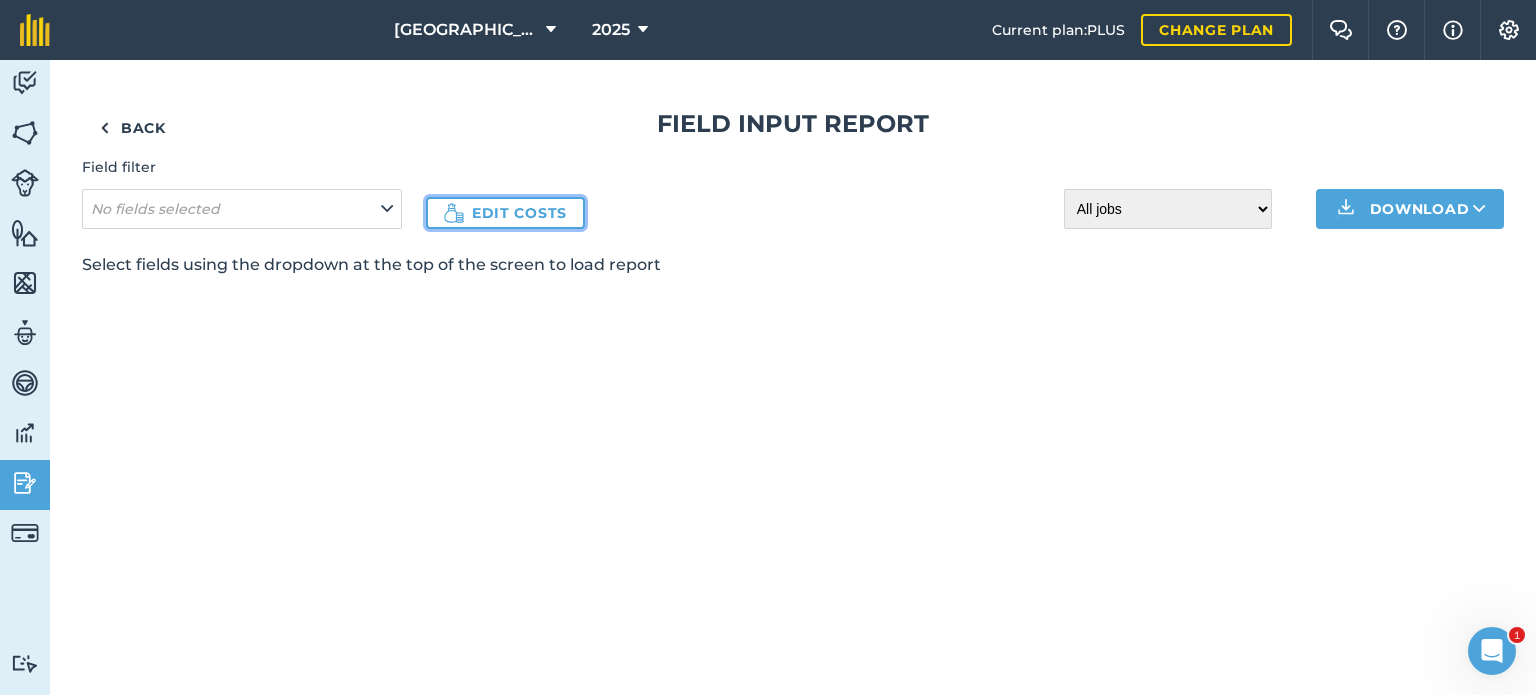 click on "Edit costs" at bounding box center [505, 213] 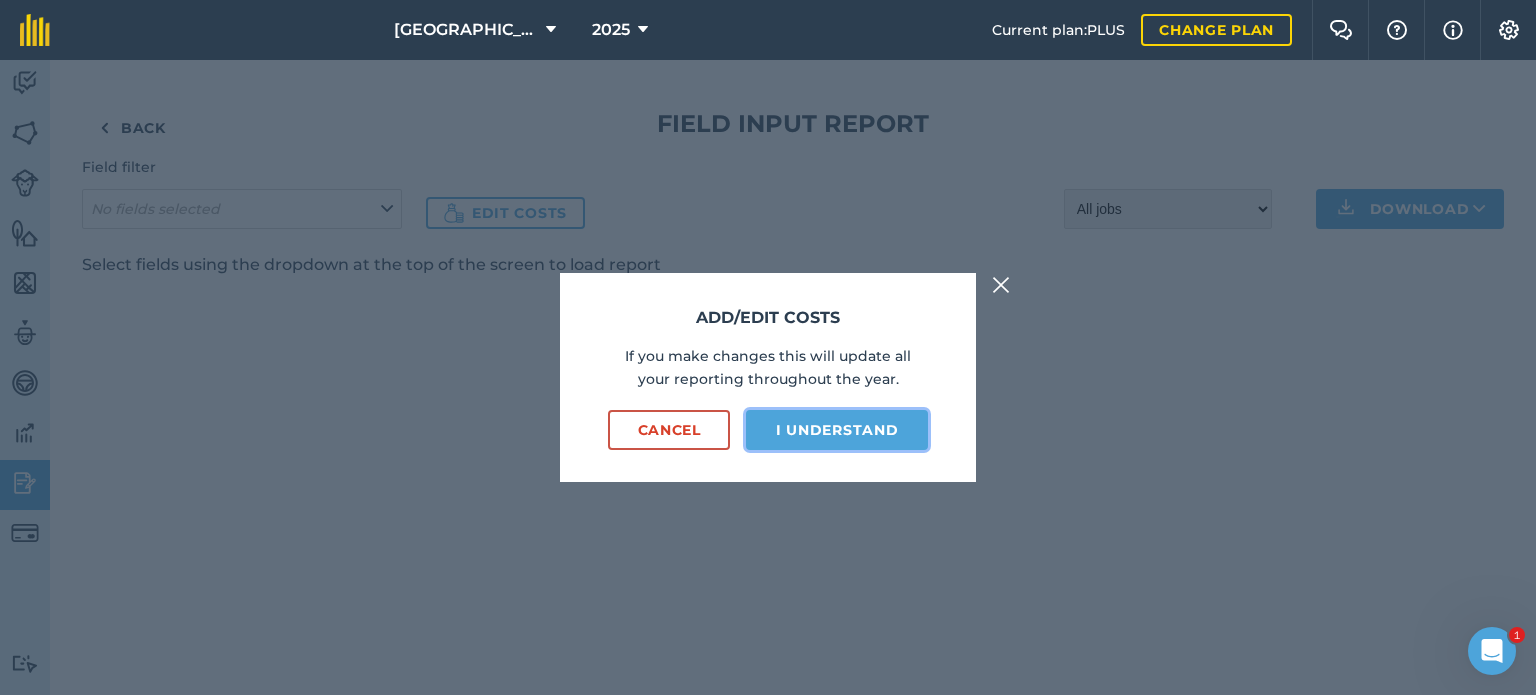click on "I understand" at bounding box center (837, 430) 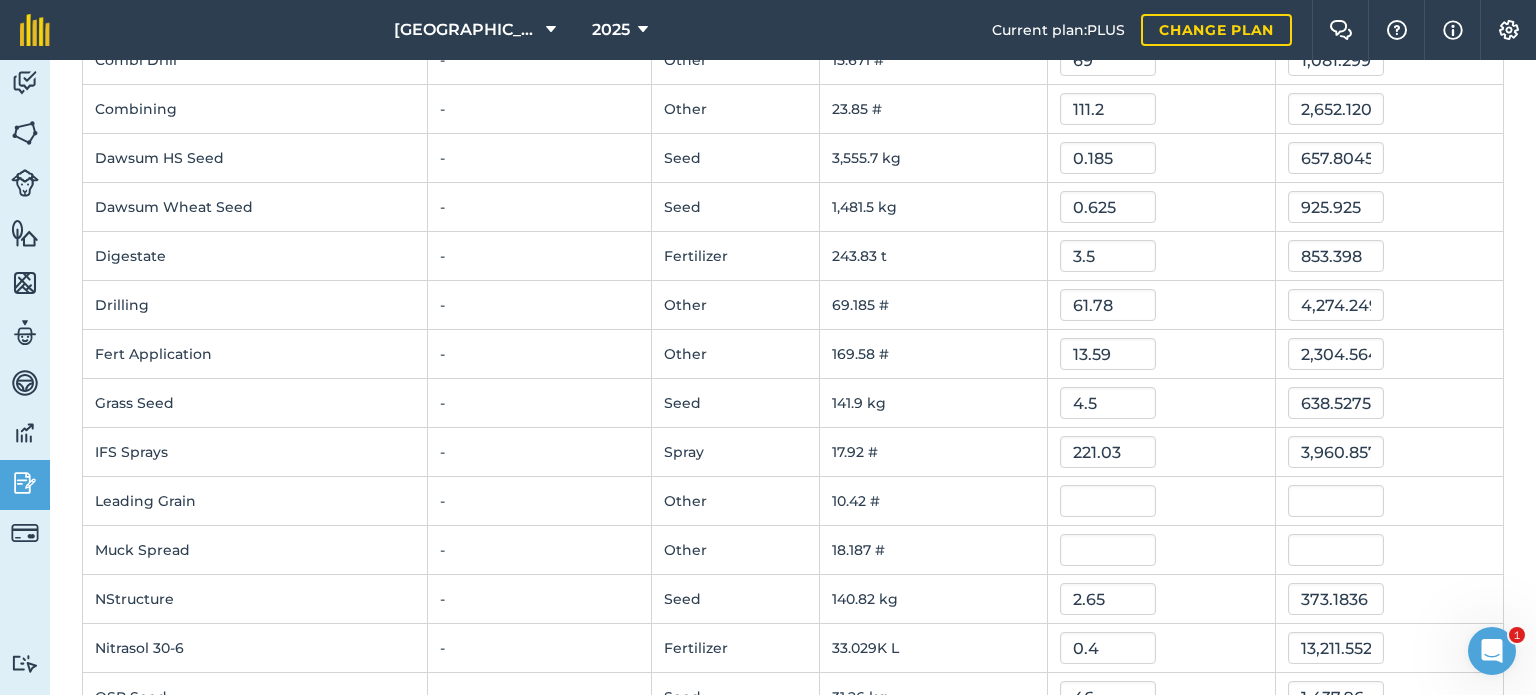 scroll, scrollTop: 700, scrollLeft: 0, axis: vertical 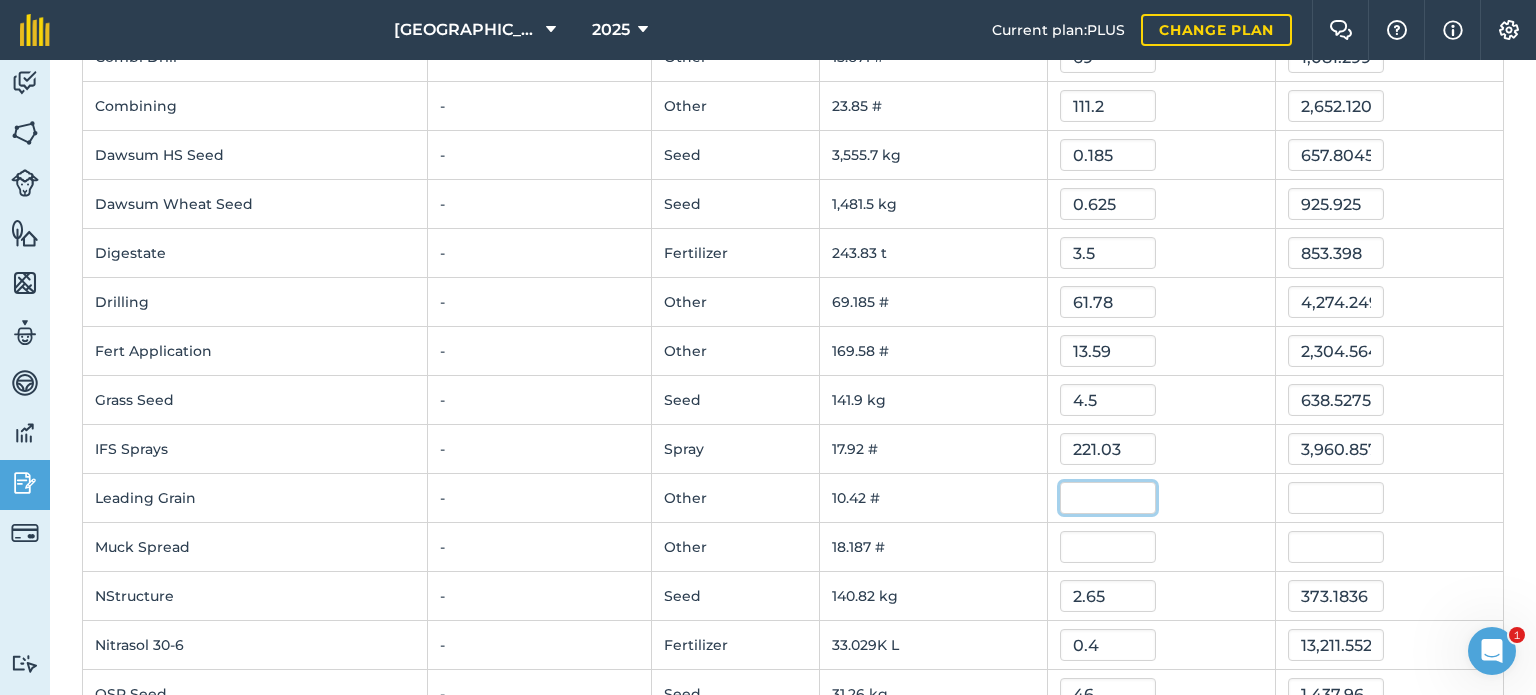 click at bounding box center (1108, 498) 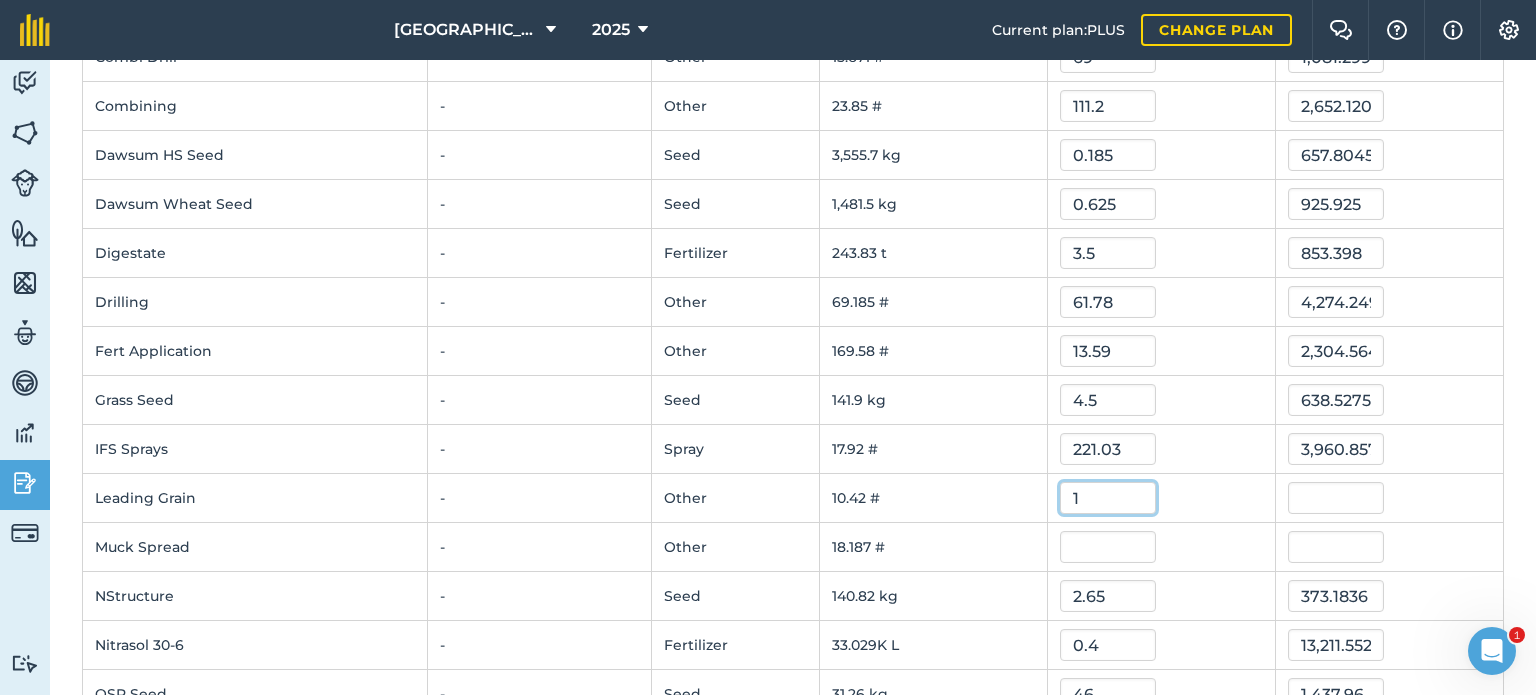 type on "1" 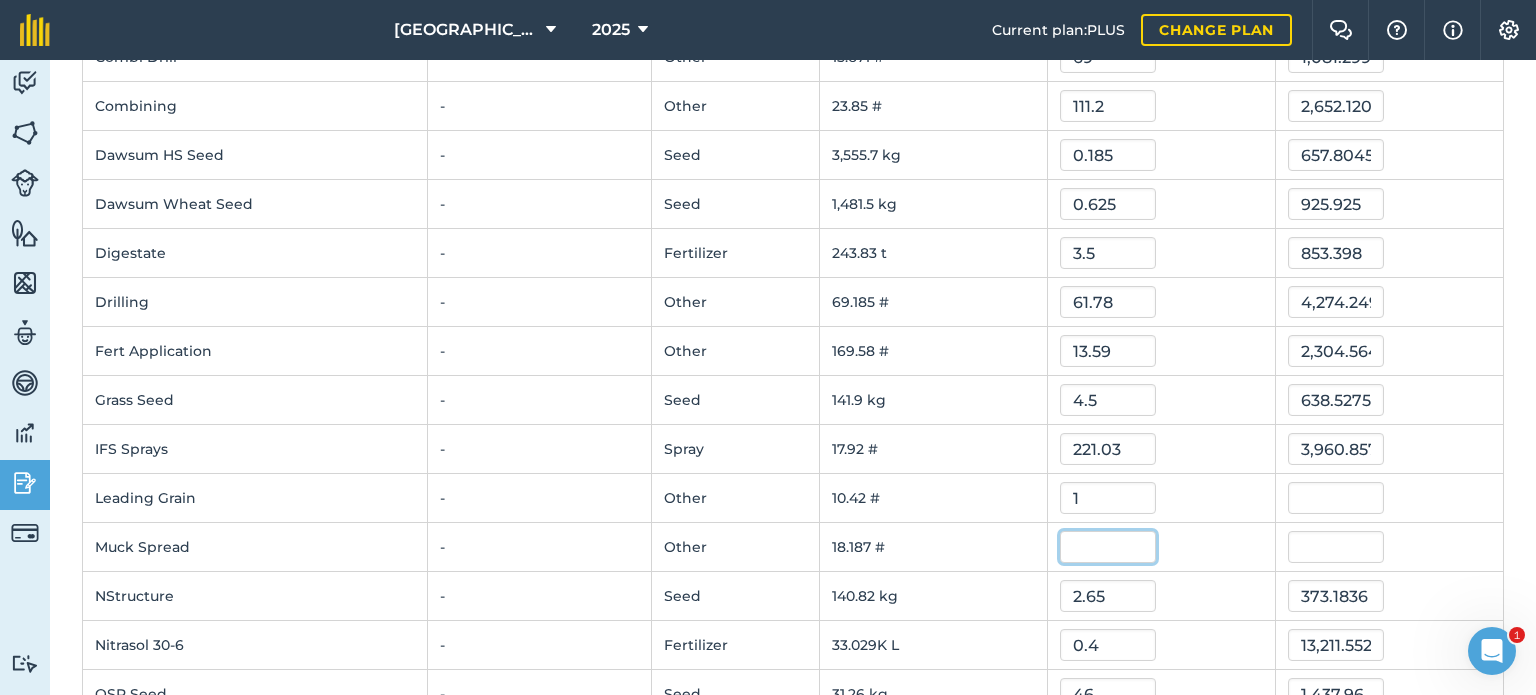 type on "10.42" 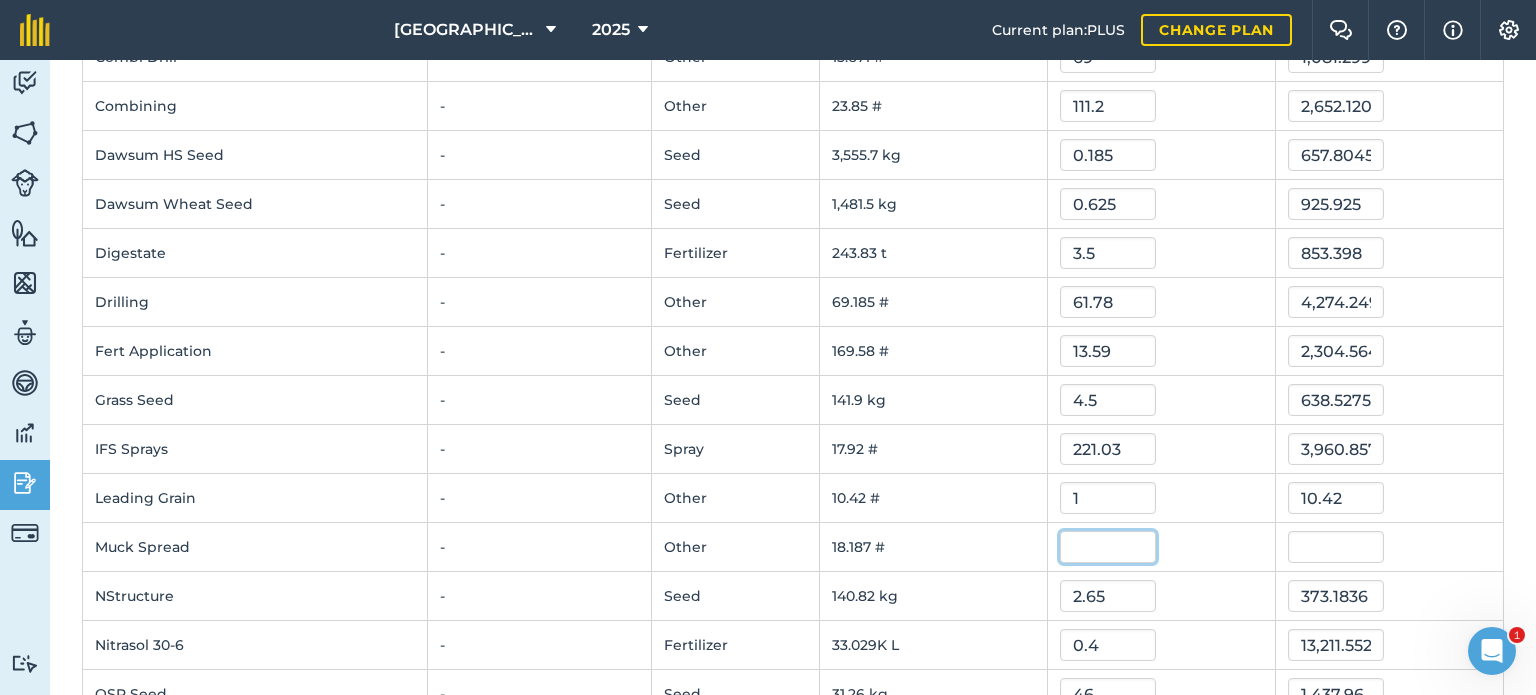 click at bounding box center [1108, 547] 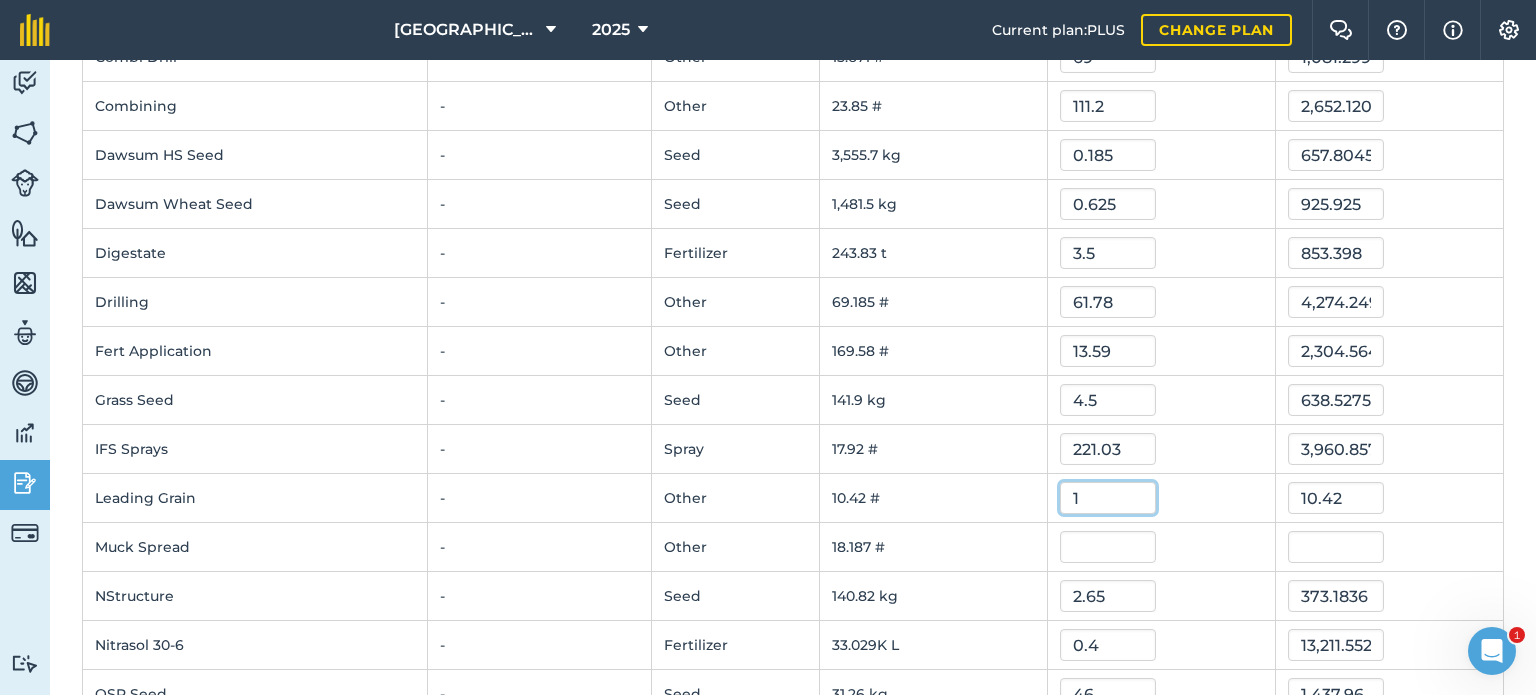 click on "1" at bounding box center [1108, 498] 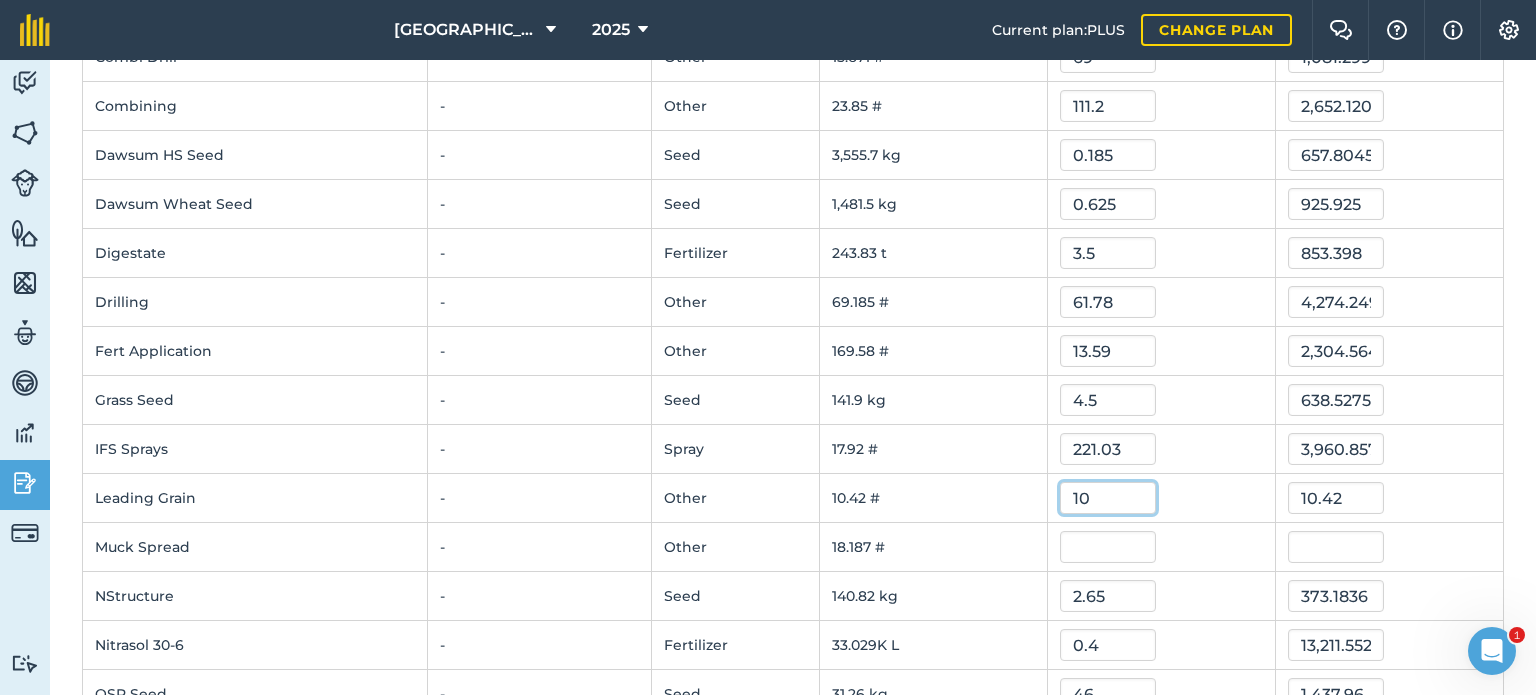type on "10" 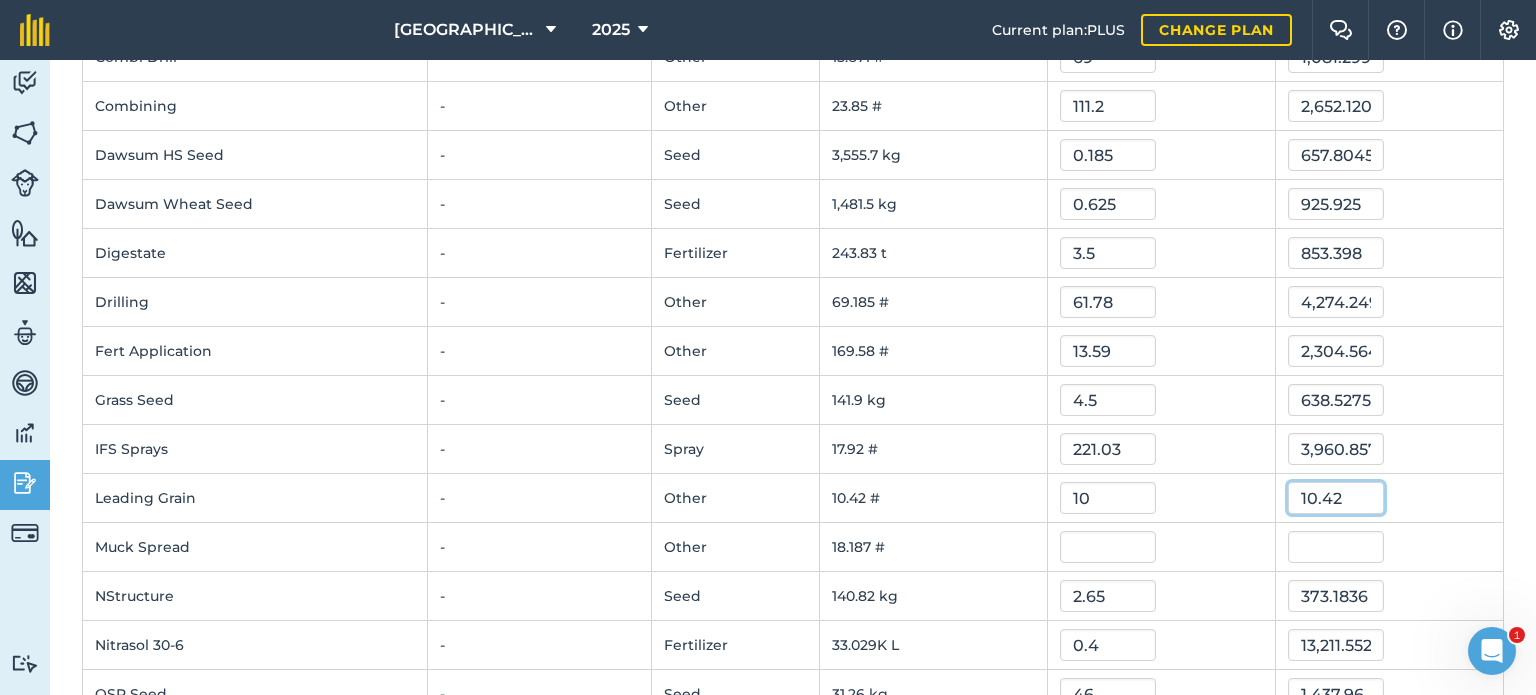 type on "104.2" 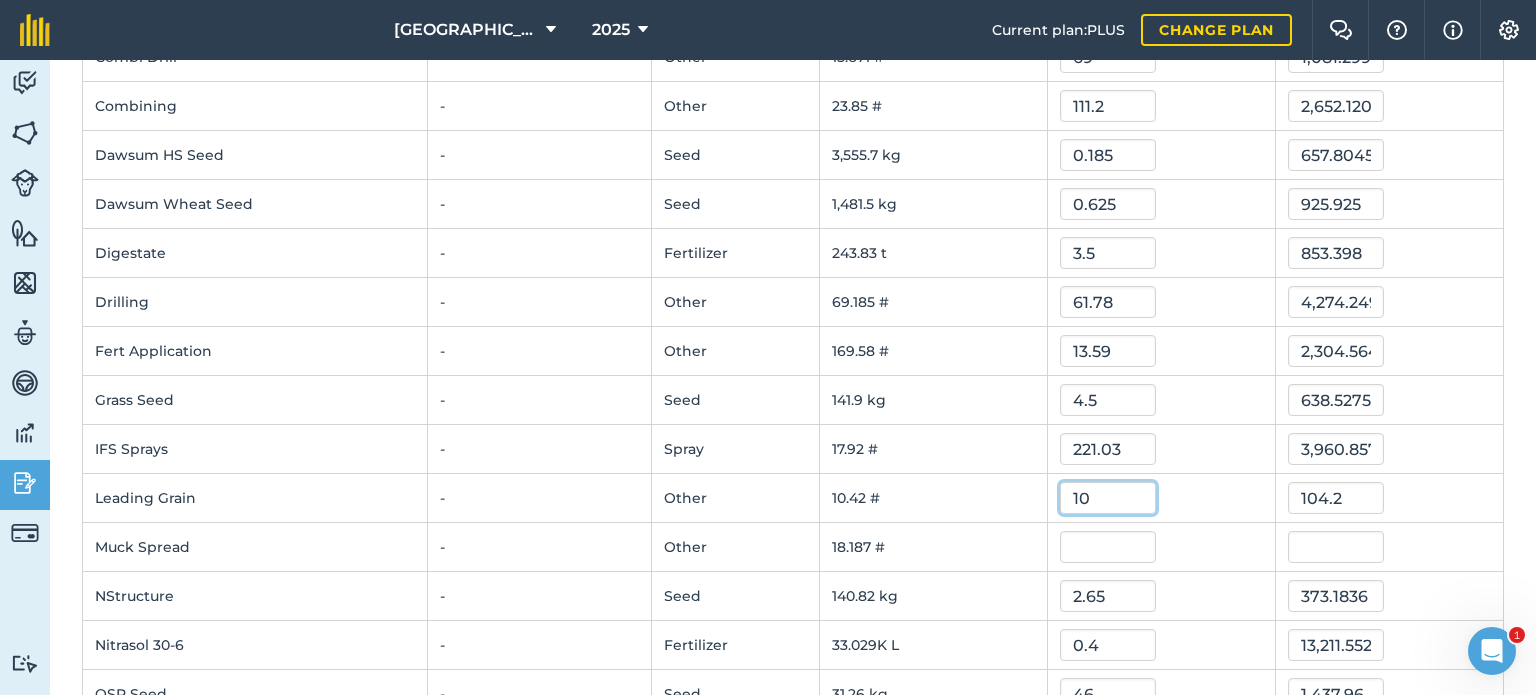 click on "10" at bounding box center (1108, 498) 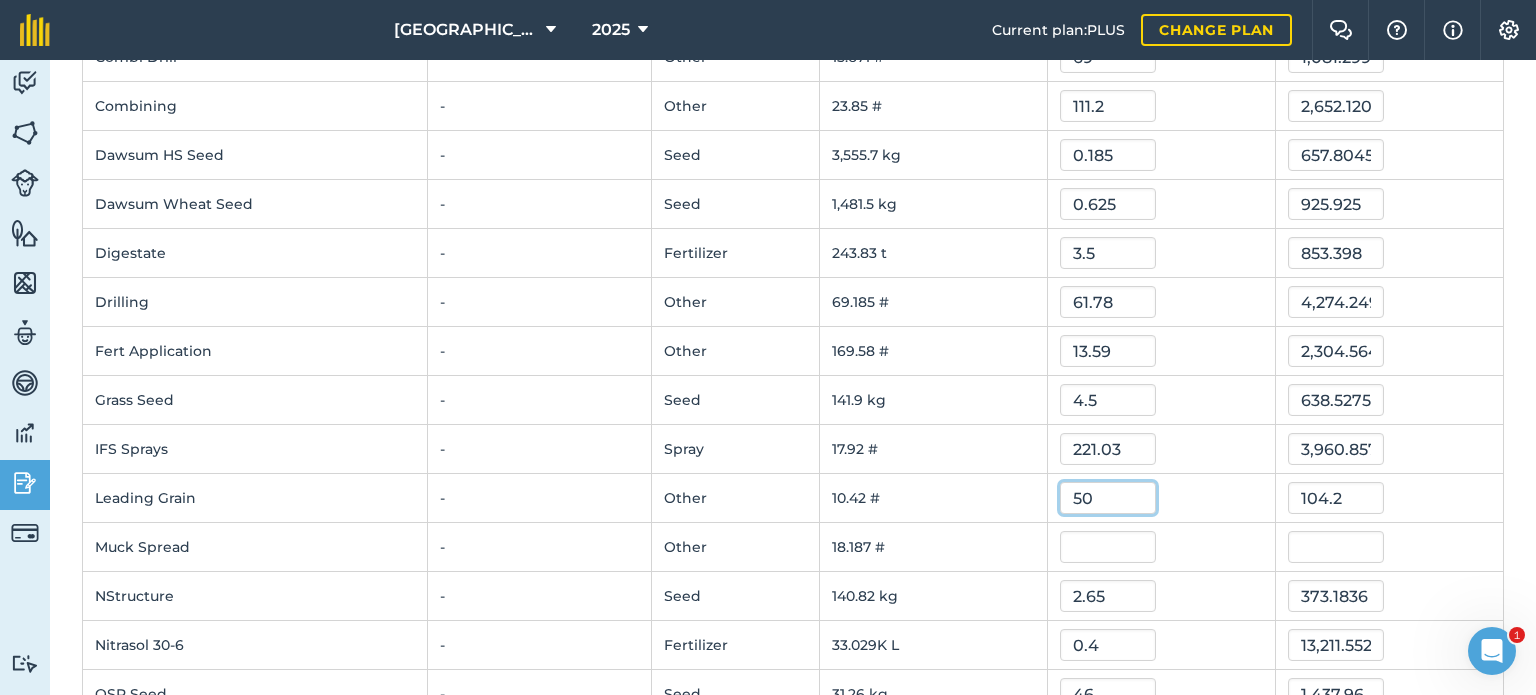 type on "50" 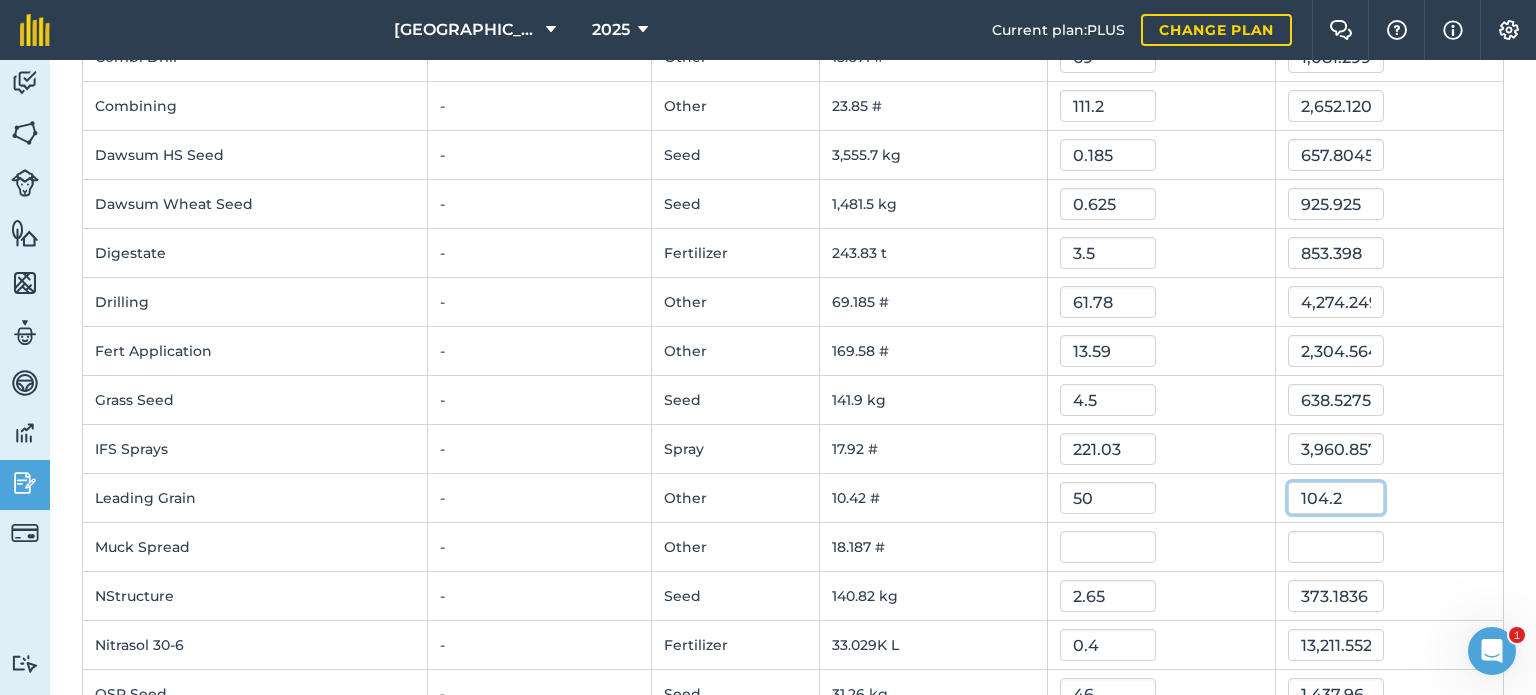 type on "521" 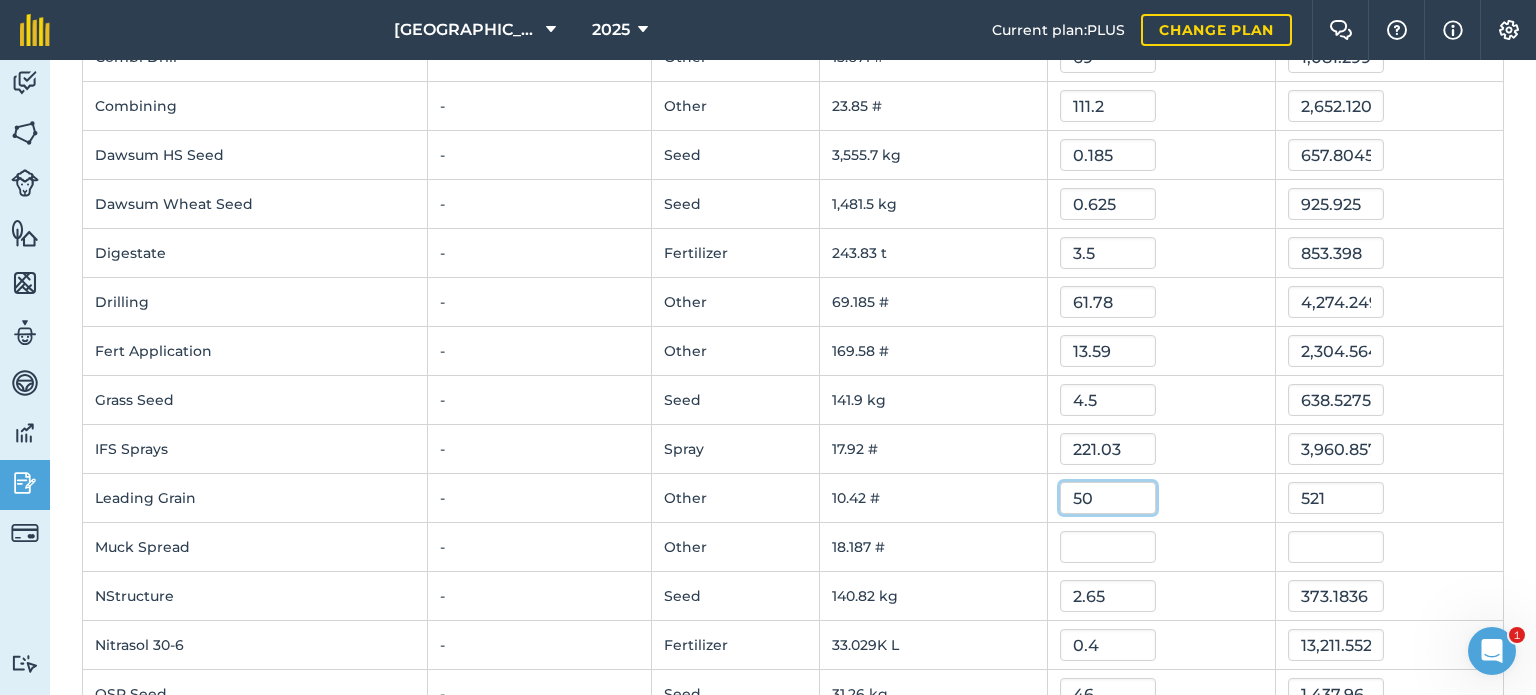 click on "50" at bounding box center (1108, 498) 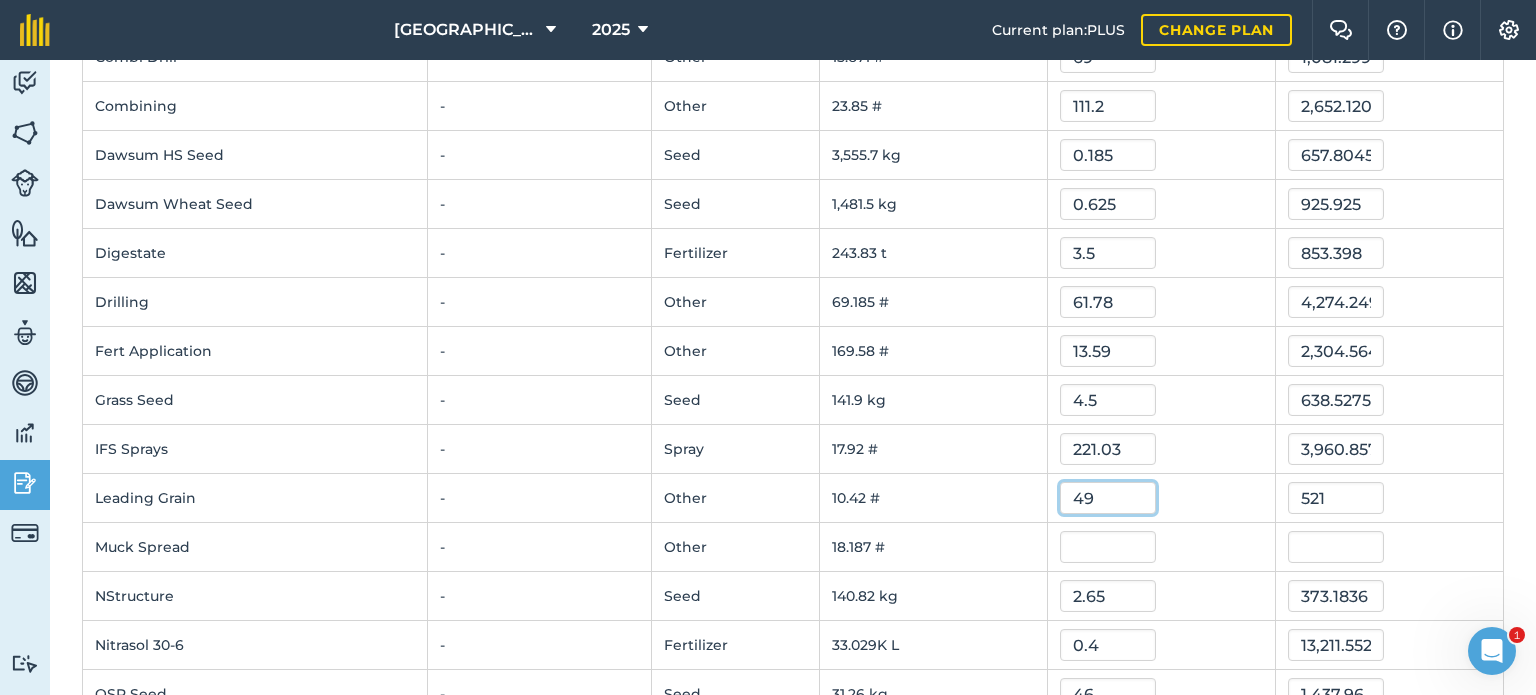 type on "49" 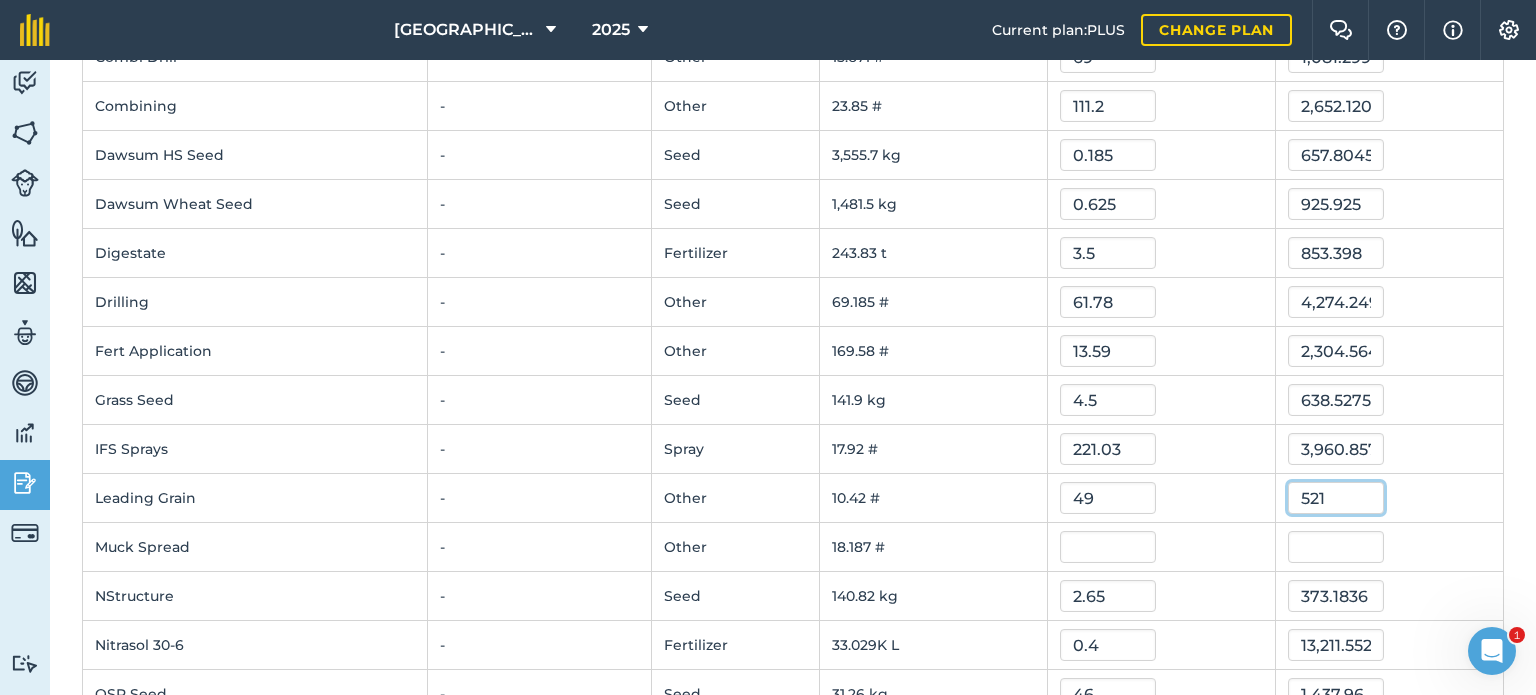 type on "510.58" 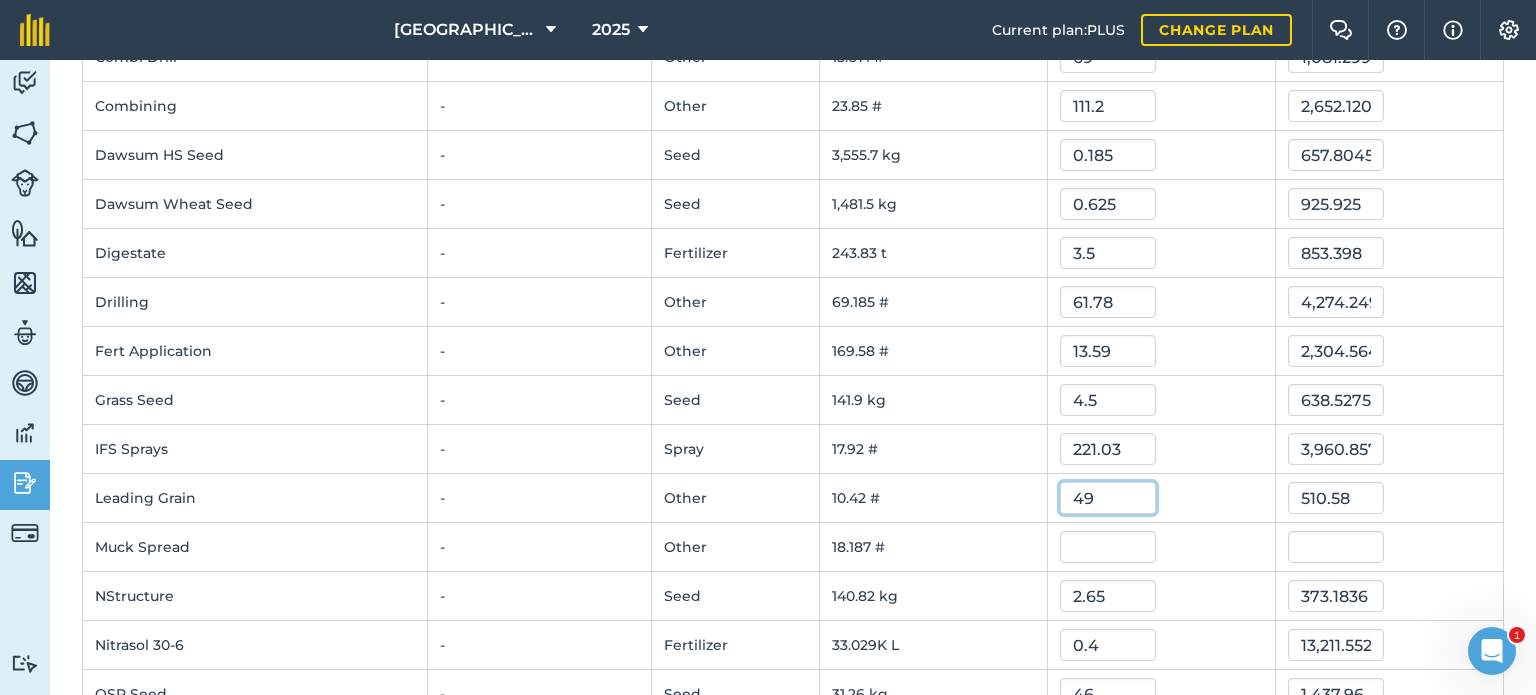 click on "49" at bounding box center [1108, 498] 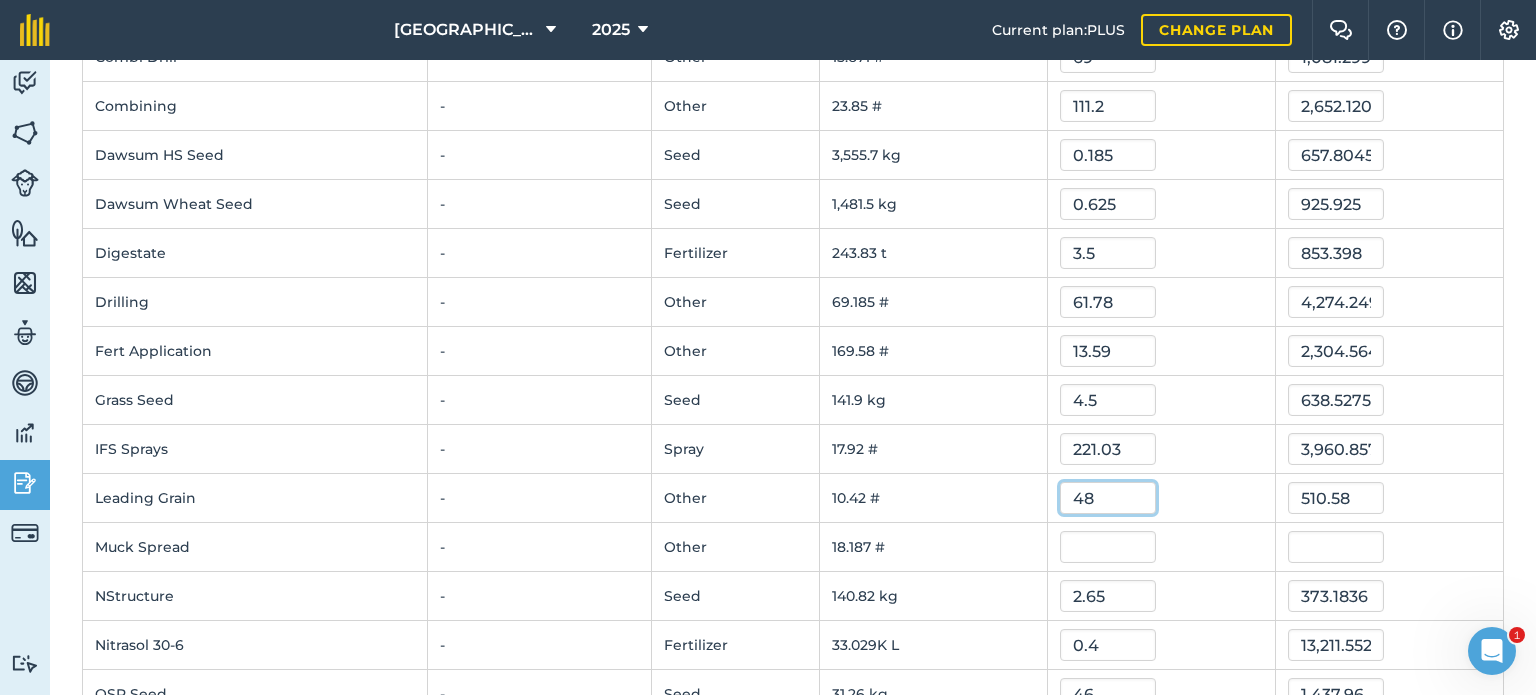 type on "48" 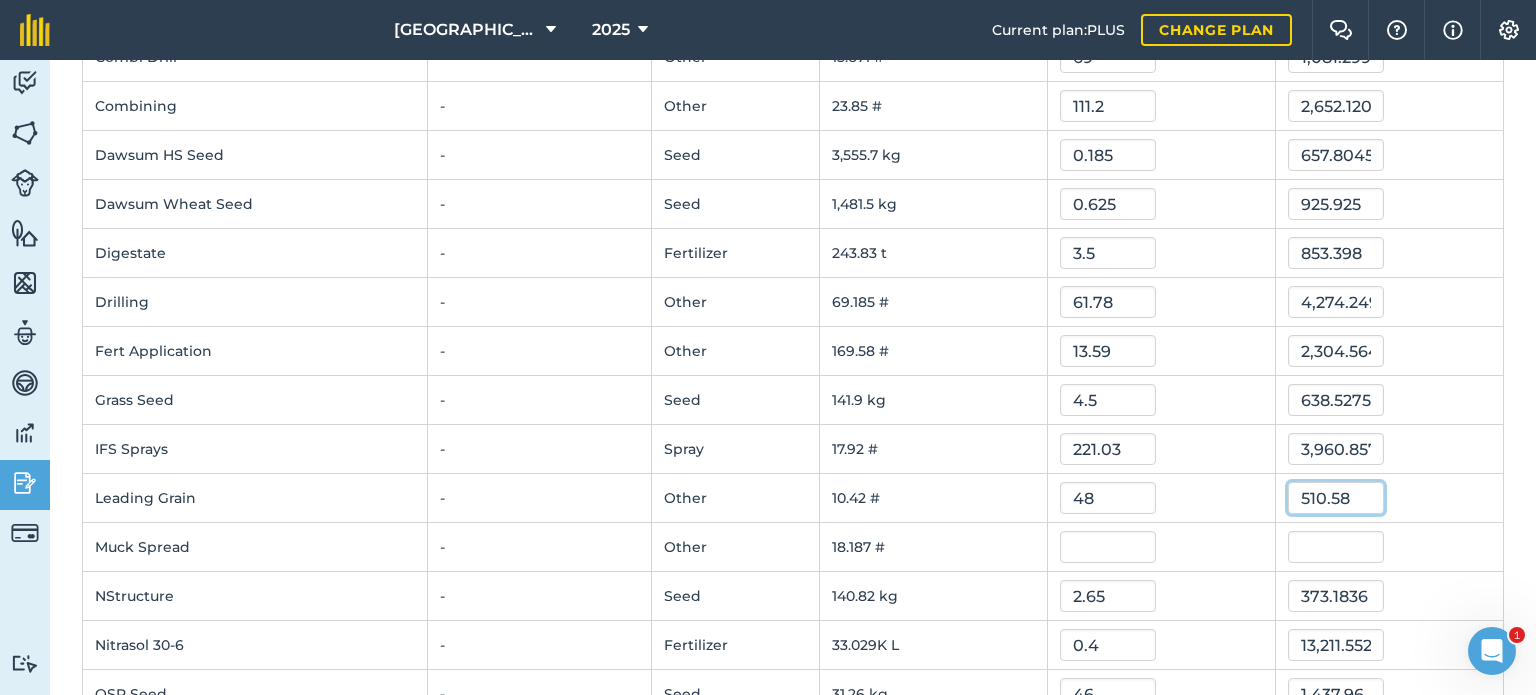 type on "500.15999999999997" 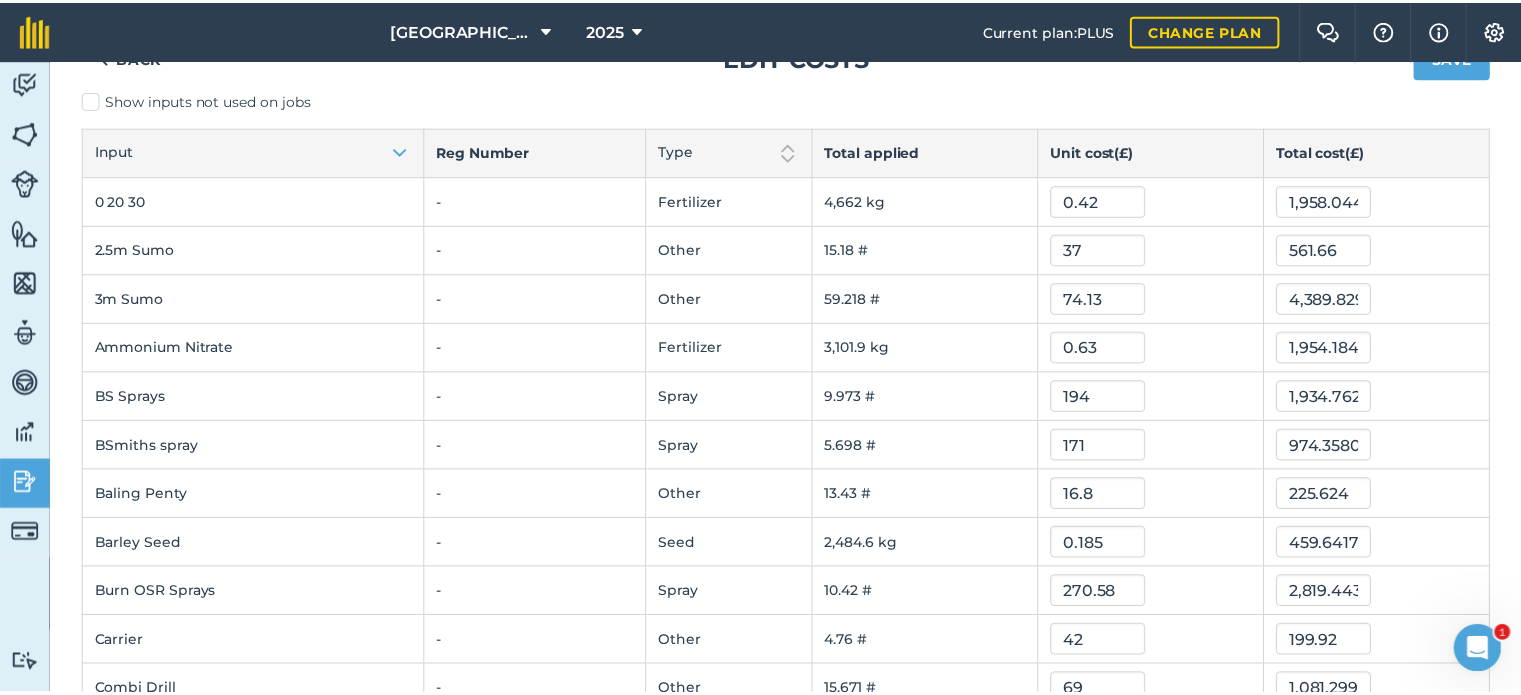 scroll, scrollTop: 0, scrollLeft: 0, axis: both 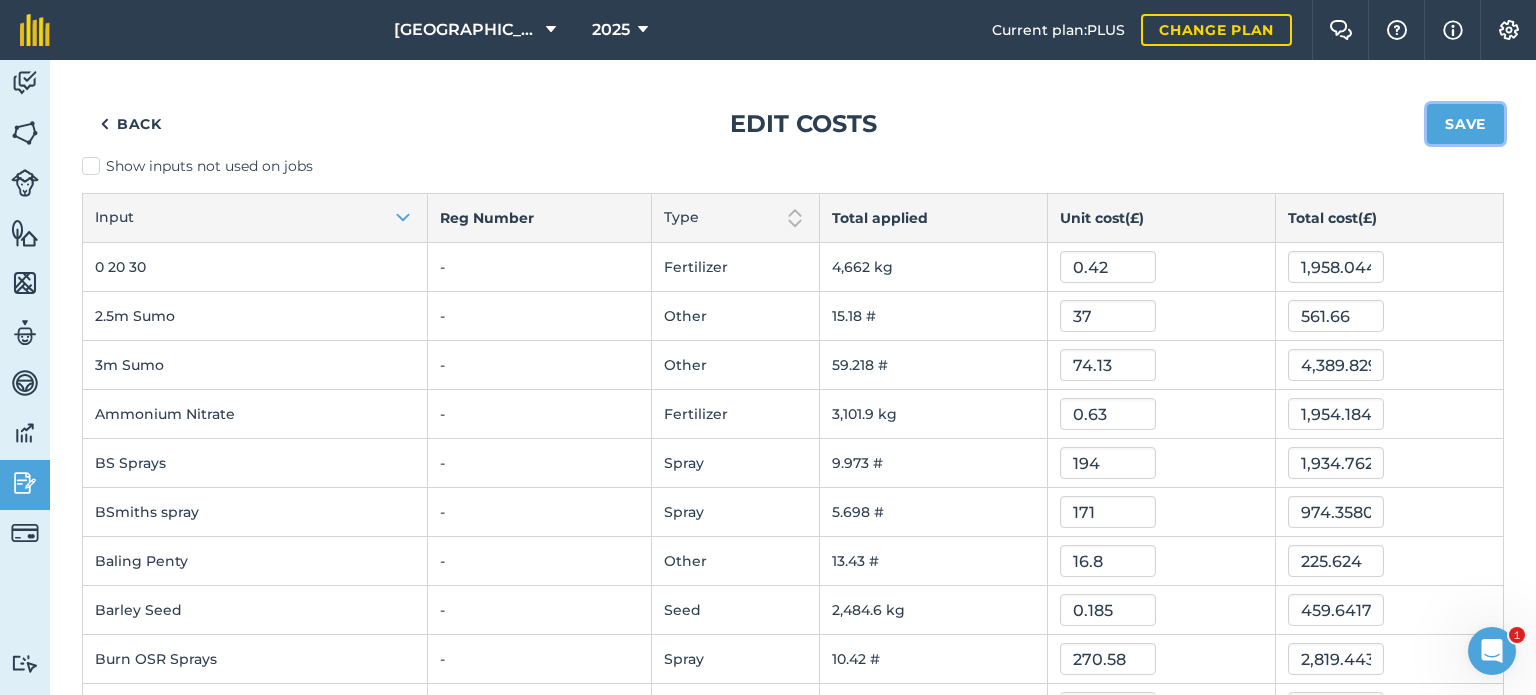 click on "Save" at bounding box center (1465, 124) 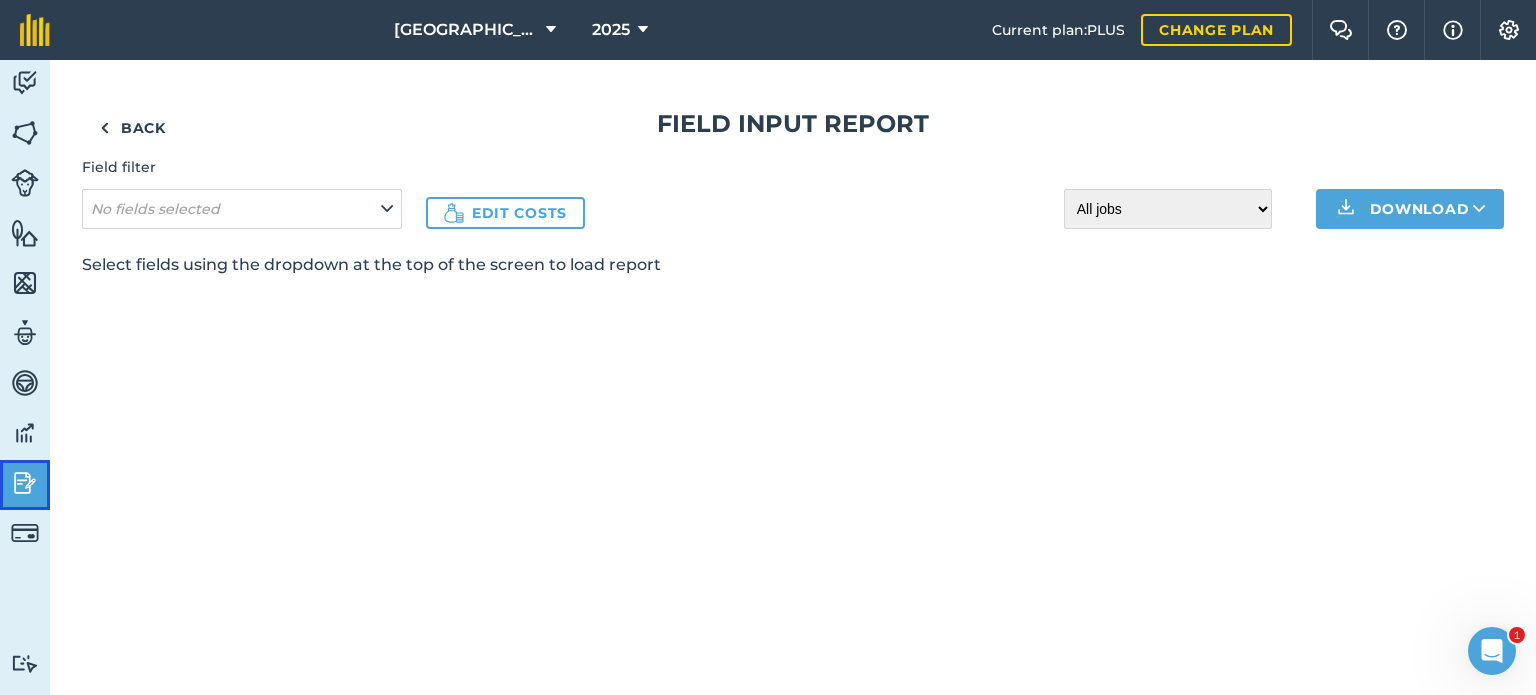click at bounding box center [25, 483] 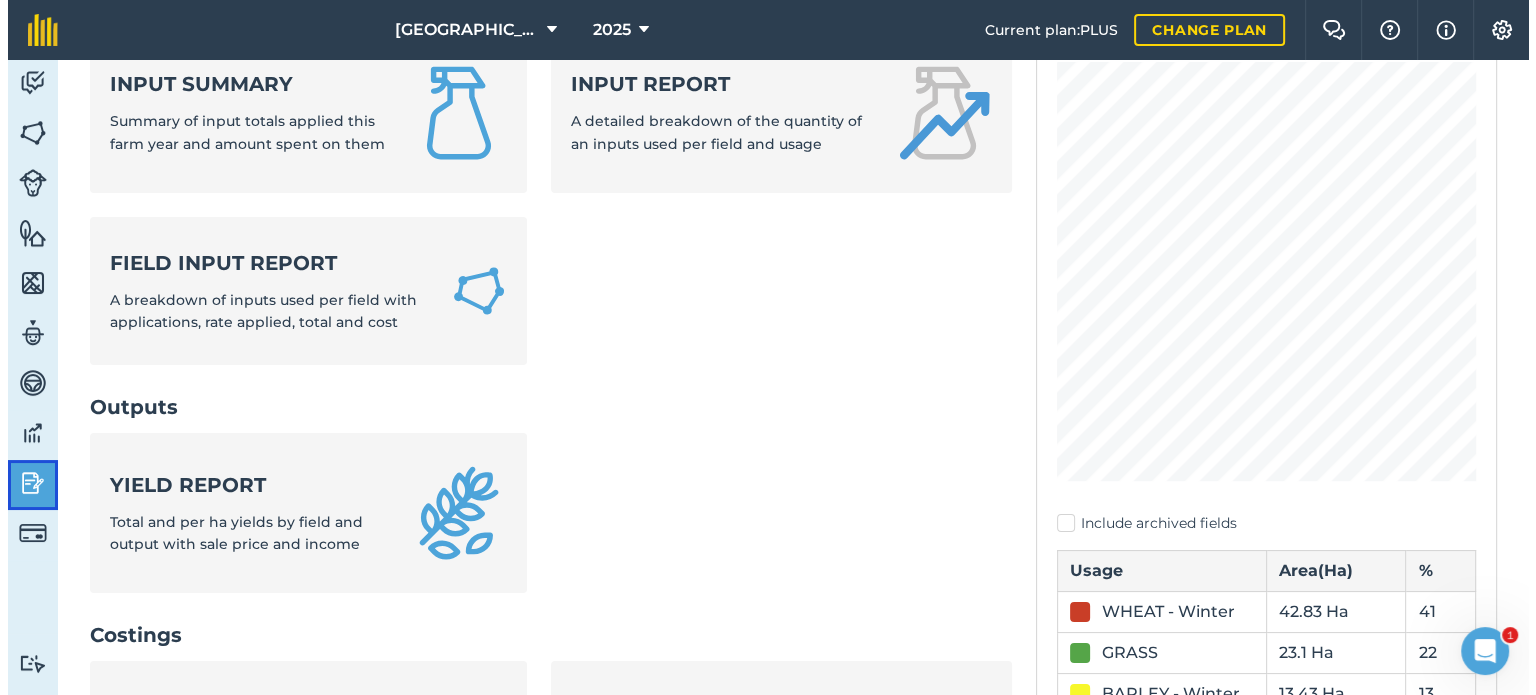 scroll, scrollTop: 300, scrollLeft: 0, axis: vertical 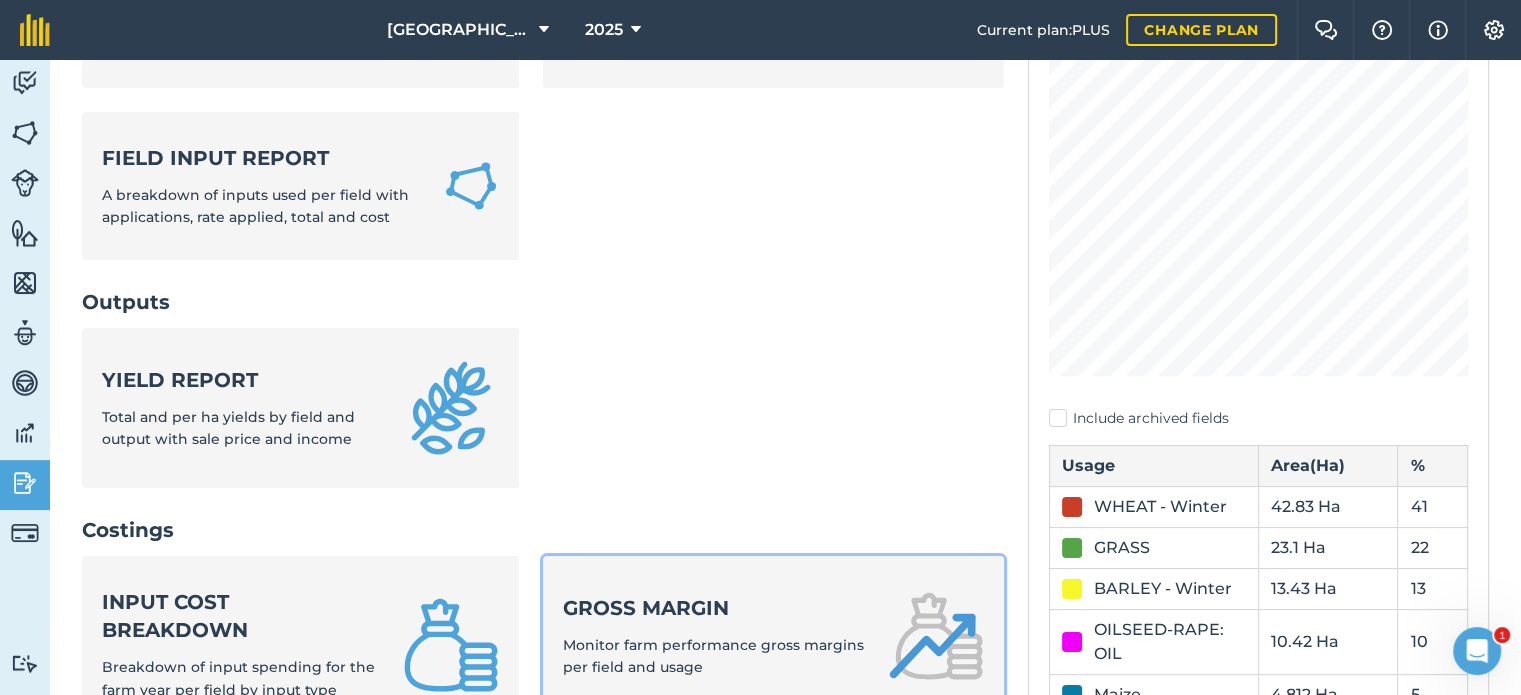 click on "Gross margin" at bounding box center (713, 608) 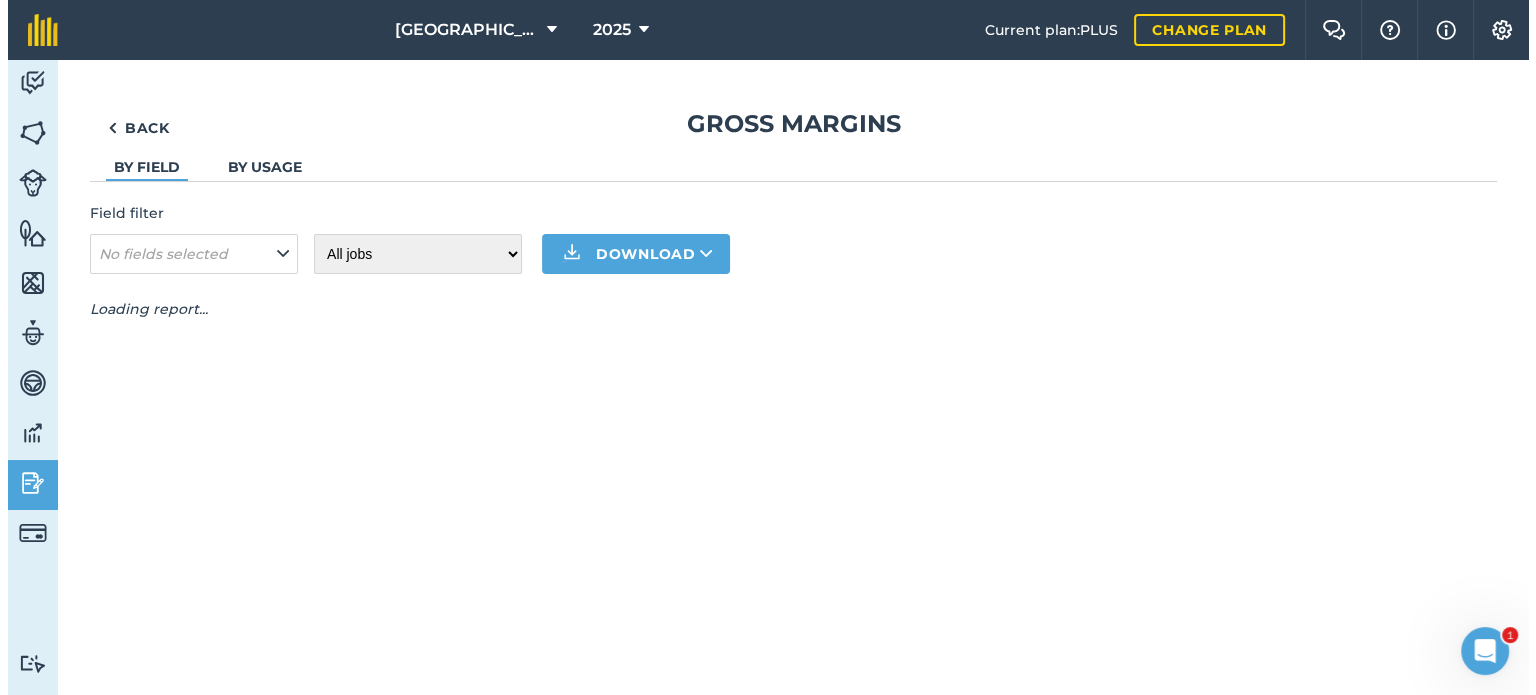 scroll, scrollTop: 0, scrollLeft: 0, axis: both 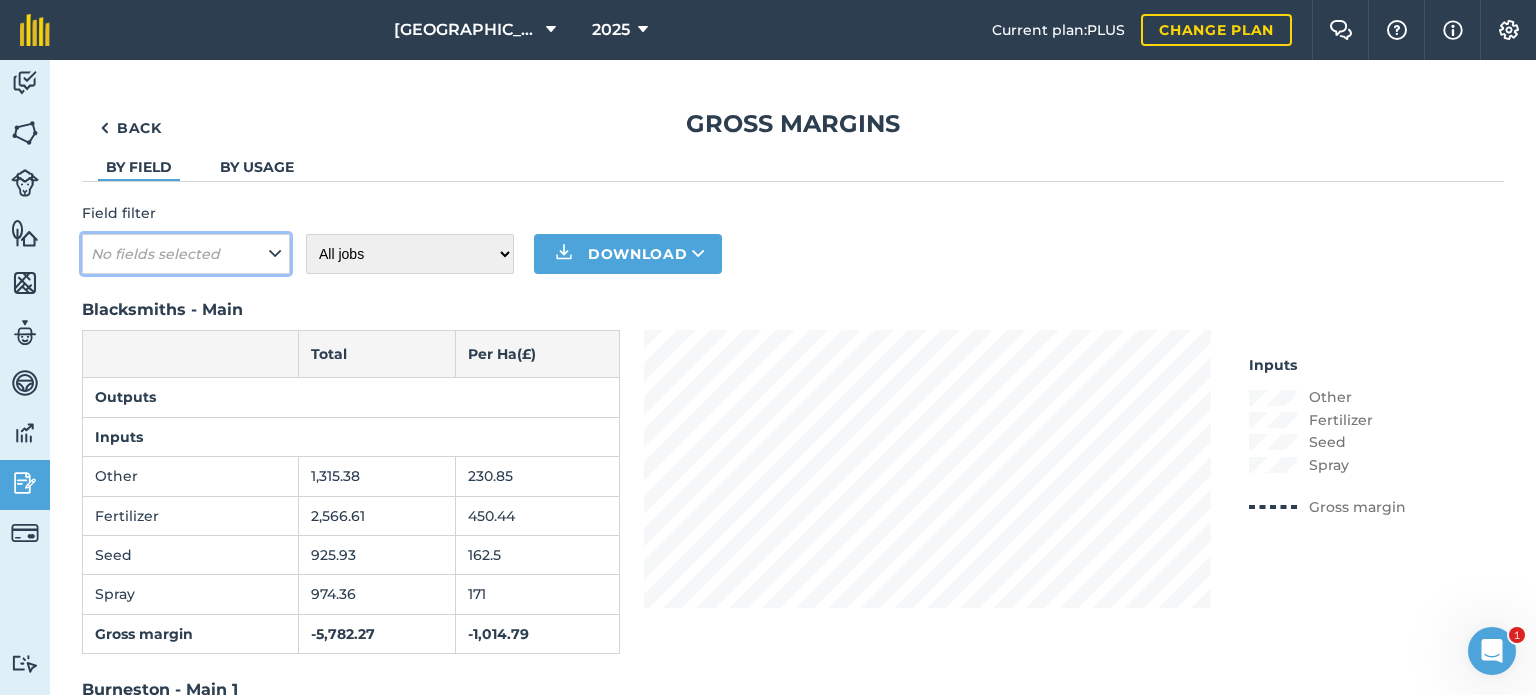 click at bounding box center [275, 254] 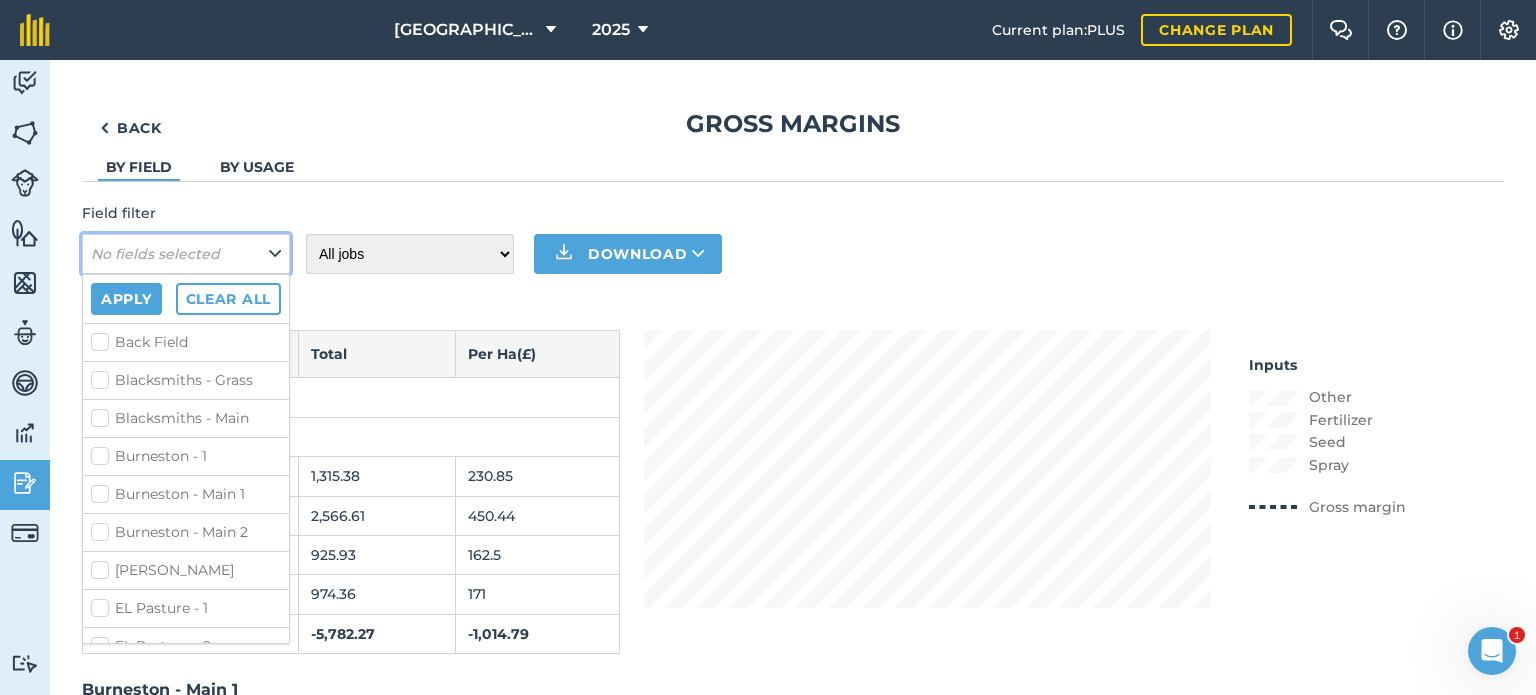 scroll, scrollTop: 0, scrollLeft: 0, axis: both 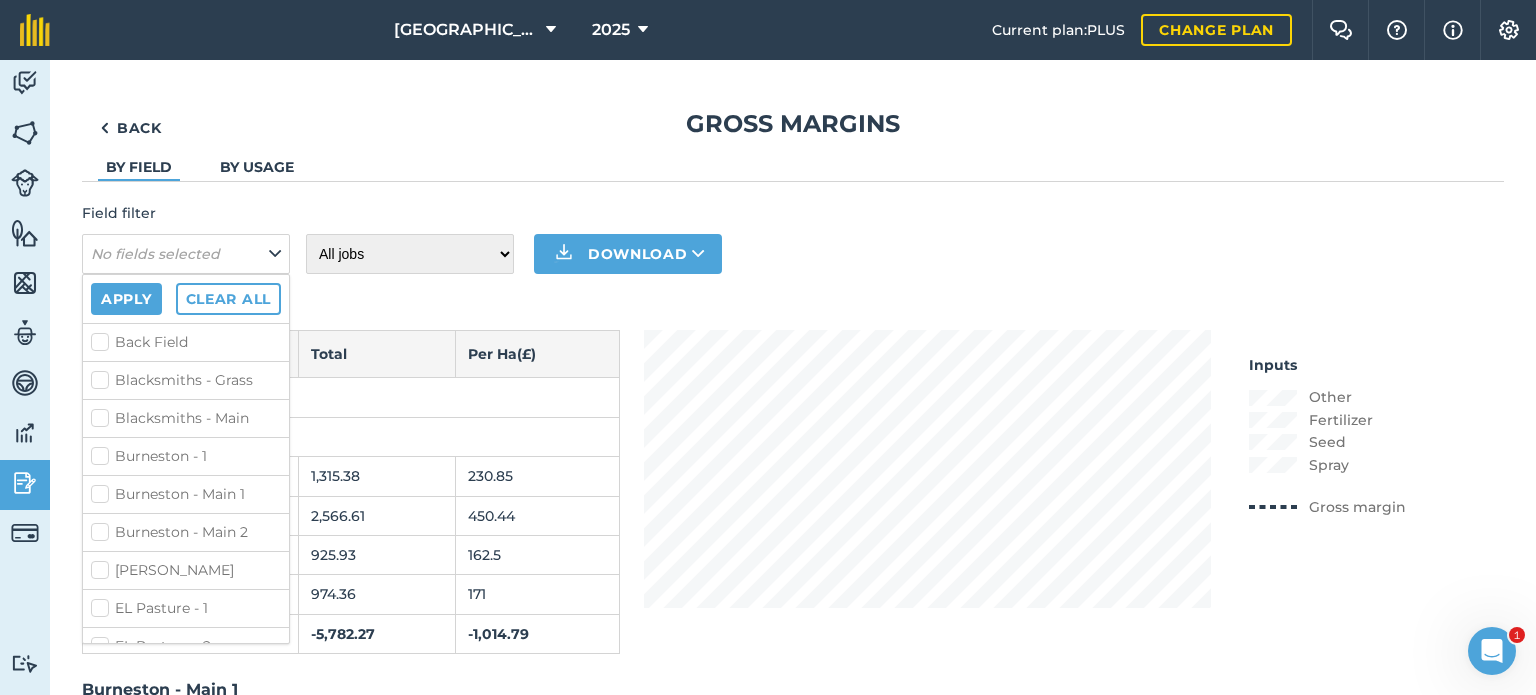 click on "Burneston - Main 1" at bounding box center [186, 494] 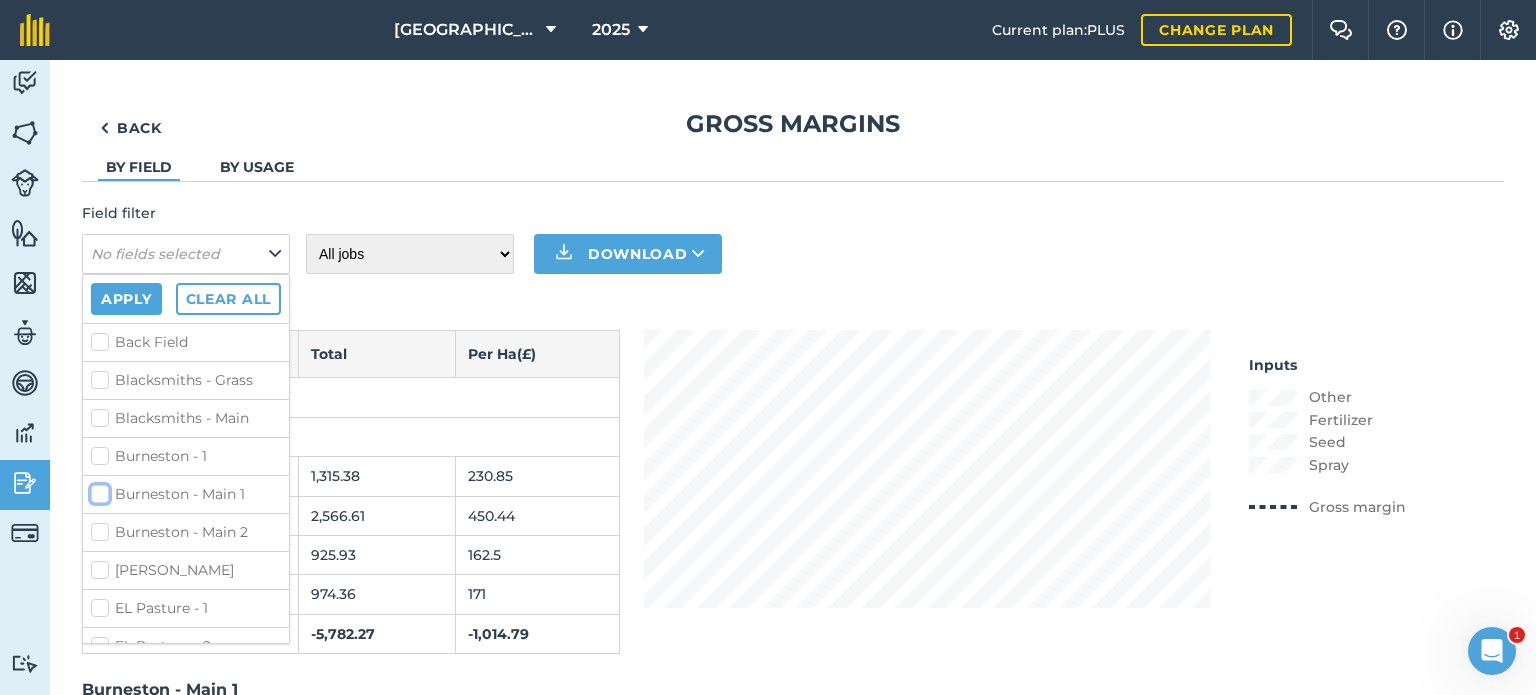 click on "Burneston - Main 1" at bounding box center [97, 490] 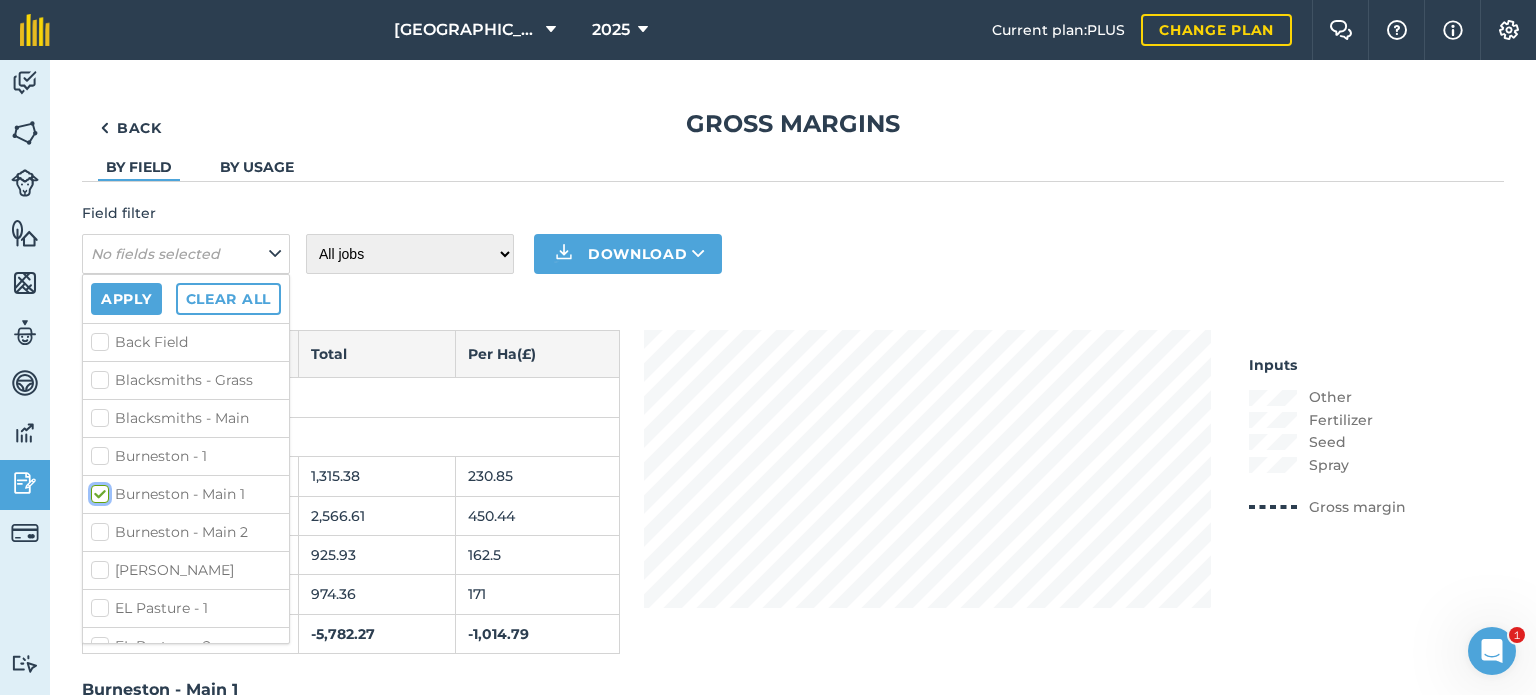 checkbox on "true" 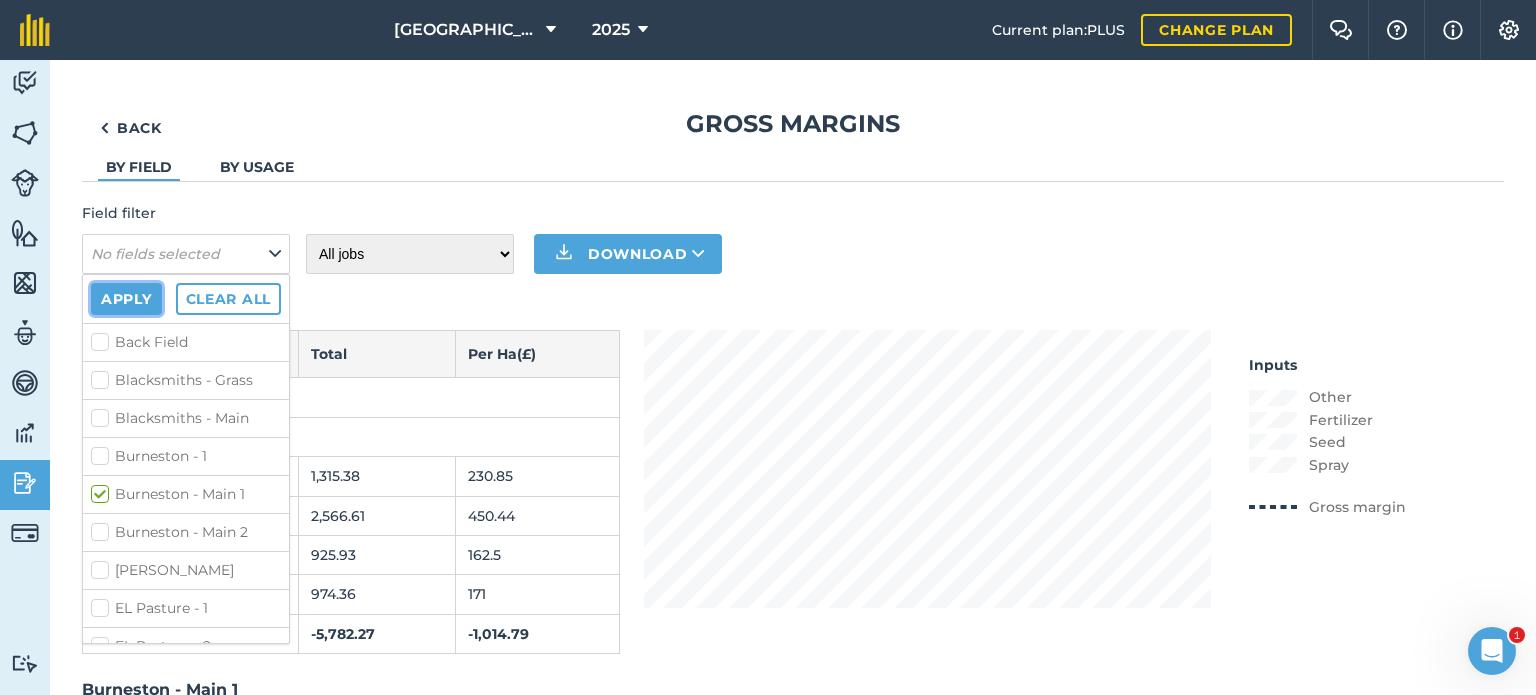 click on "Apply" at bounding box center (126, 299) 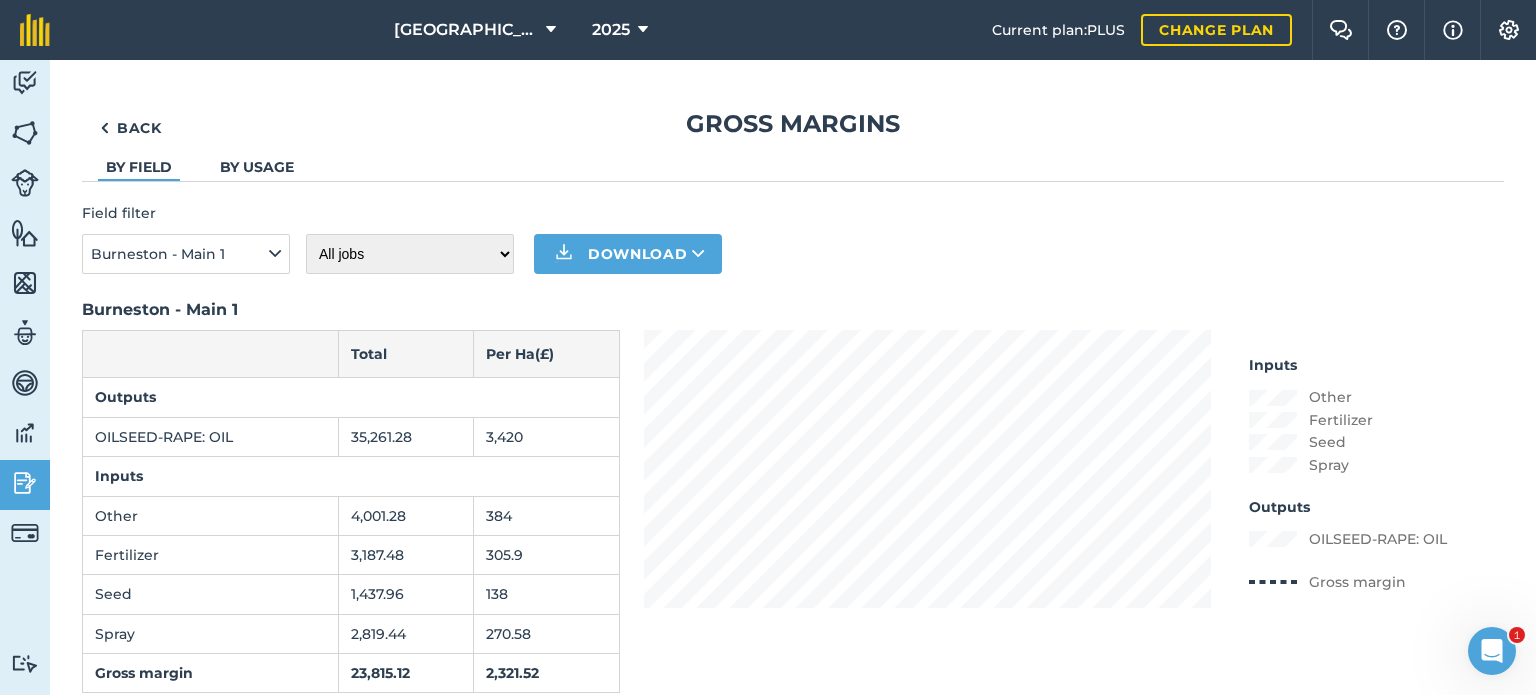 scroll, scrollTop: 52, scrollLeft: 0, axis: vertical 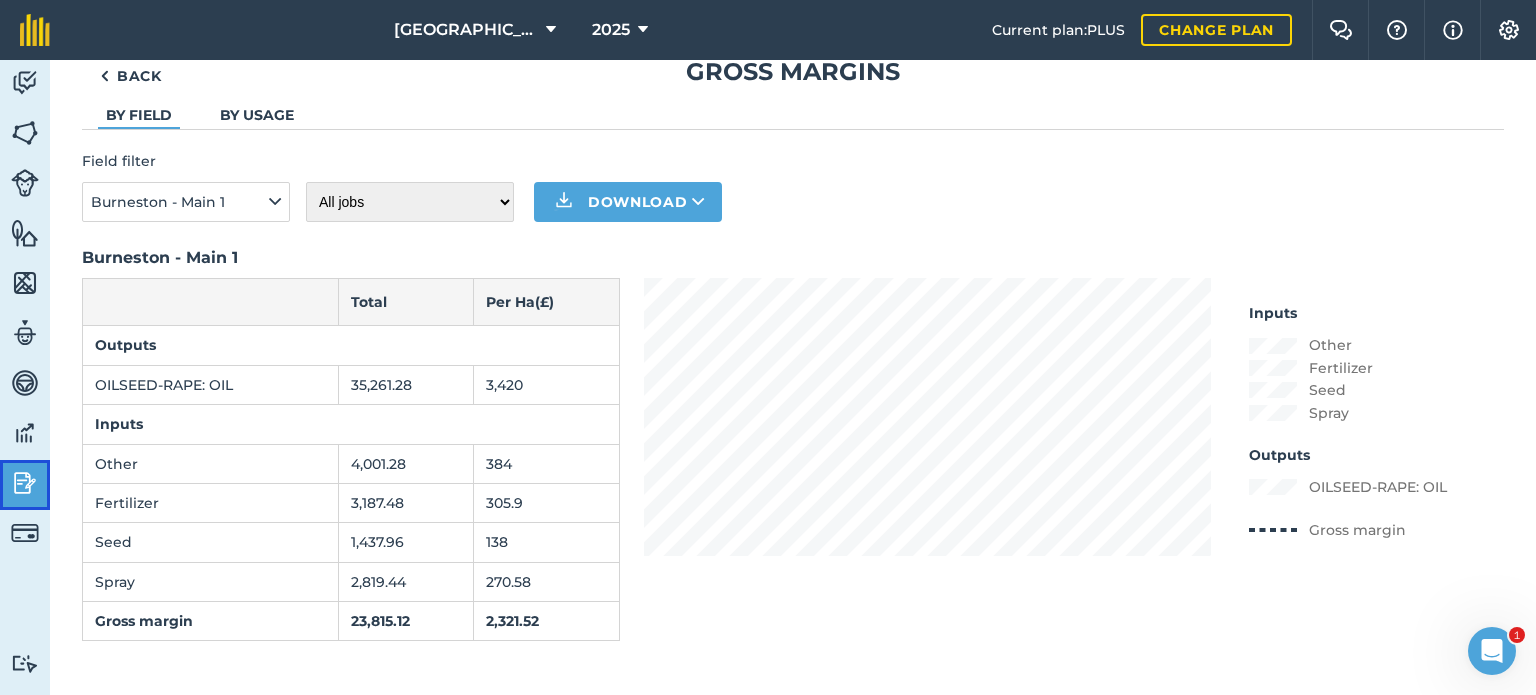 click at bounding box center [25, 483] 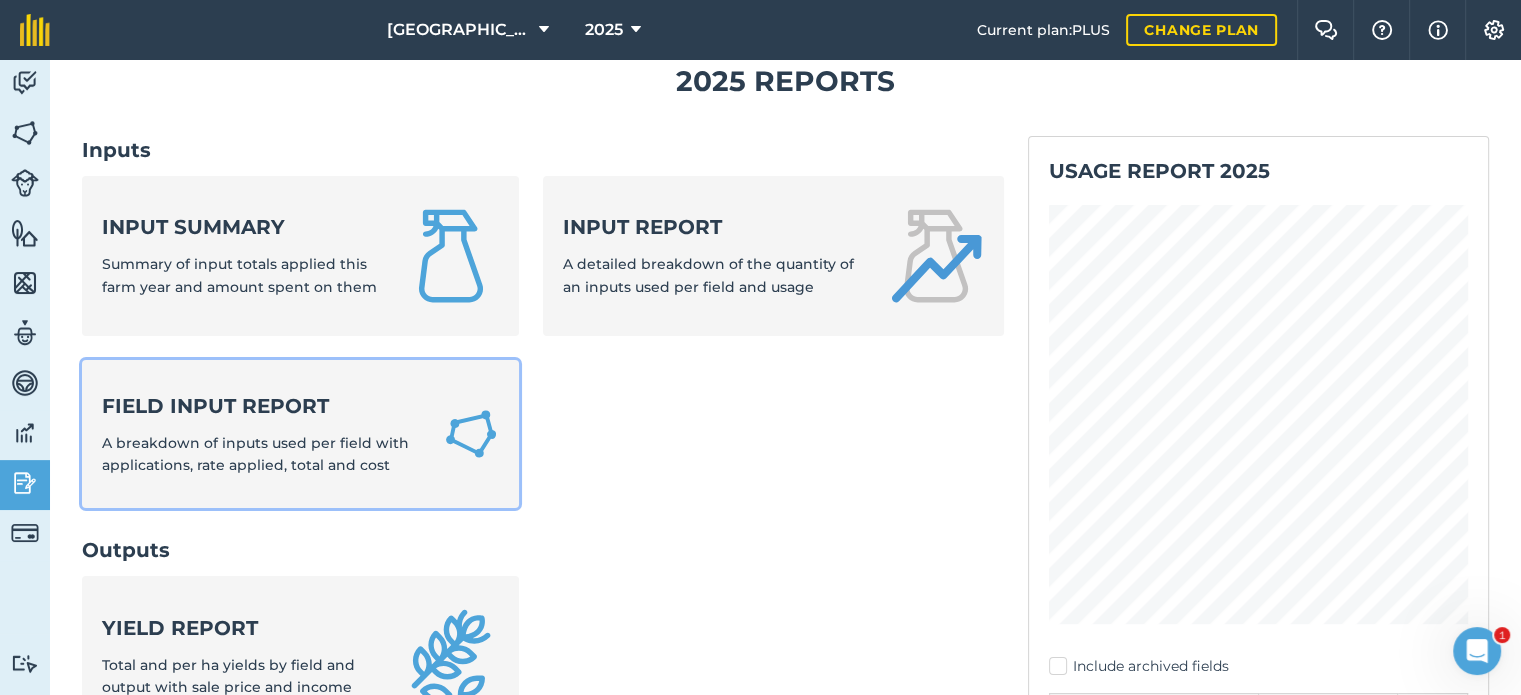 click on "Field Input Report" at bounding box center (260, 406) 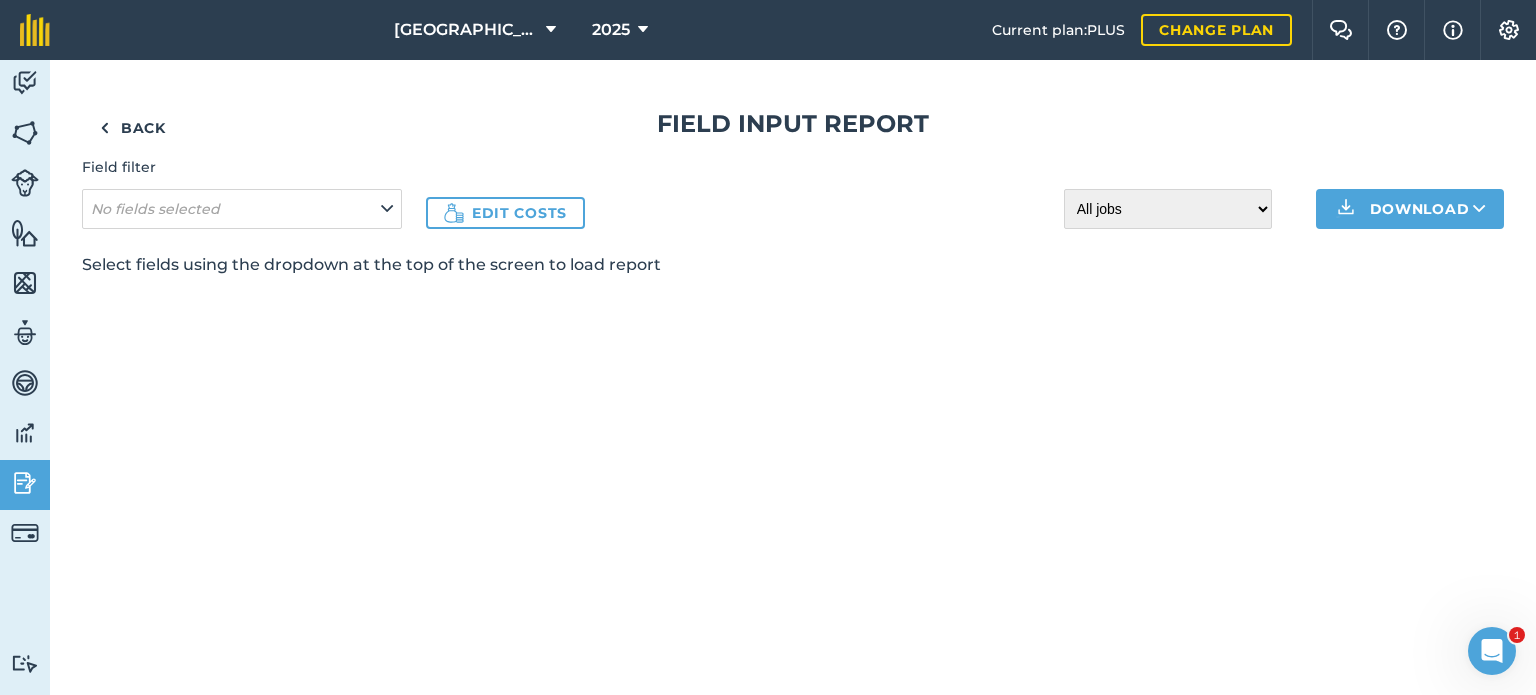 scroll, scrollTop: 0, scrollLeft: 0, axis: both 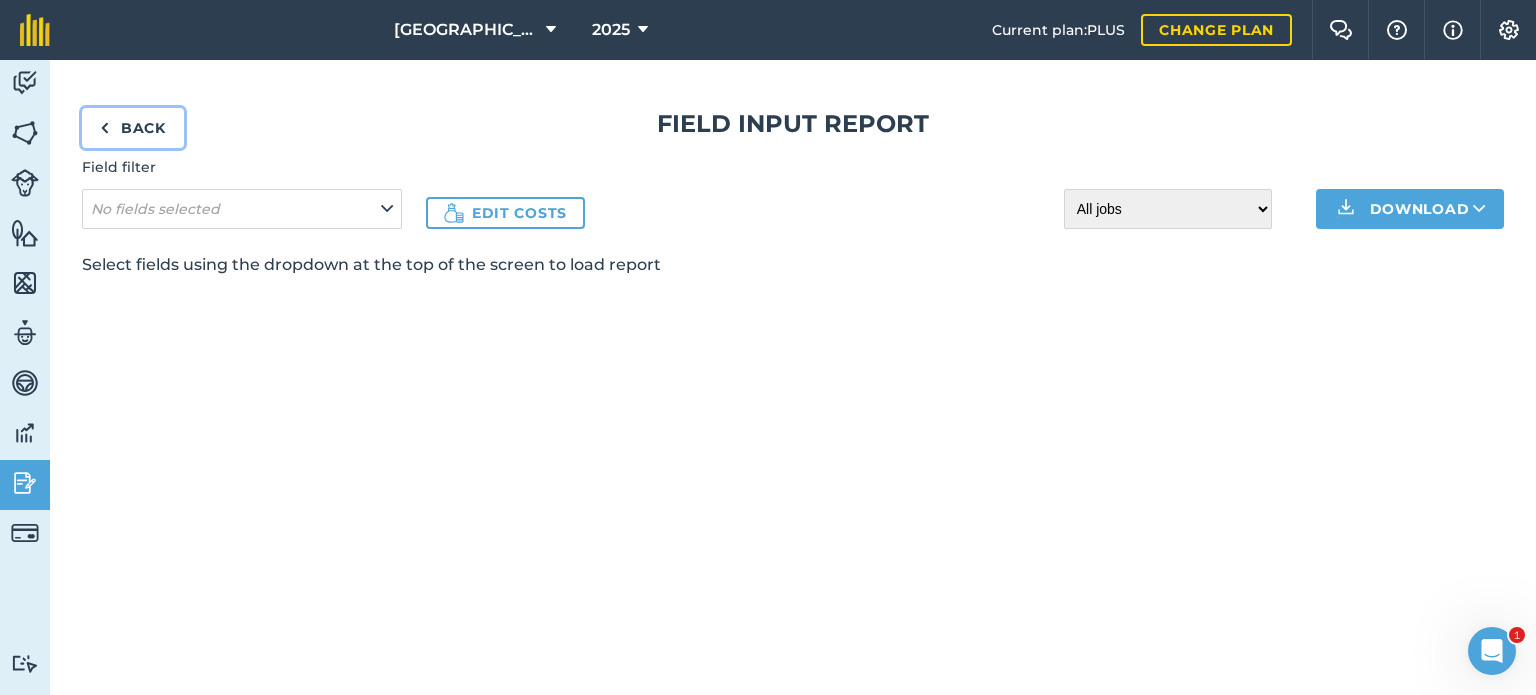 click on "Back" at bounding box center (133, 128) 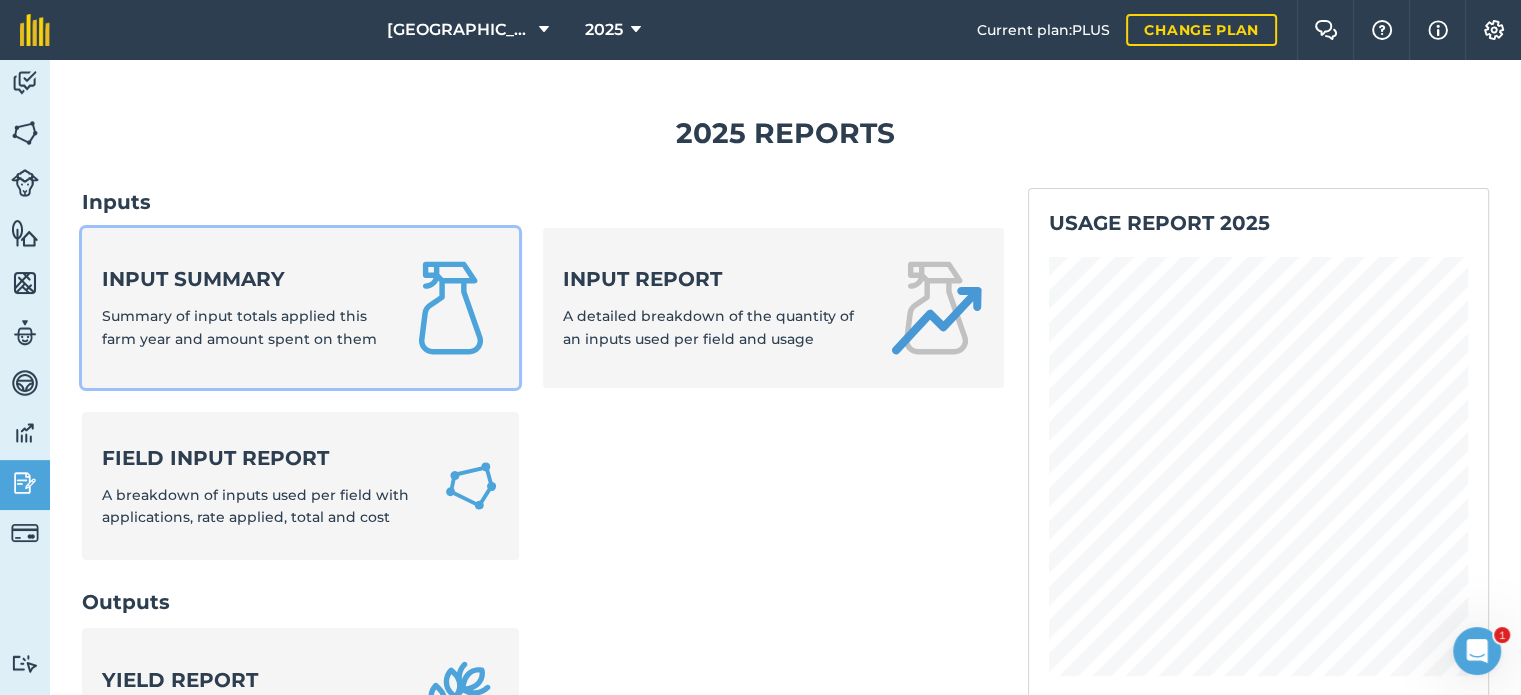 click on "Input summary" at bounding box center [240, 279] 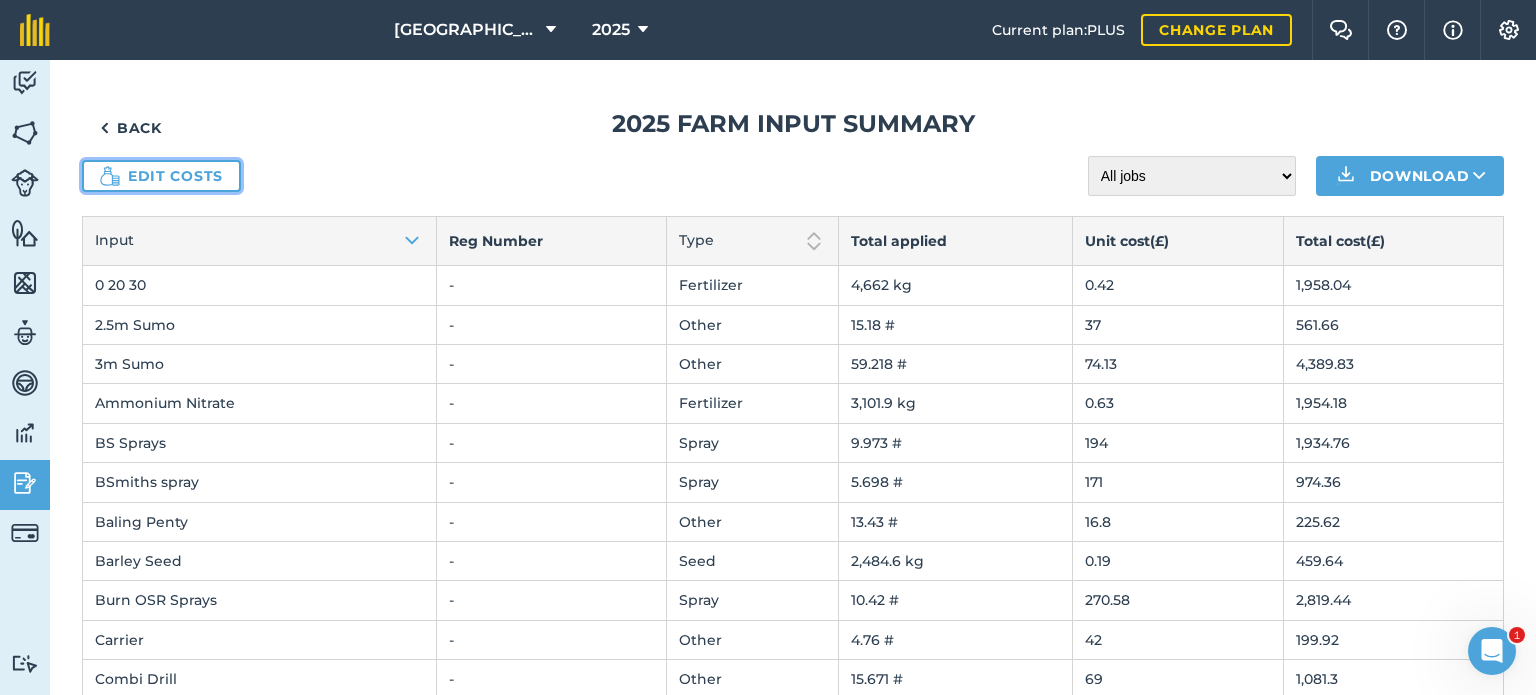 click on "Edit costs" at bounding box center [161, 176] 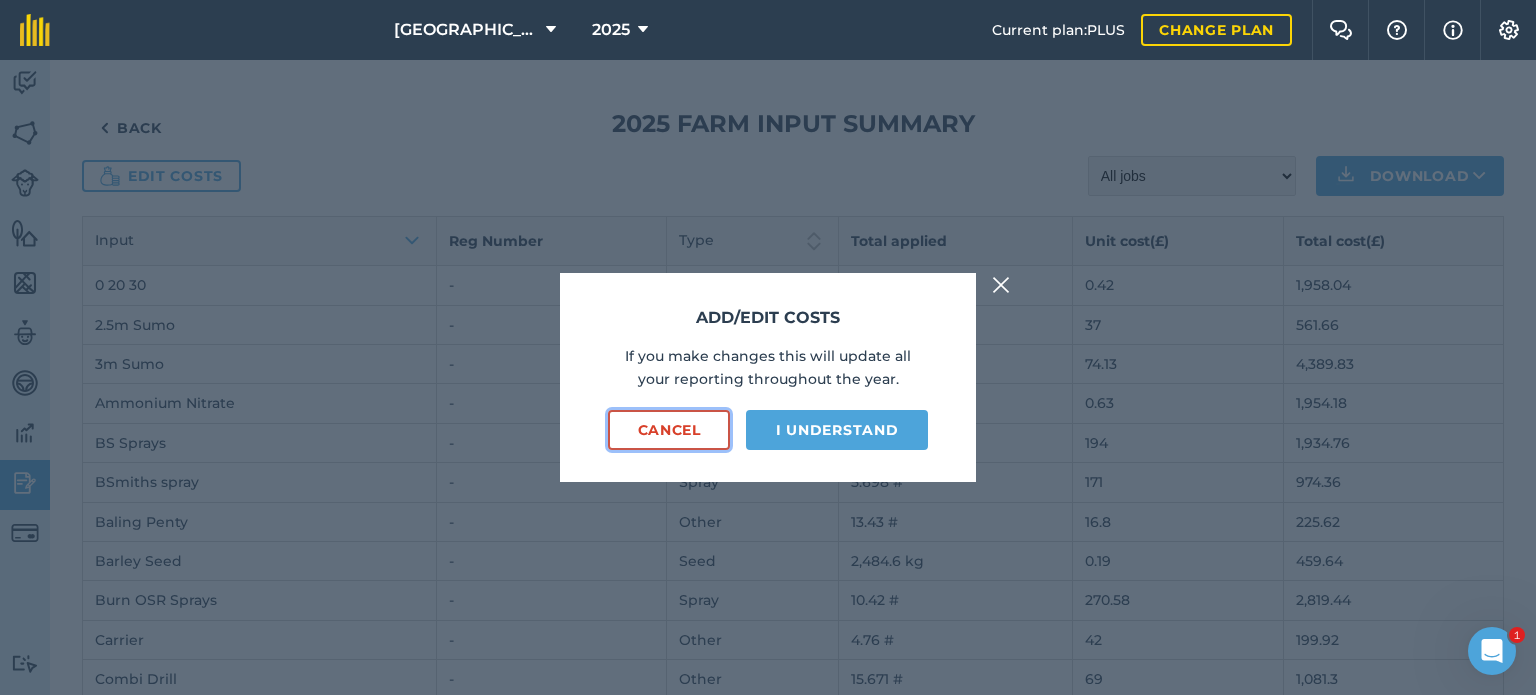click on "Cancel" at bounding box center (669, 430) 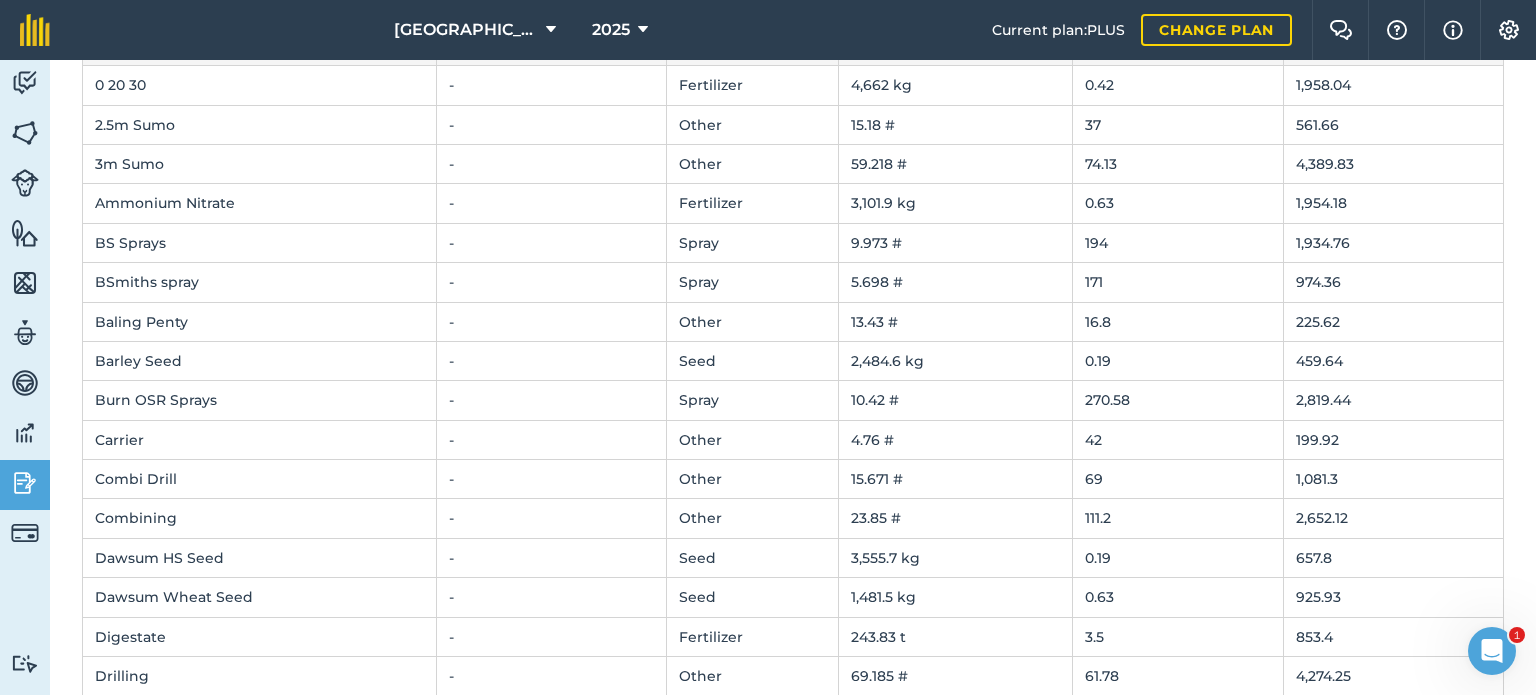 scroll, scrollTop: 0, scrollLeft: 0, axis: both 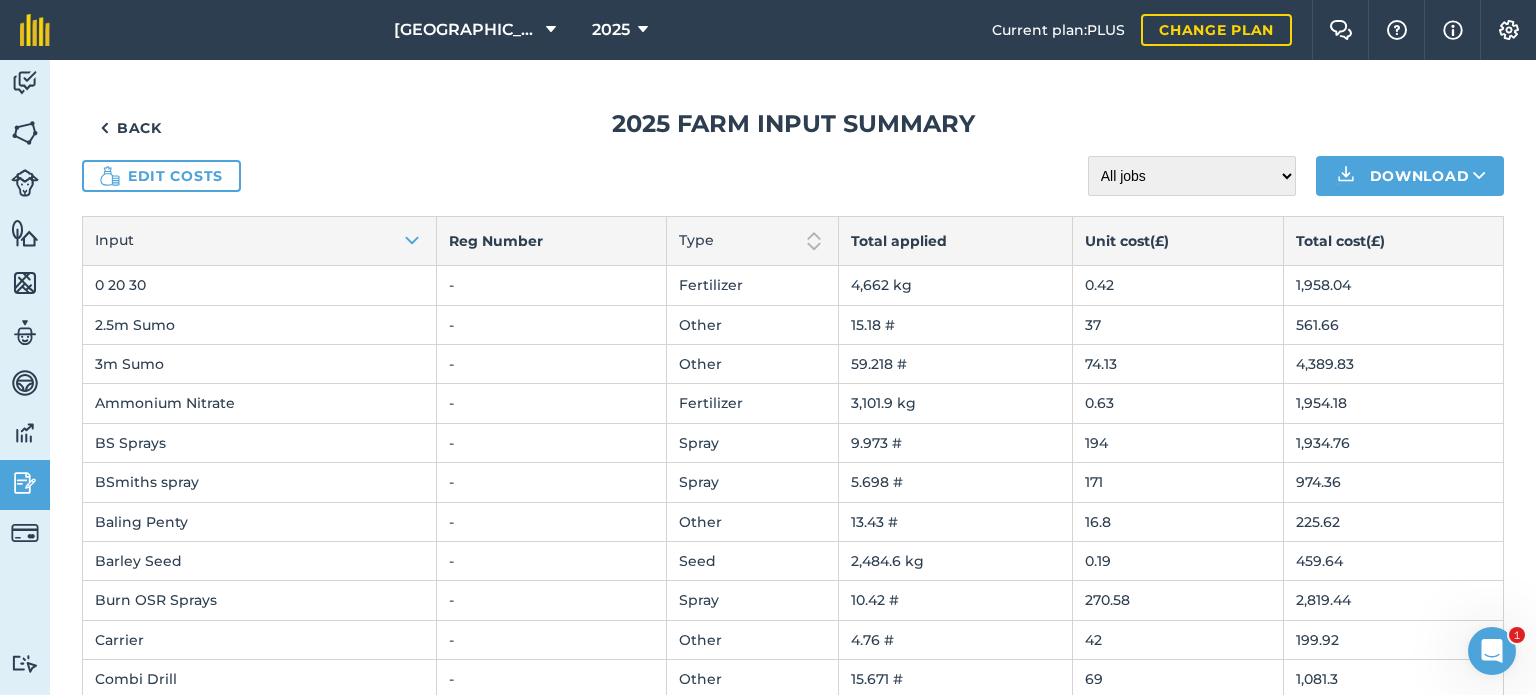 click on "Total cost  ( £ )" at bounding box center (1393, 241) 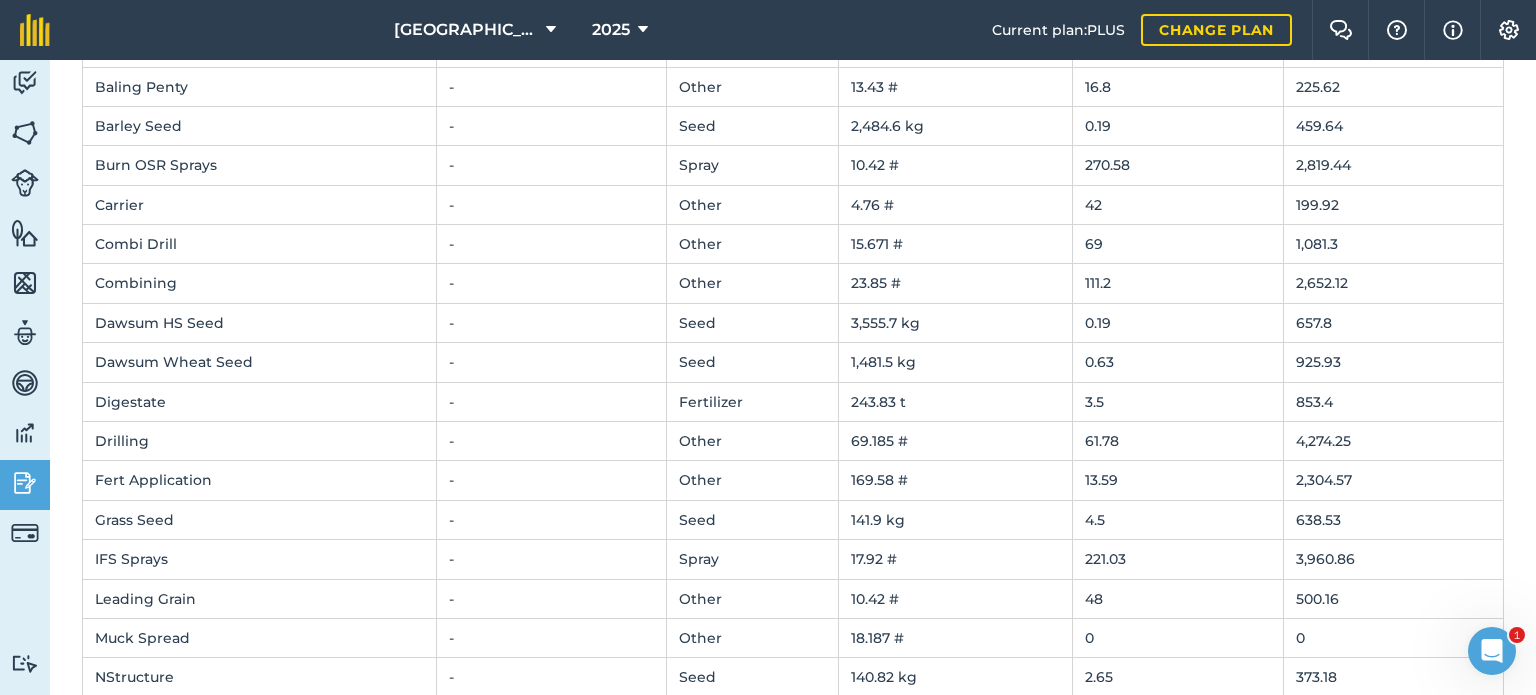 scroll, scrollTop: 0, scrollLeft: 0, axis: both 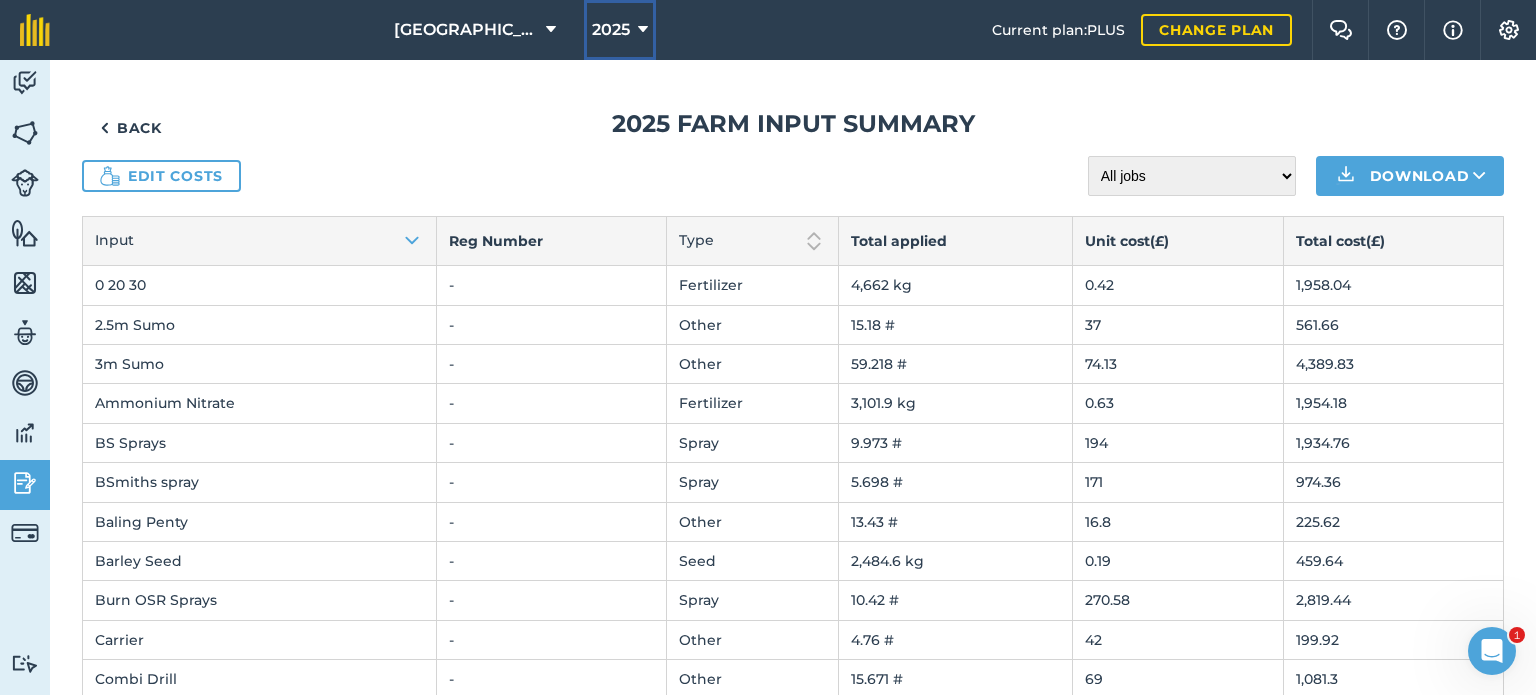 click on "2025" at bounding box center [611, 30] 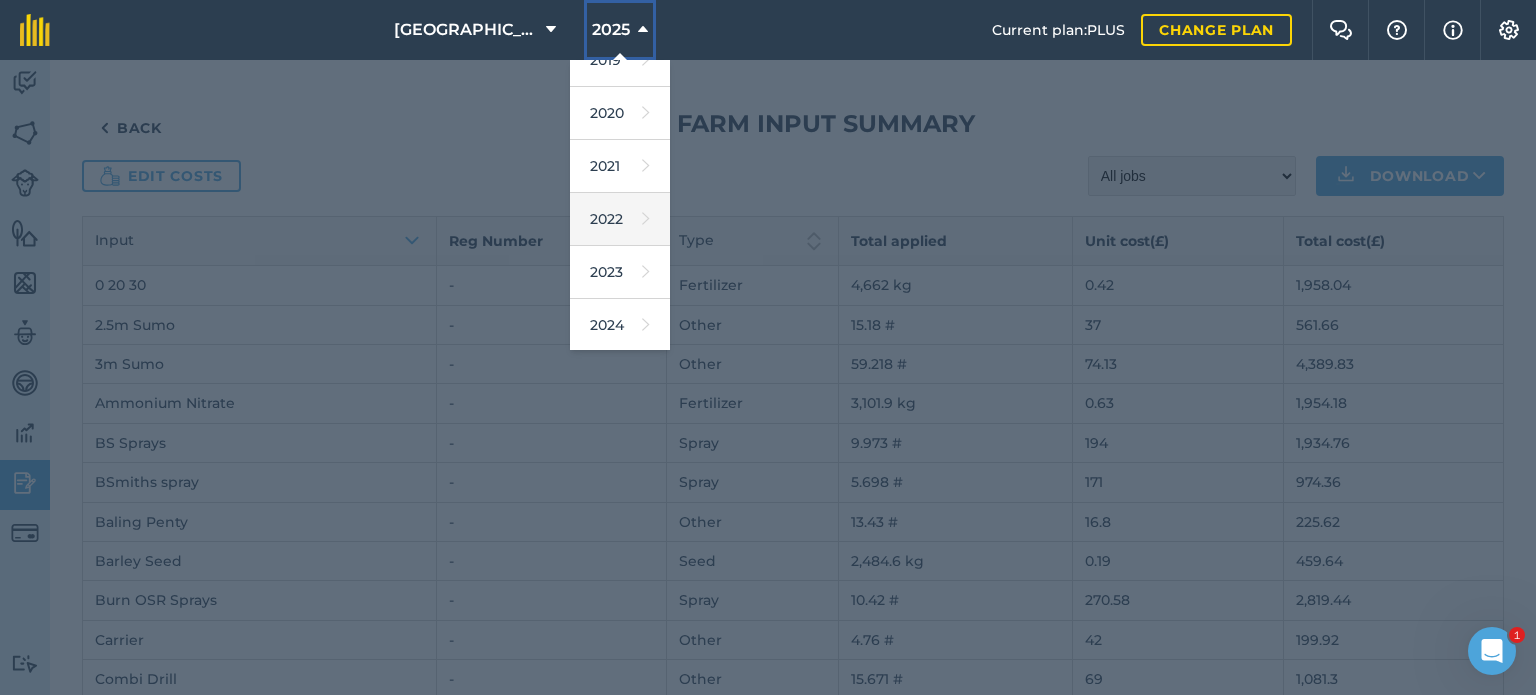 scroll, scrollTop: 200, scrollLeft: 0, axis: vertical 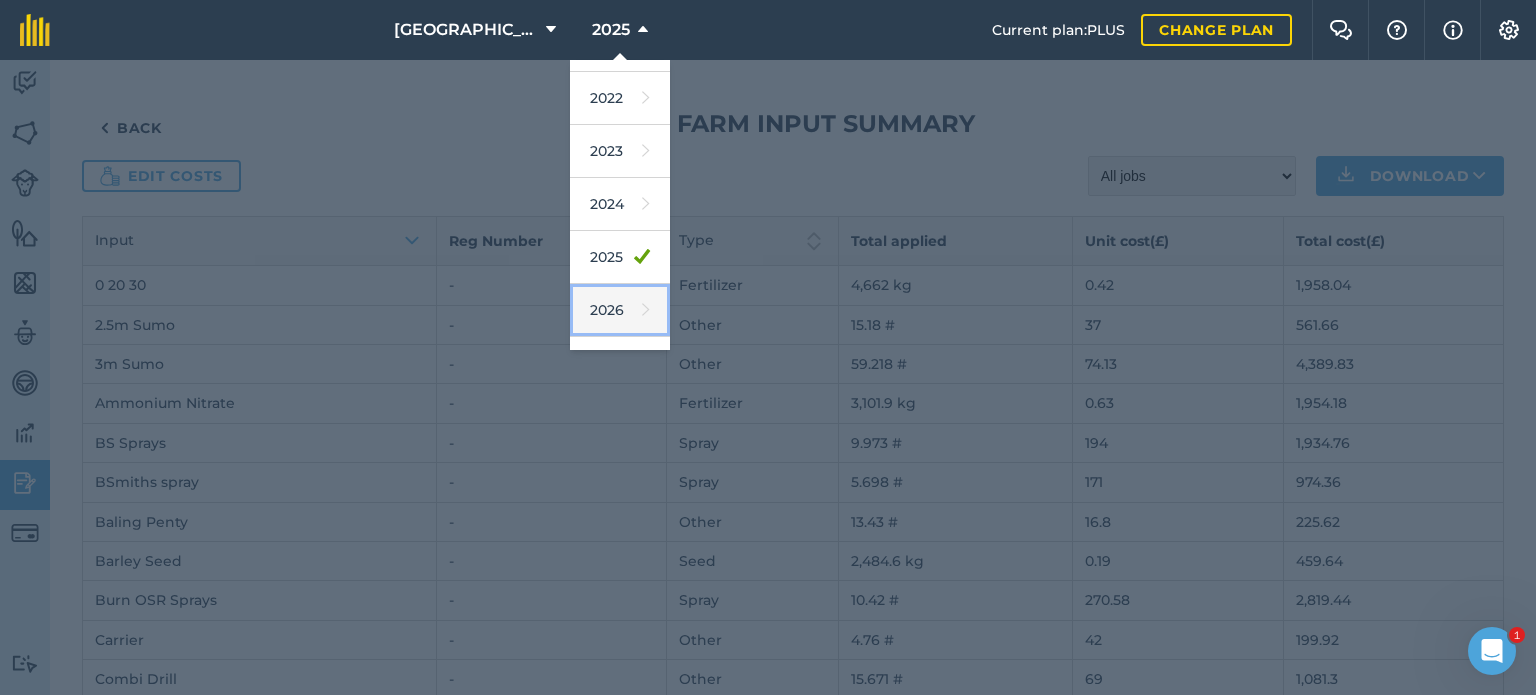 click on "2026" at bounding box center (620, 310) 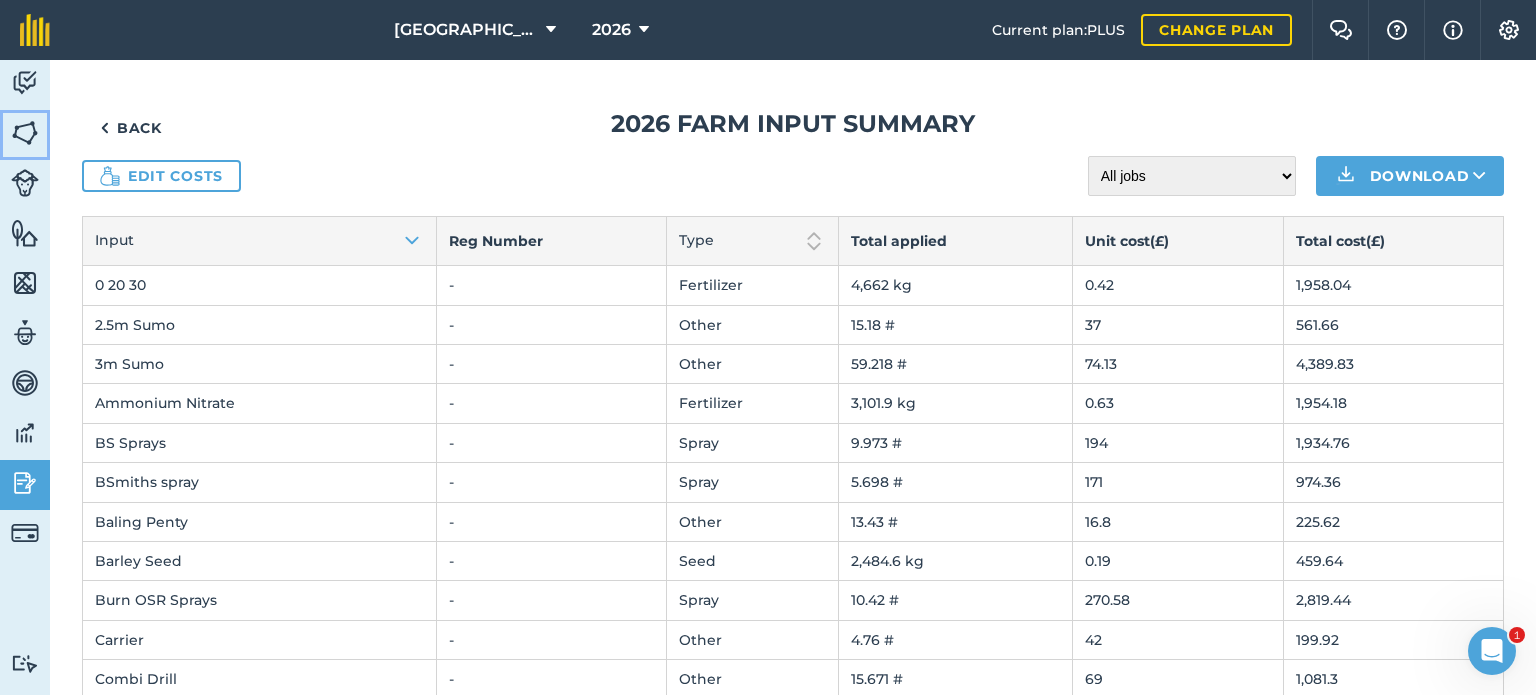 click at bounding box center (25, 133) 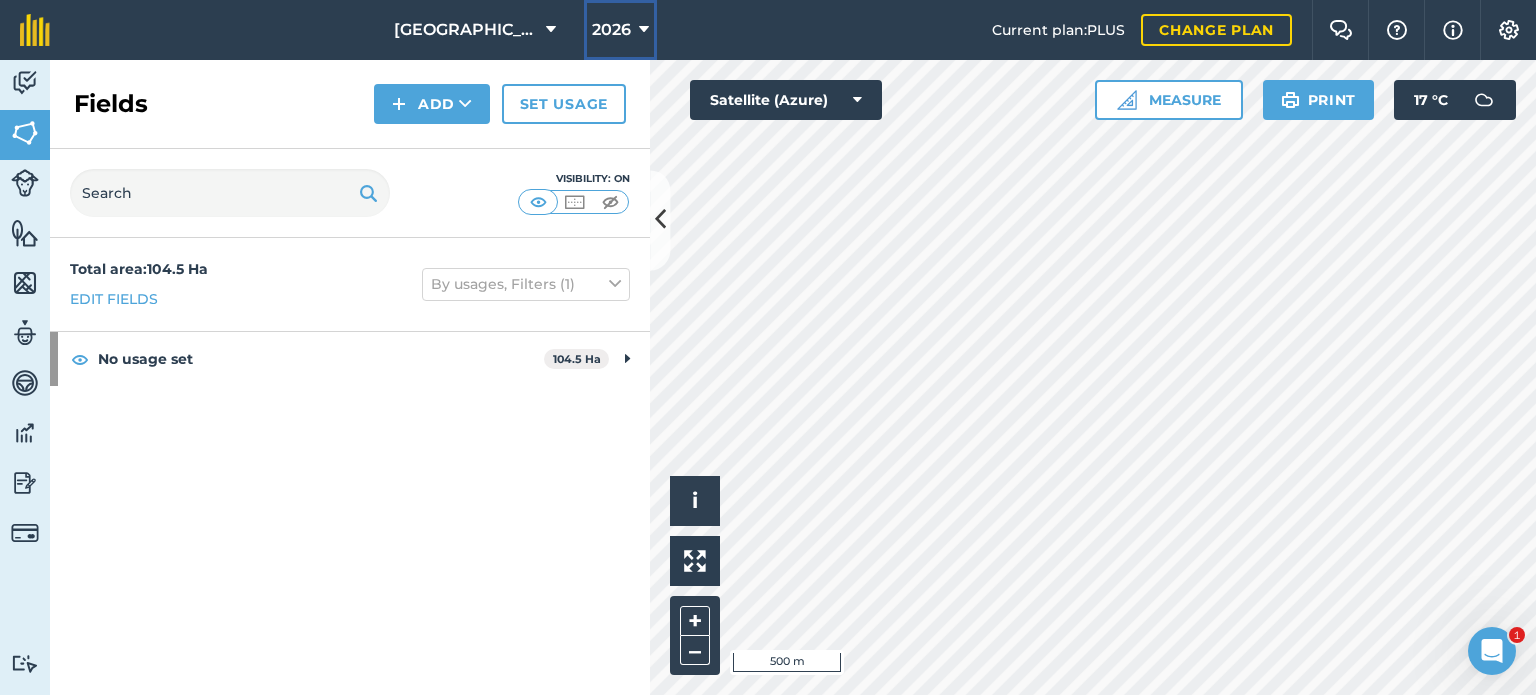 click on "2026" at bounding box center (611, 30) 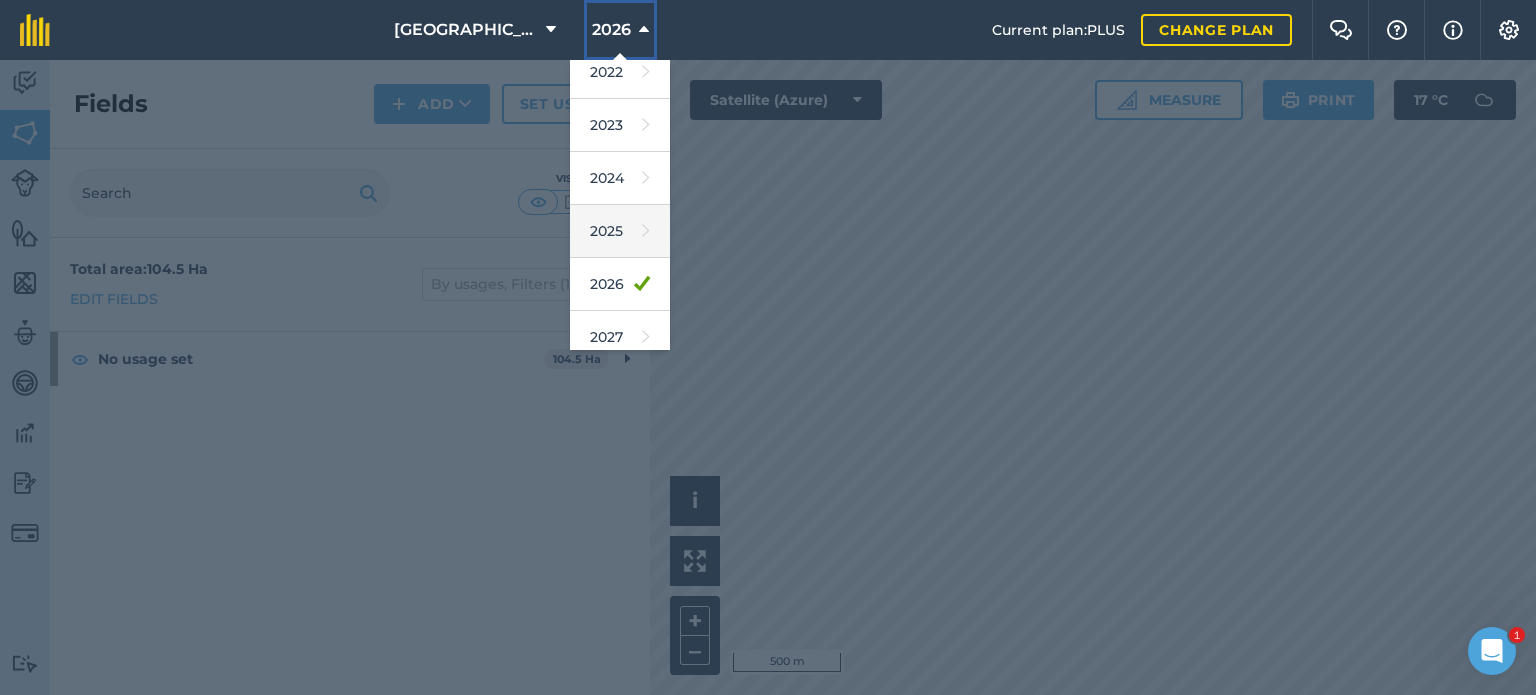 scroll, scrollTop: 237, scrollLeft: 0, axis: vertical 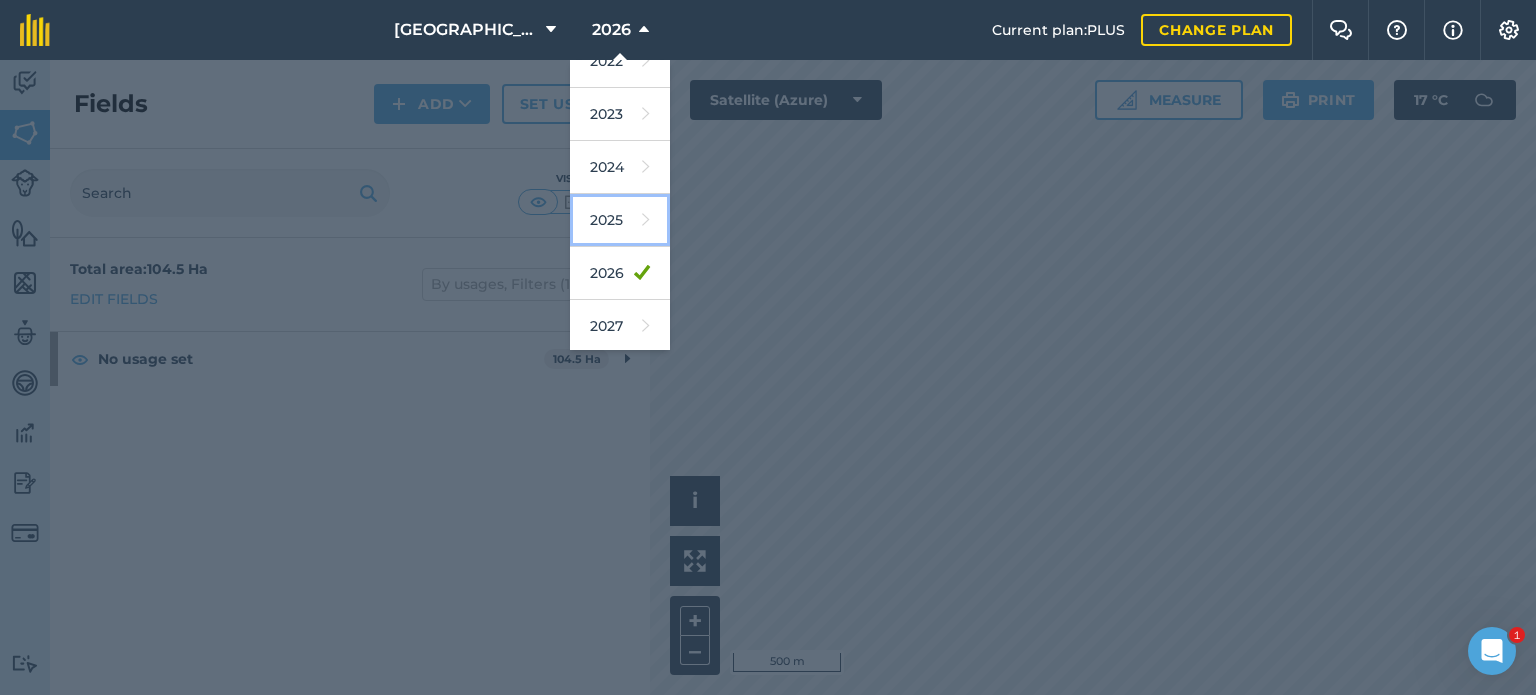 click on "2025" at bounding box center (620, 220) 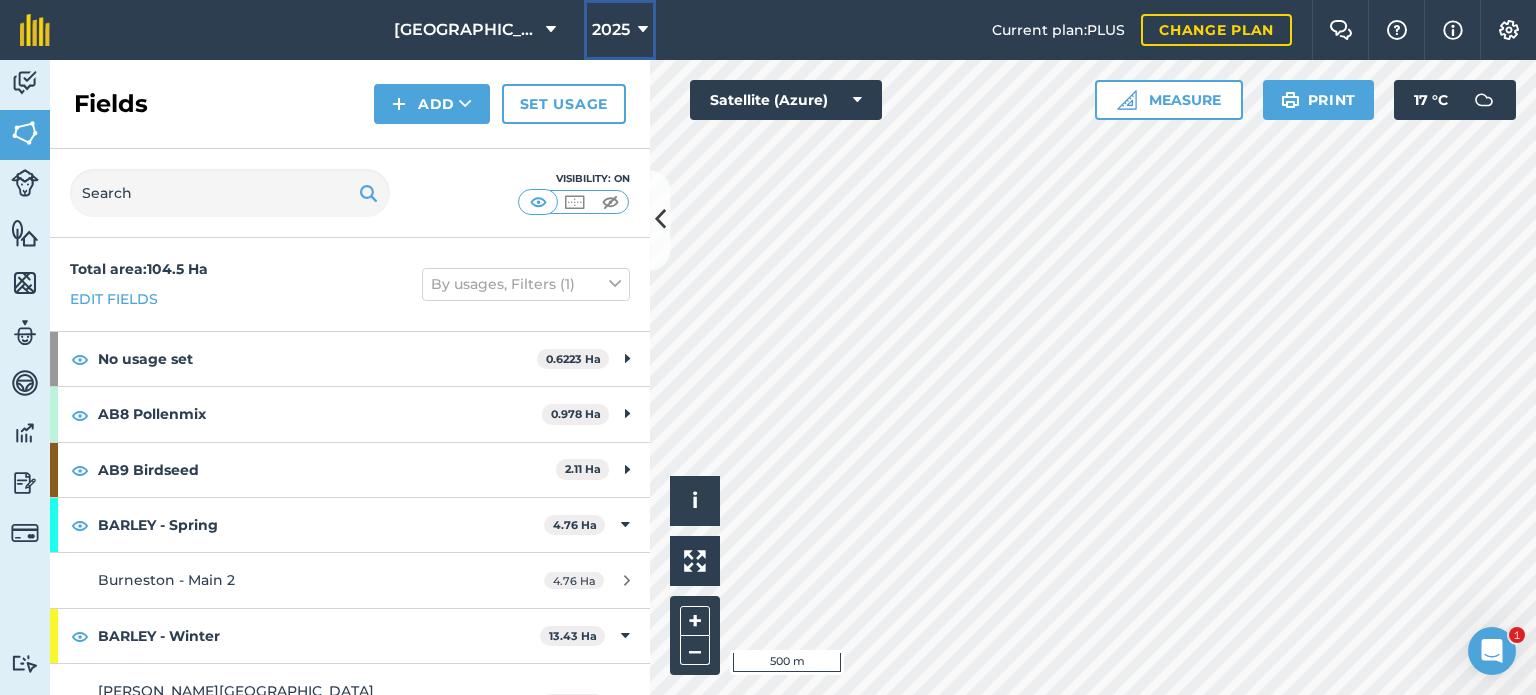 click on "2025" at bounding box center (611, 30) 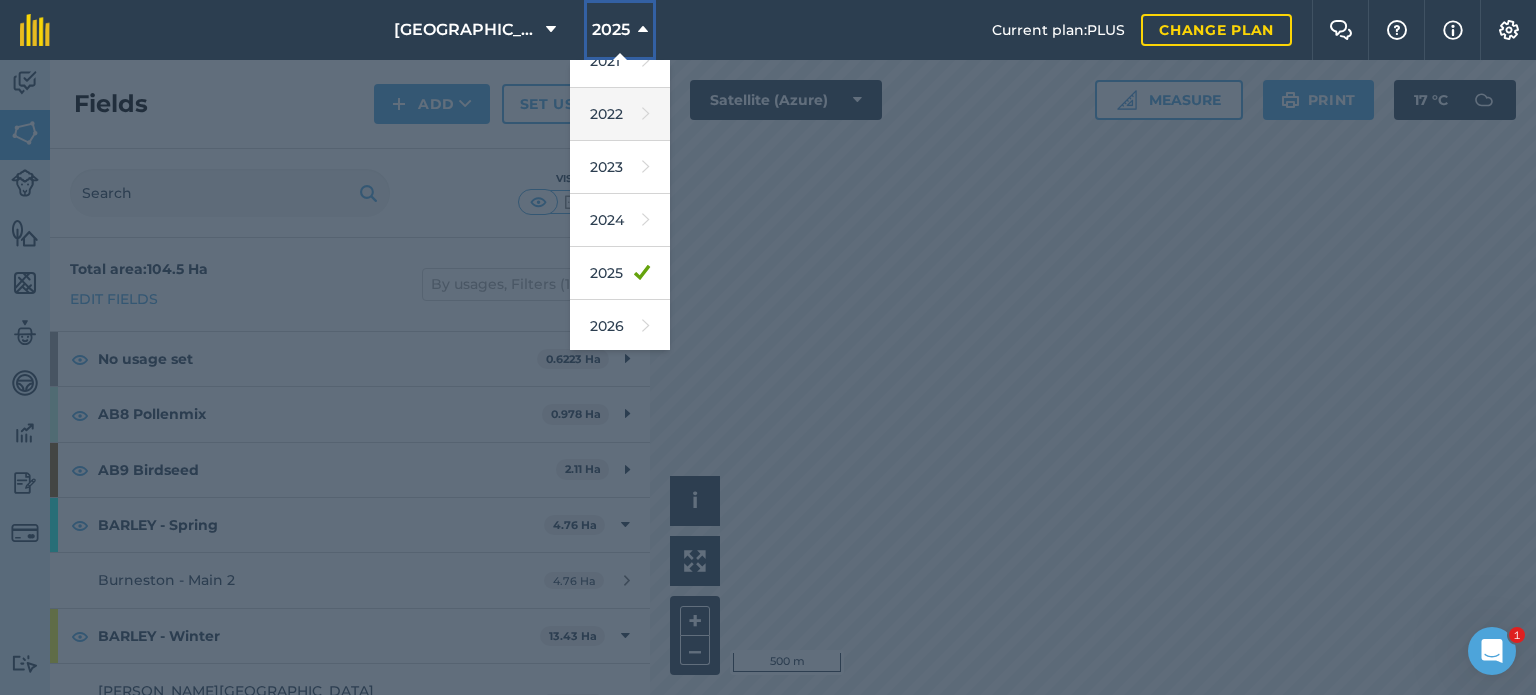 scroll, scrollTop: 200, scrollLeft: 0, axis: vertical 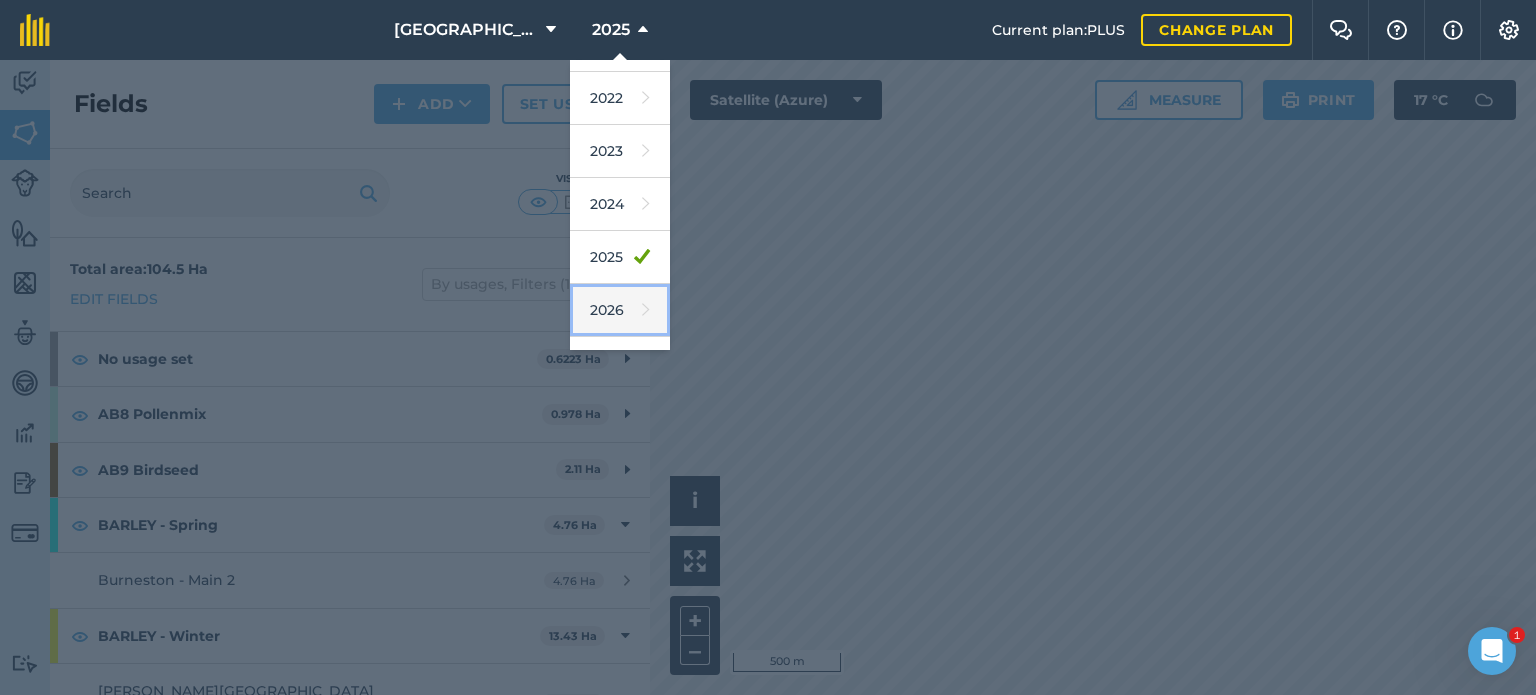 click on "2026" at bounding box center (620, 310) 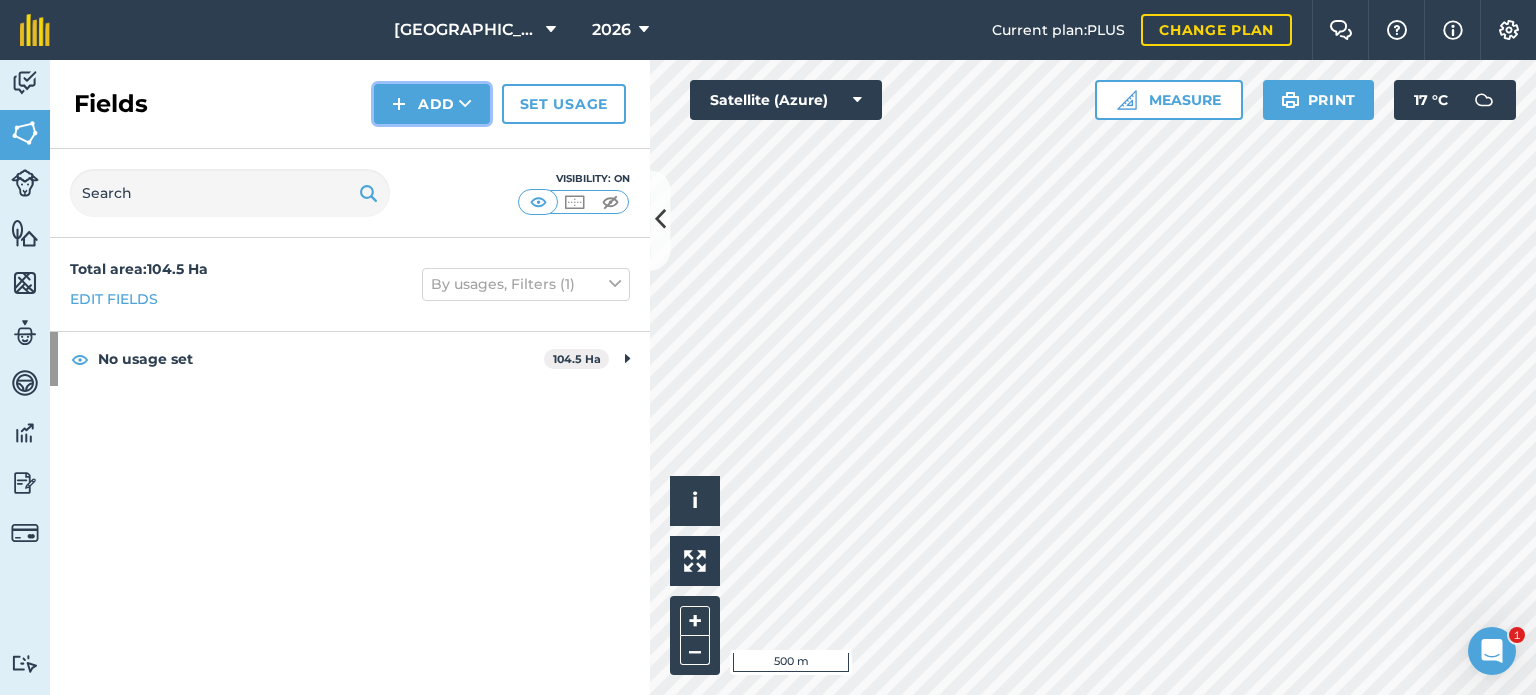 click at bounding box center (465, 104) 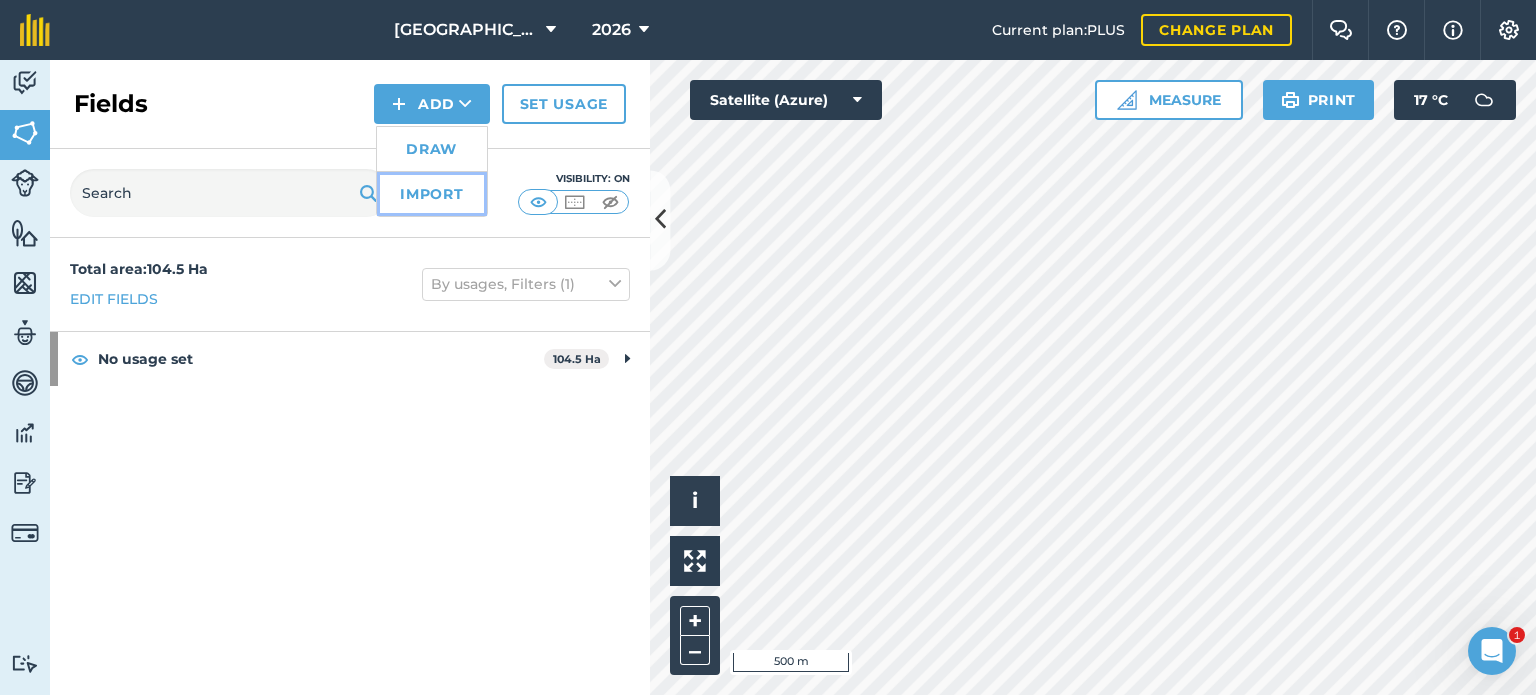 click on "Import" at bounding box center (432, 194) 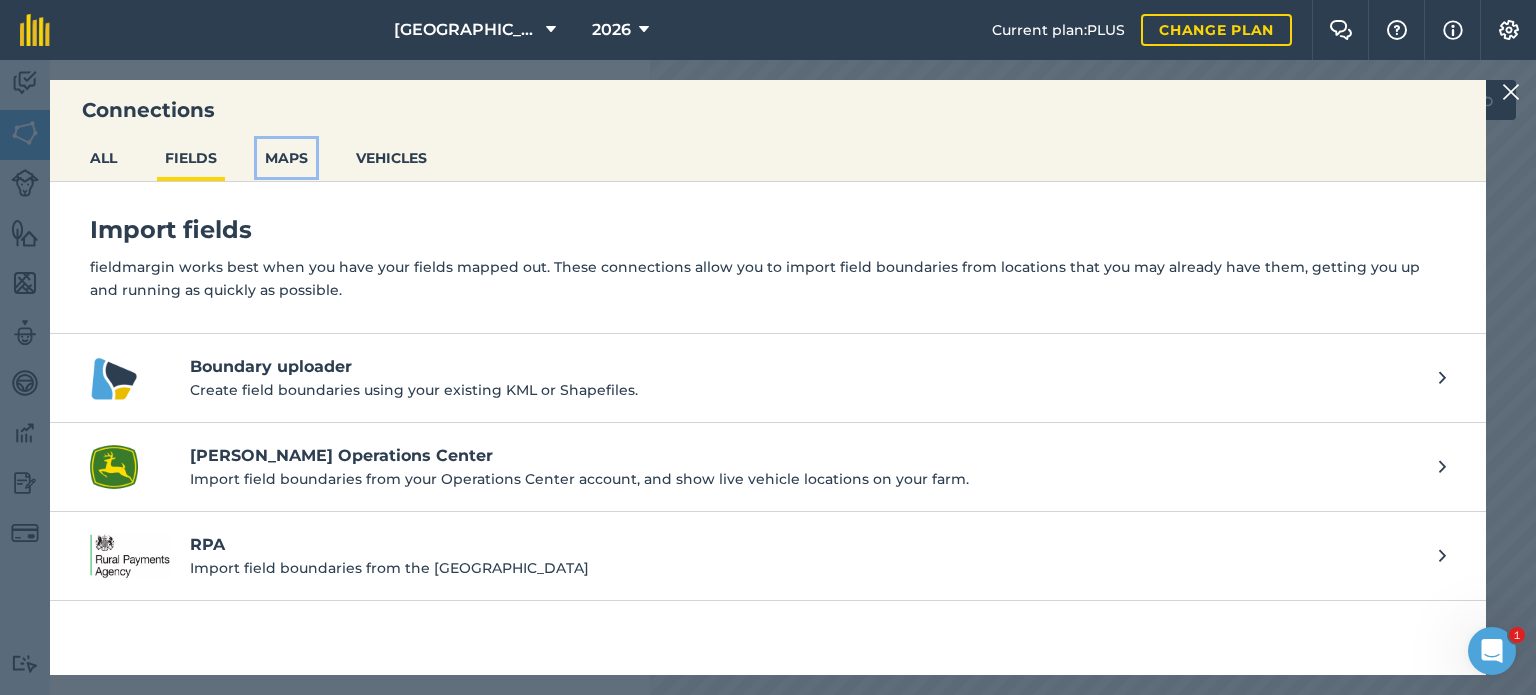 click on "MAPS" at bounding box center [286, 158] 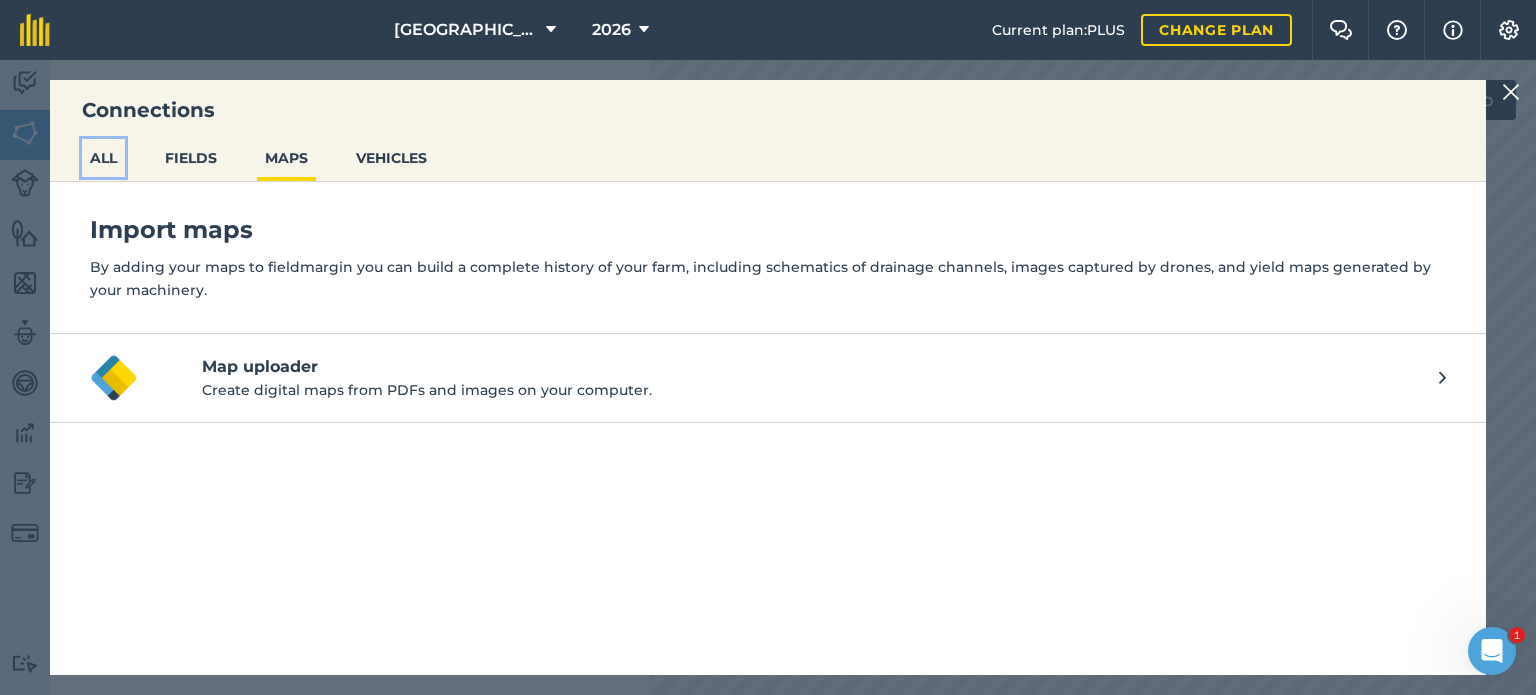click on "ALL" at bounding box center [103, 158] 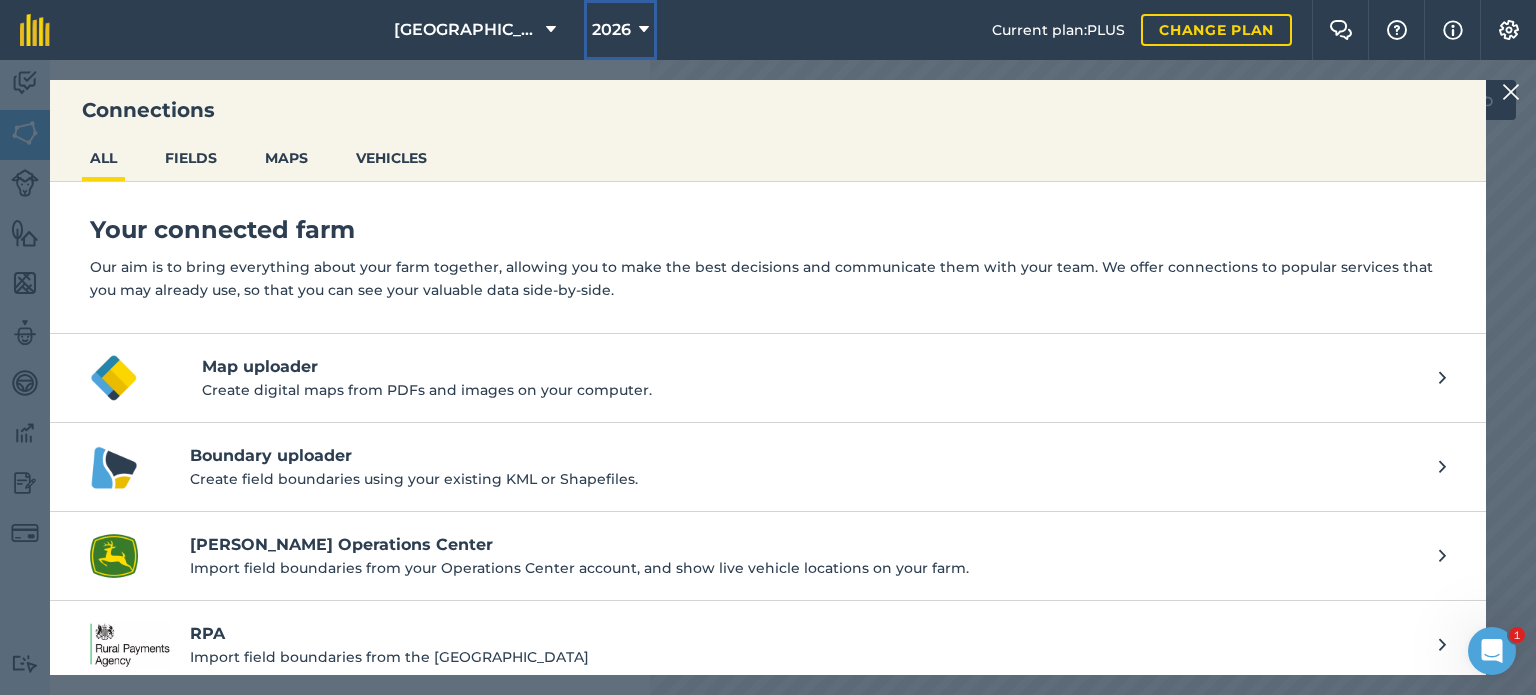 click on "2026" at bounding box center [611, 30] 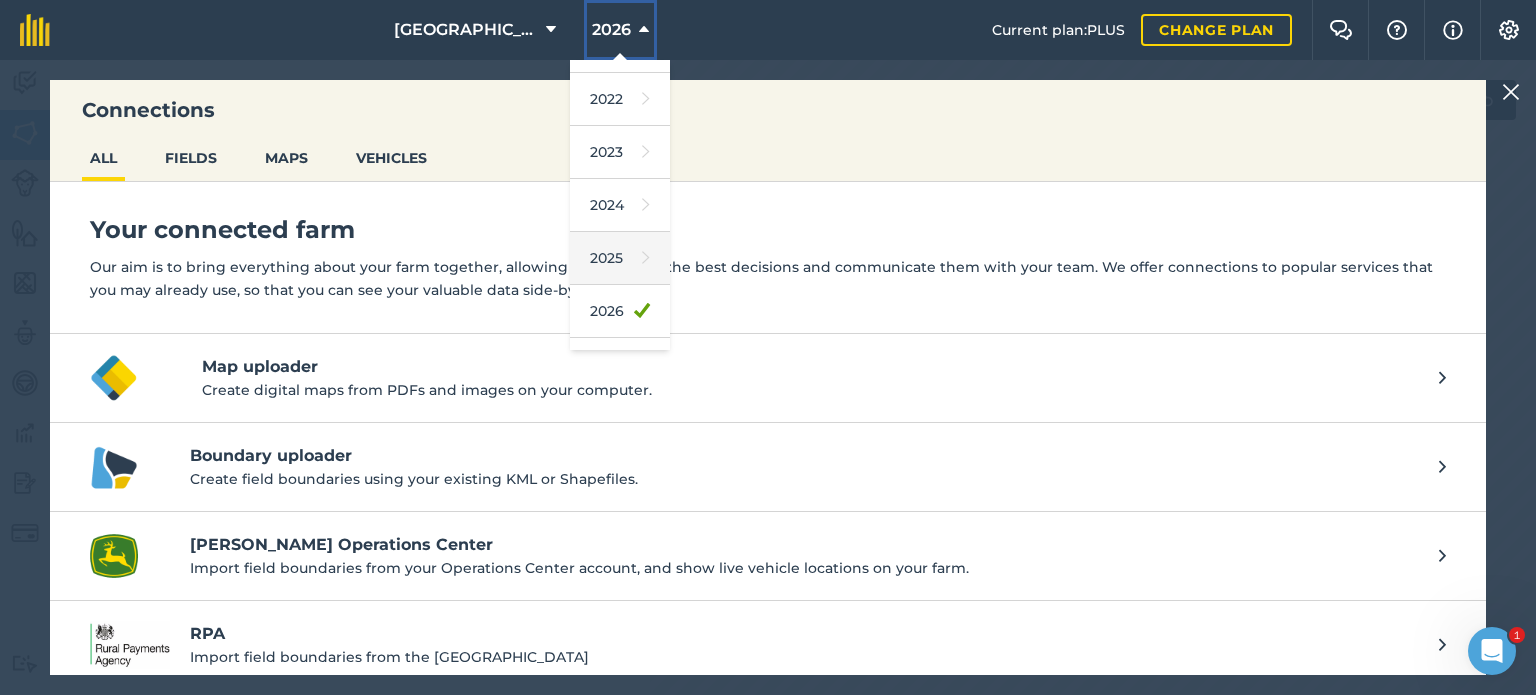 scroll, scrollTop: 200, scrollLeft: 0, axis: vertical 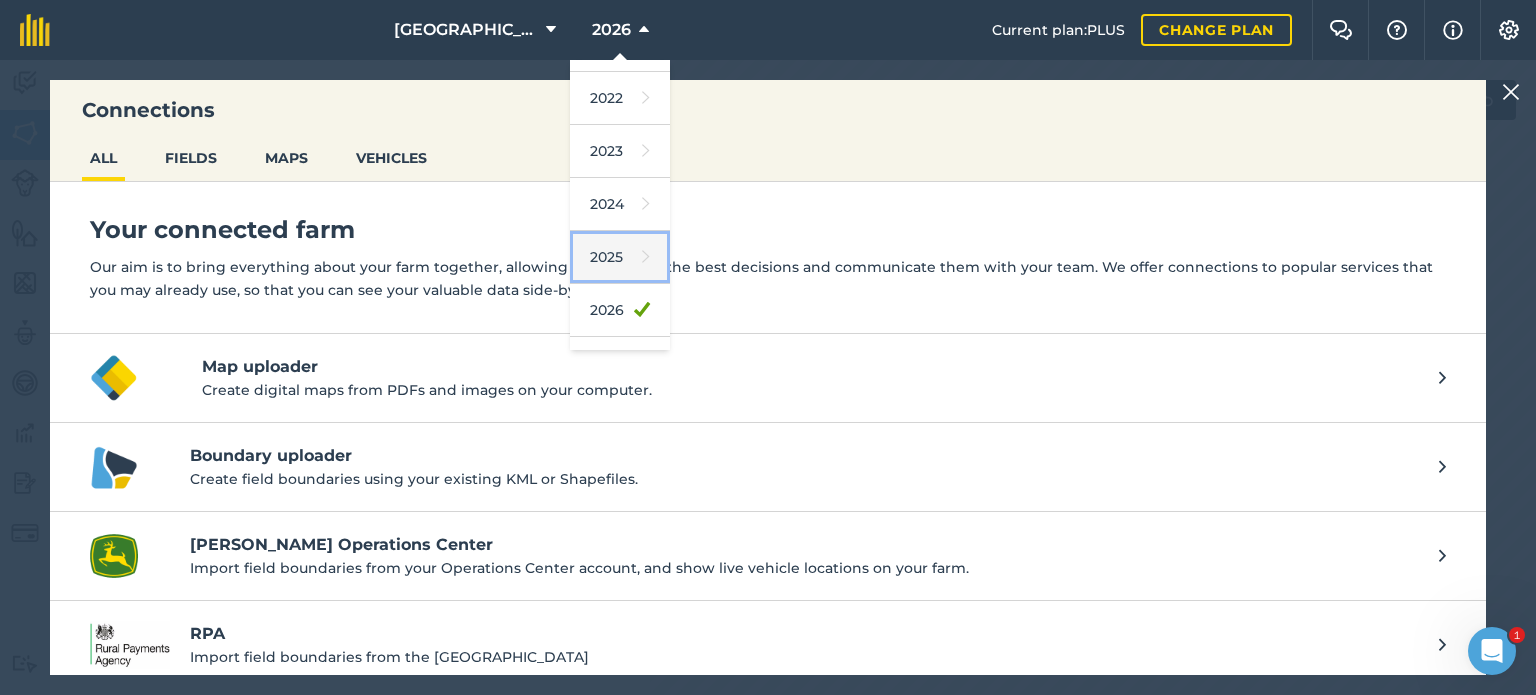 click on "2025" at bounding box center [620, 257] 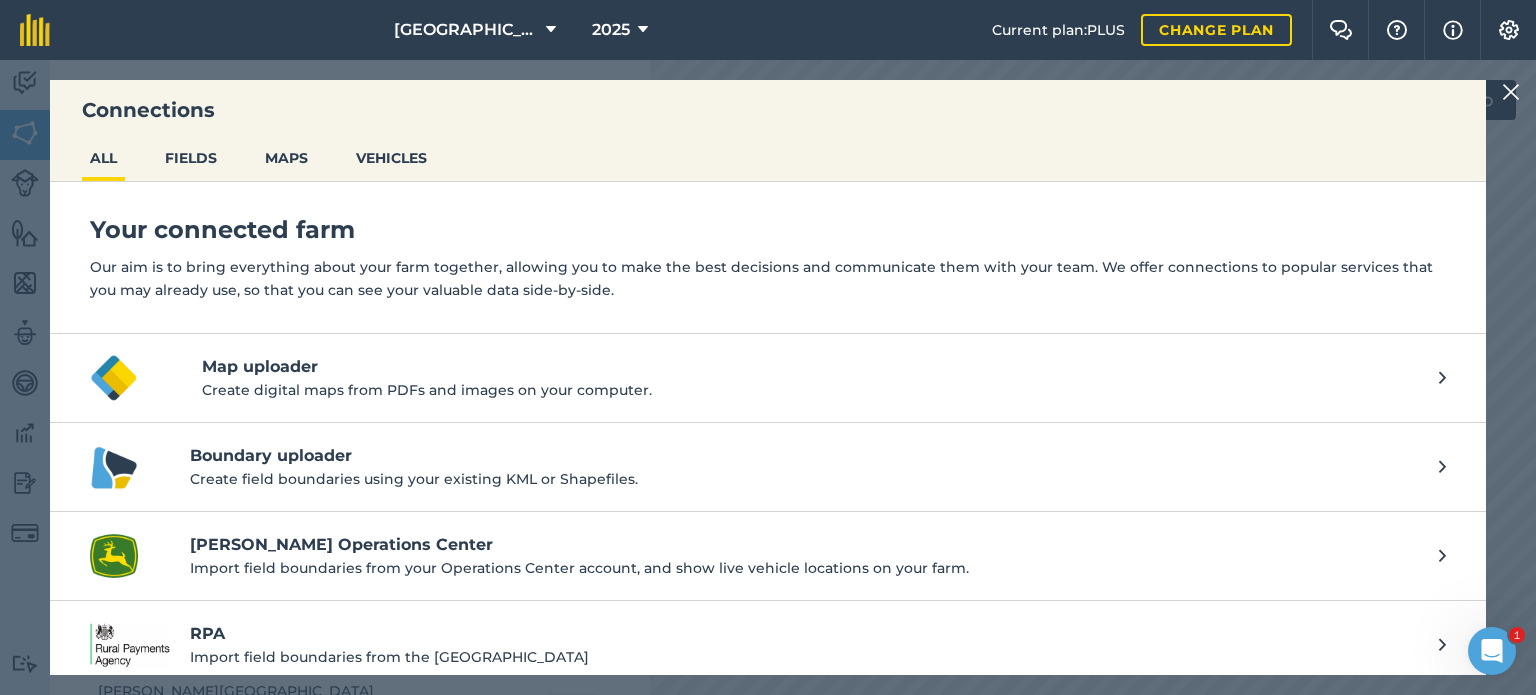 click on "Connections ALL FIELDS MAPS VEHICLES Your connected farm Our aim is to bring everything about your farm together, allowing you to make the best decisions and communicate them with your team. We offer connections to popular services that you may already use, so that you can see your valuable data side-by-side. Map uploader Create digital maps from PDFs and images on your computer. Boundary uploader Create field boundaries using your existing KML or Shapefiles. [PERSON_NAME] Deere Operations Center Import field boundaries from your Operations Center account, and show live vehicle locations on your farm. RPA Import field boundaries from the [GEOGRAPHIC_DATA]" at bounding box center [768, 377] 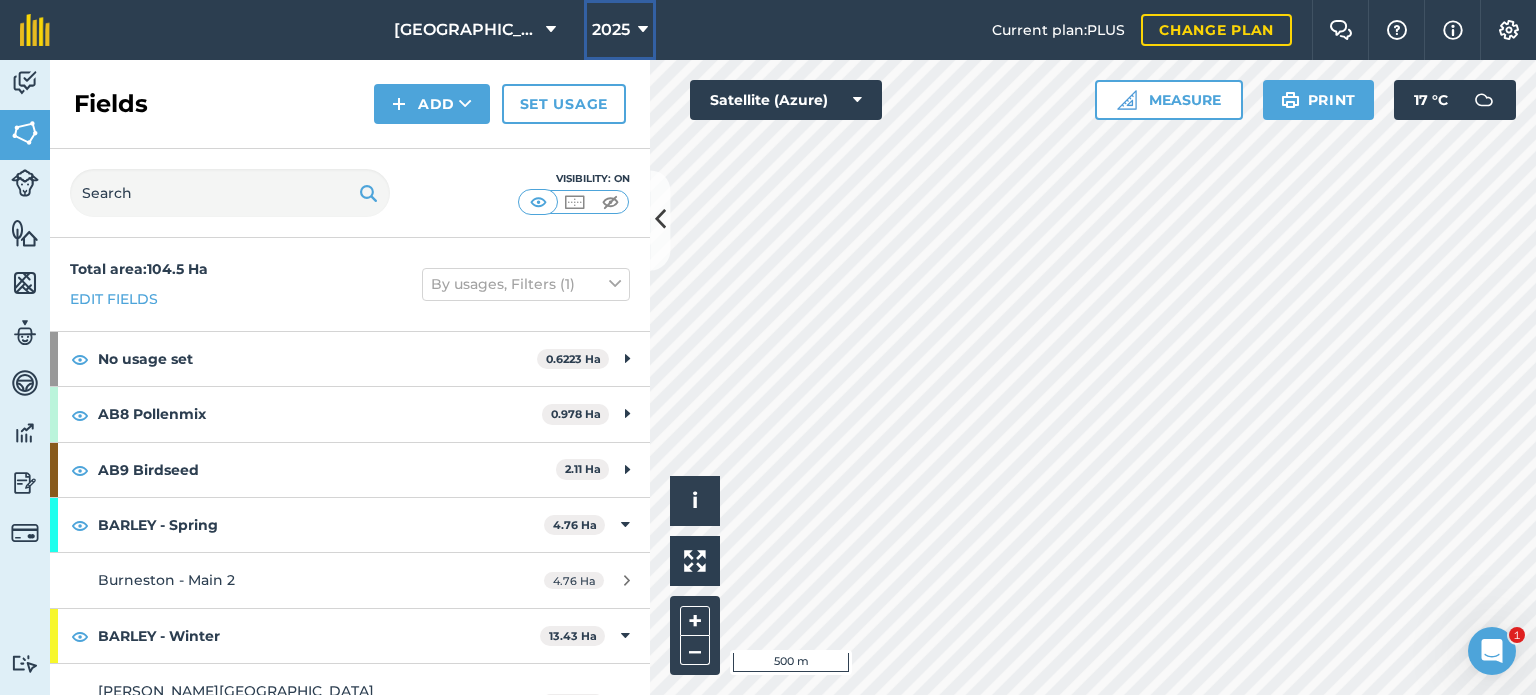 click on "2025" at bounding box center [611, 30] 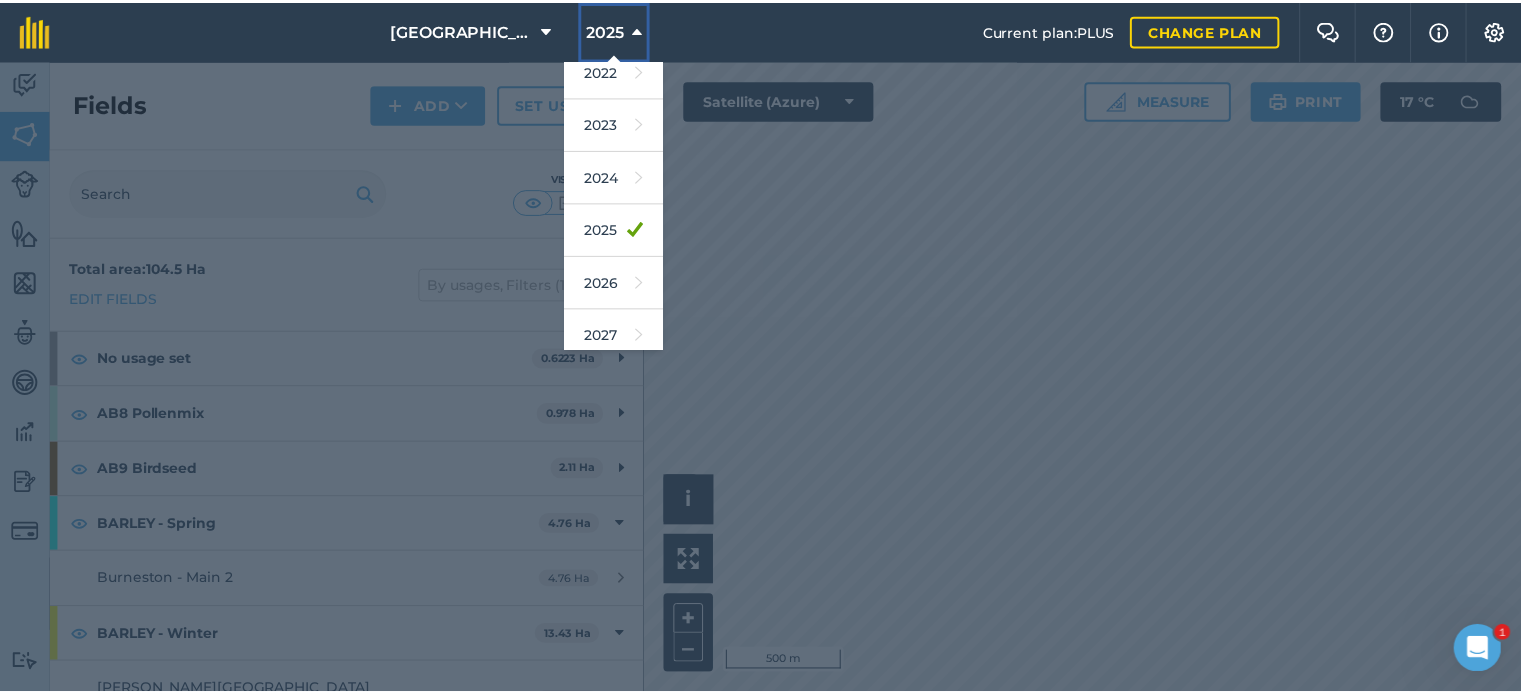 scroll, scrollTop: 237, scrollLeft: 0, axis: vertical 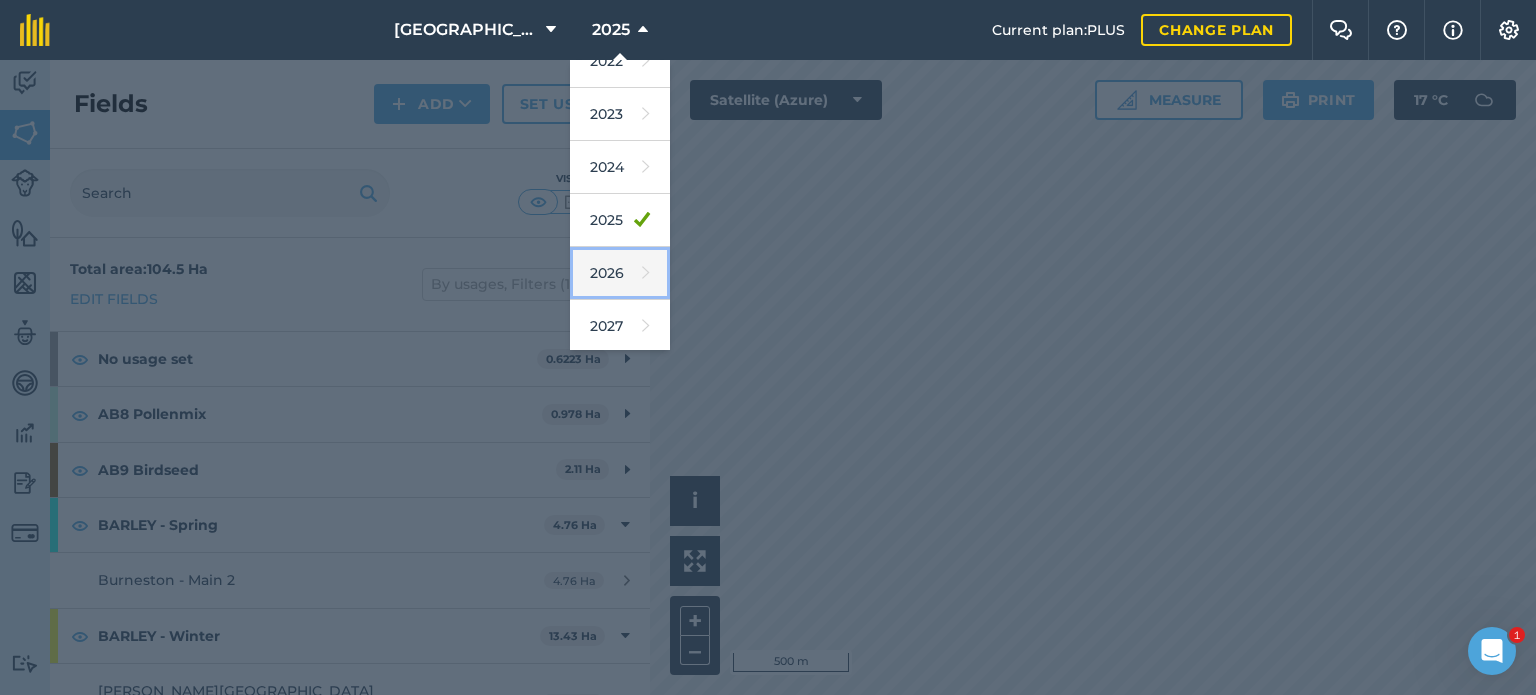 click on "2026" at bounding box center (620, 273) 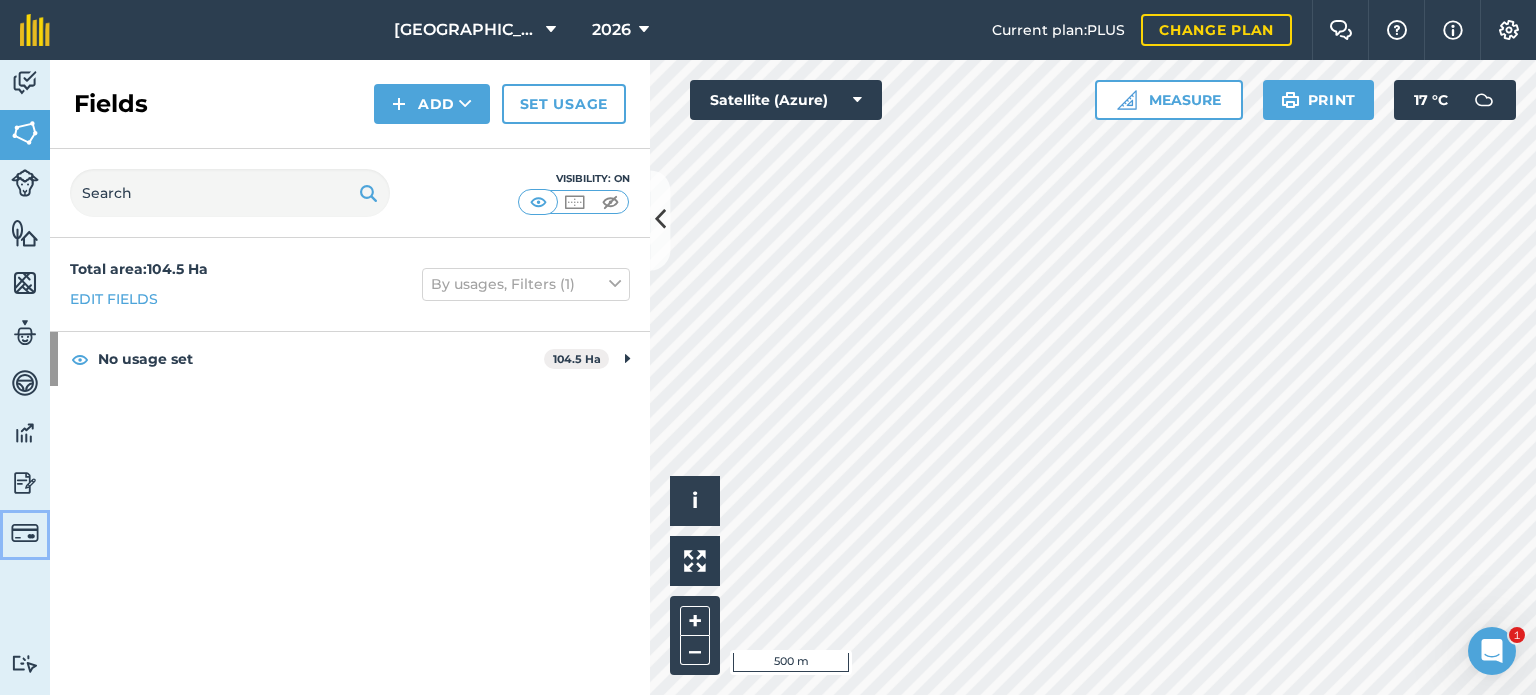 click at bounding box center [25, 533] 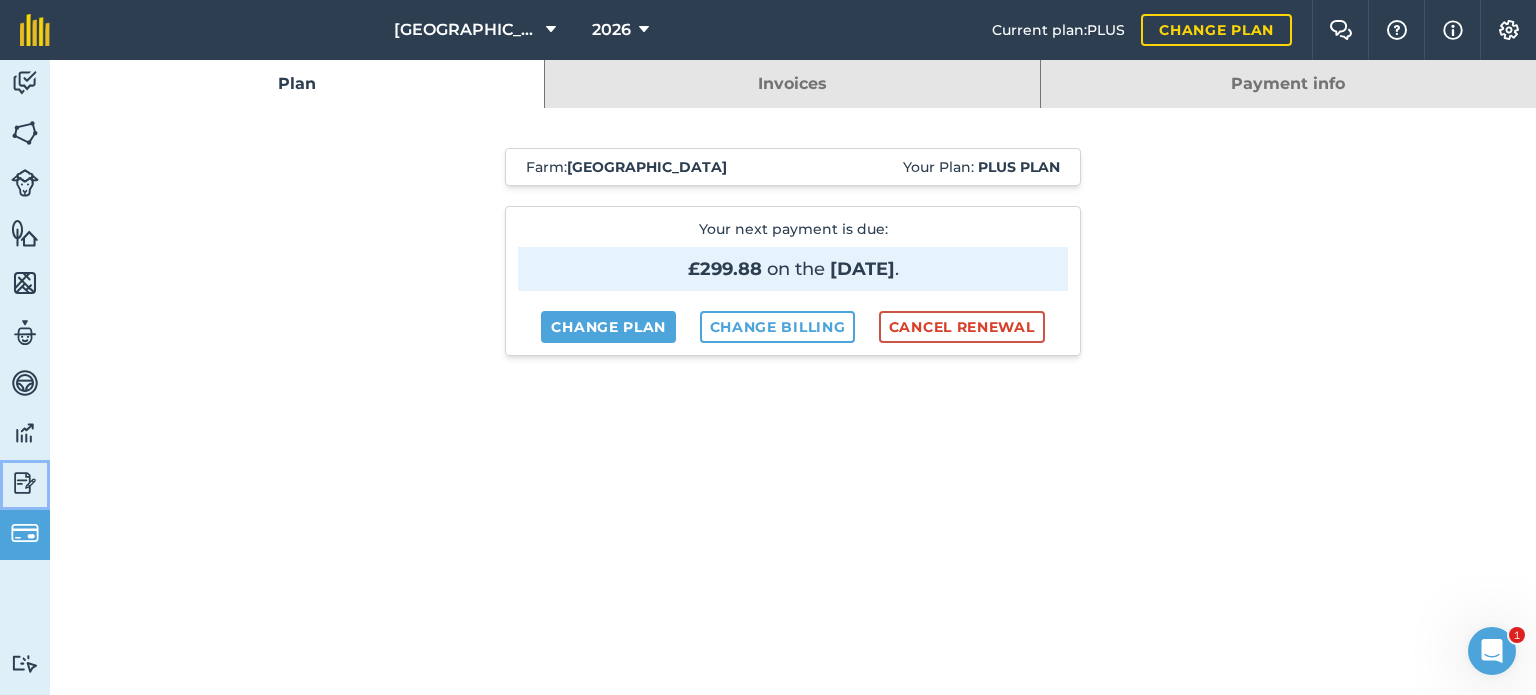 click at bounding box center [25, 483] 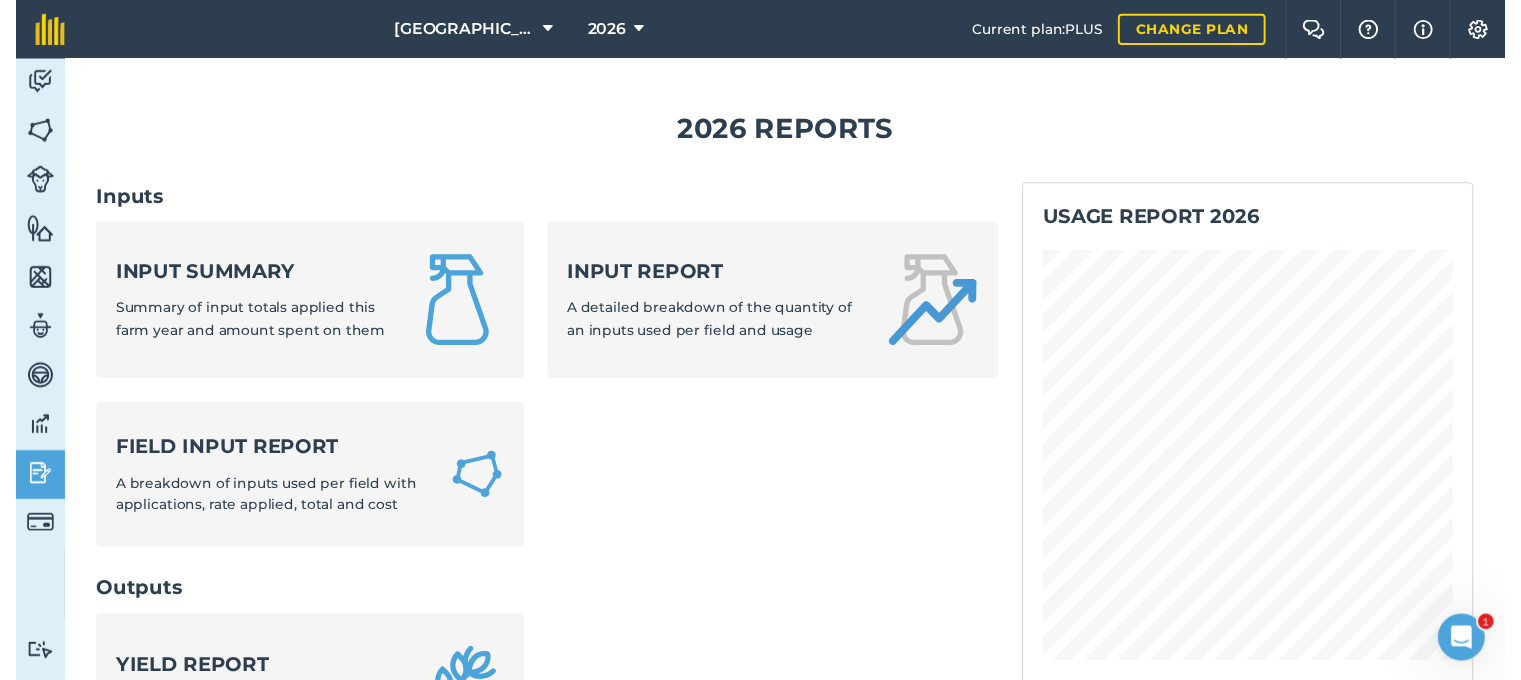 scroll, scrollTop: 0, scrollLeft: 0, axis: both 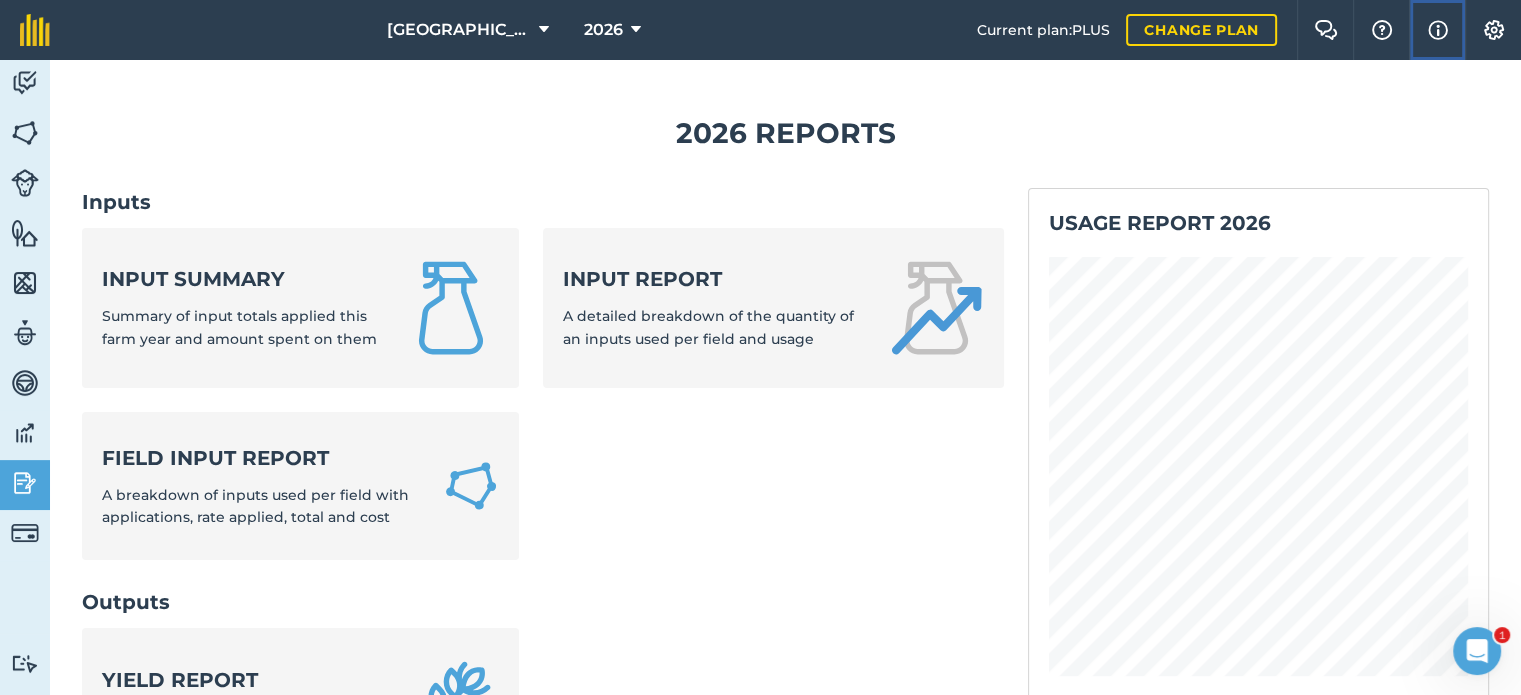 click at bounding box center (1438, 30) 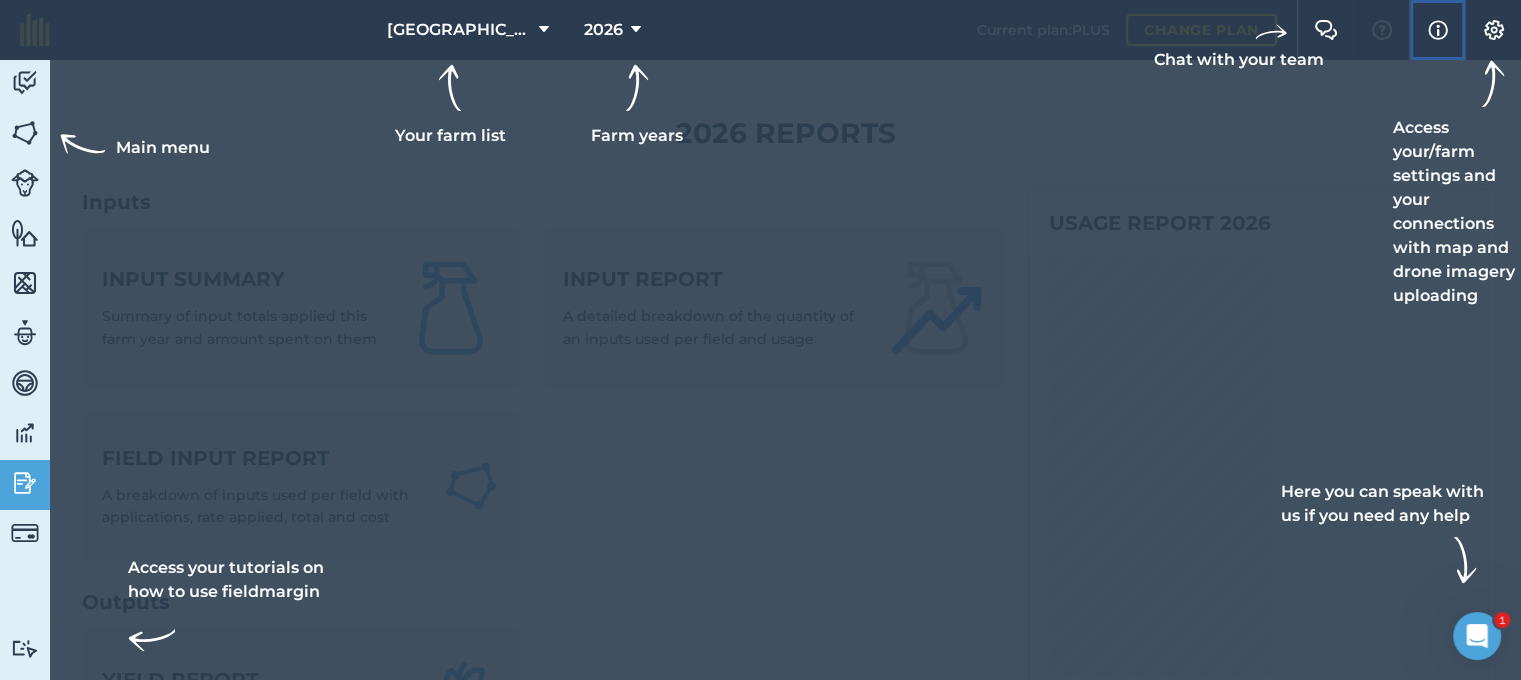 scroll, scrollTop: 1466, scrollLeft: 0, axis: vertical 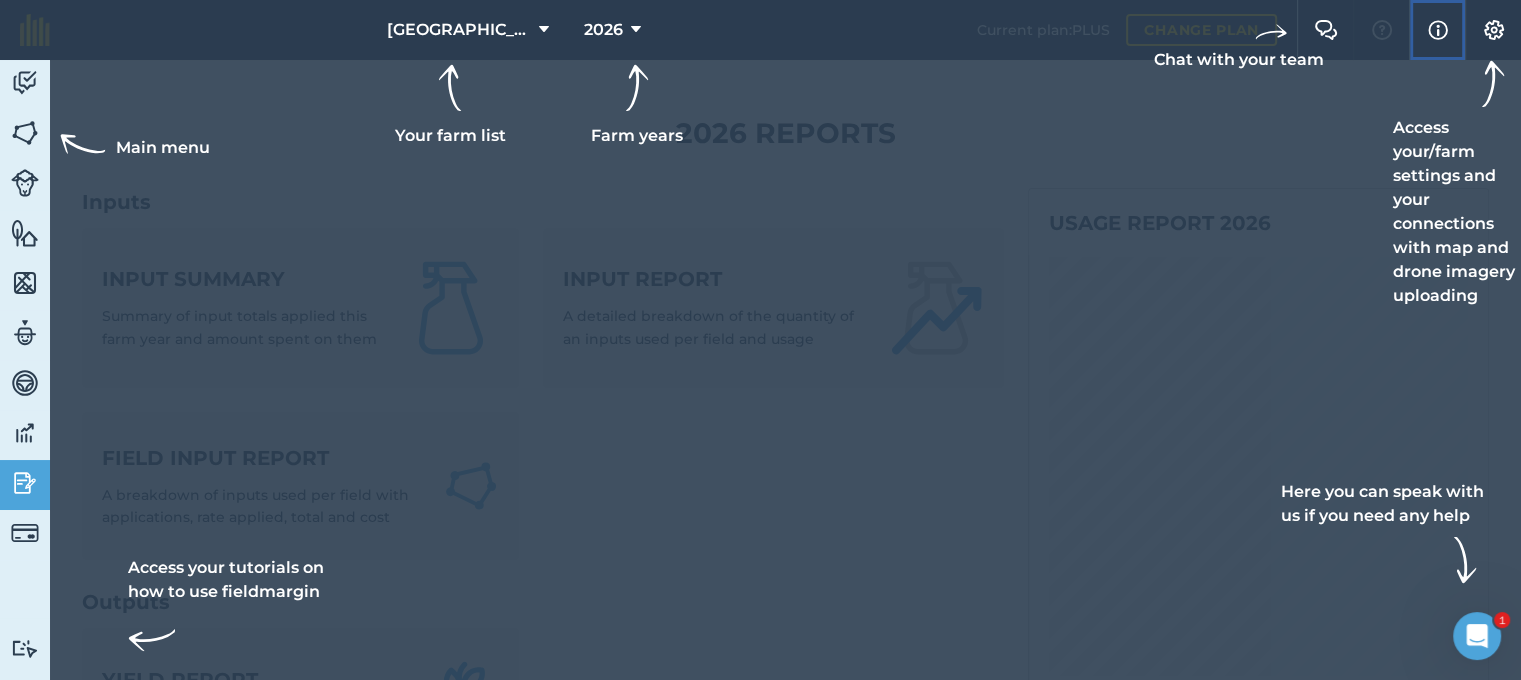 click at bounding box center [1438, 30] 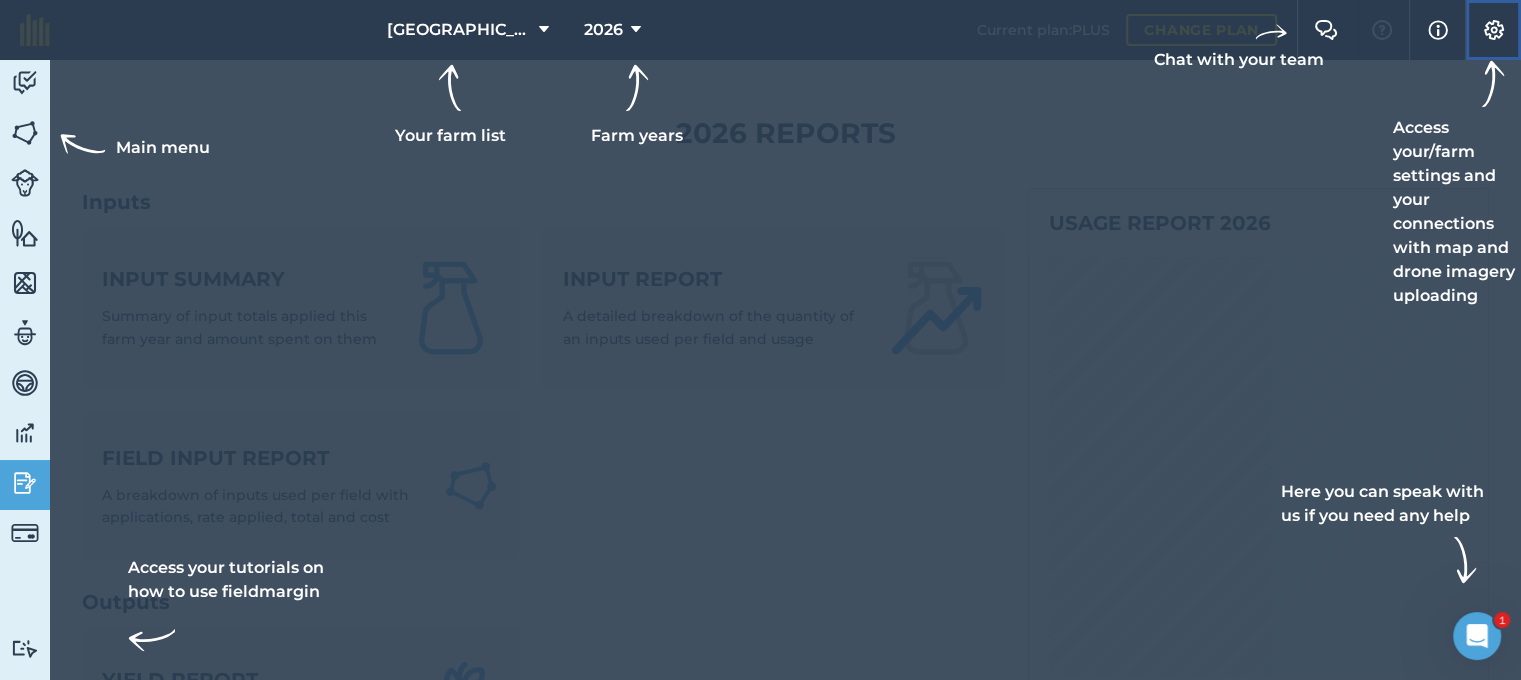 click at bounding box center [1494, 30] 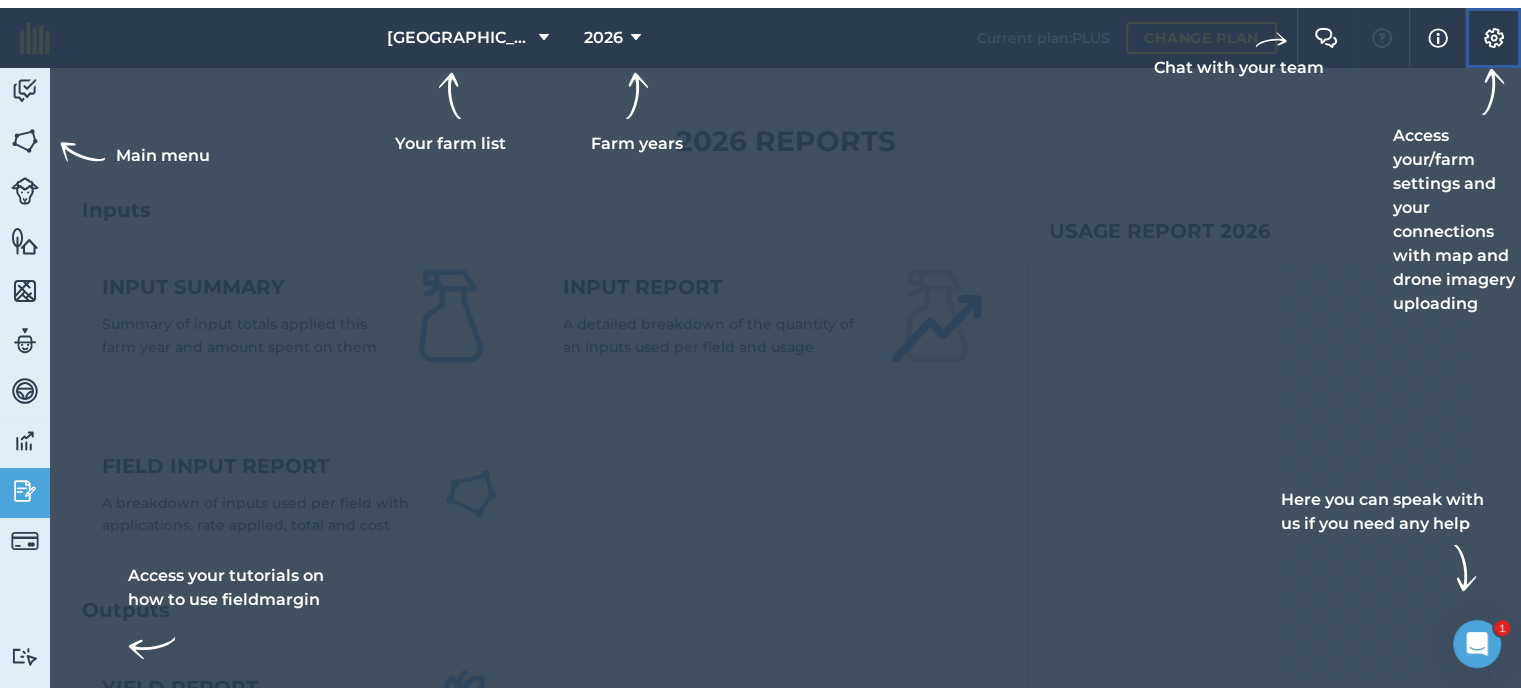 scroll, scrollTop: 1466, scrollLeft: 0, axis: vertical 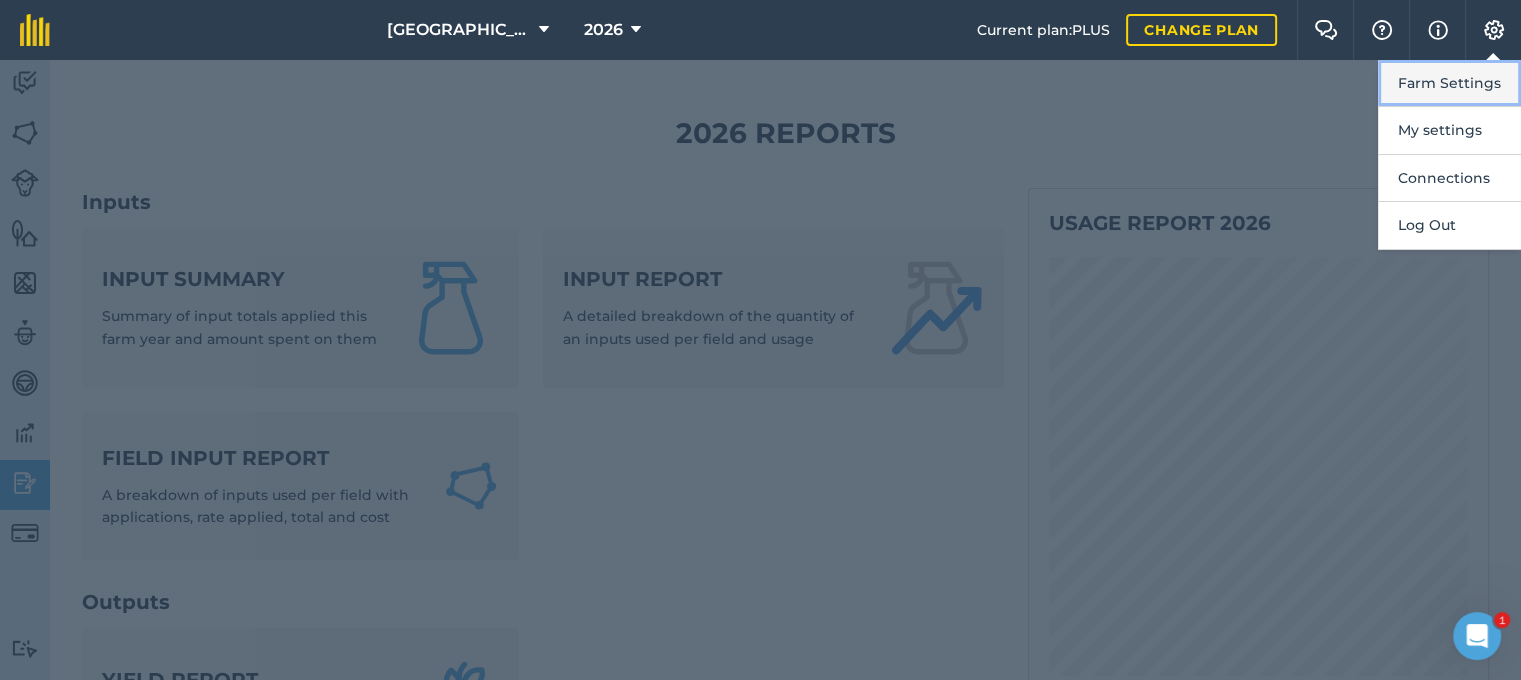click on "Farm Settings" at bounding box center (1449, 83) 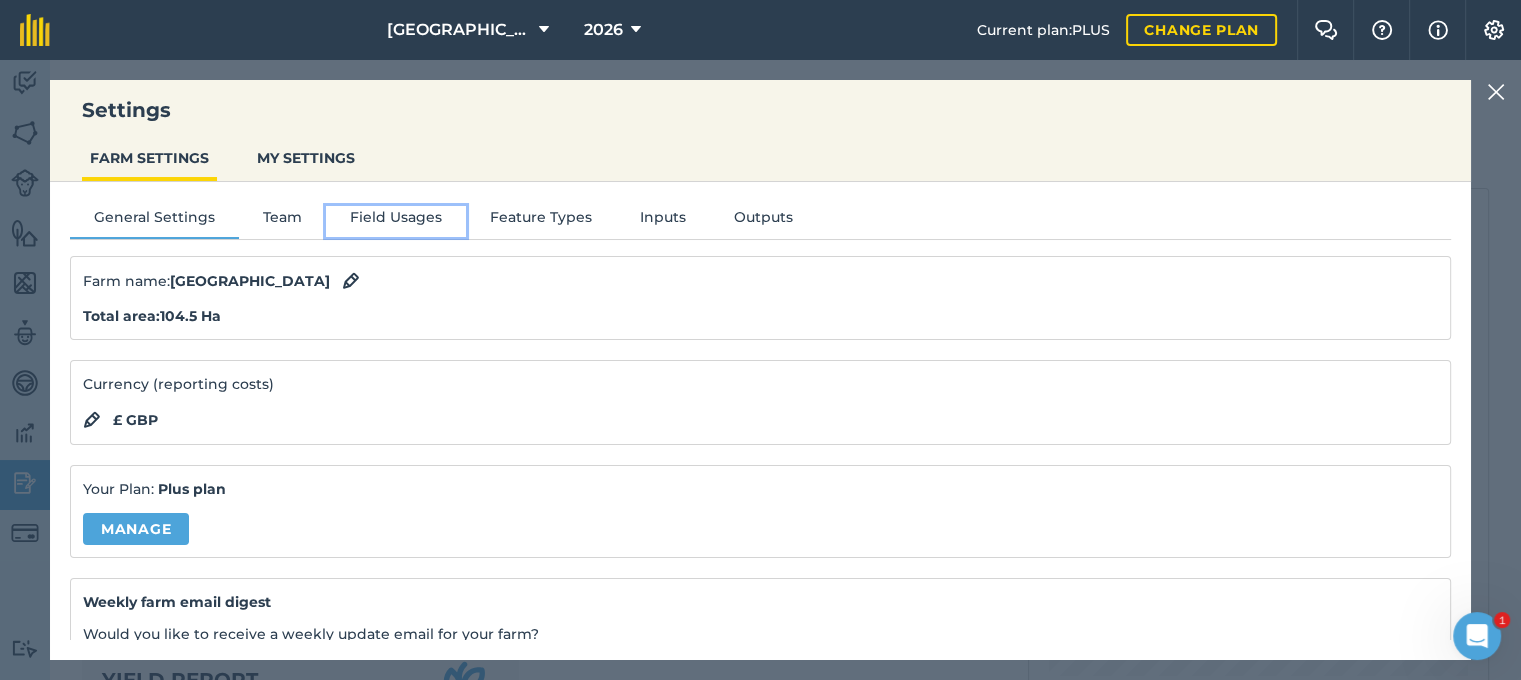 click on "Field Usages" at bounding box center (396, 221) 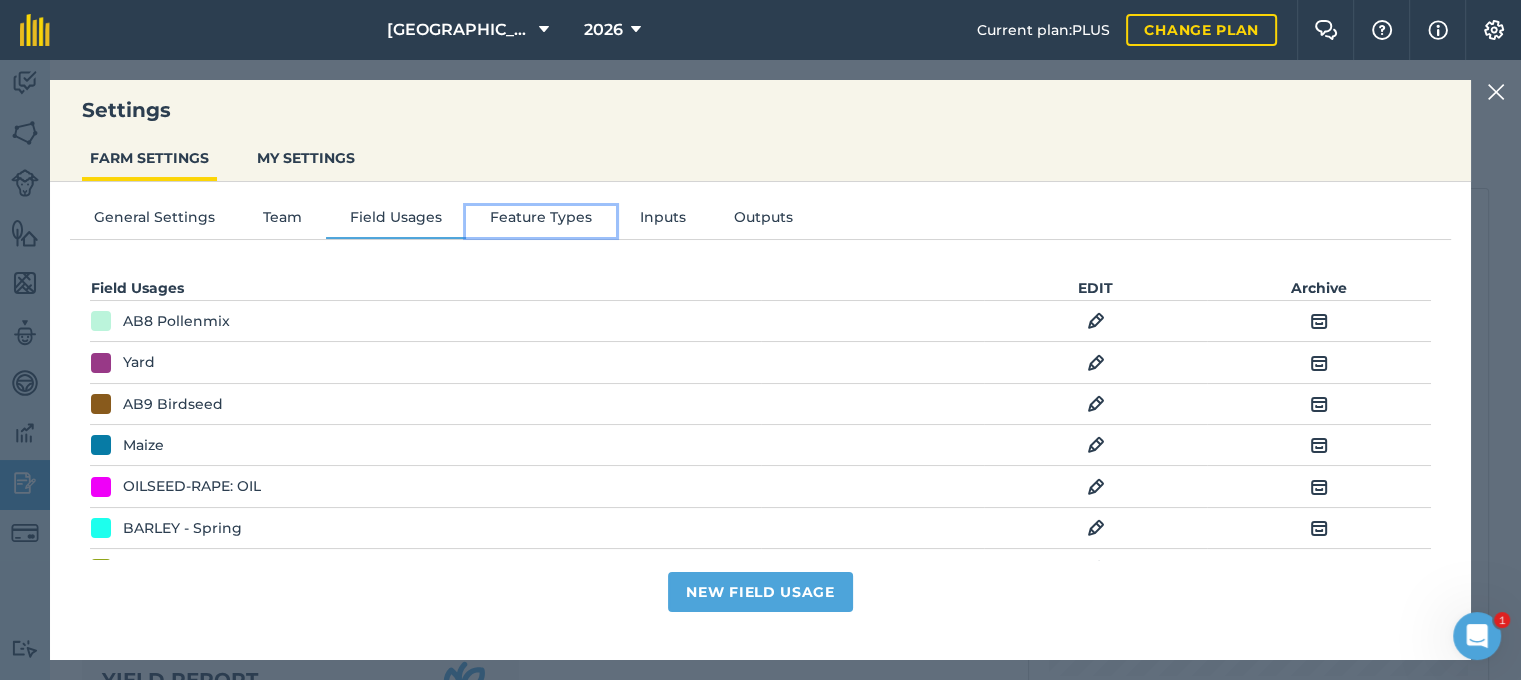 click on "Feature Types" at bounding box center (541, 221) 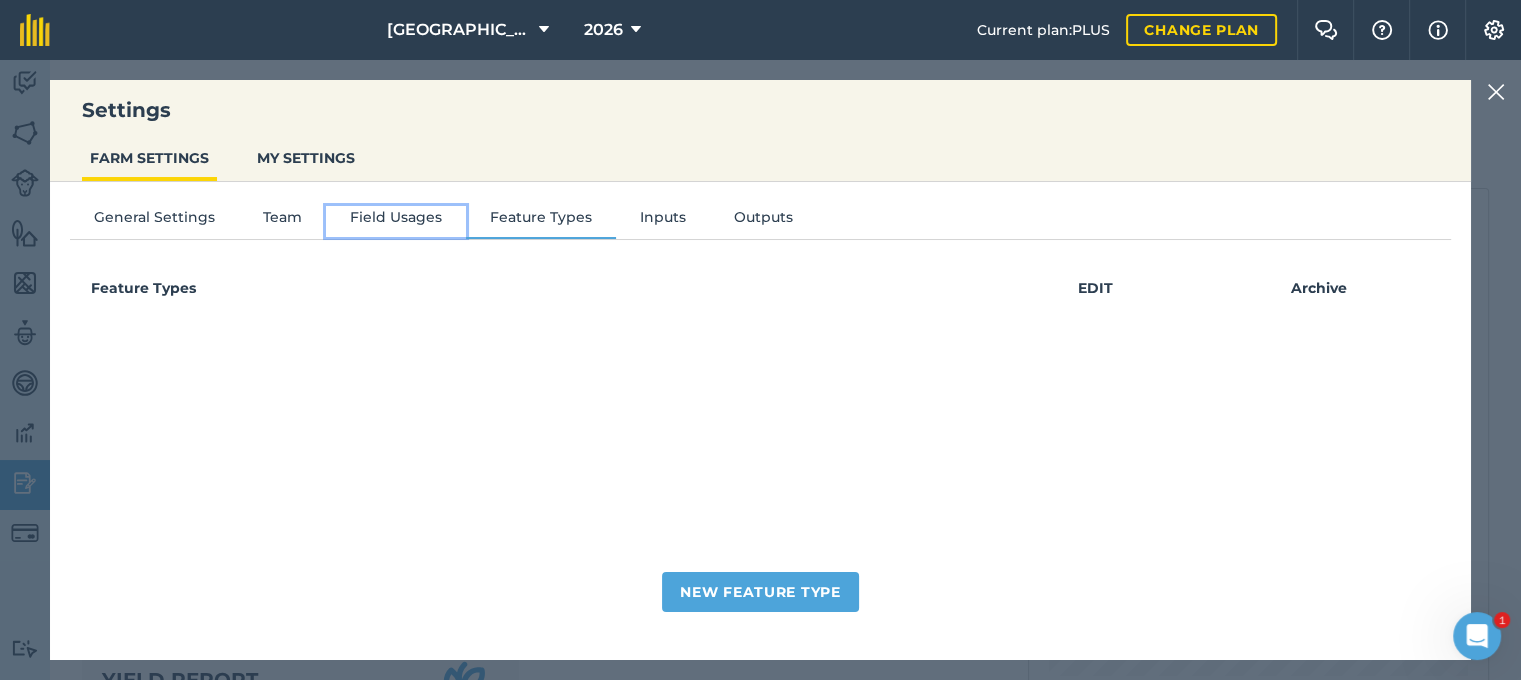 click on "Field Usages" at bounding box center [396, 221] 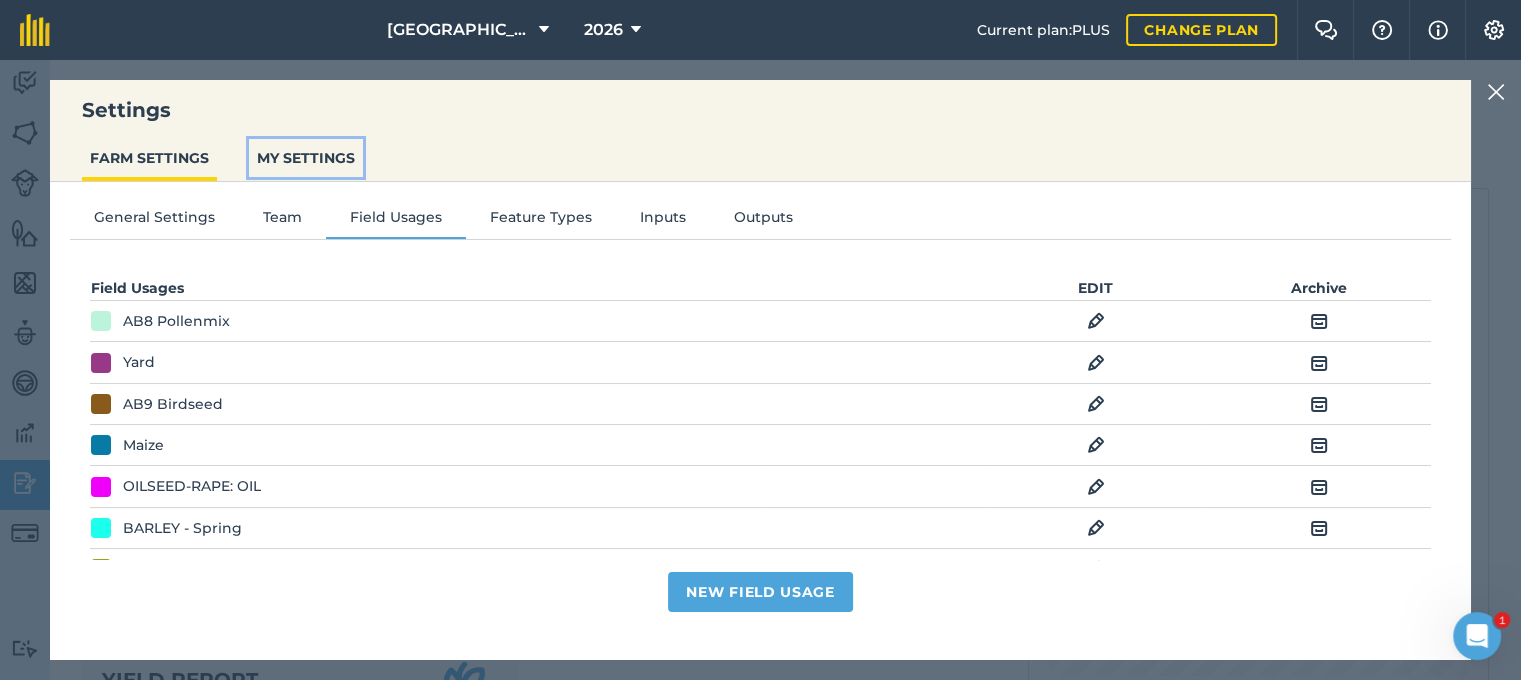 click on "MY SETTINGS" at bounding box center (306, 158) 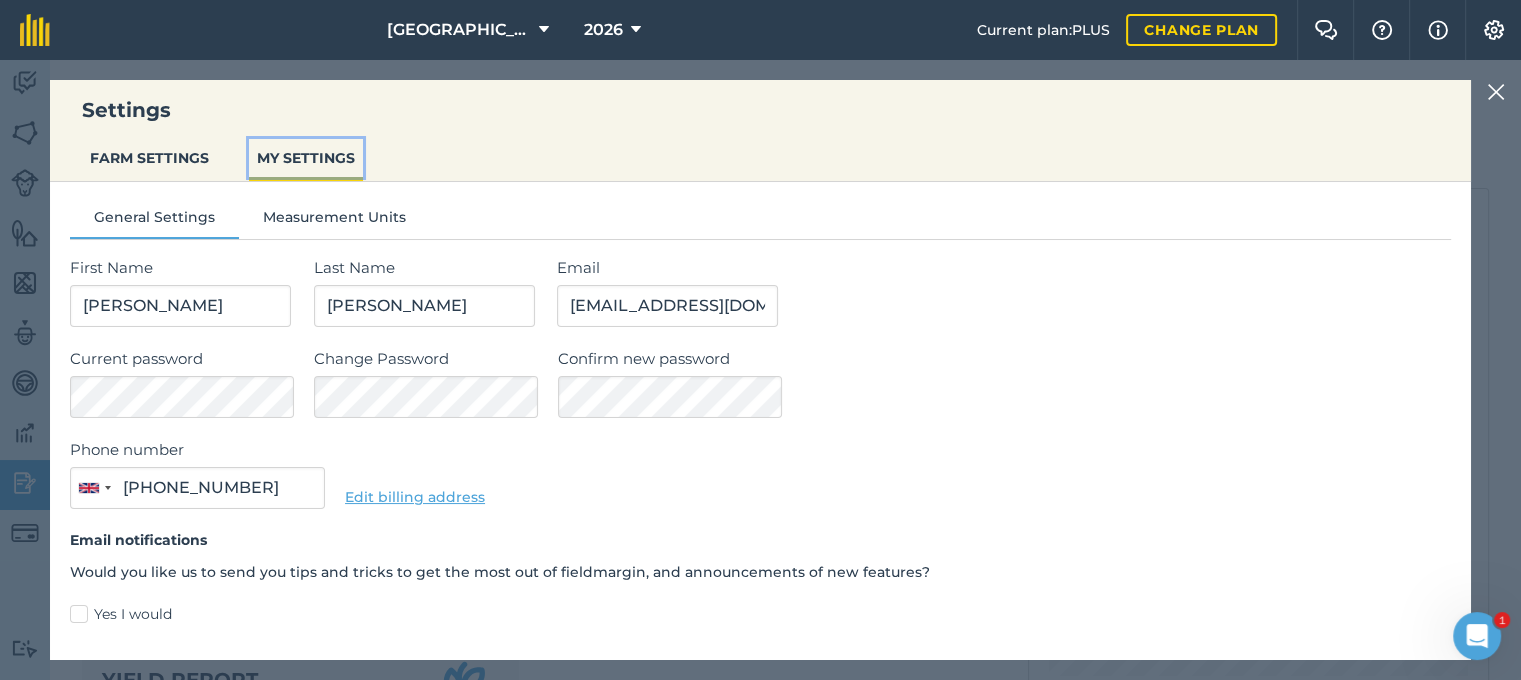 type on "07718 984010" 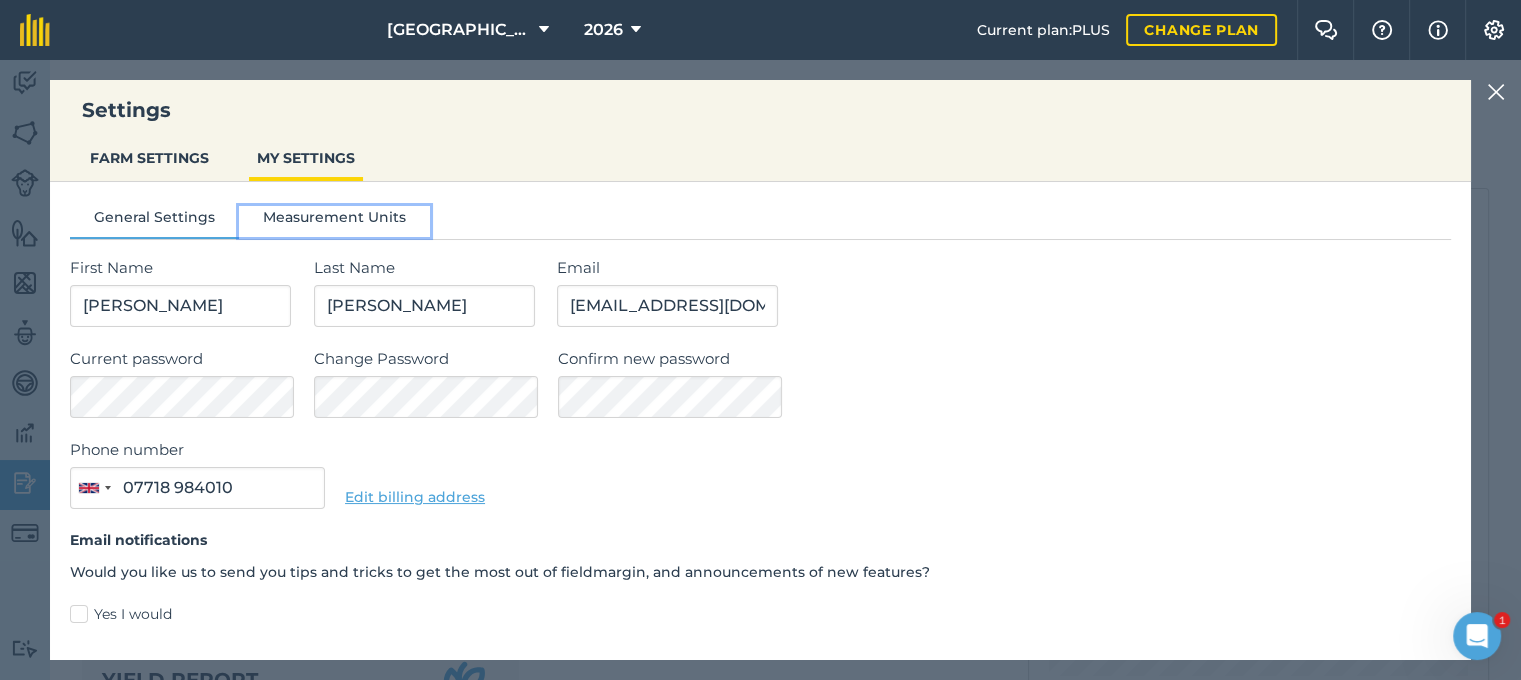 click on "Measurement Units" at bounding box center [334, 221] 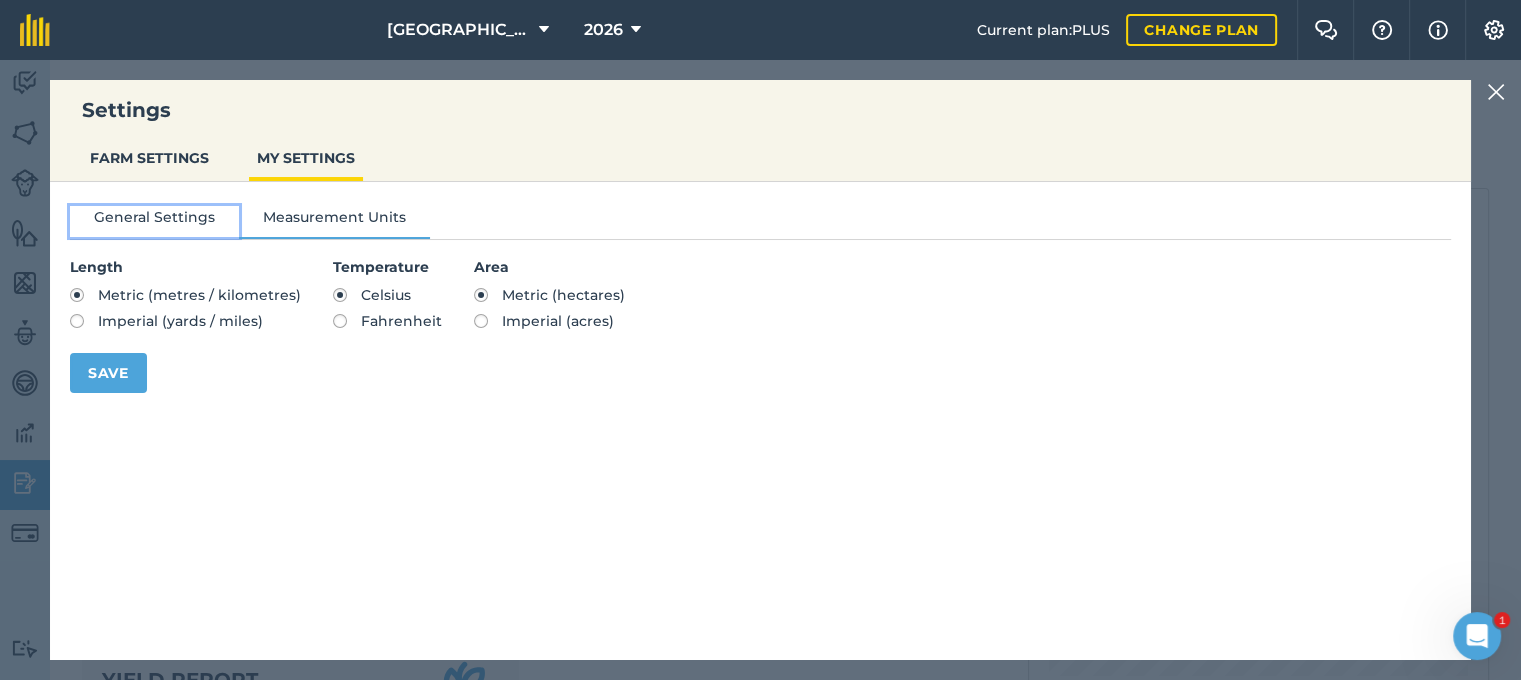 click on "General Settings" at bounding box center [154, 221] 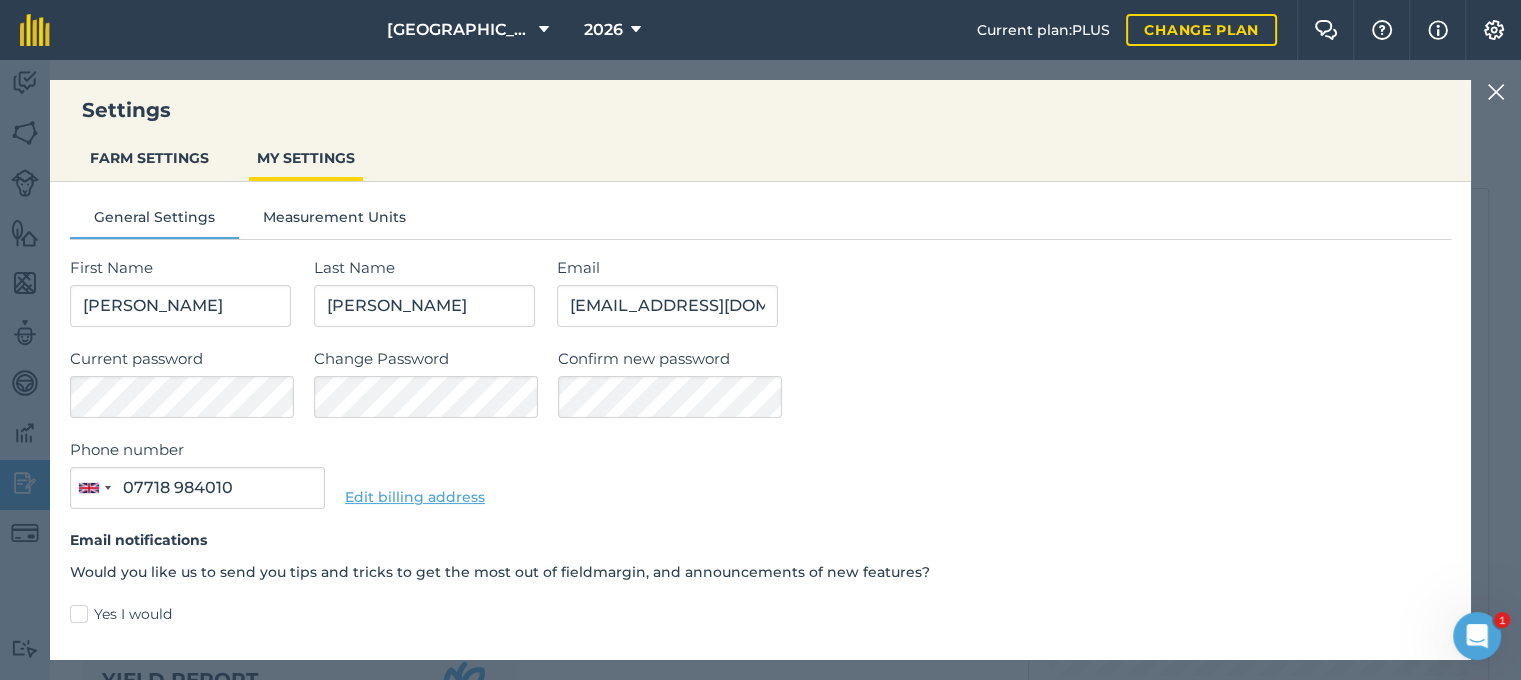 click at bounding box center [1496, 92] 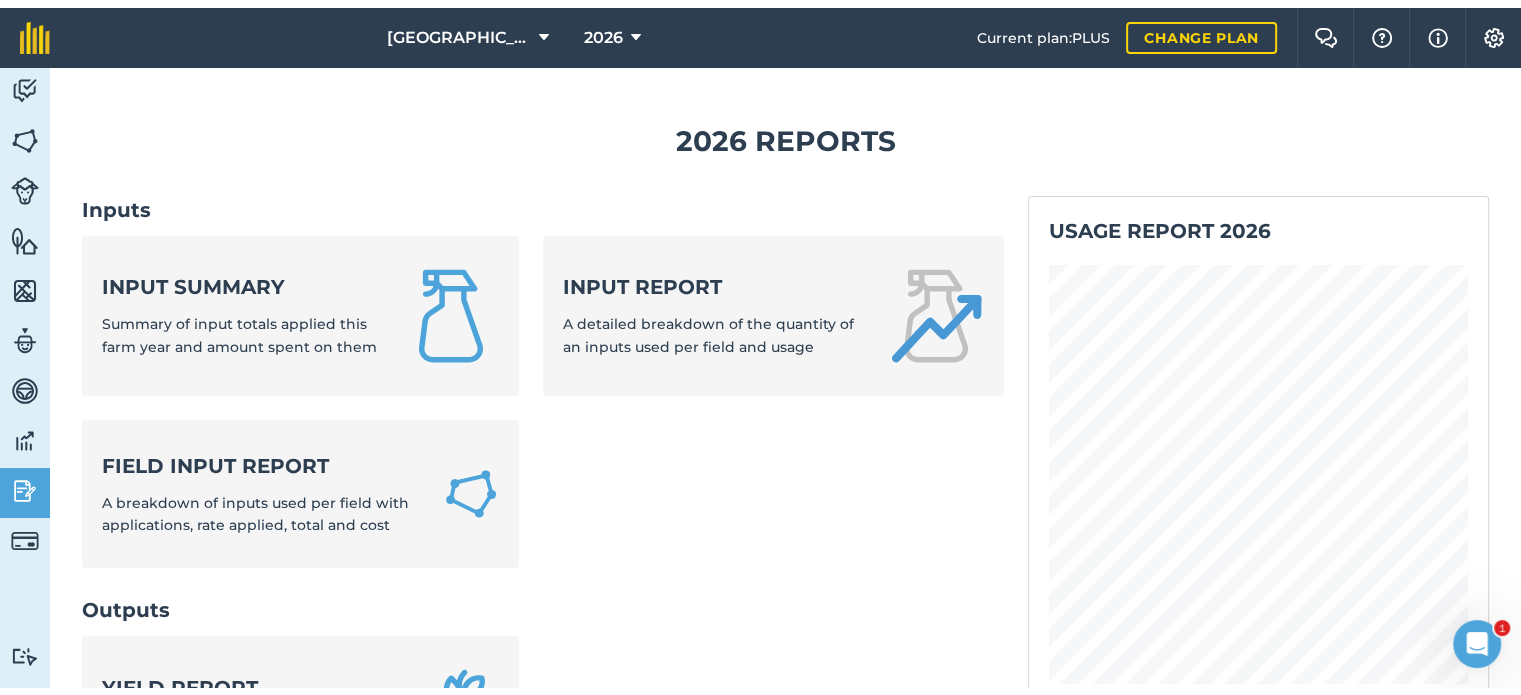 scroll, scrollTop: 1451, scrollLeft: 0, axis: vertical 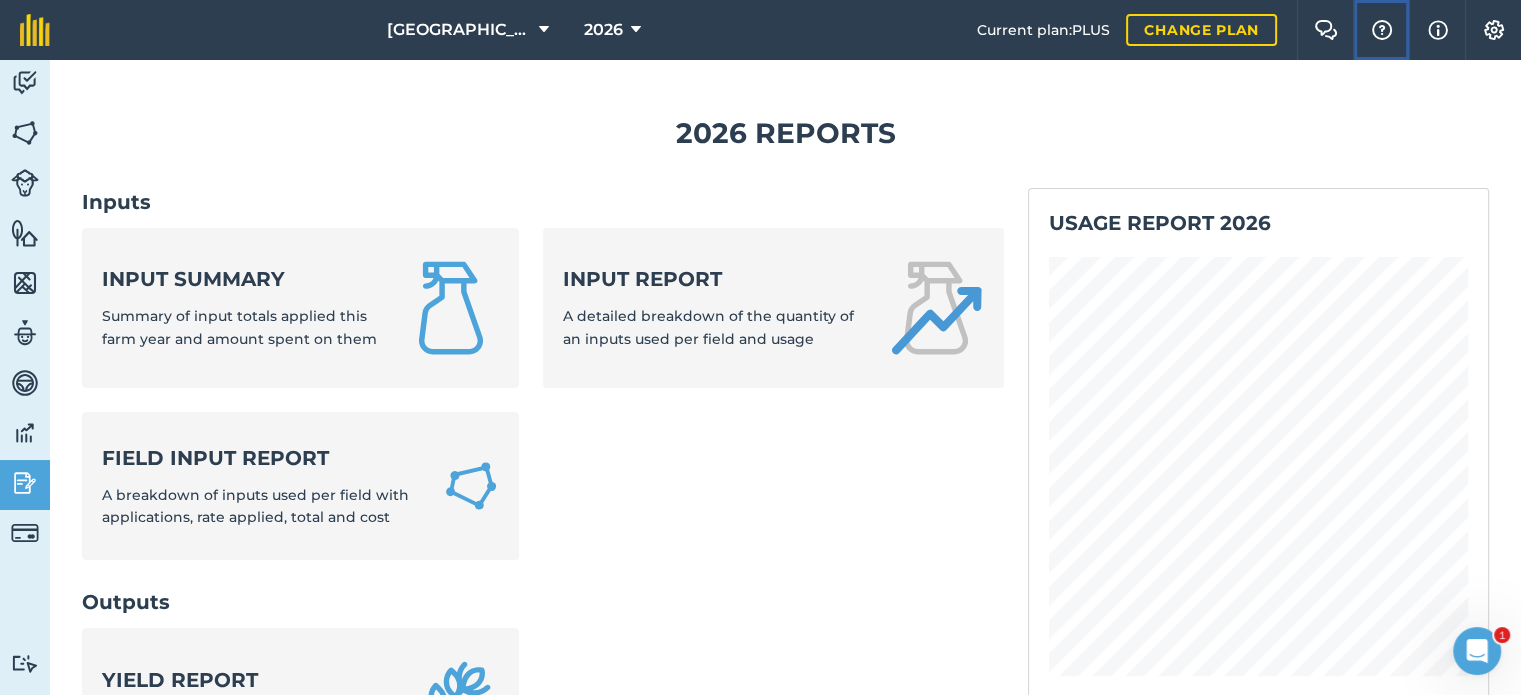 click at bounding box center (1382, 30) 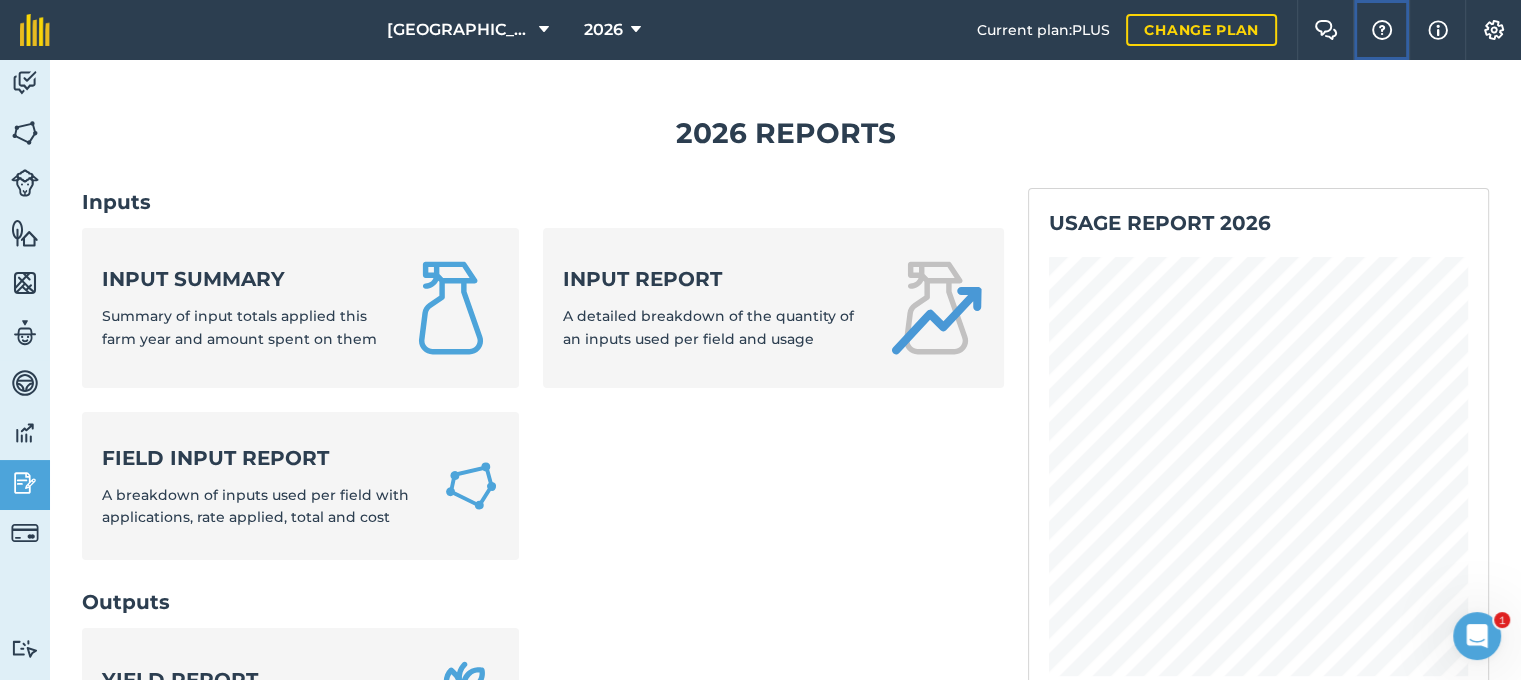 scroll, scrollTop: 1466, scrollLeft: 0, axis: vertical 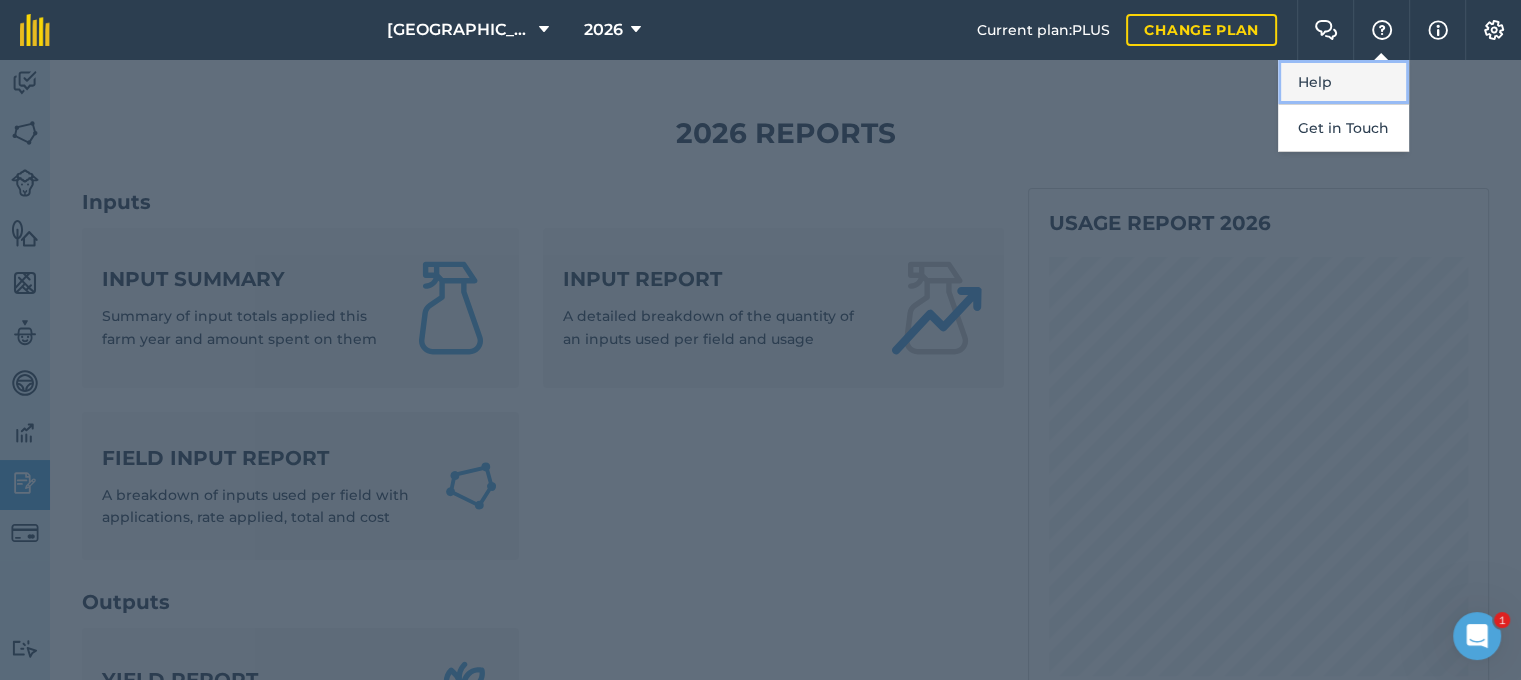 click on "Help" at bounding box center (1343, 82) 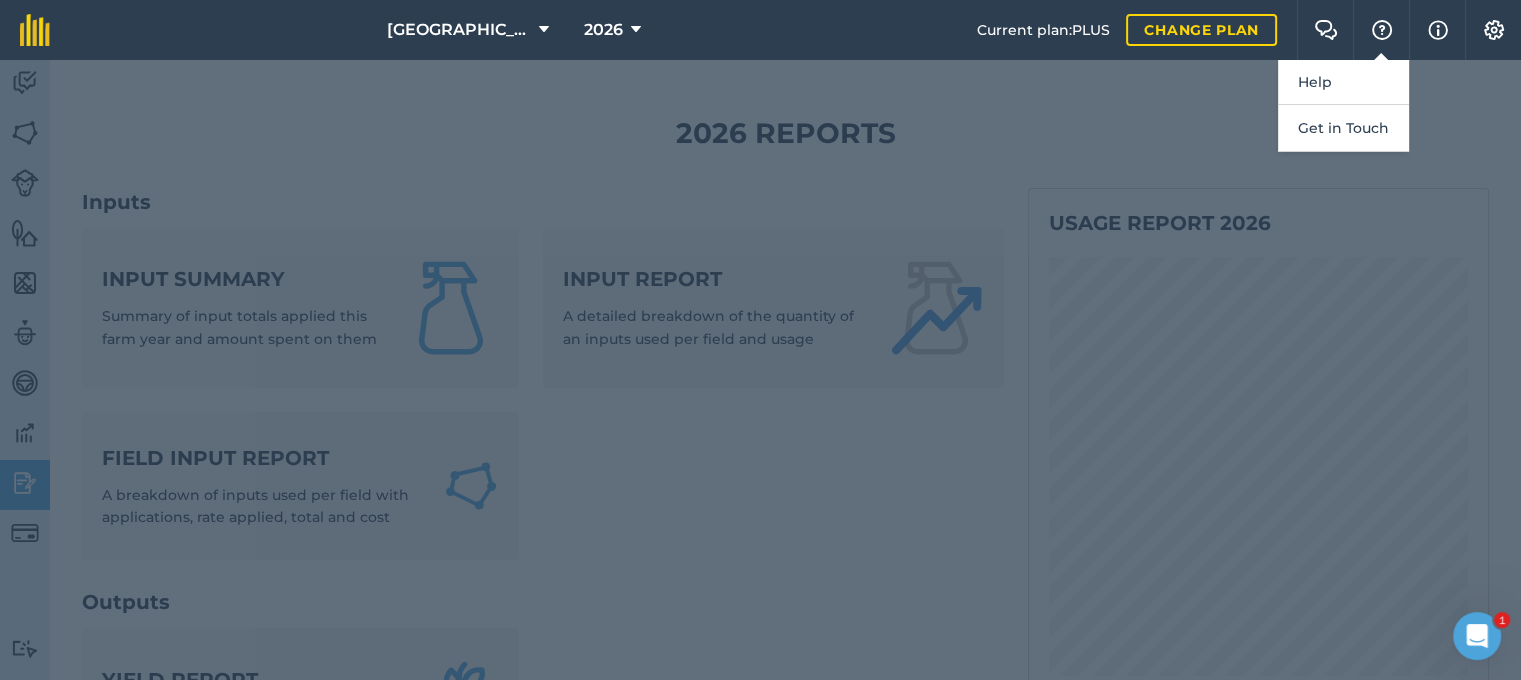 click on "[GEOGRAPHIC_DATA] 2026" at bounding box center [523, 30] 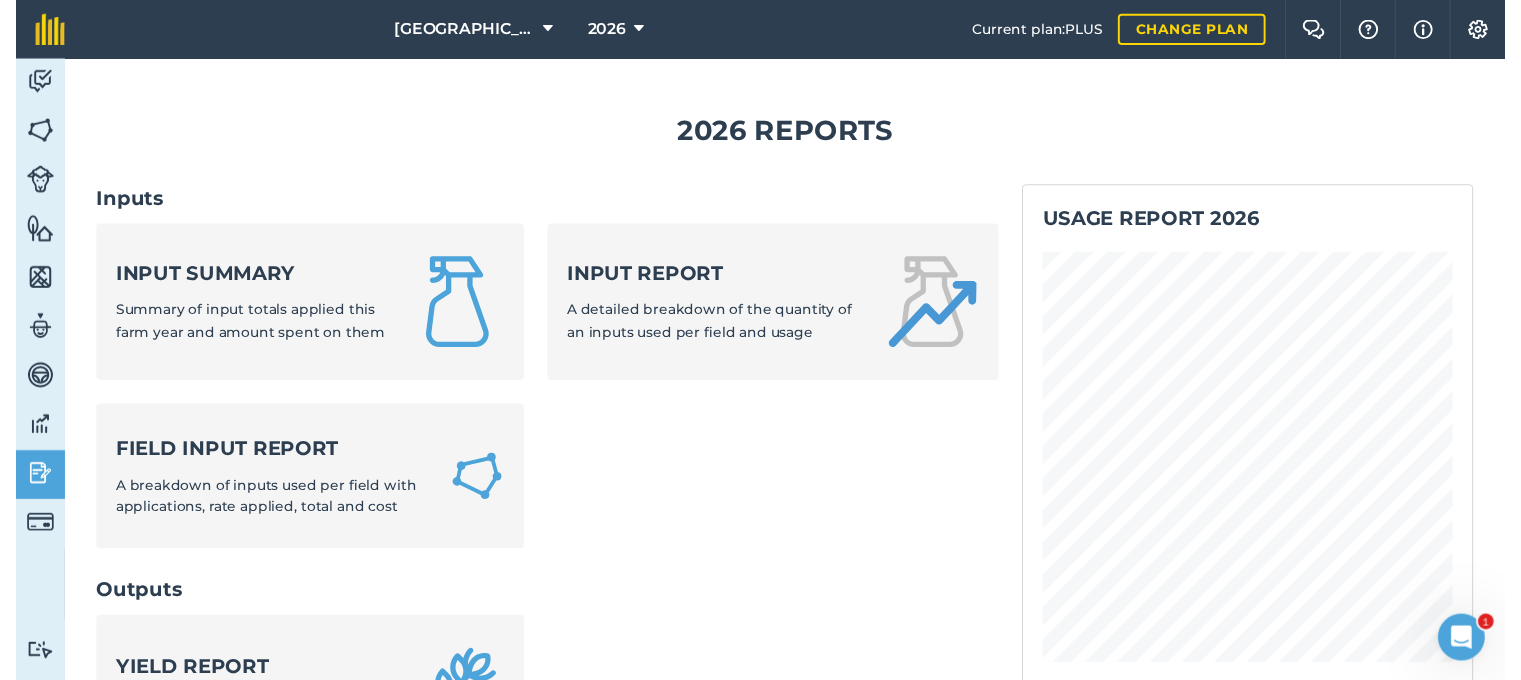 scroll, scrollTop: 1451, scrollLeft: 0, axis: vertical 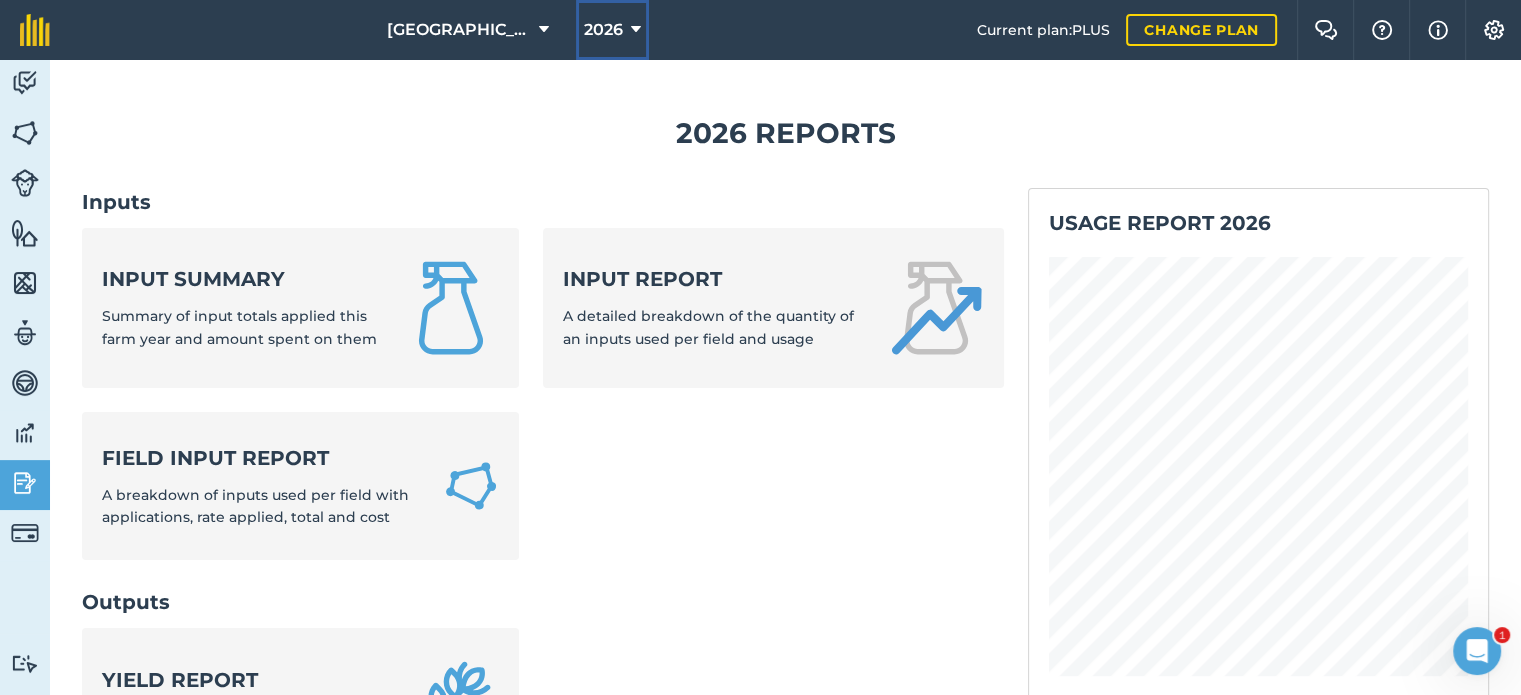 click at bounding box center [636, 30] 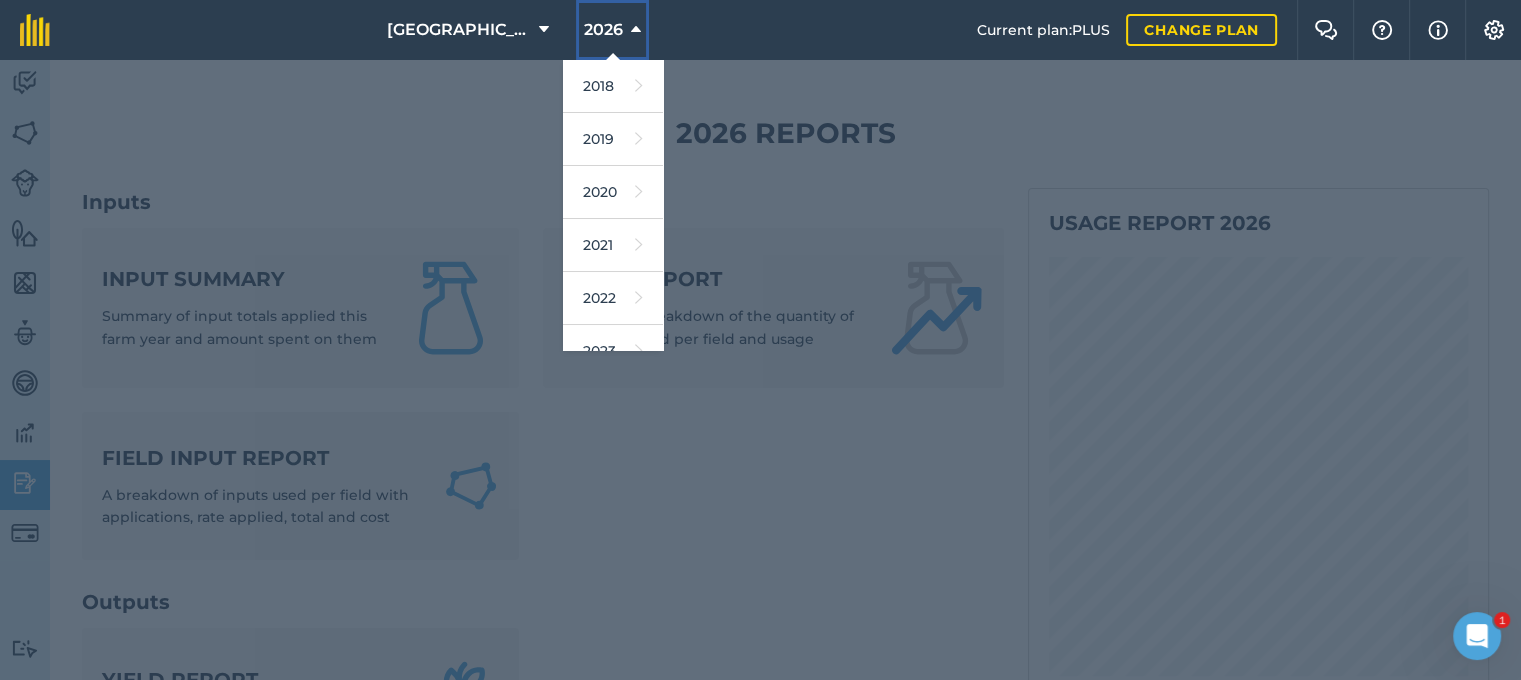 click at bounding box center (636, 30) 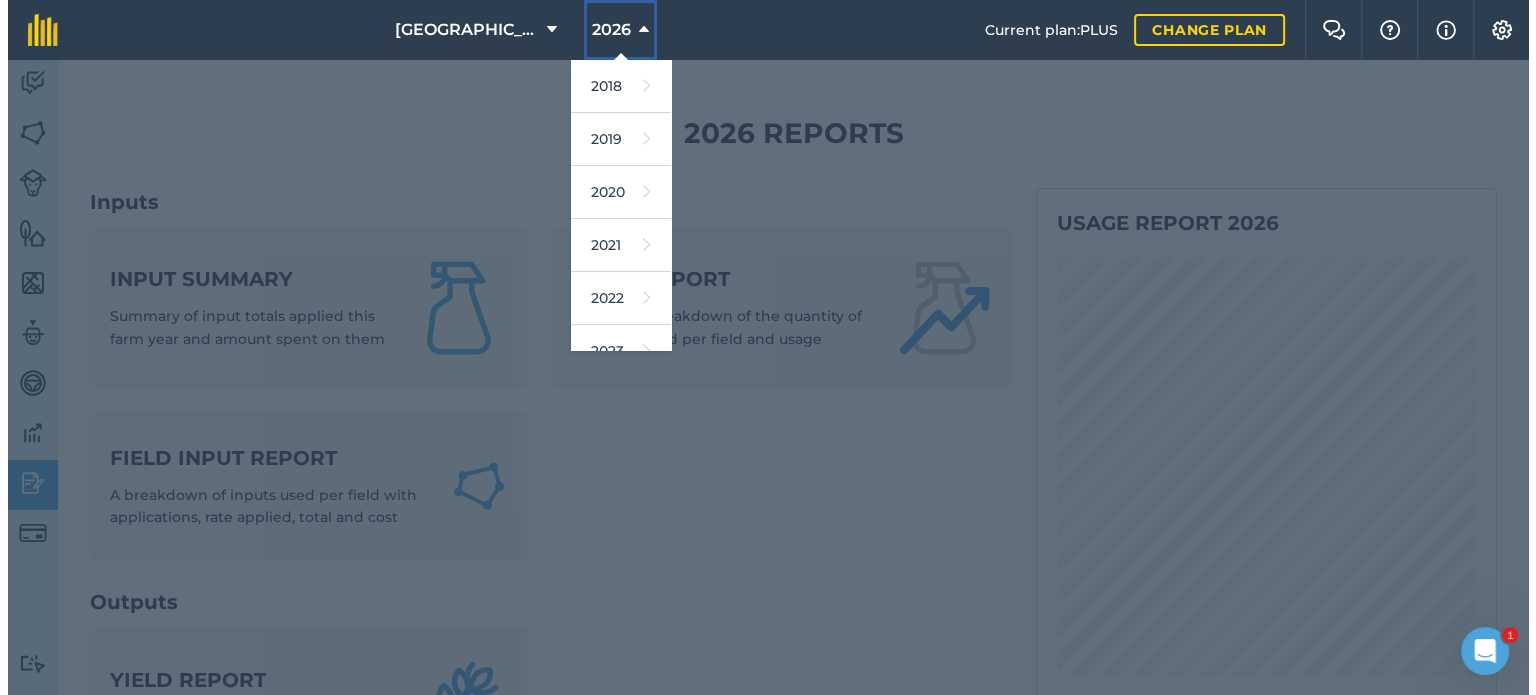 scroll, scrollTop: 1451, scrollLeft: 0, axis: vertical 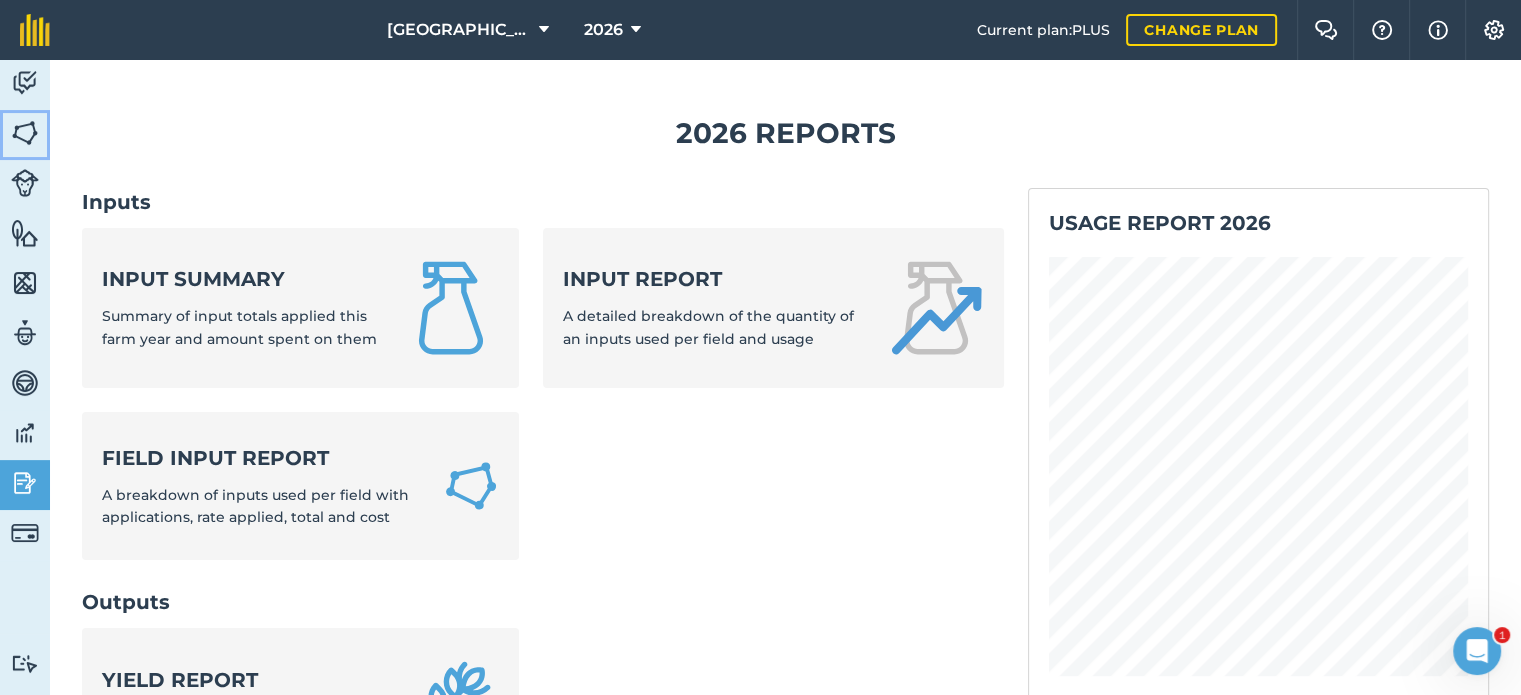 click at bounding box center (25, 133) 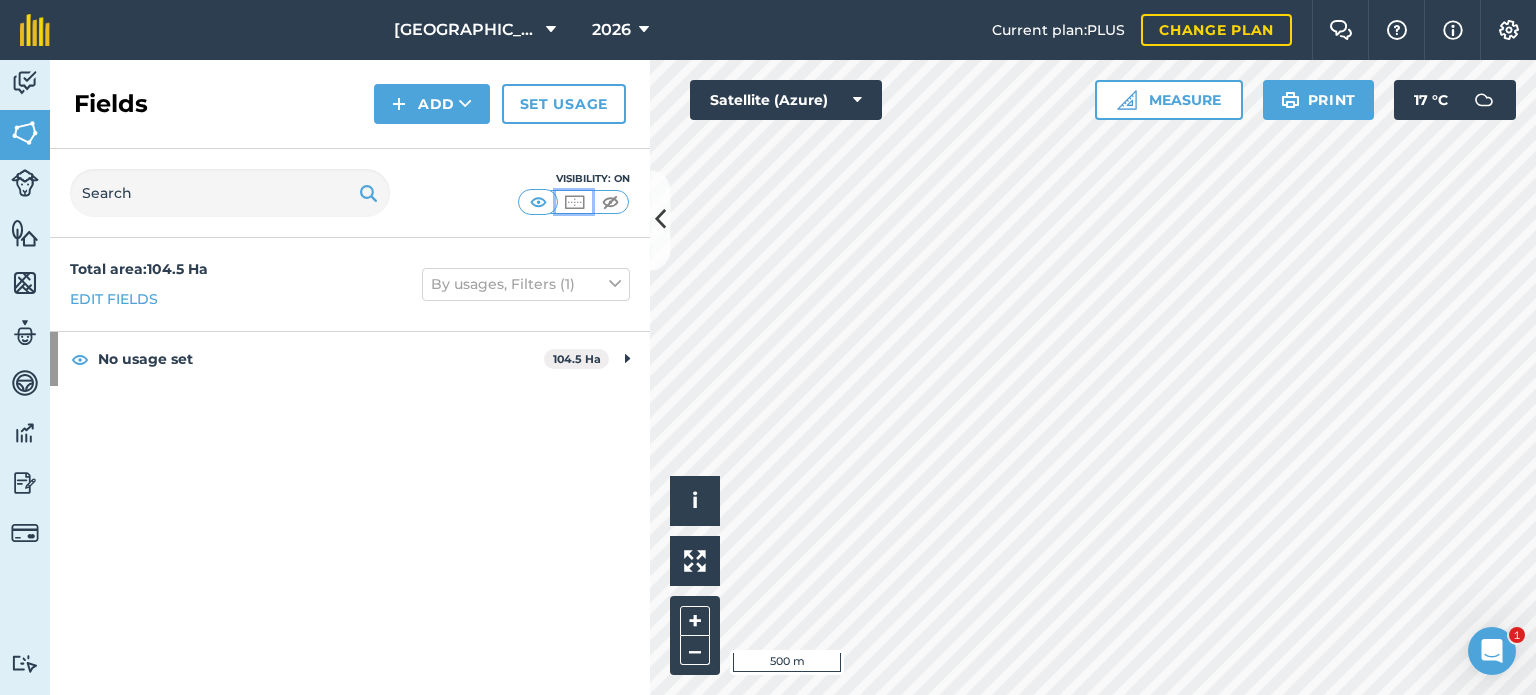 click at bounding box center [574, 202] 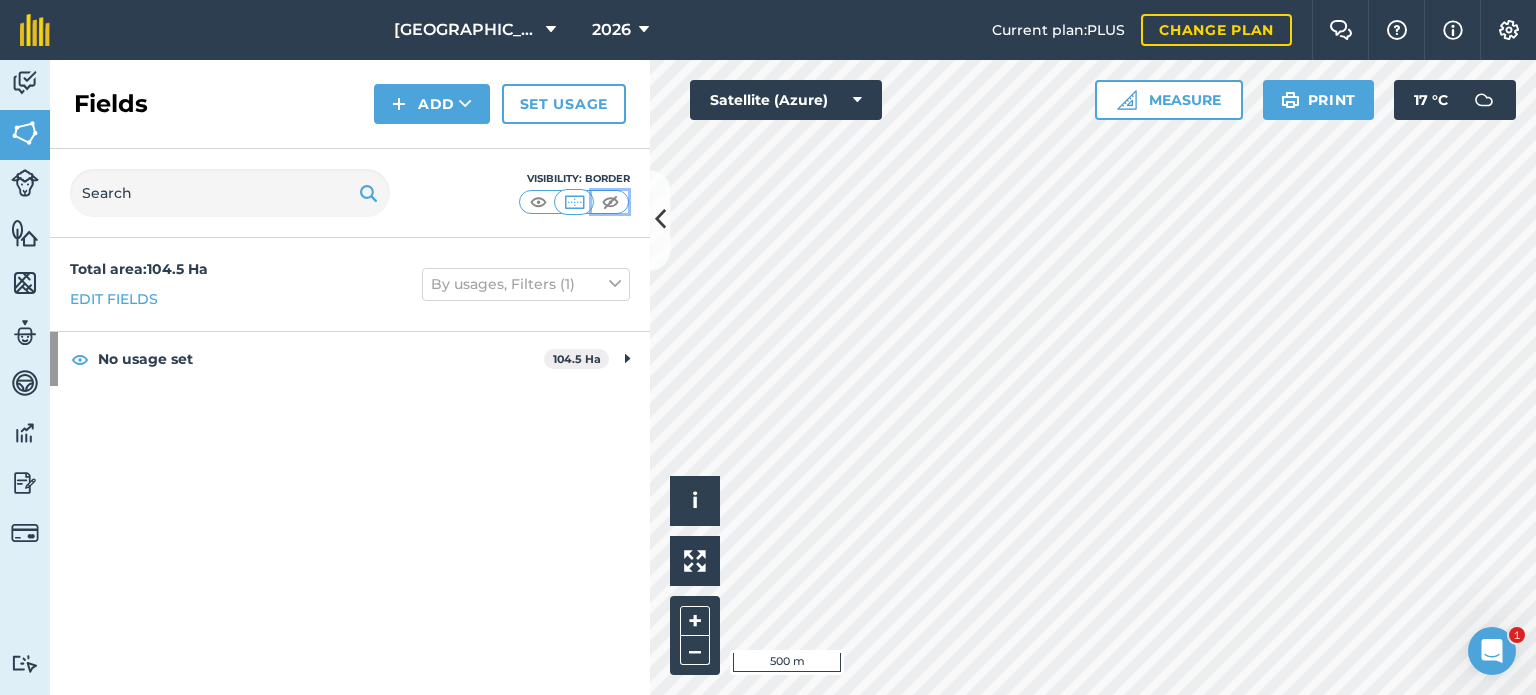 click at bounding box center [610, 202] 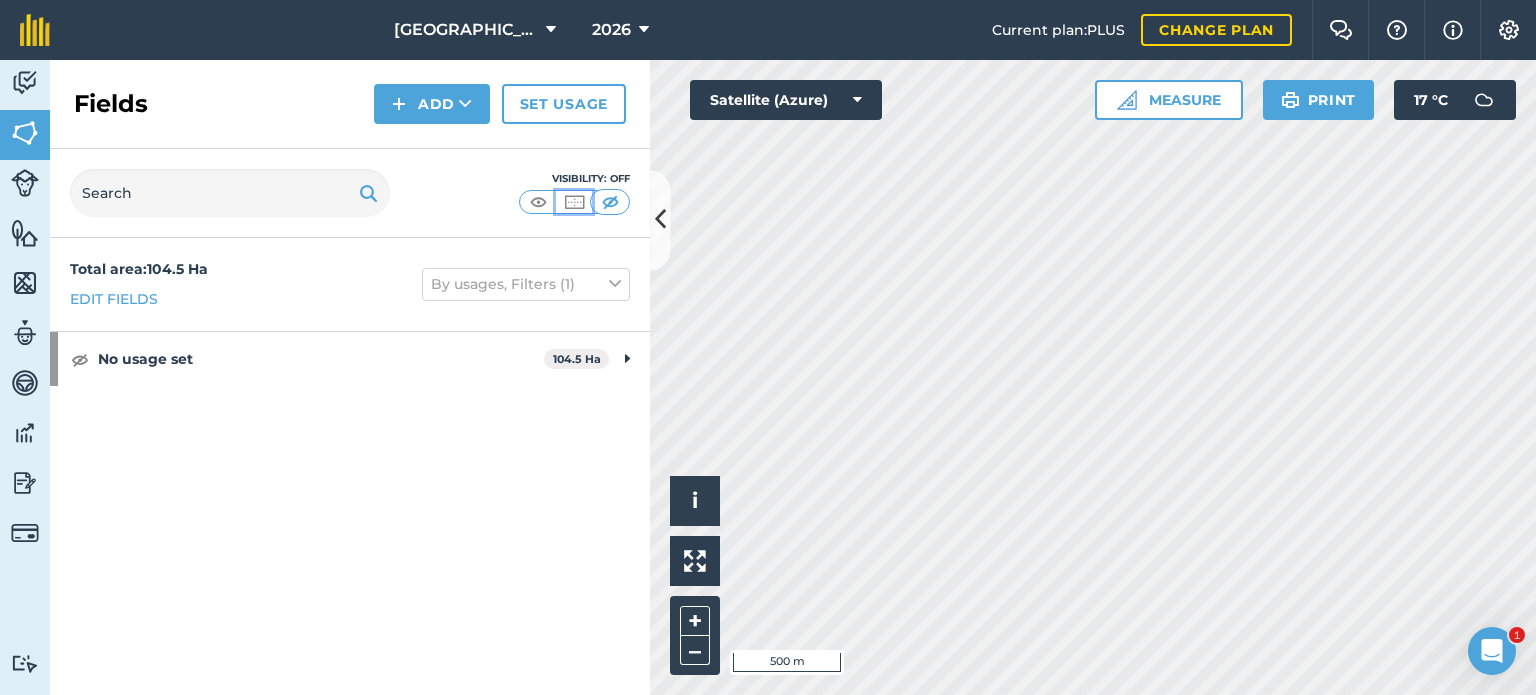 click at bounding box center (574, 202) 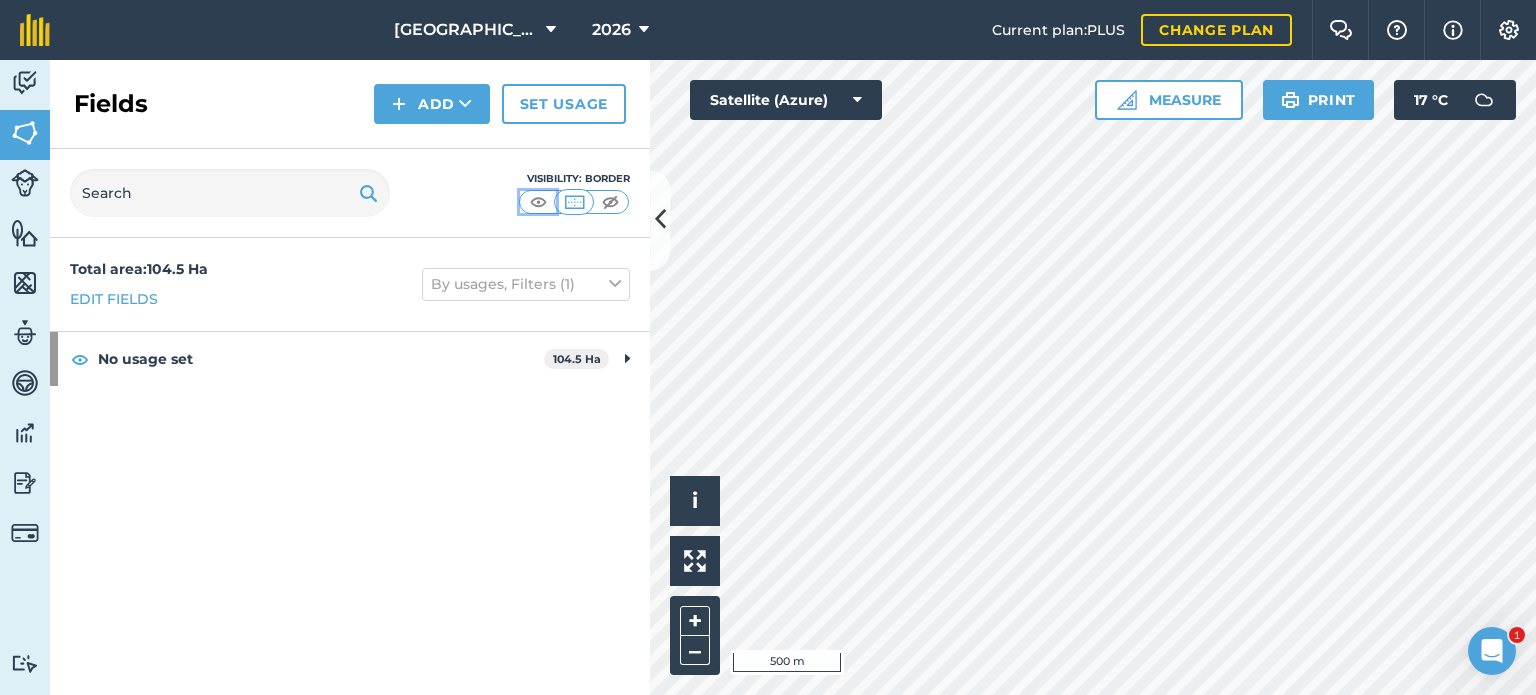click at bounding box center (538, 202) 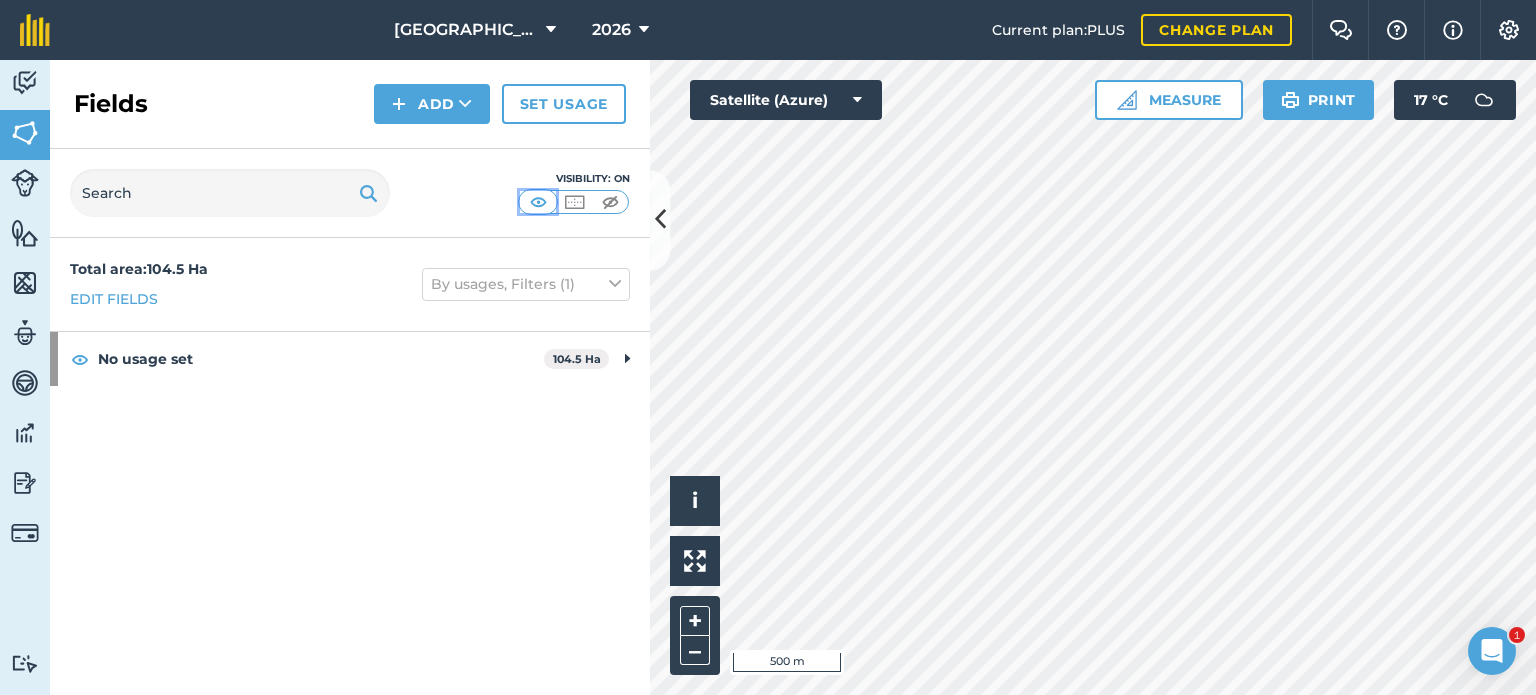 scroll, scrollTop: 1712, scrollLeft: 0, axis: vertical 